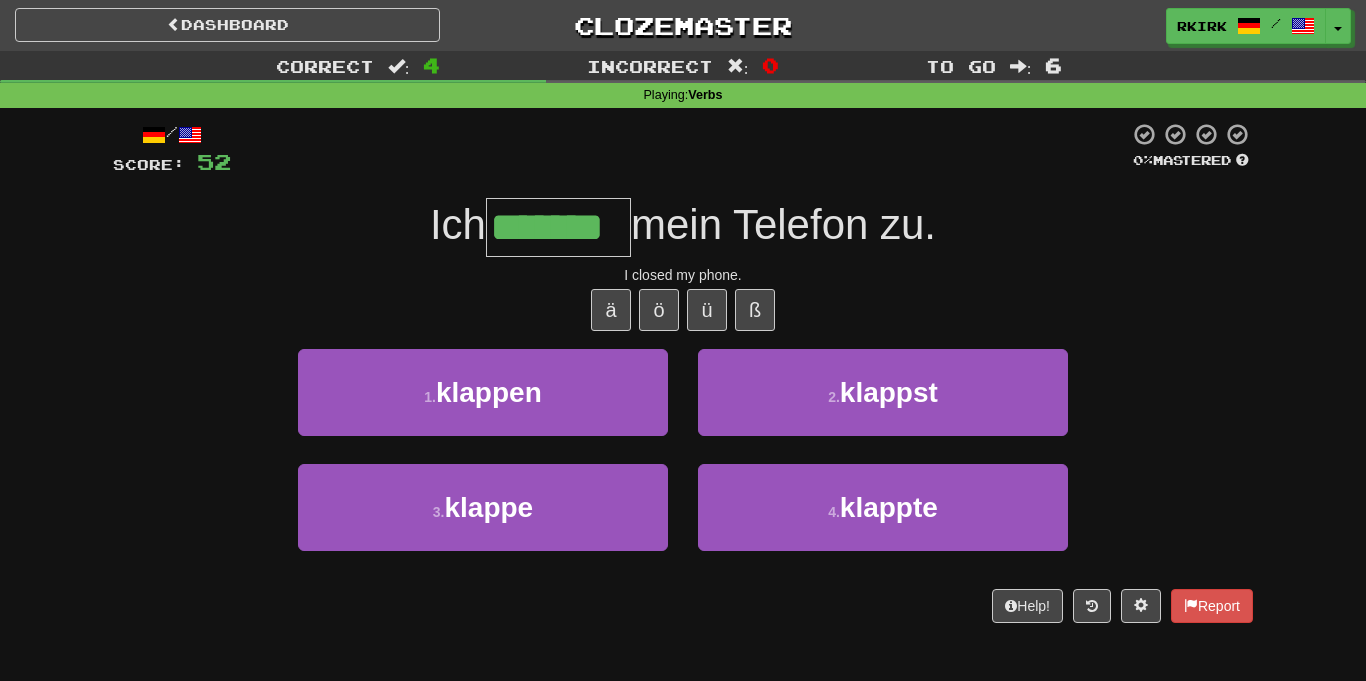 type on "*******" 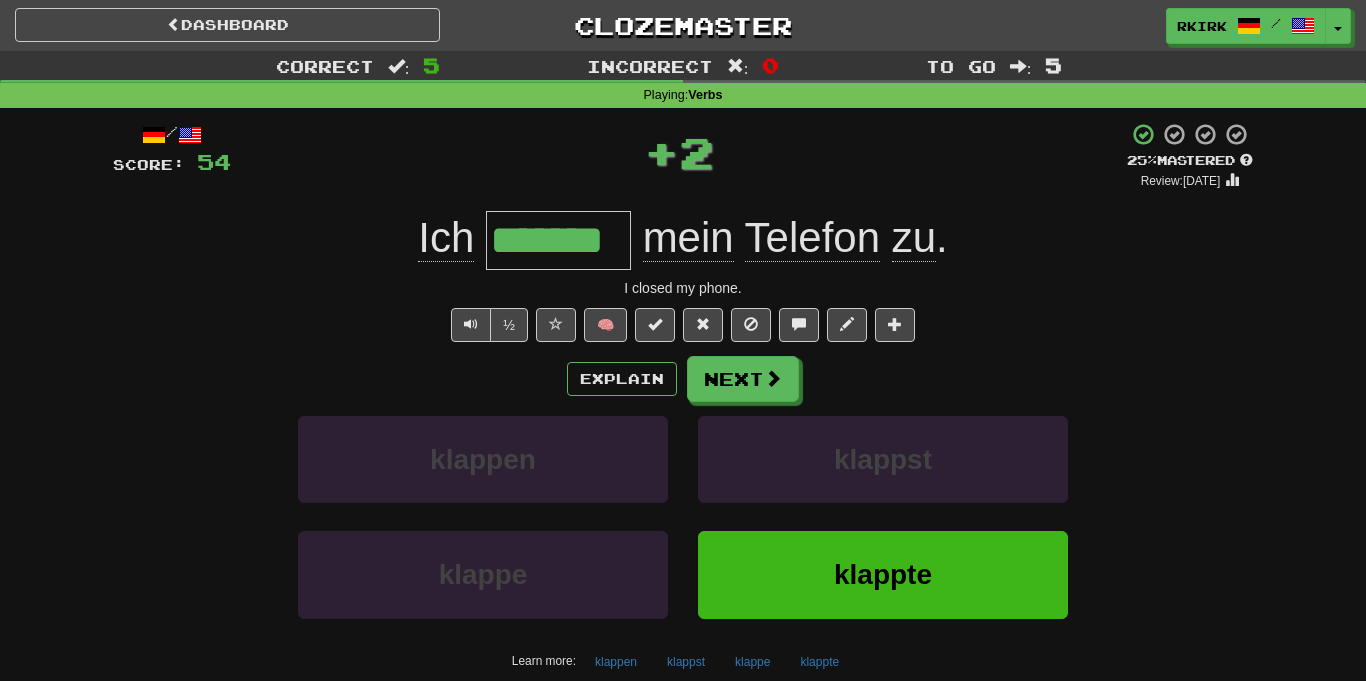 click on "*******" at bounding box center (558, 240) 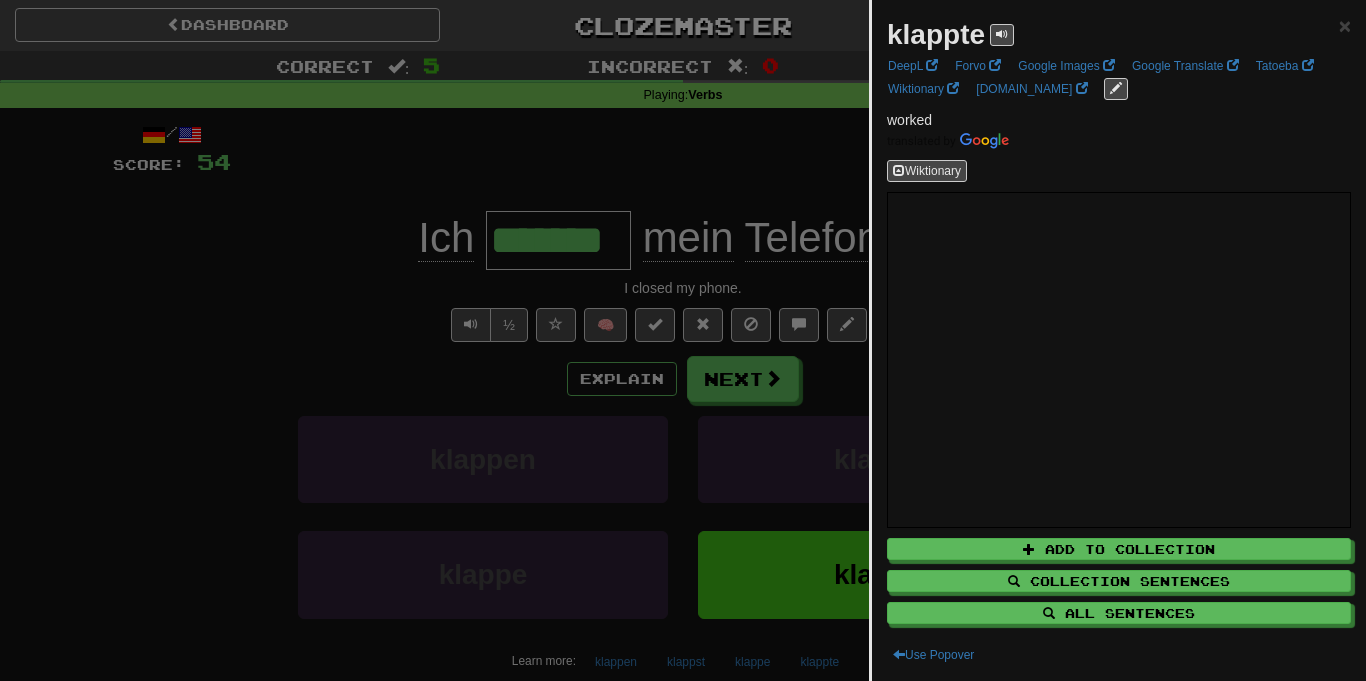 click at bounding box center (683, 340) 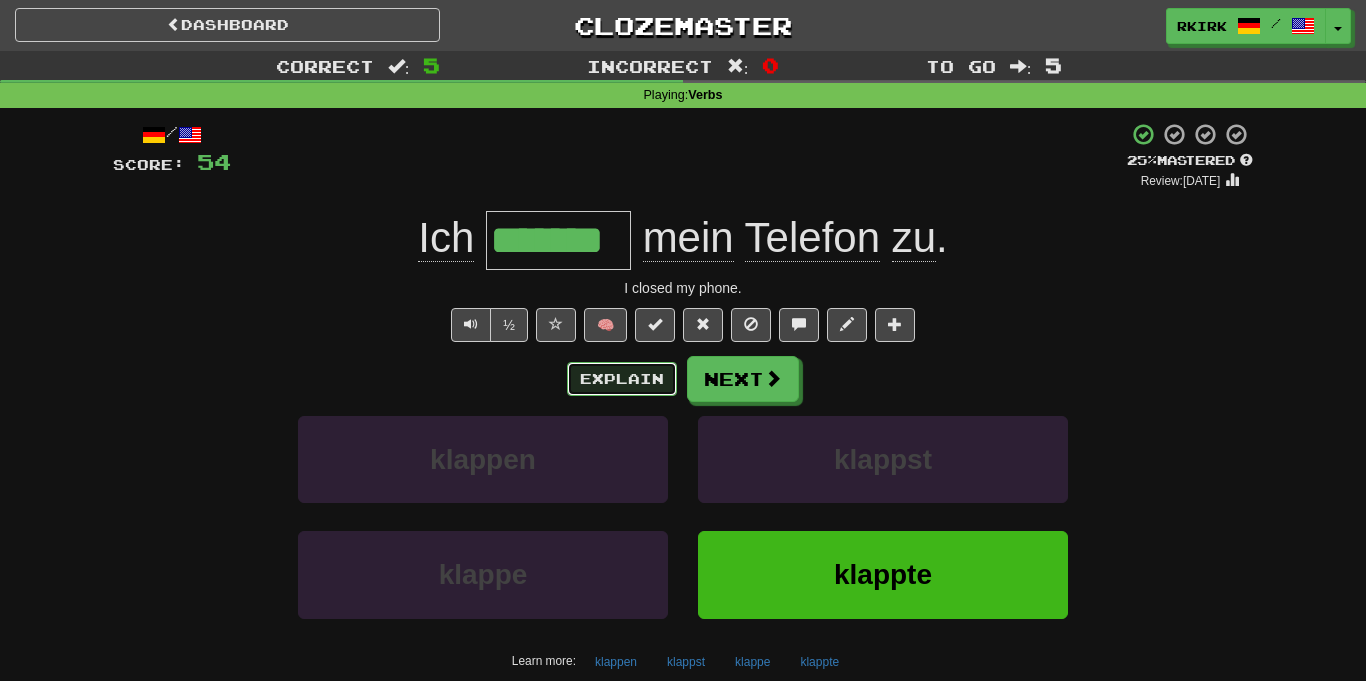 click on "Explain" at bounding box center (622, 379) 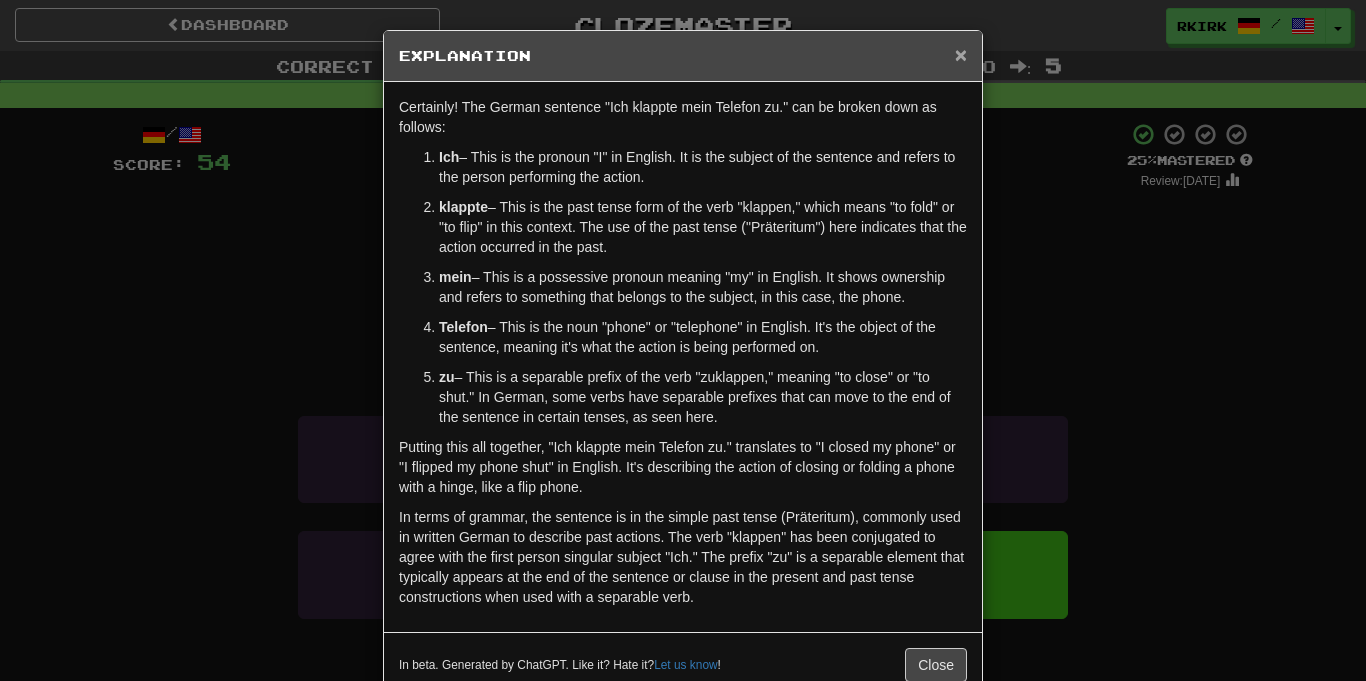 click on "×" at bounding box center (961, 54) 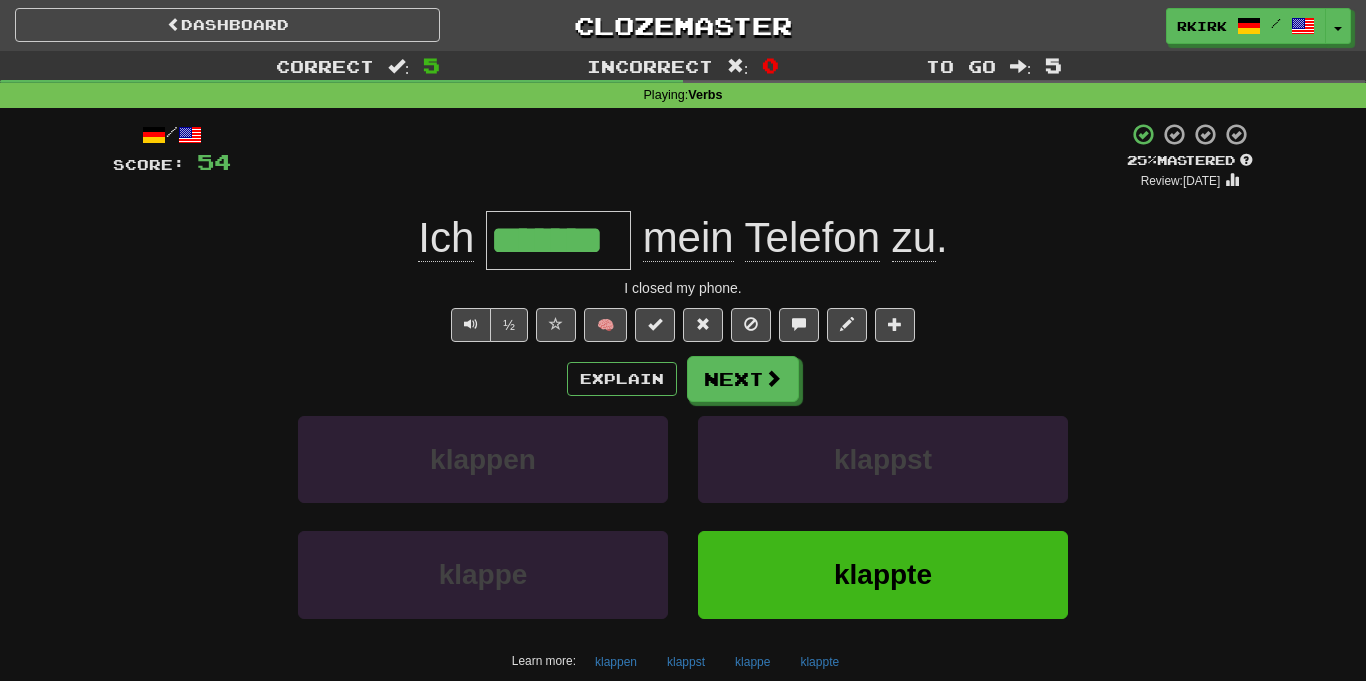 click on "Explain Next klappen klappst klappe klappte Learn more: klappen klappst klappe klappte" at bounding box center (683, 516) 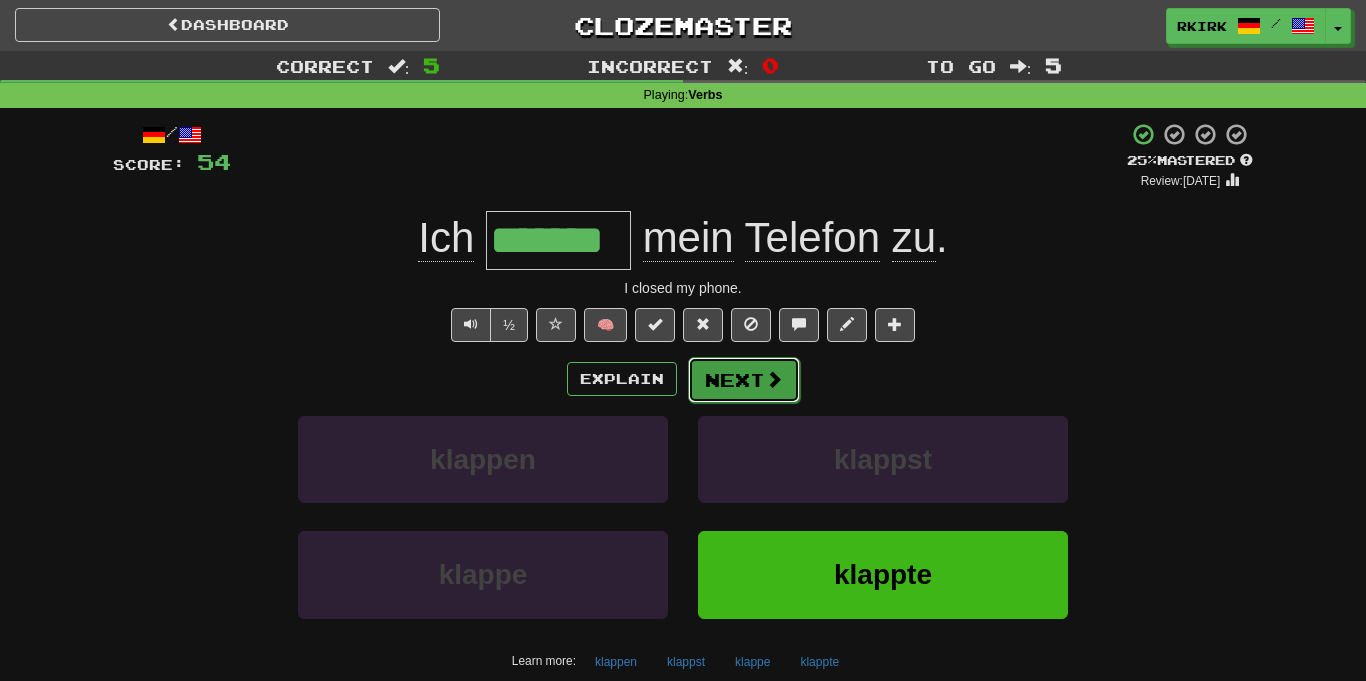 click on "Next" at bounding box center (744, 380) 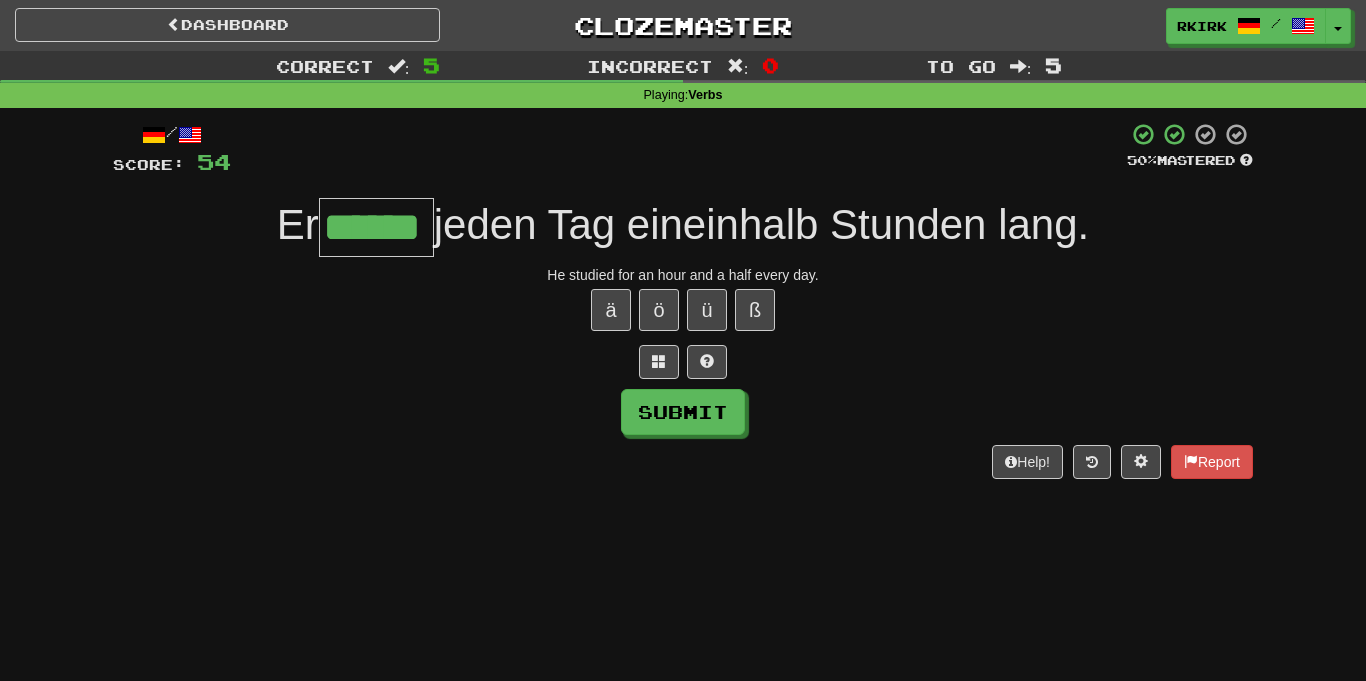 type on "******" 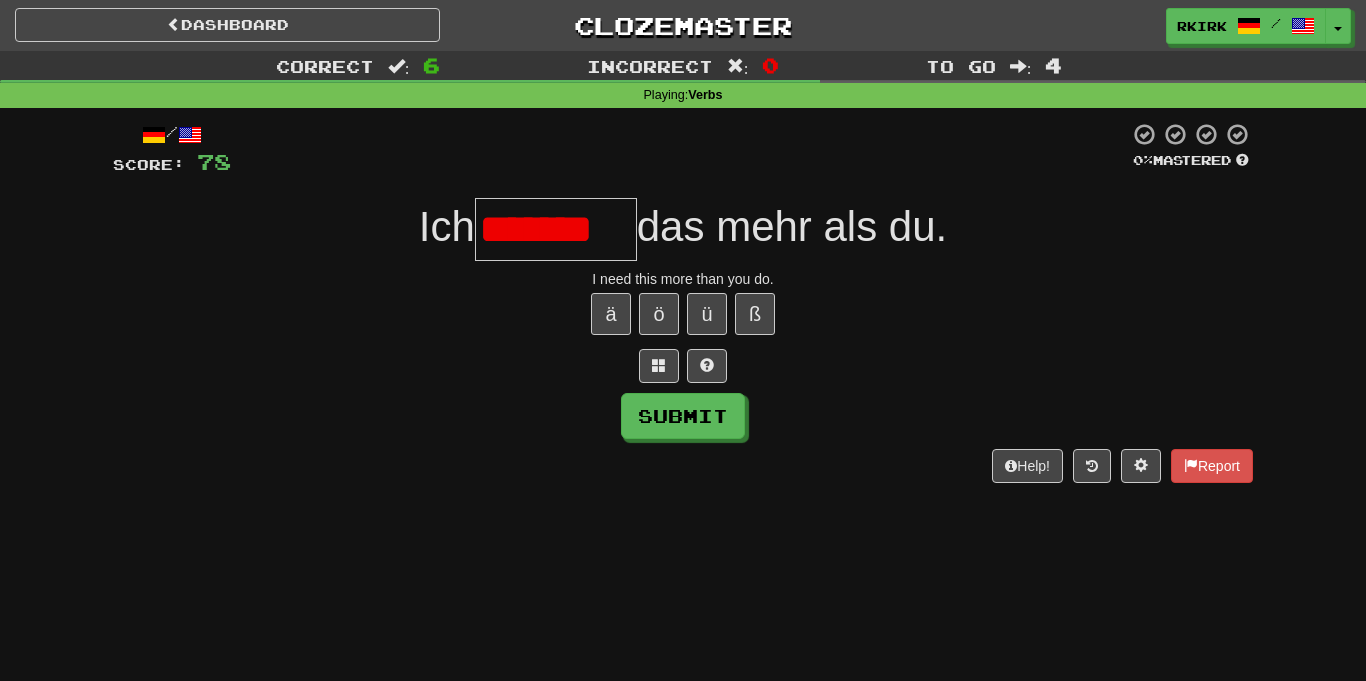 scroll, scrollTop: 0, scrollLeft: 0, axis: both 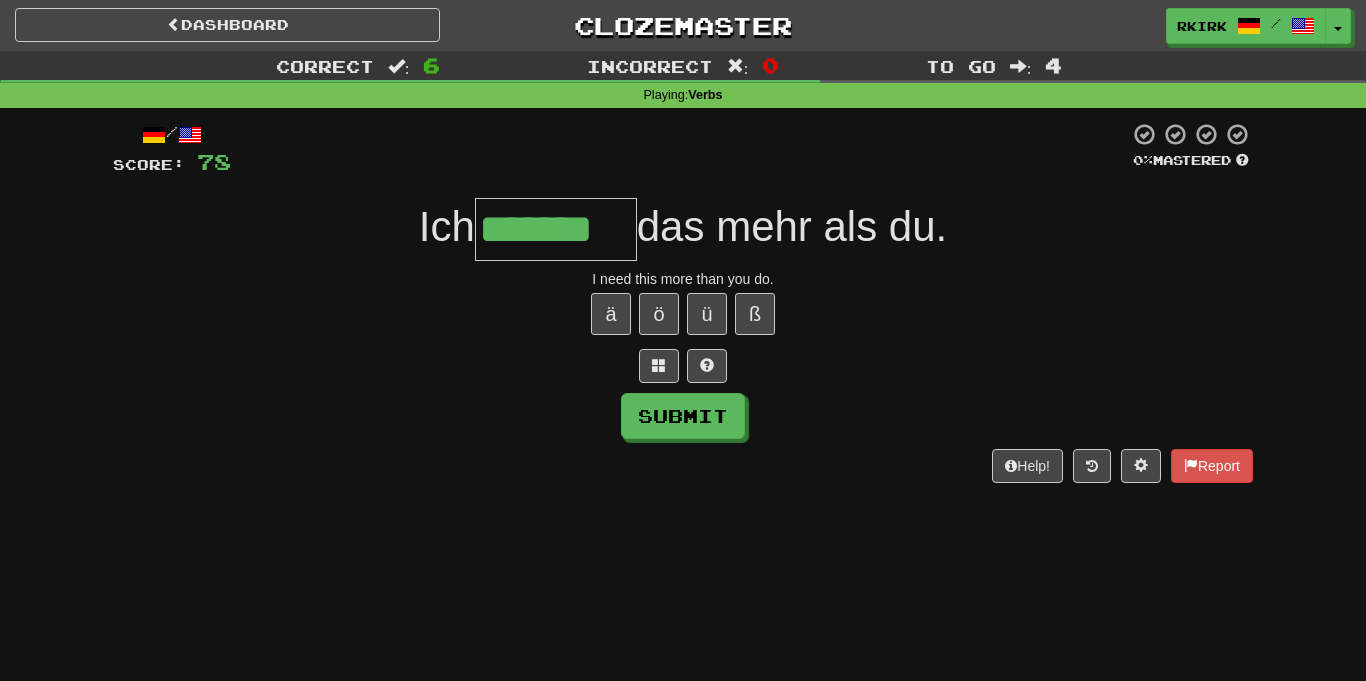 type on "*******" 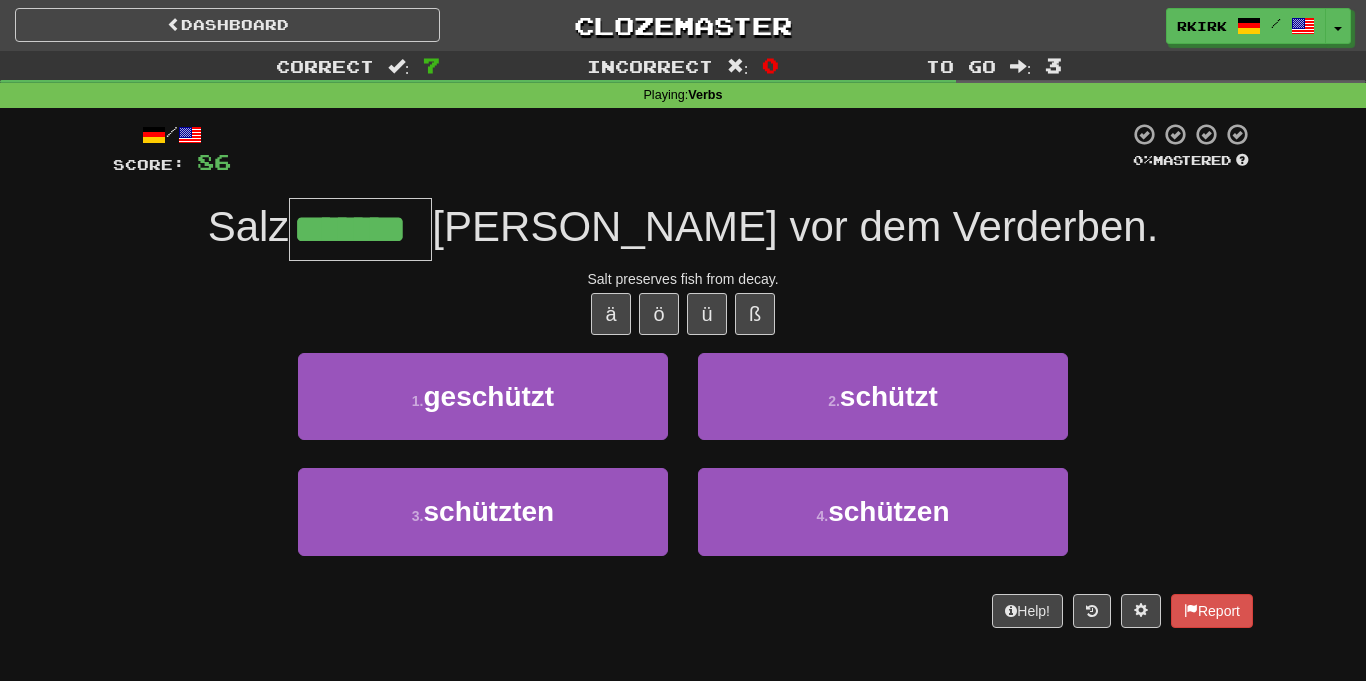 type on "*******" 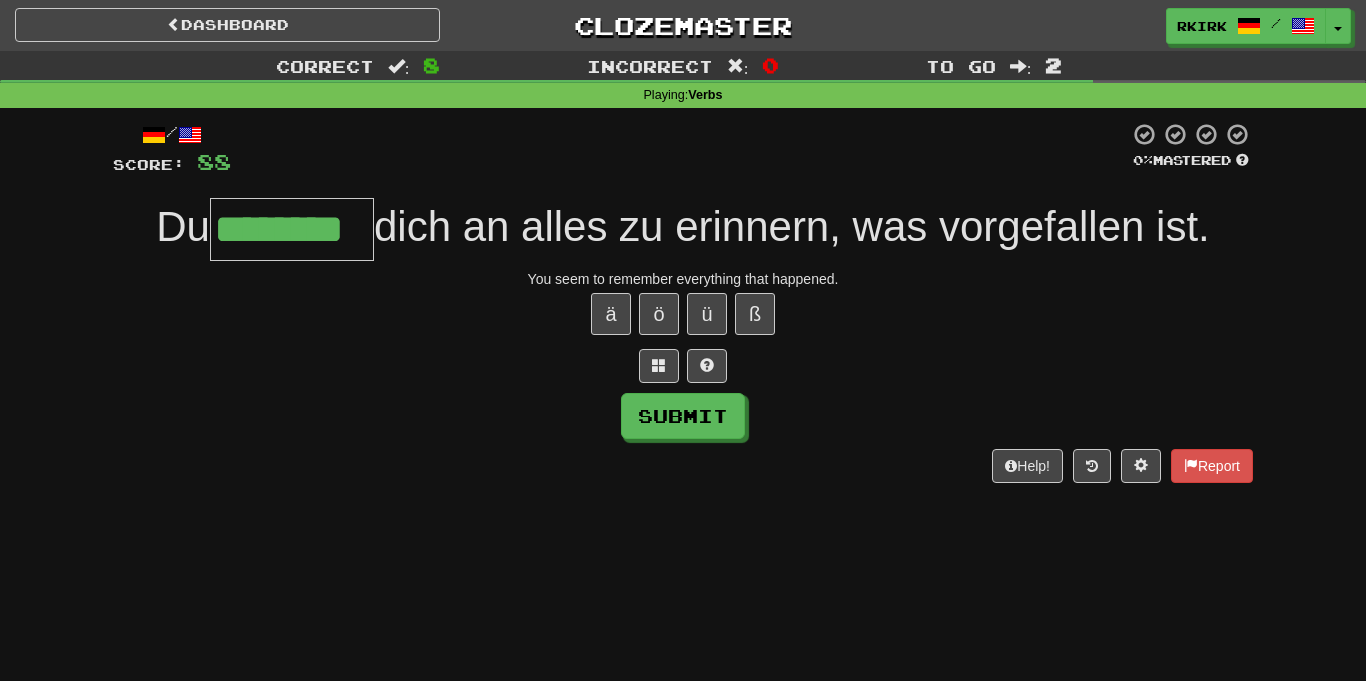 type on "********" 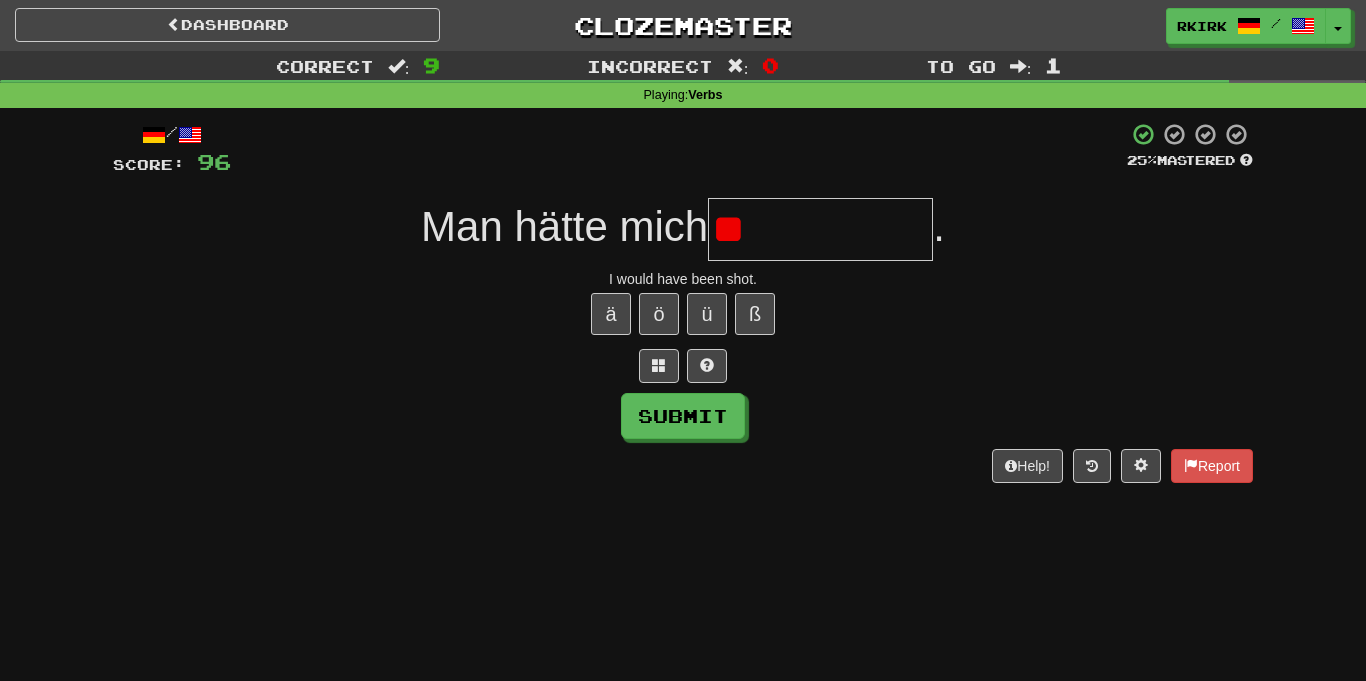 type on "*" 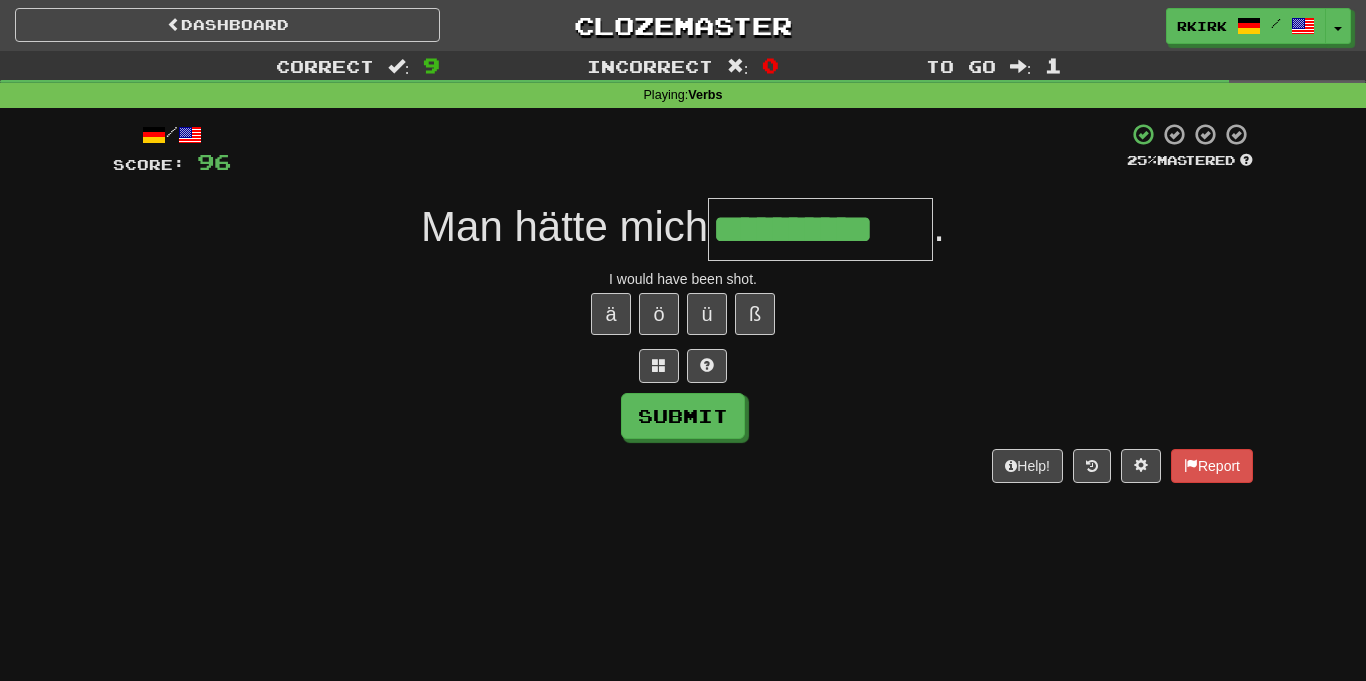 type on "**********" 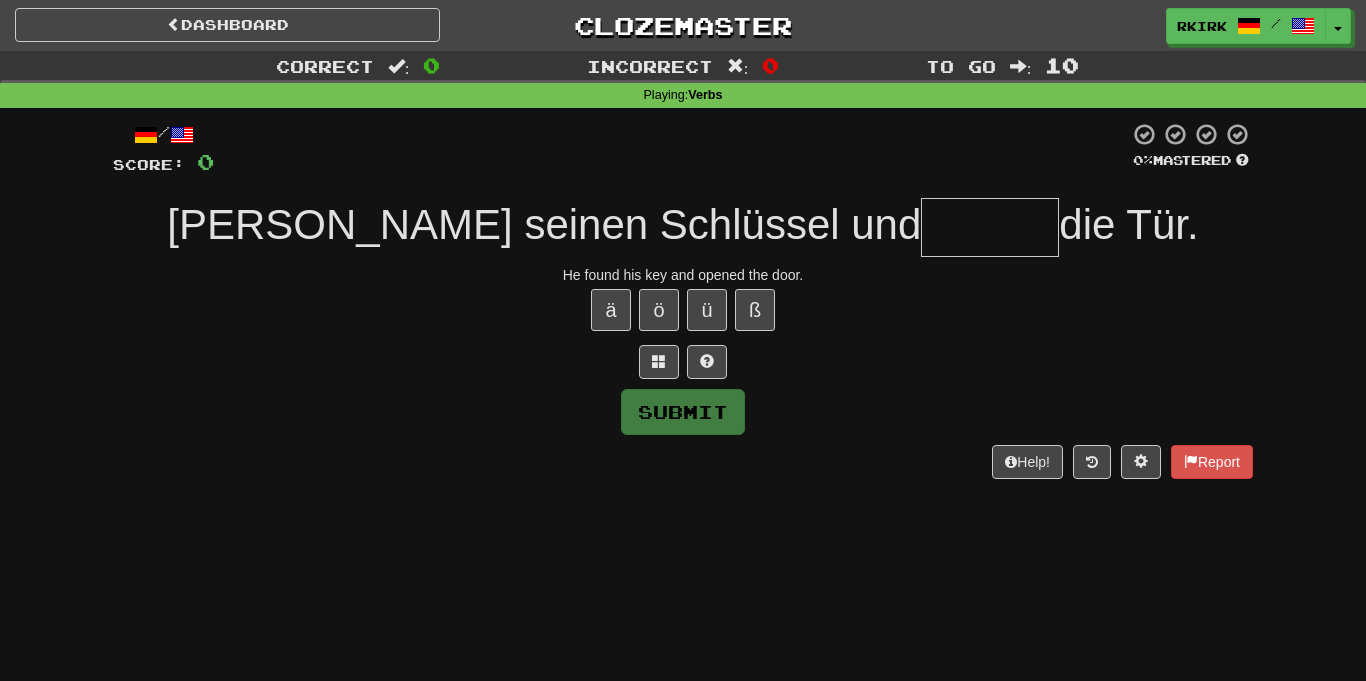 type on "*" 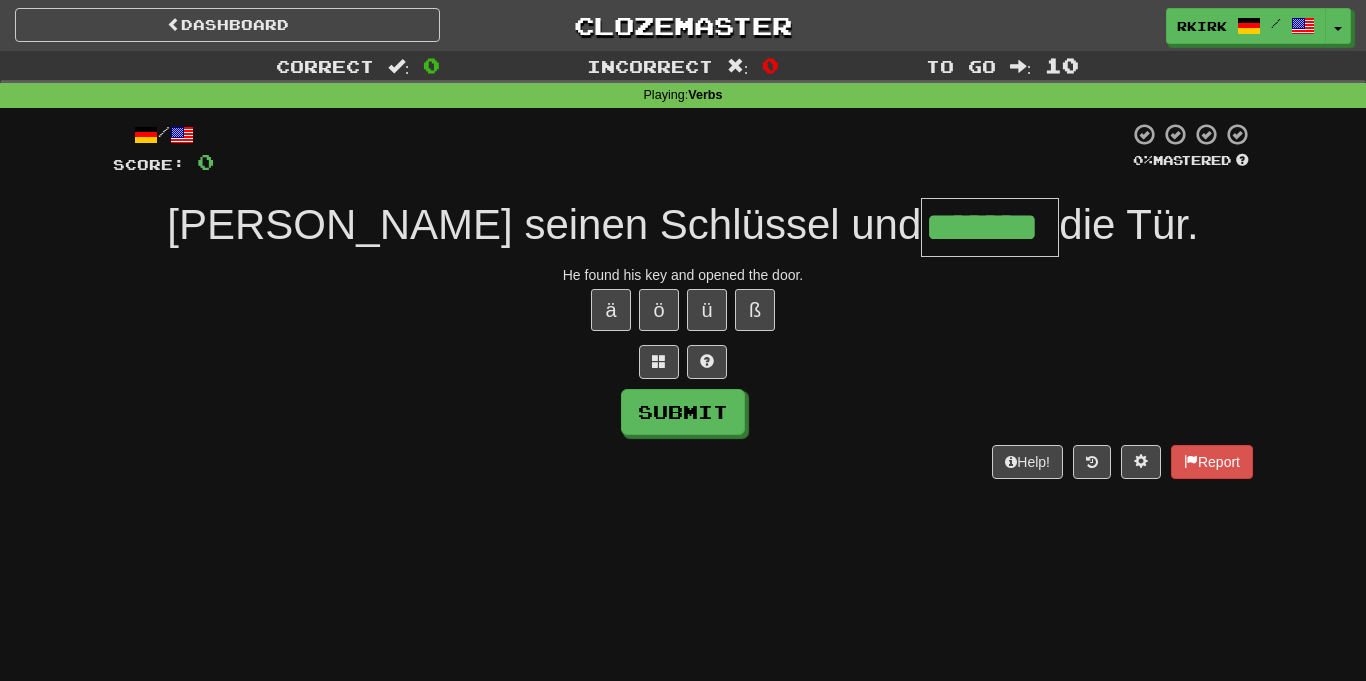 type on "*******" 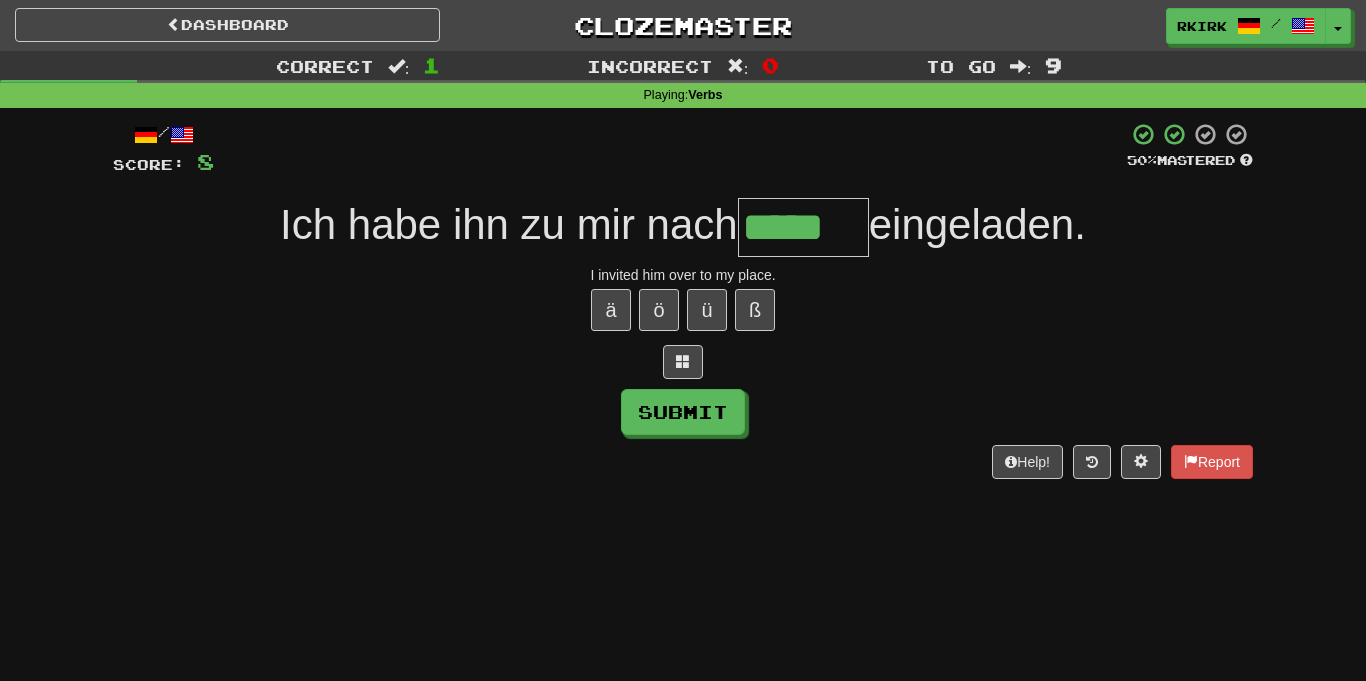 type on "*****" 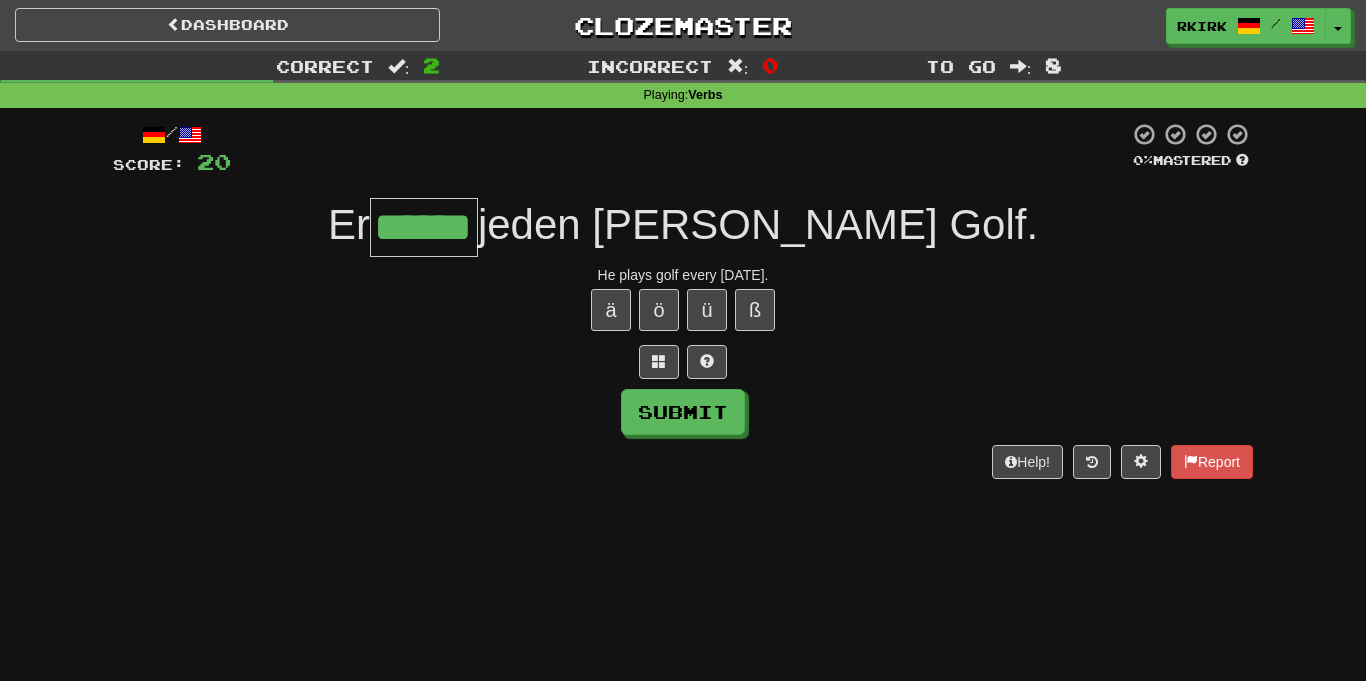 type on "******" 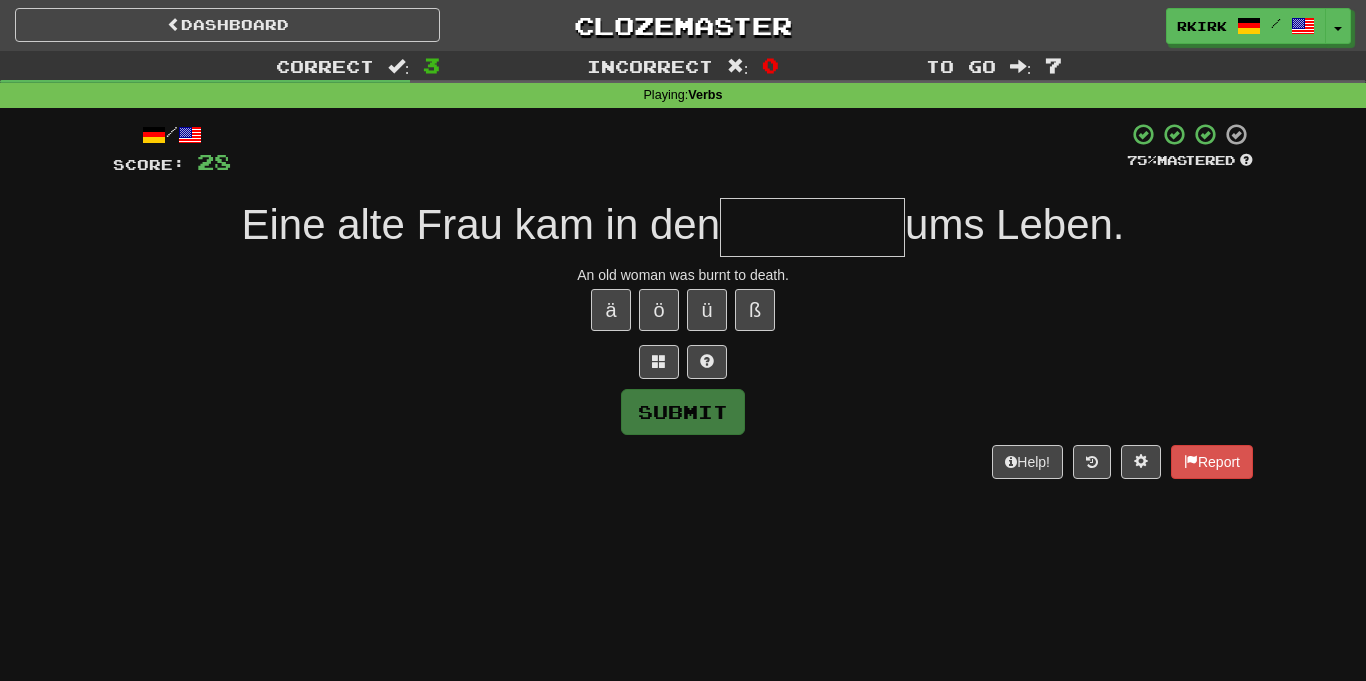 type on "*" 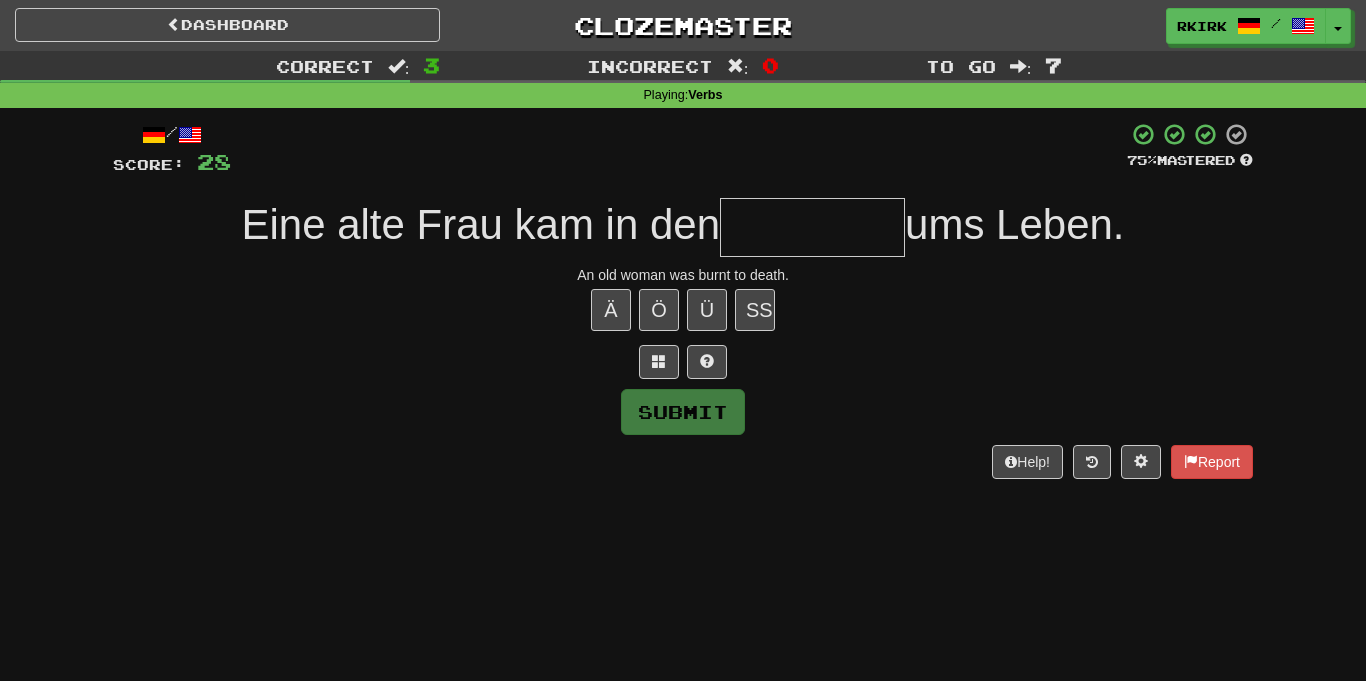 type on "*" 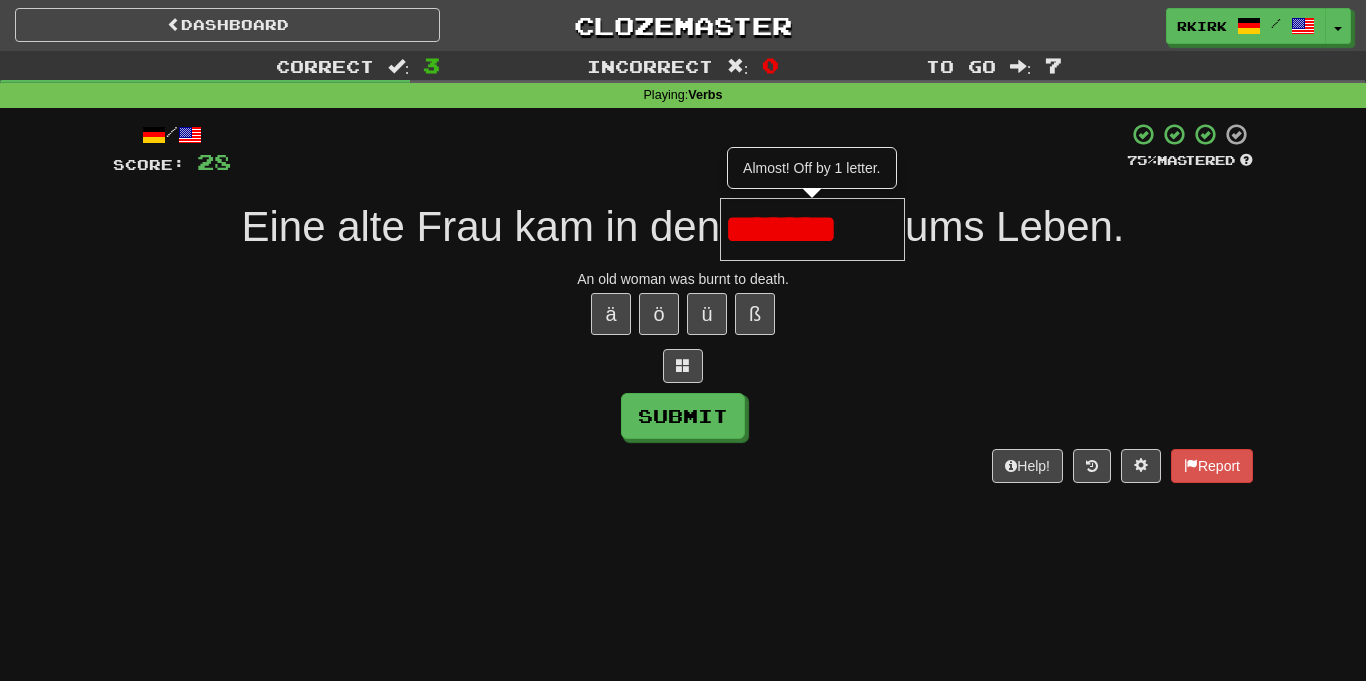 scroll, scrollTop: 0, scrollLeft: 0, axis: both 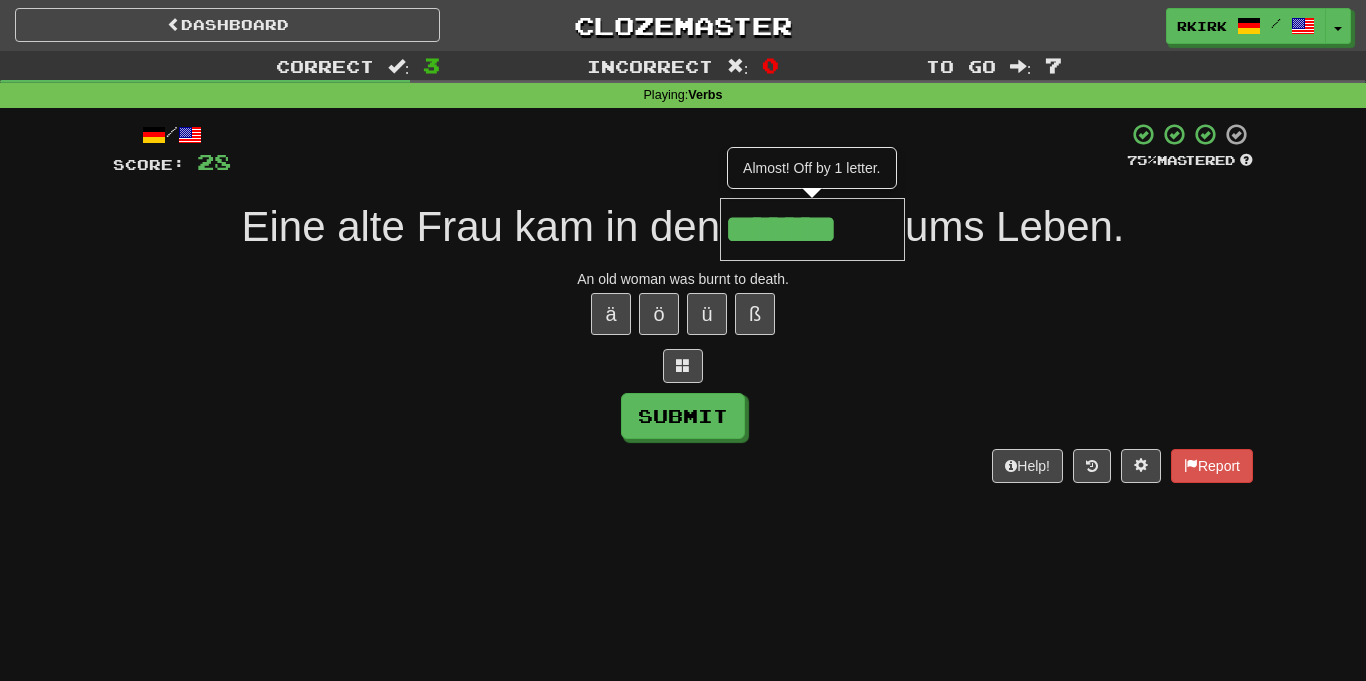 type on "*******" 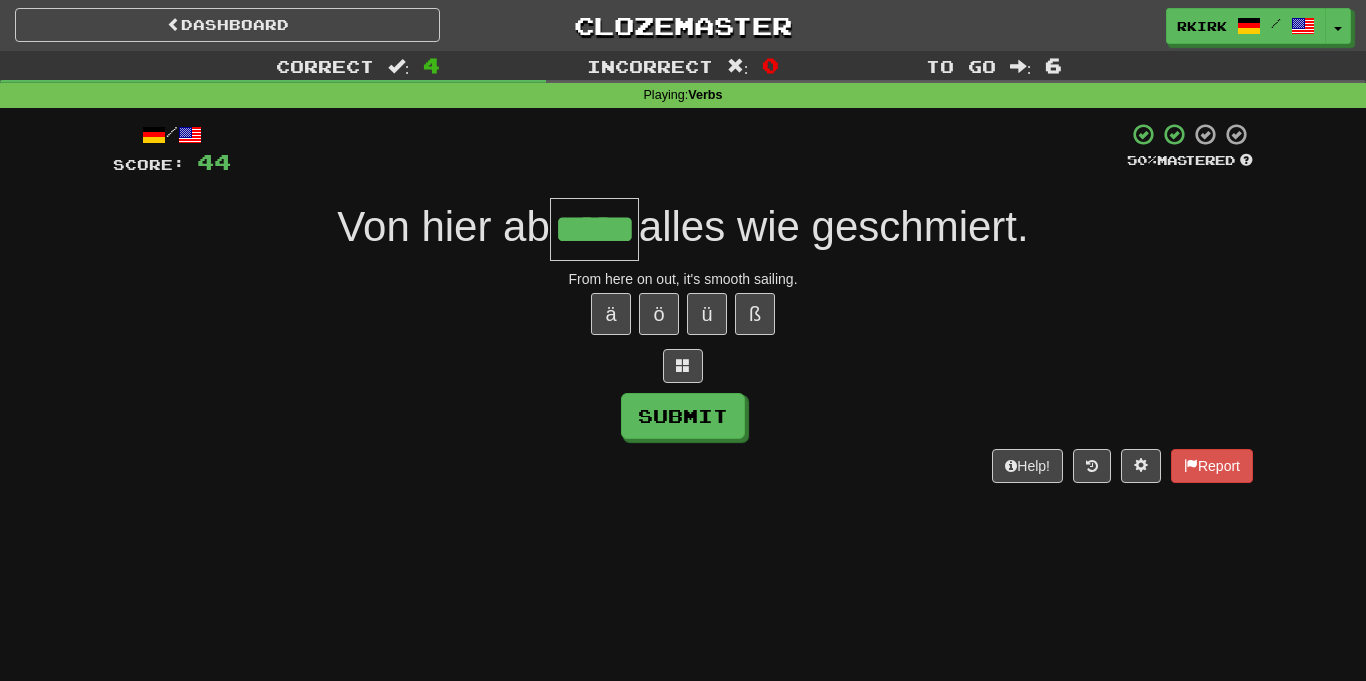 type on "*****" 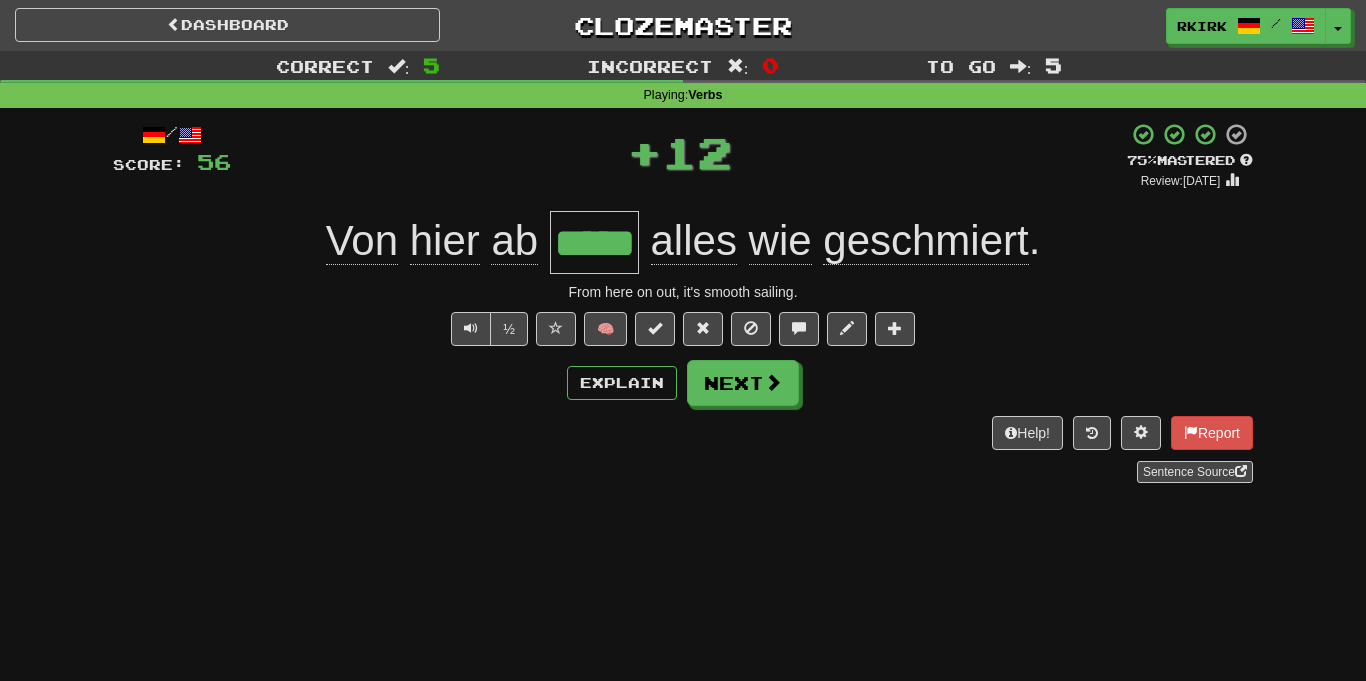 click on "Von   hier   ab   *****   alles   wie   geschmiert ." at bounding box center (683, 242) 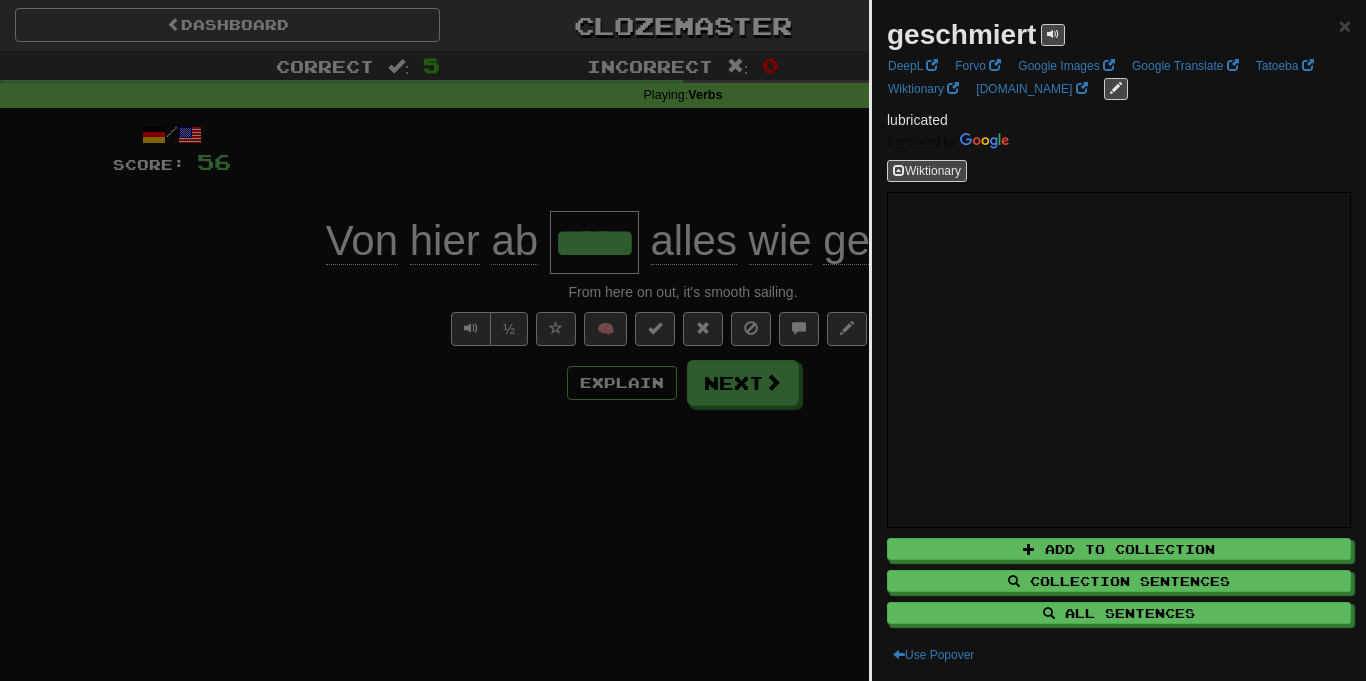 click at bounding box center [683, 340] 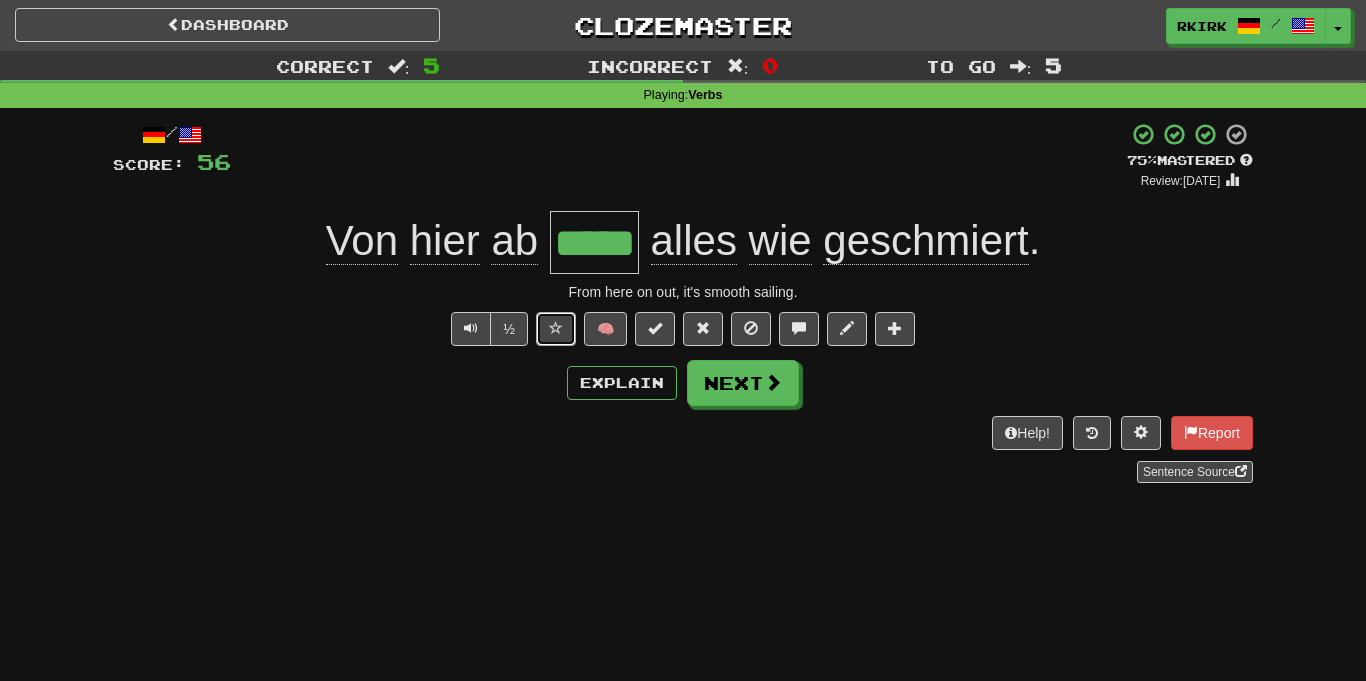 click at bounding box center (556, 328) 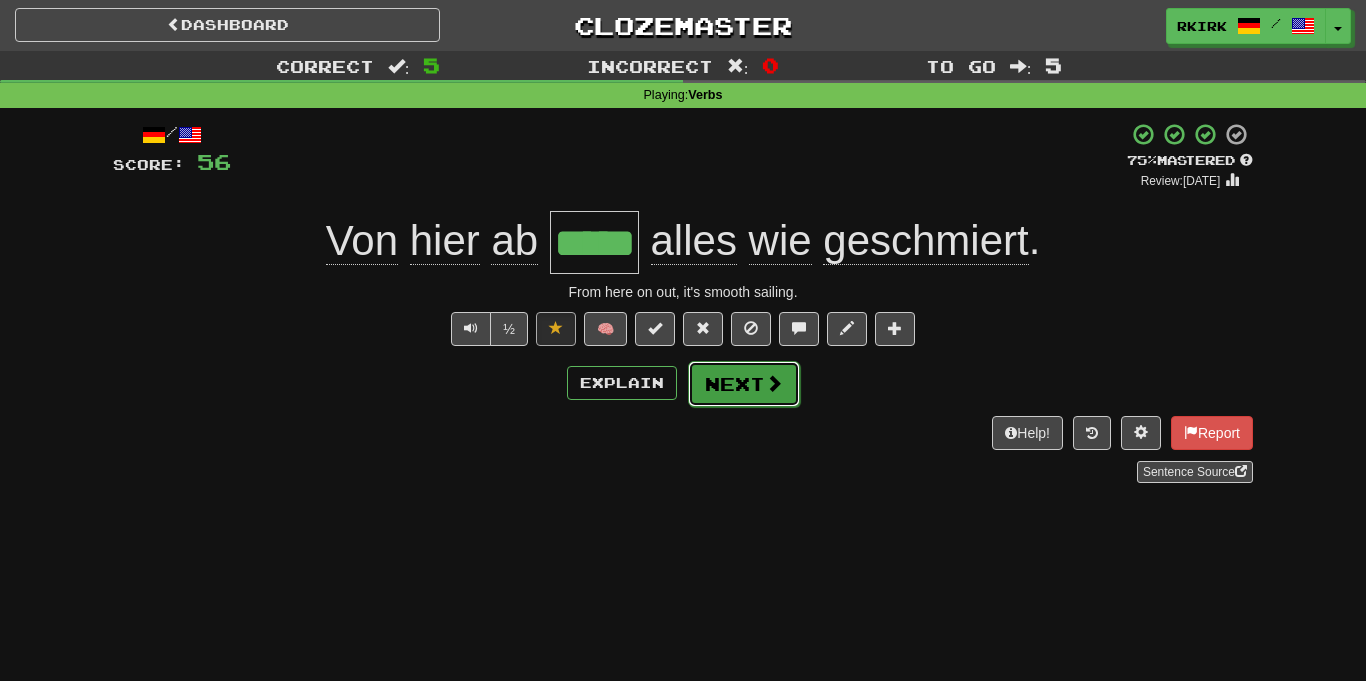 click on "Next" at bounding box center [744, 384] 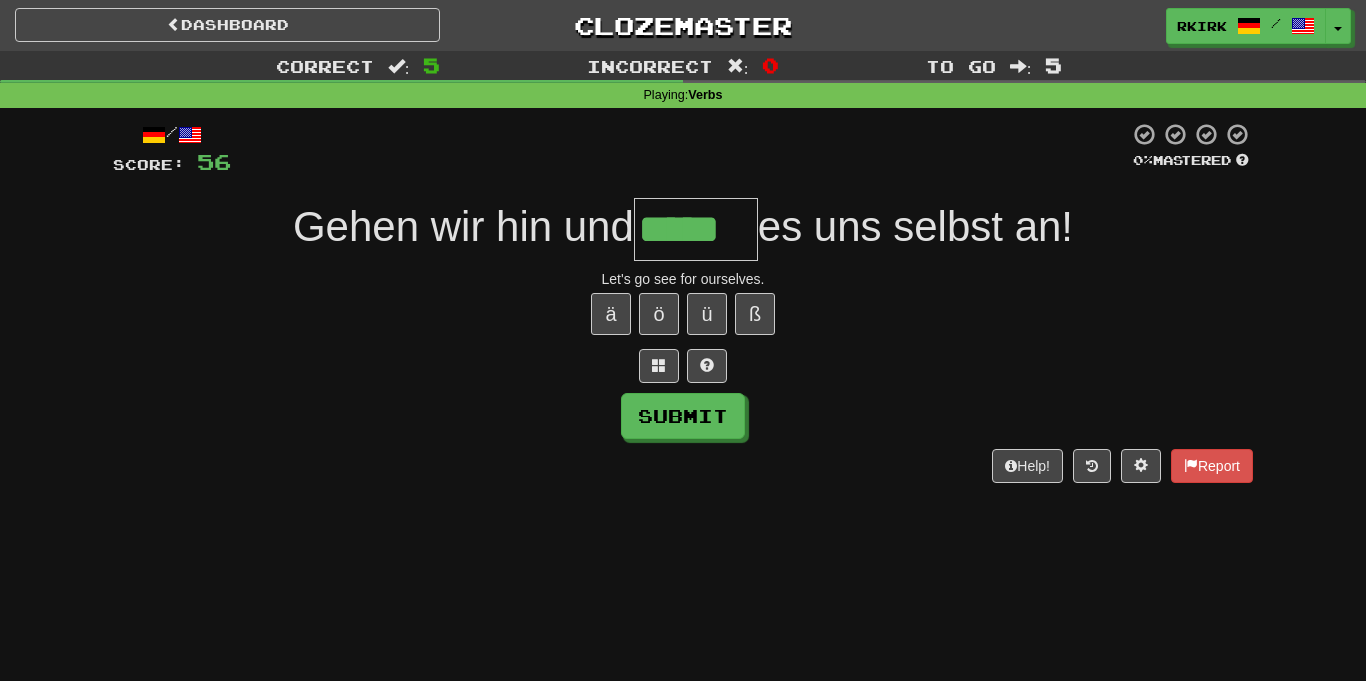 type on "*****" 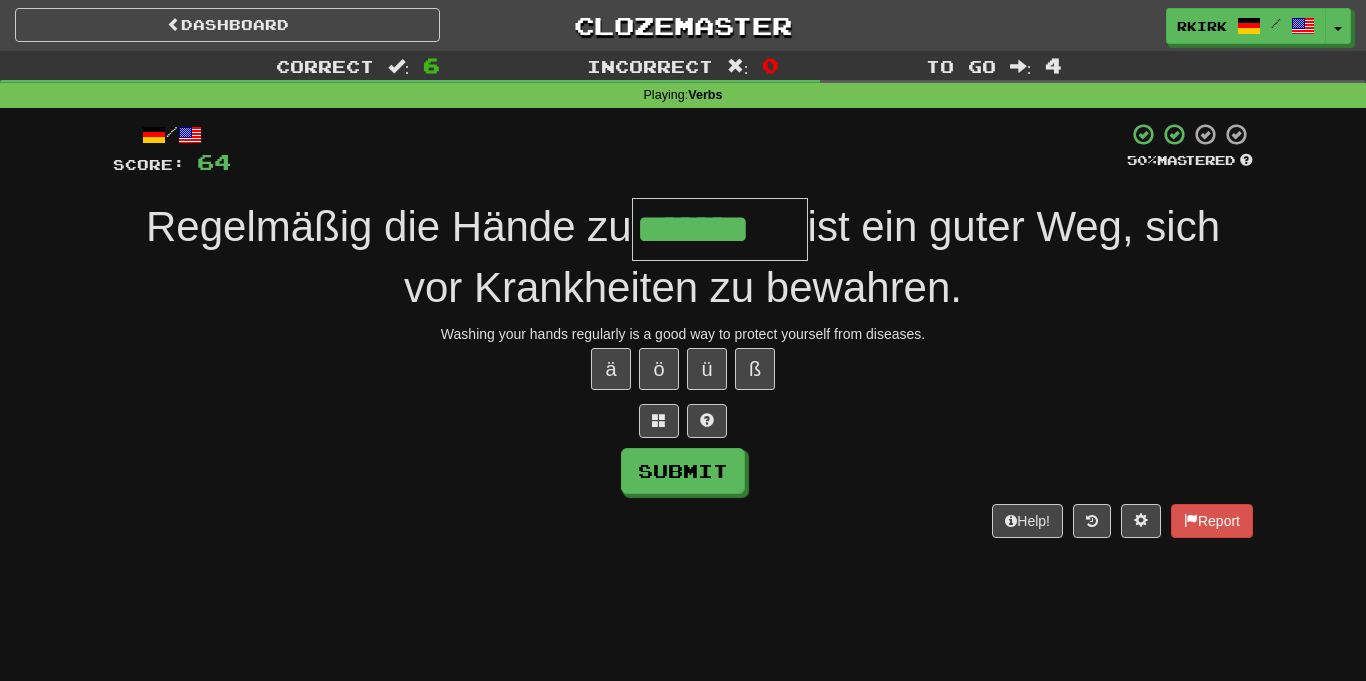 type on "*******" 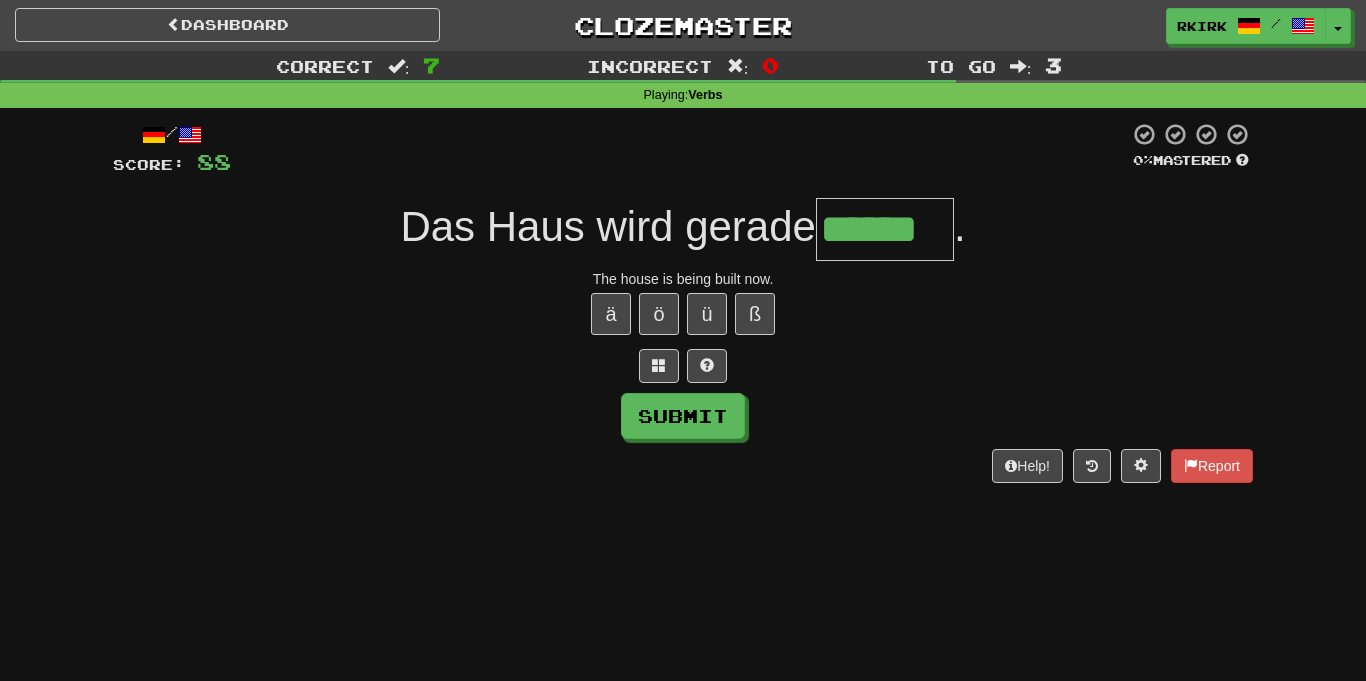 type on "******" 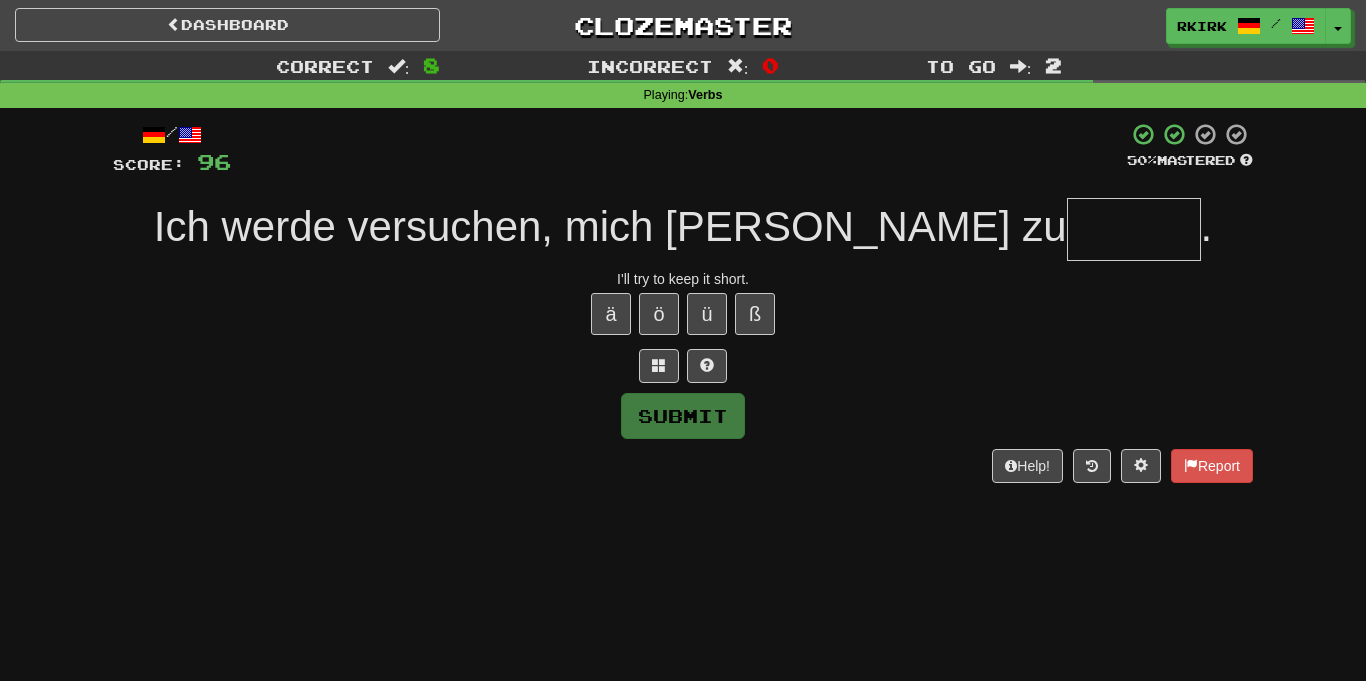 type on "*" 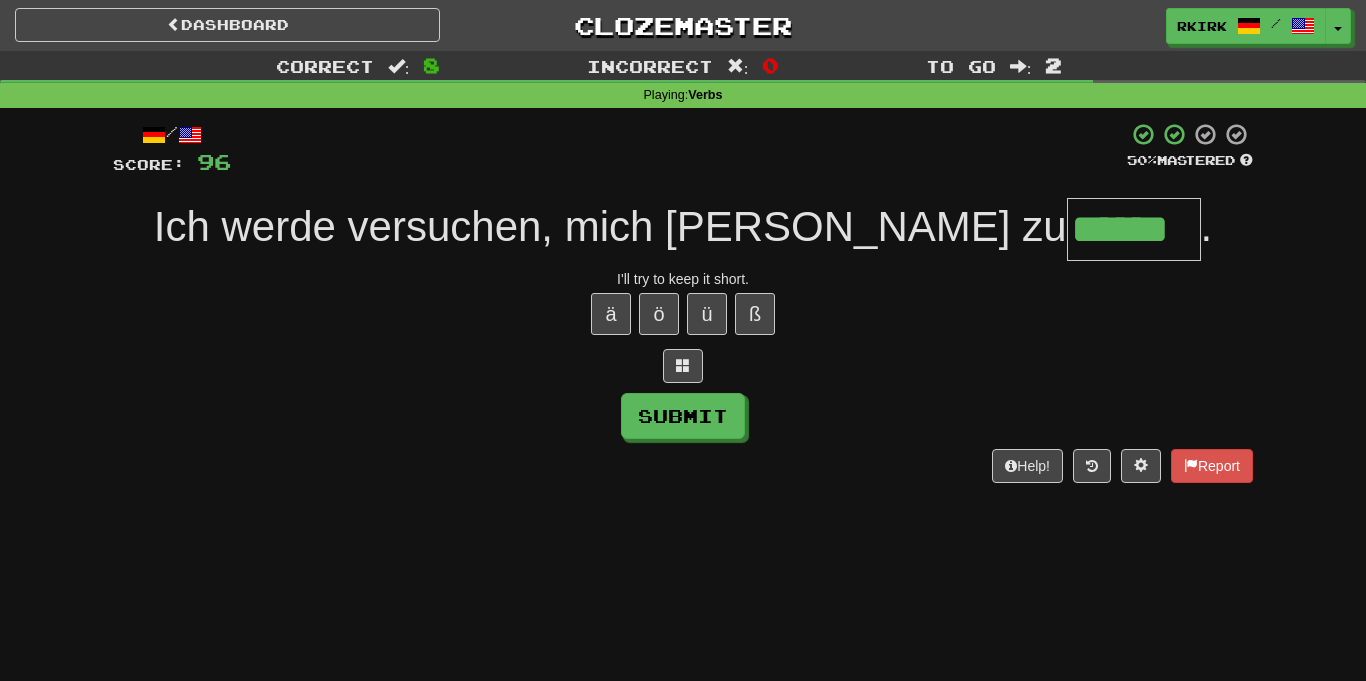 type on "******" 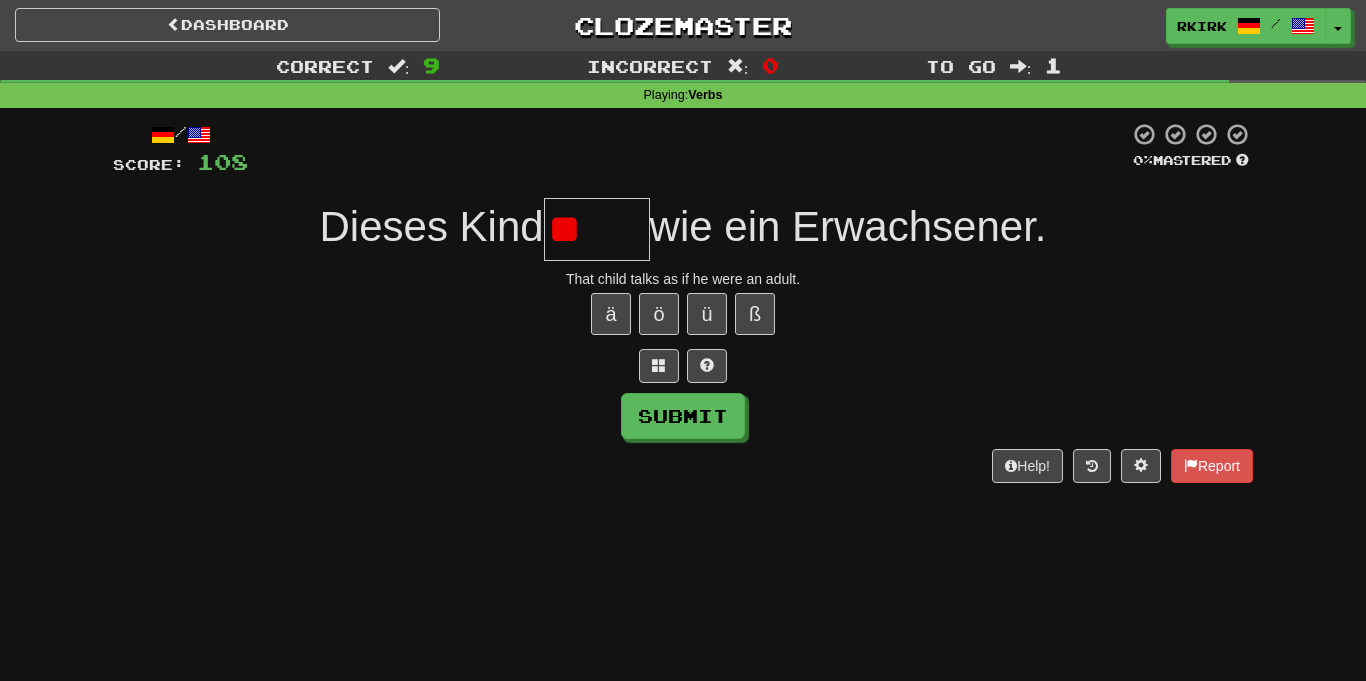 type on "*" 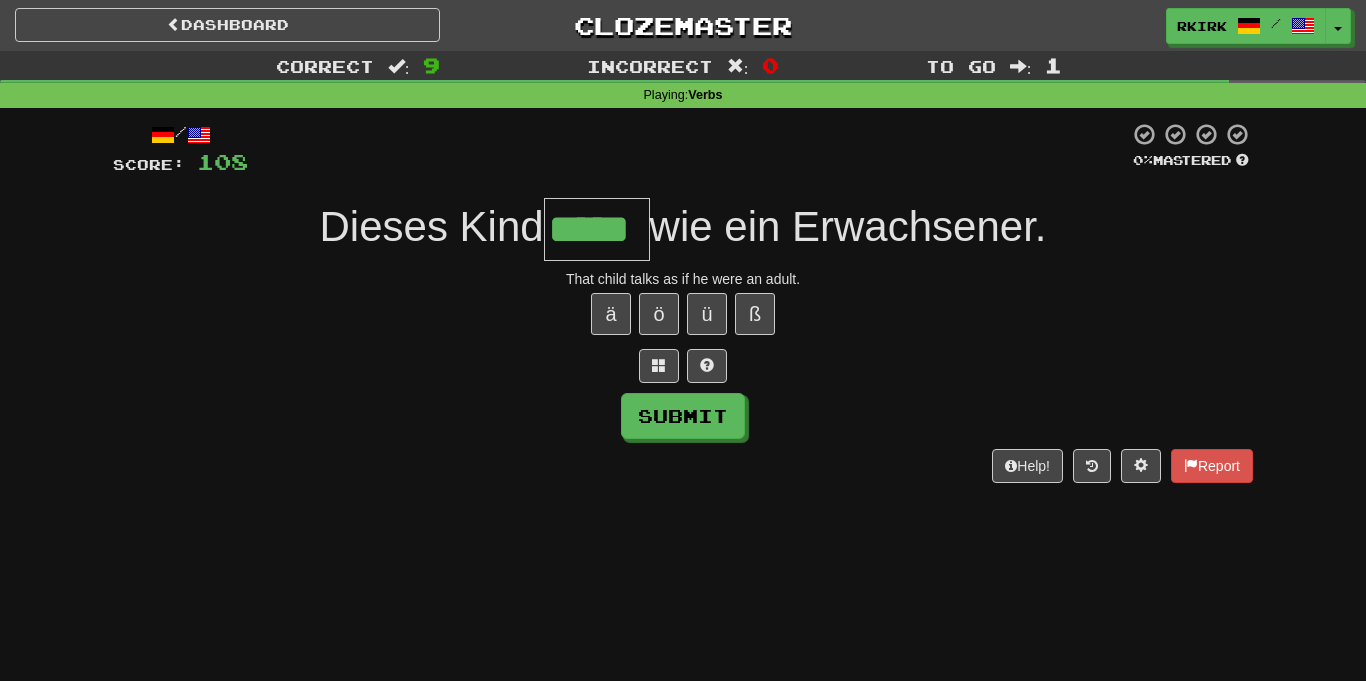 type on "*****" 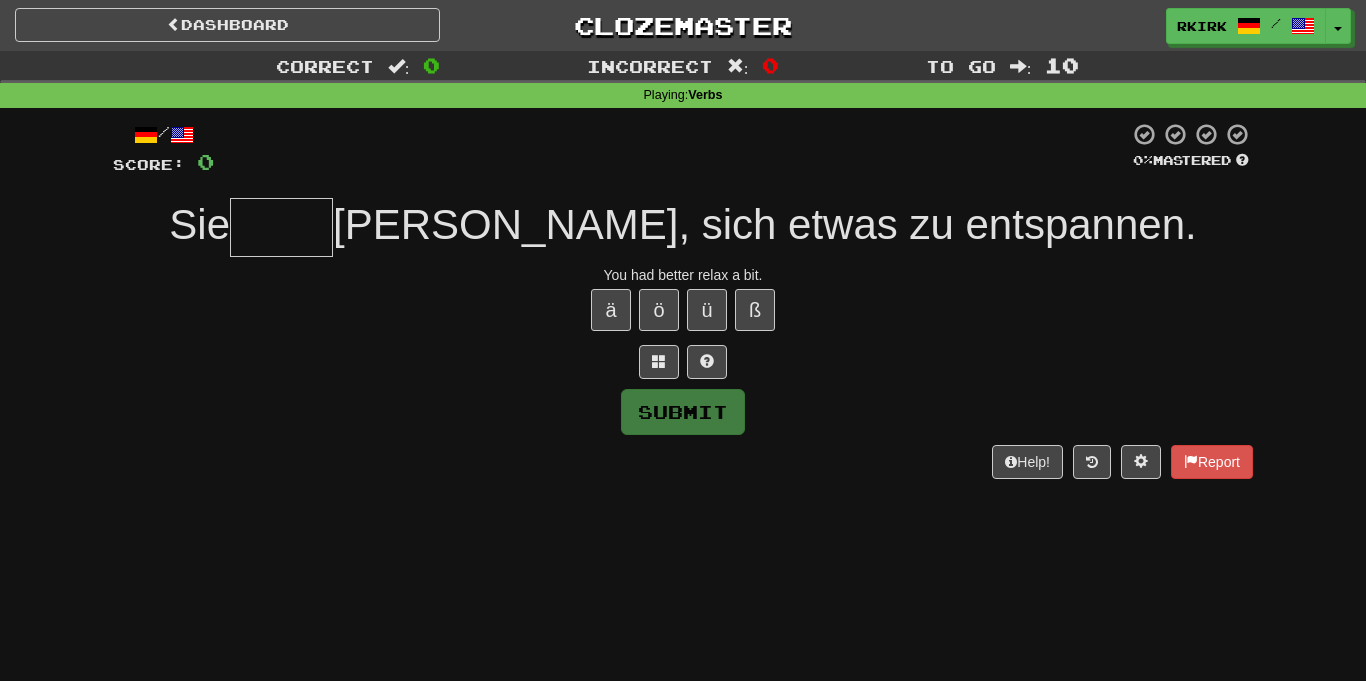 type on "*" 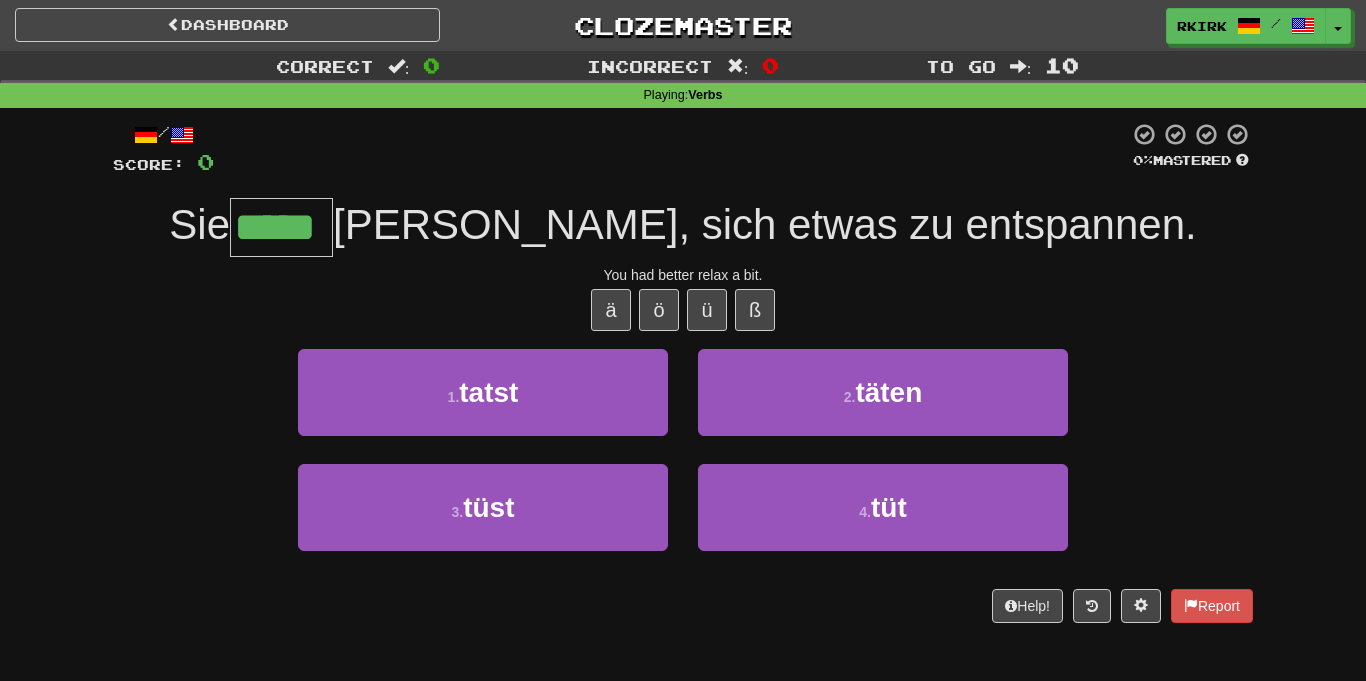 type on "*****" 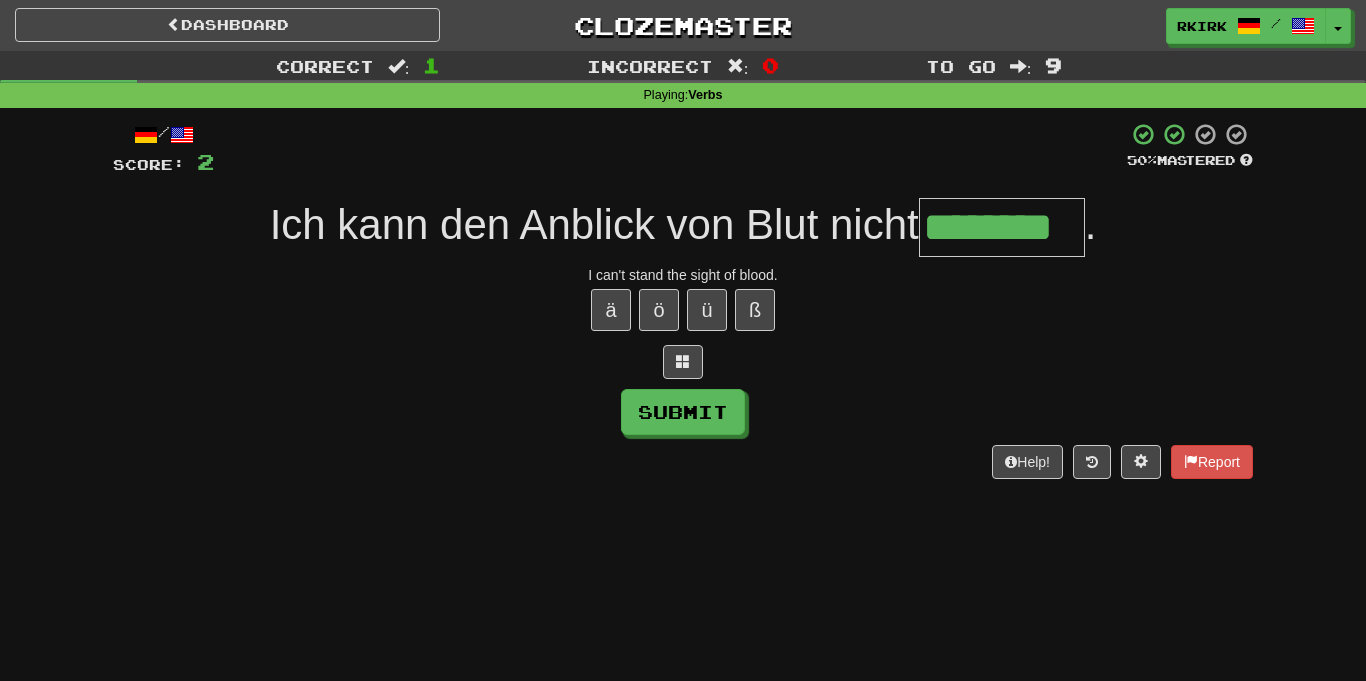 type on "********" 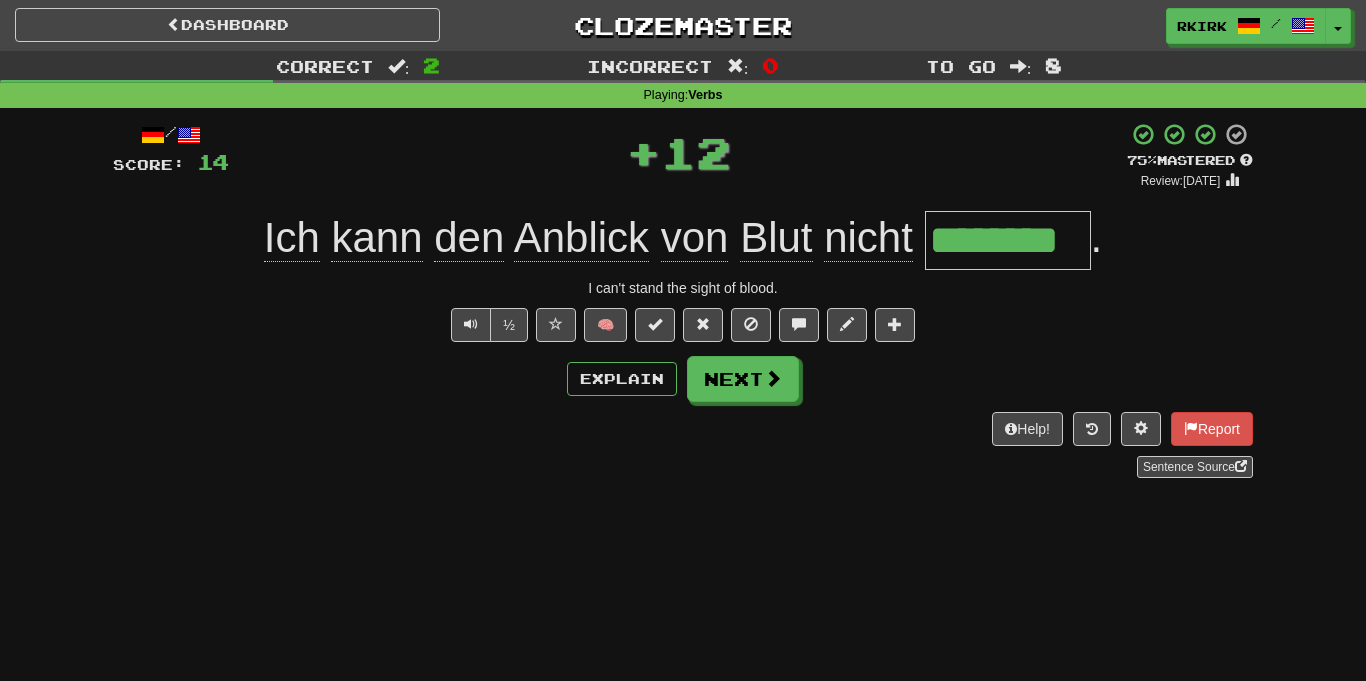 click on "********" at bounding box center (1008, 240) 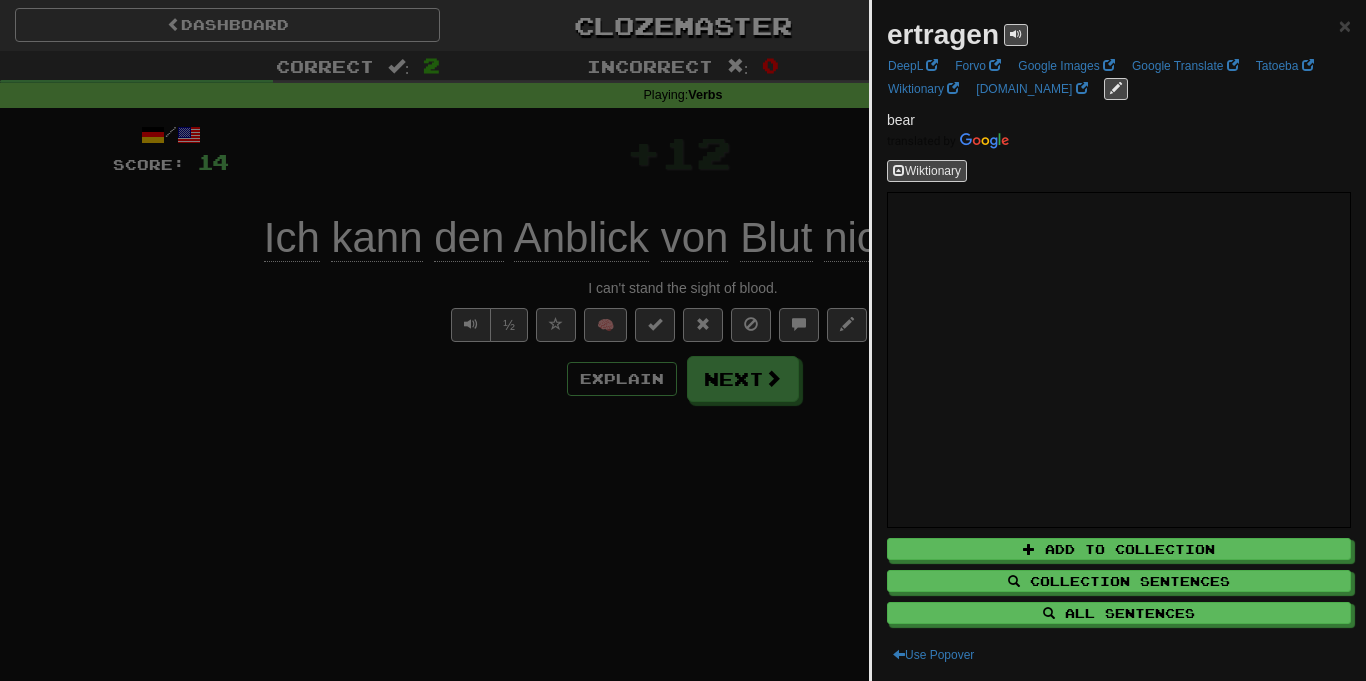 click at bounding box center (683, 340) 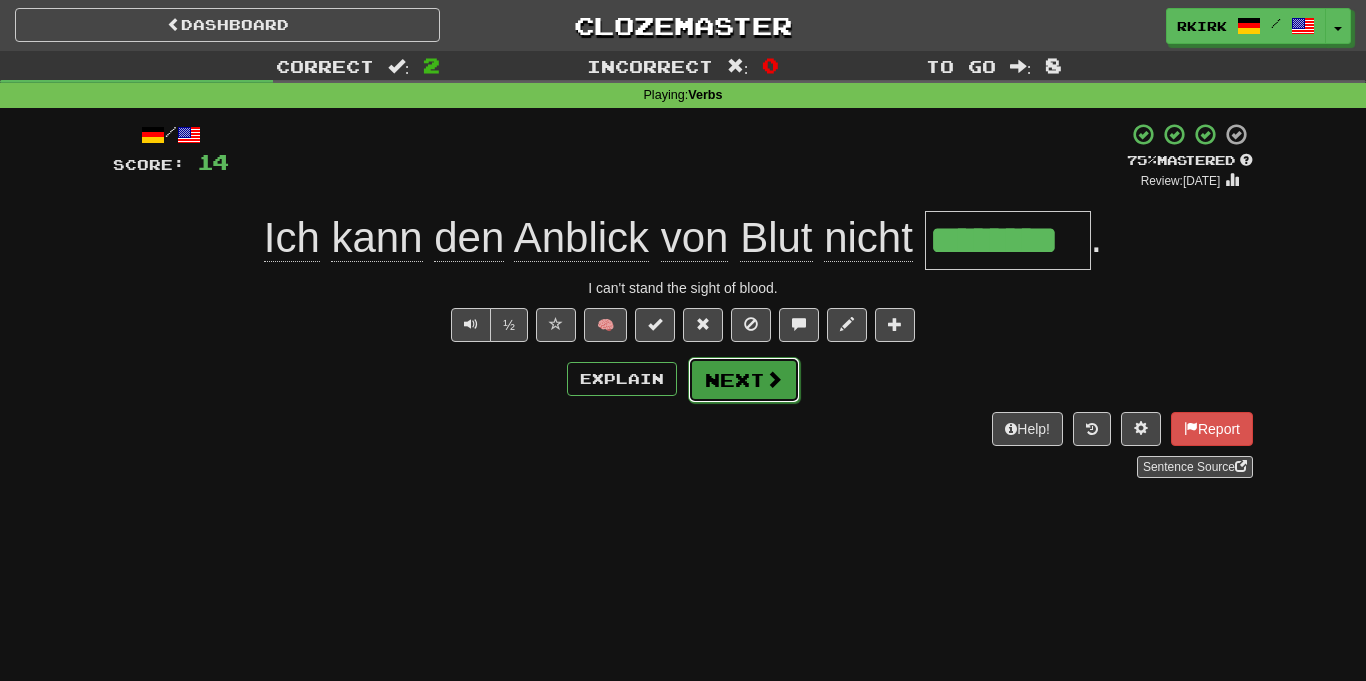 click on "Next" at bounding box center [744, 380] 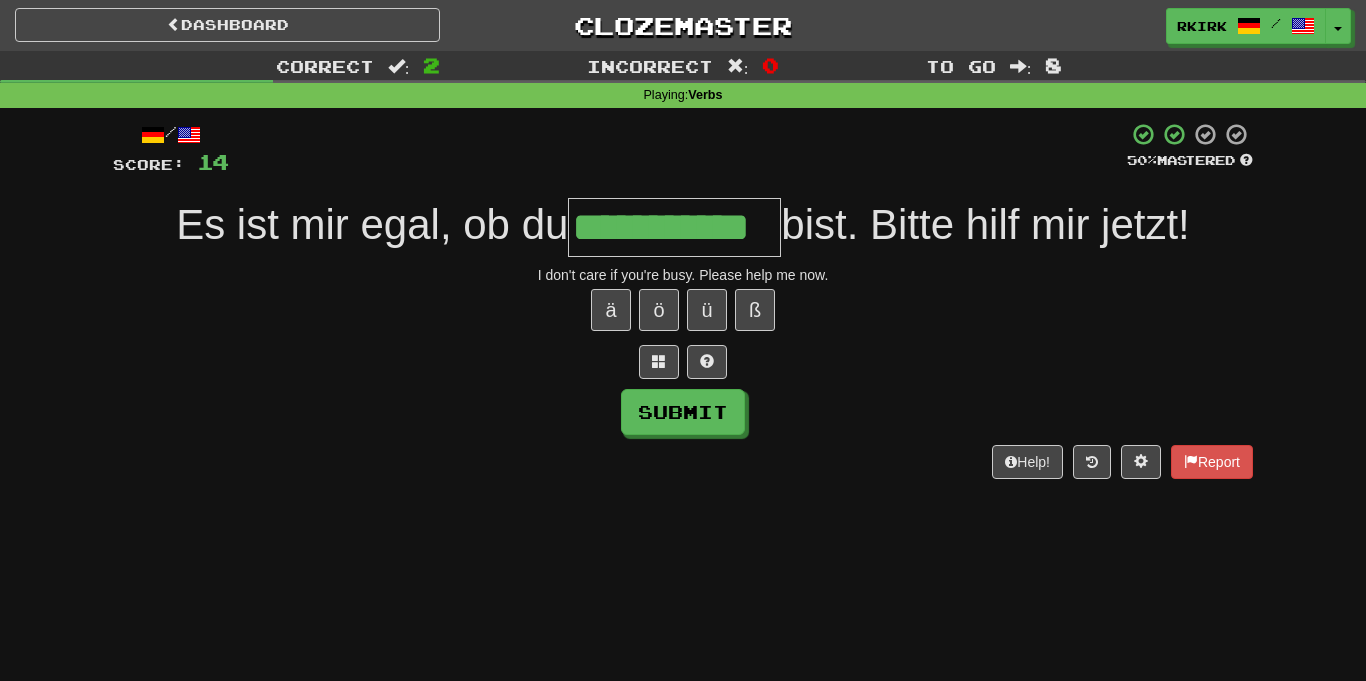 type on "**********" 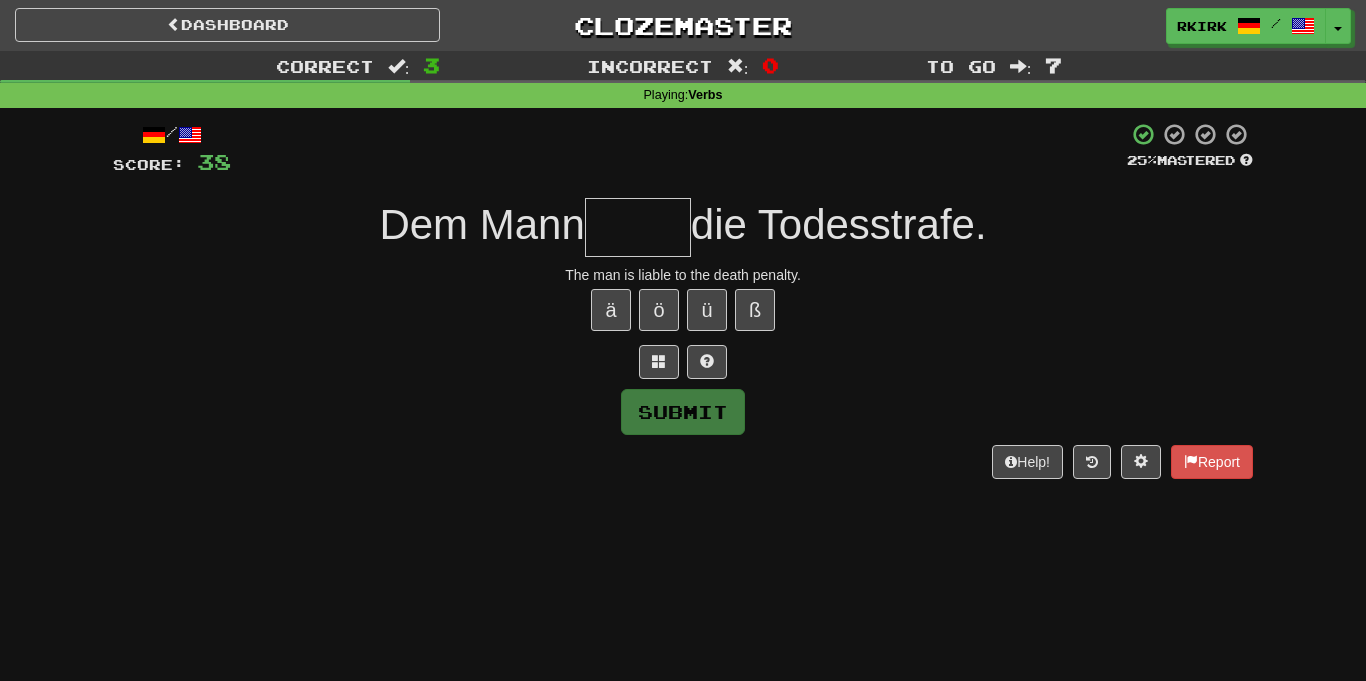 type on "*" 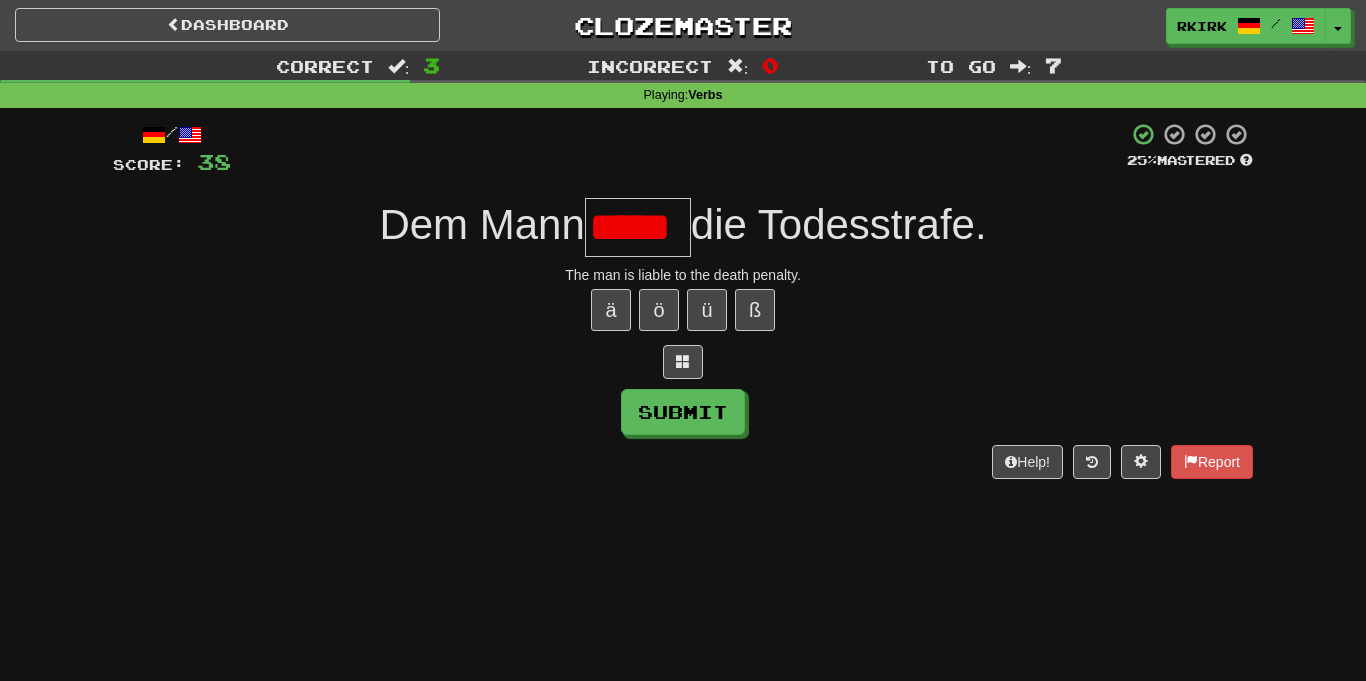type on "*****" 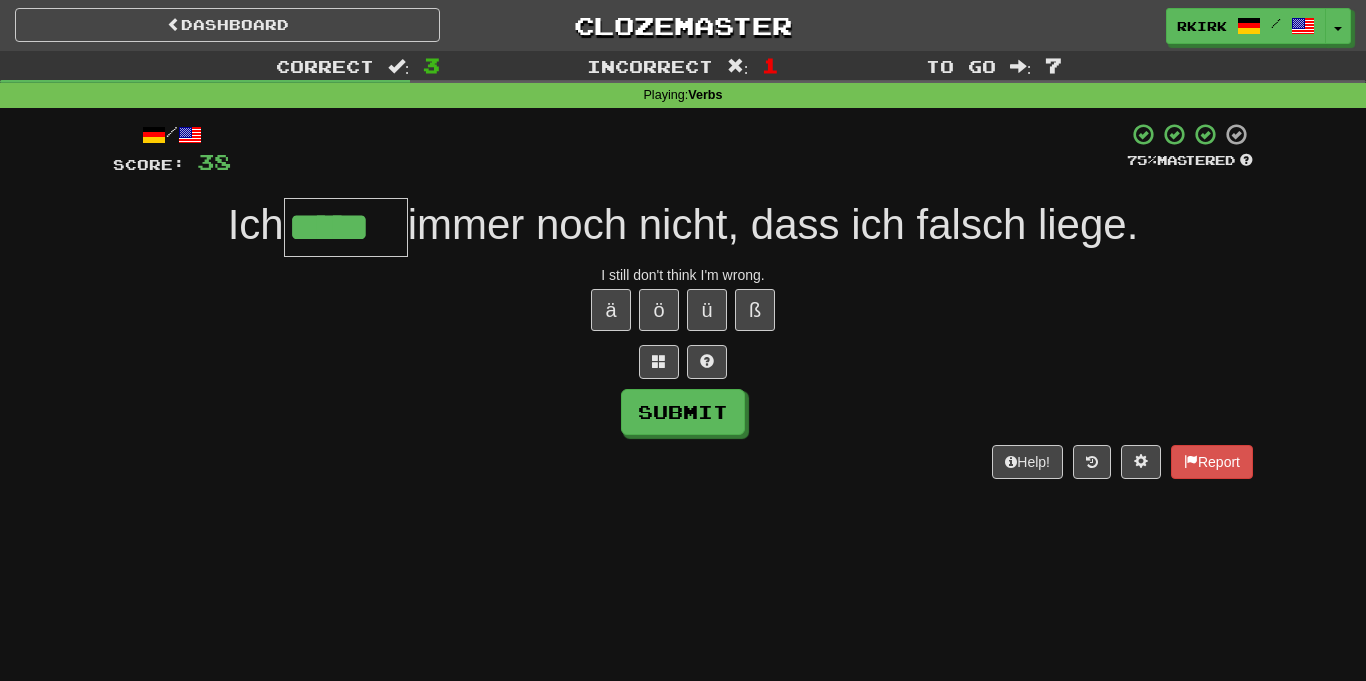 type on "*****" 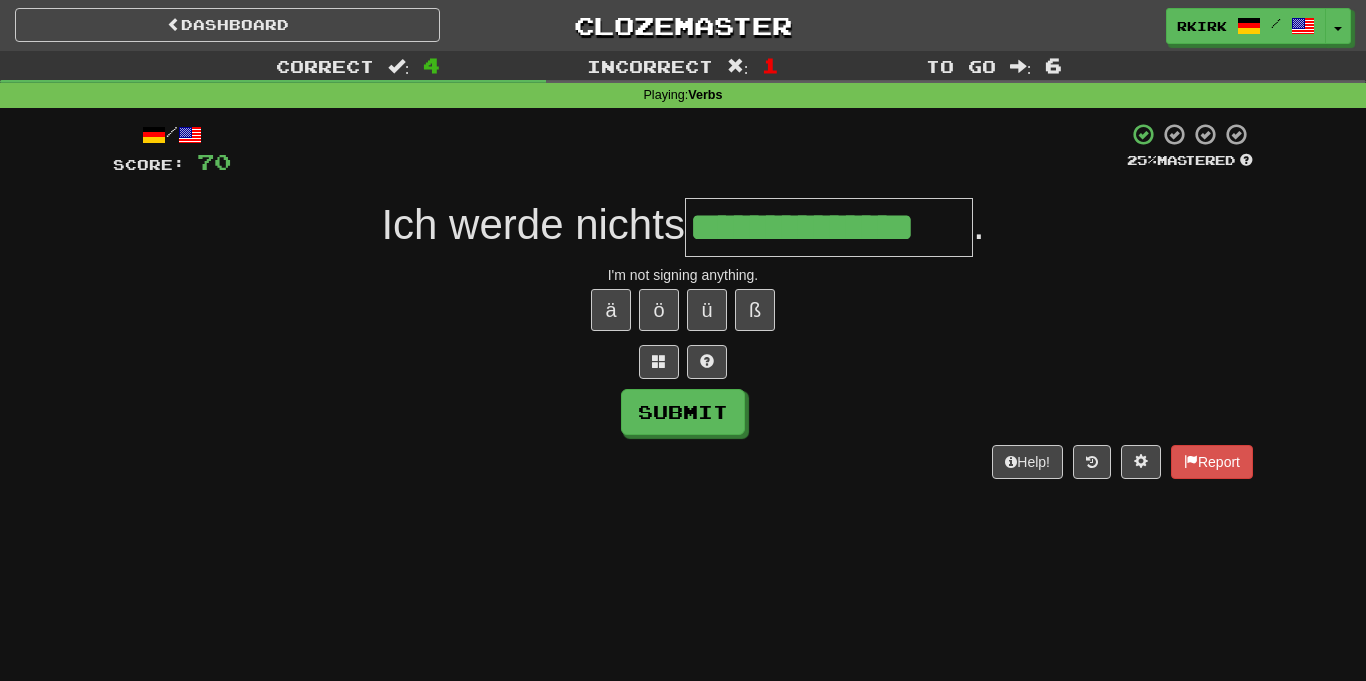 type on "**********" 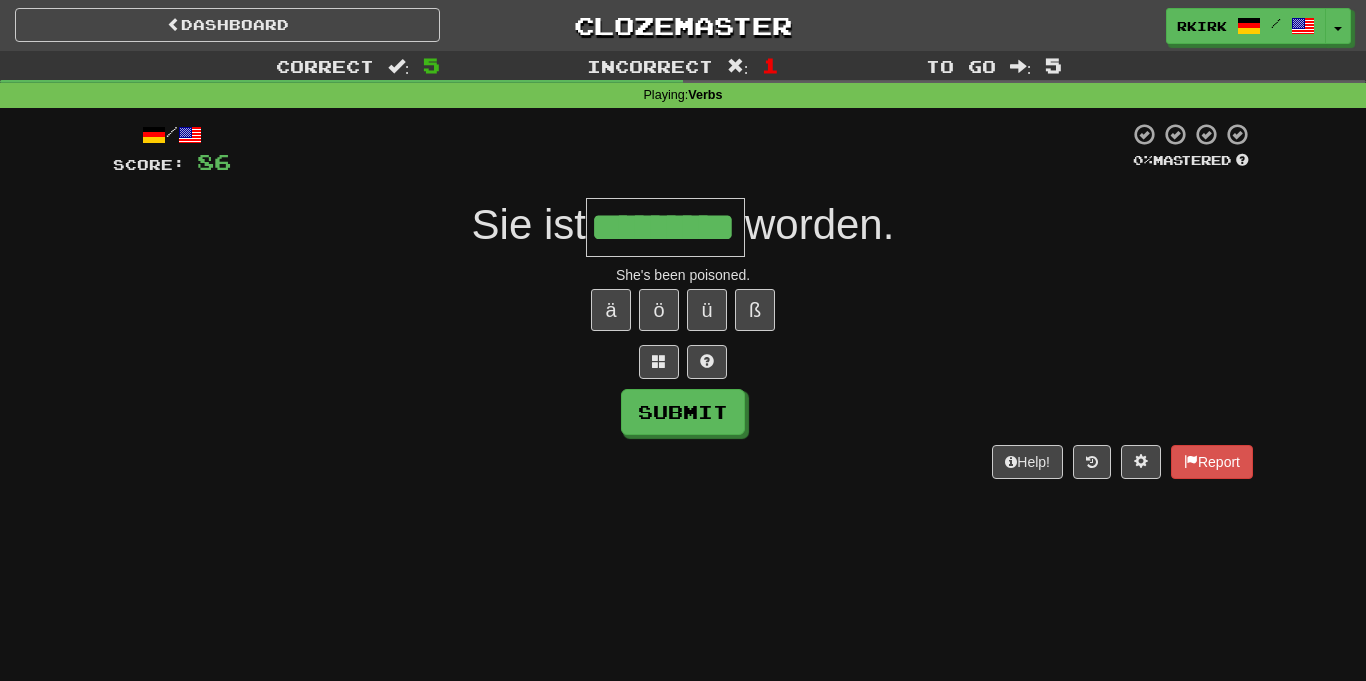 type on "*********" 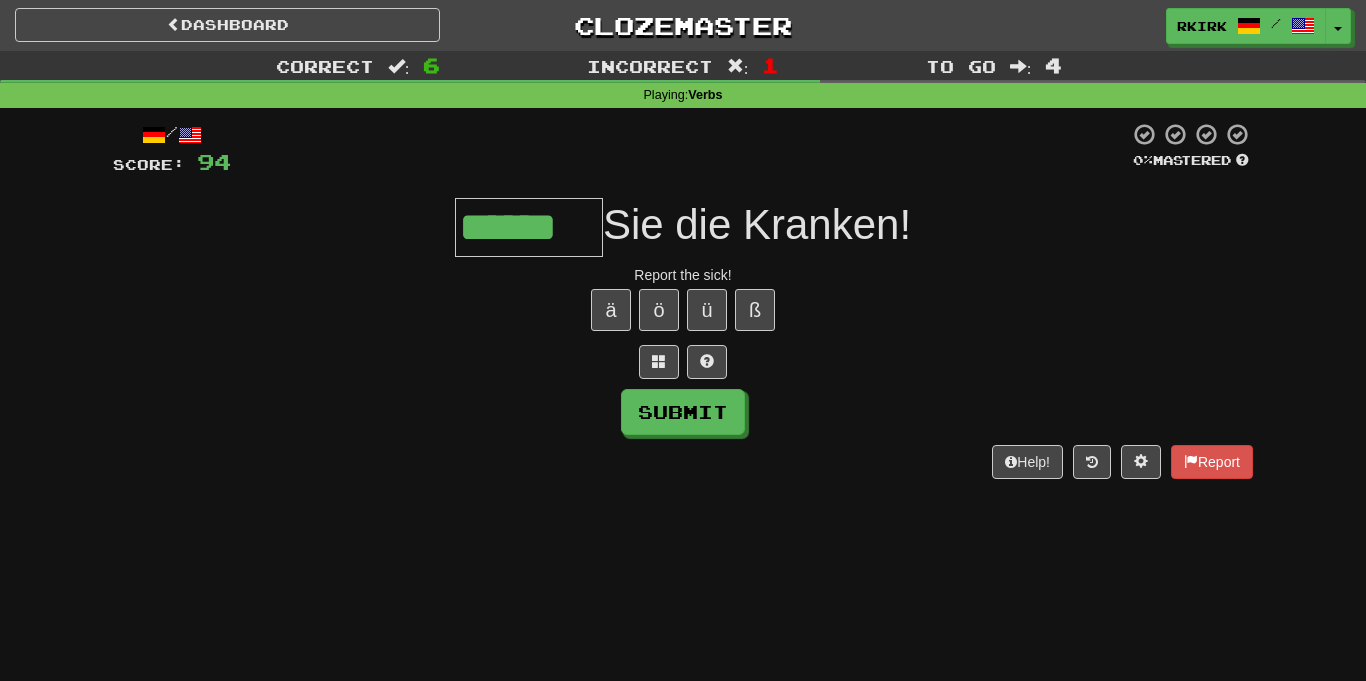 type on "******" 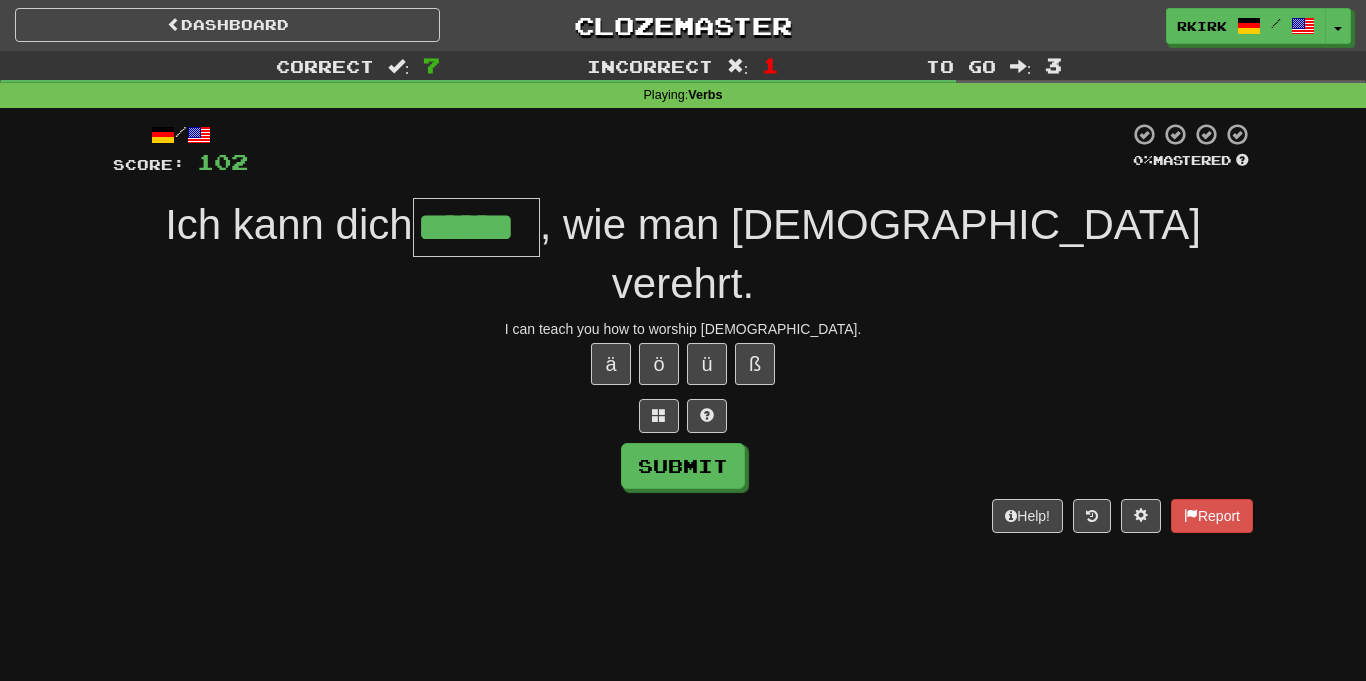 type on "******" 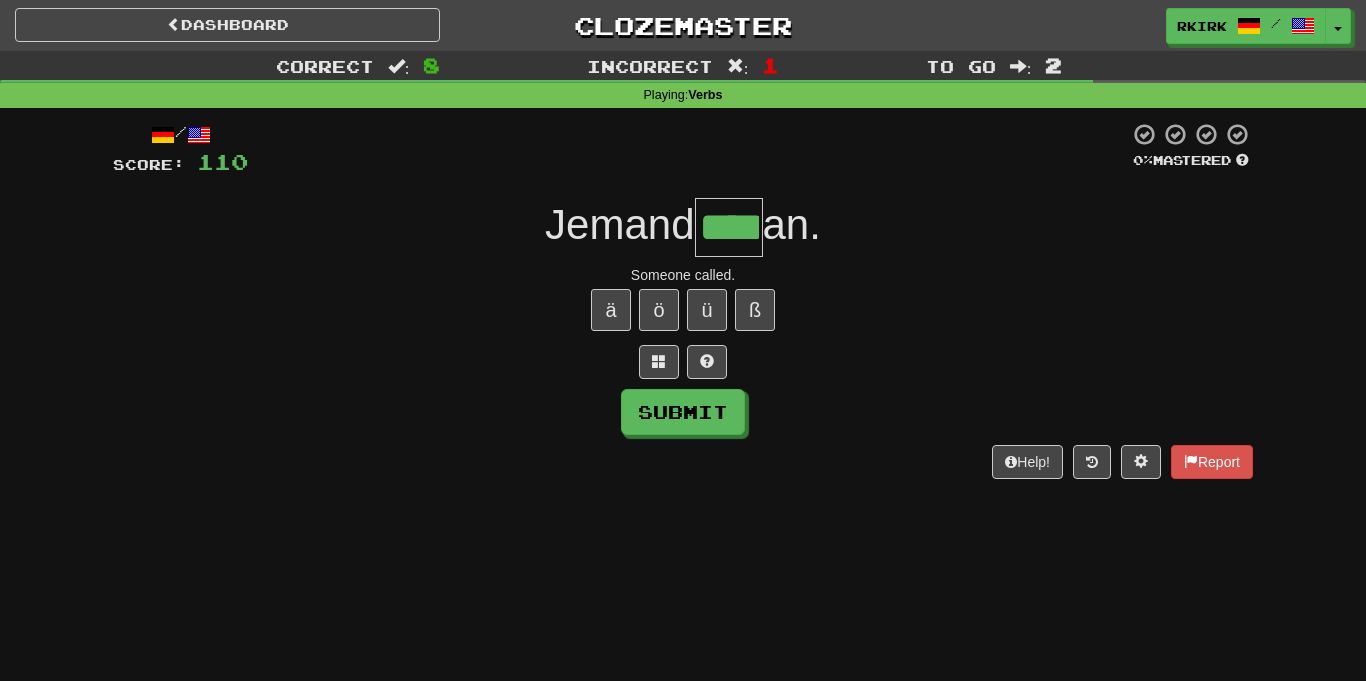type on "****" 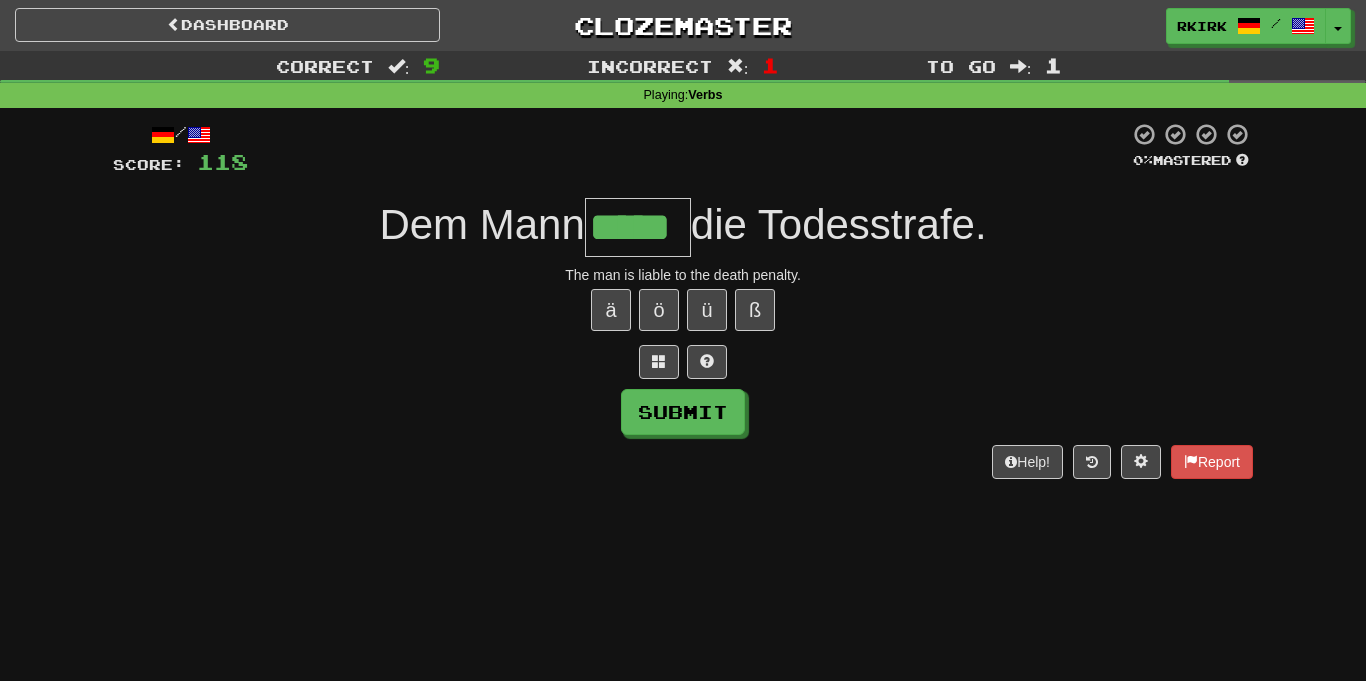 type on "*****" 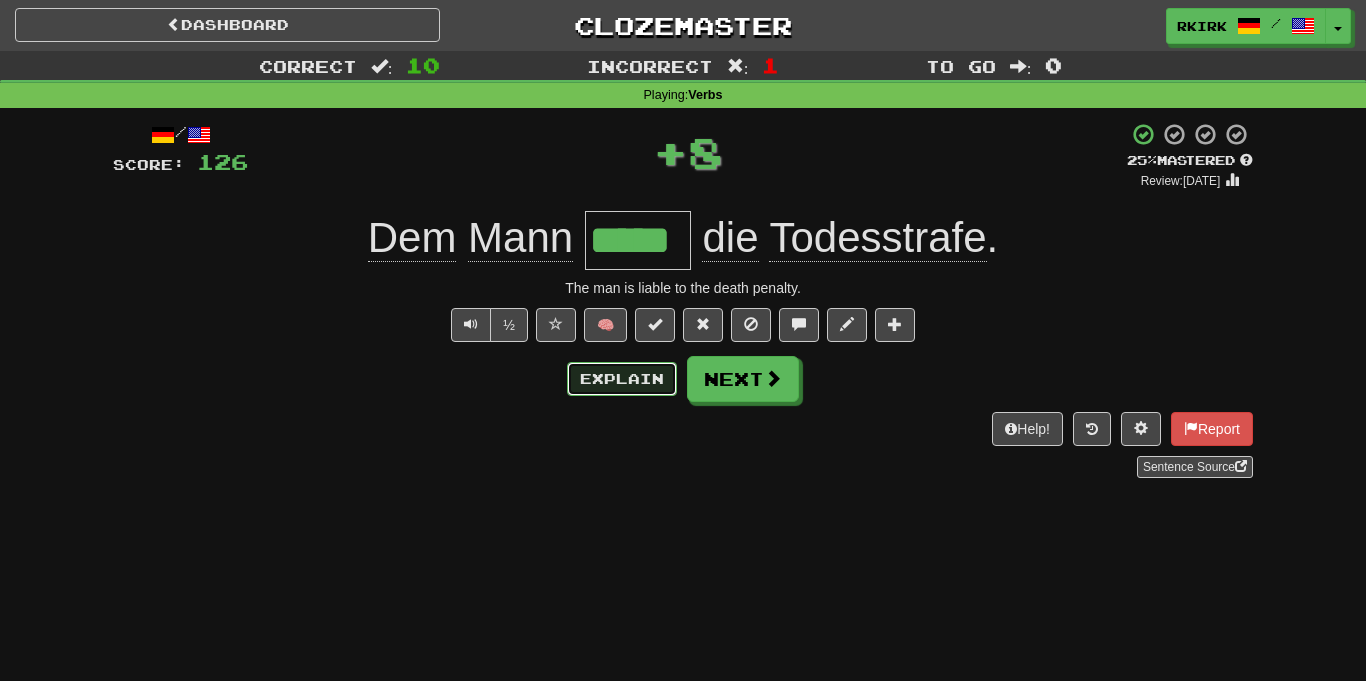 click on "Explain" at bounding box center [622, 379] 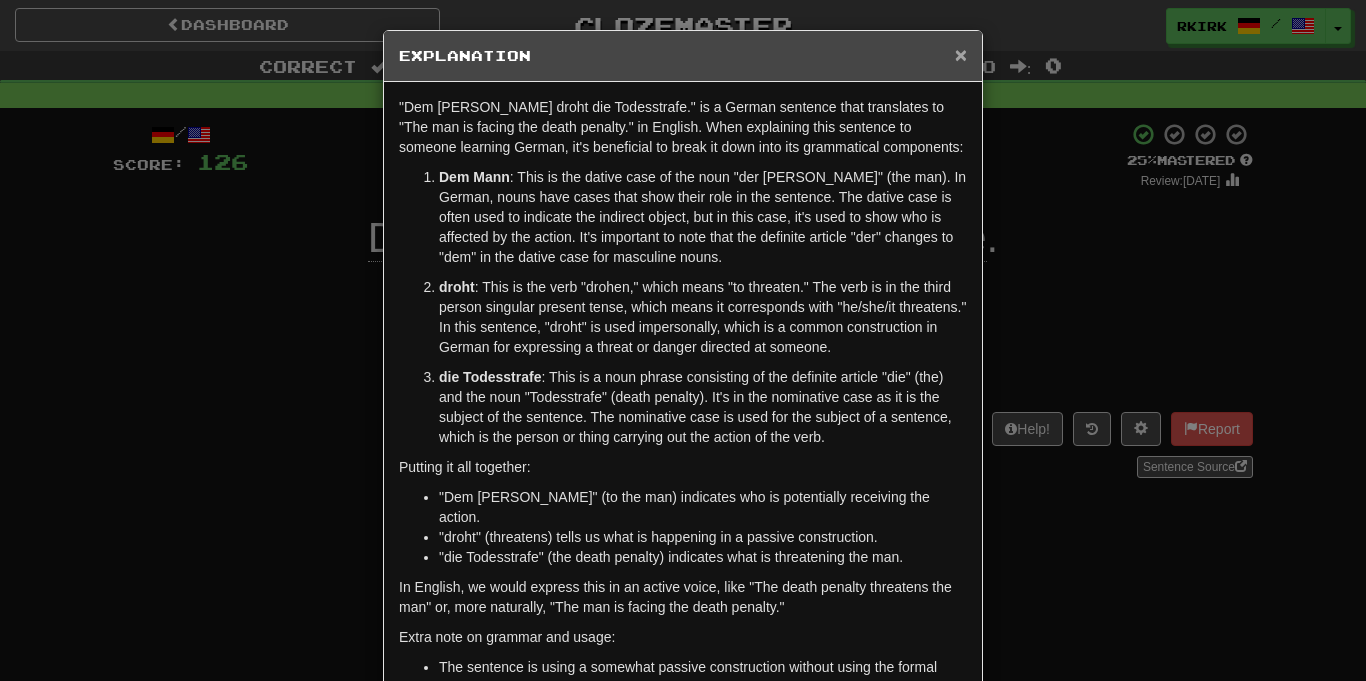click on "×" at bounding box center [961, 54] 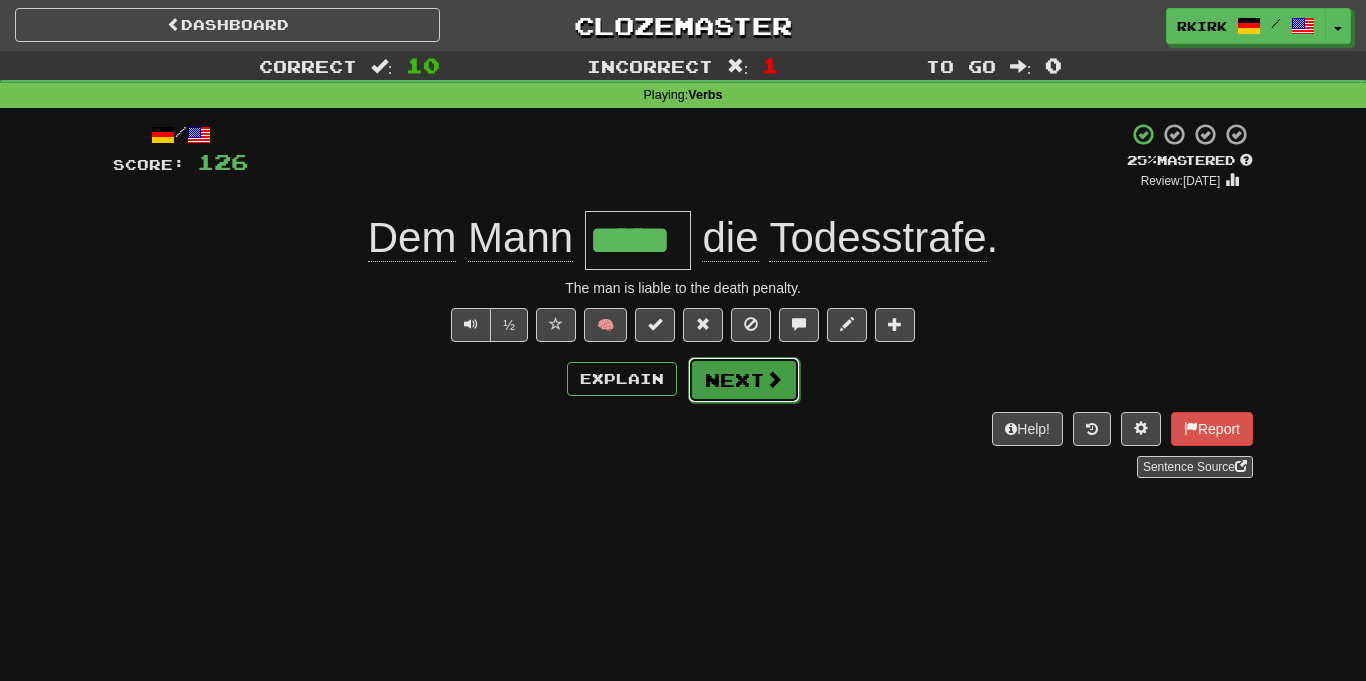 click at bounding box center (774, 379) 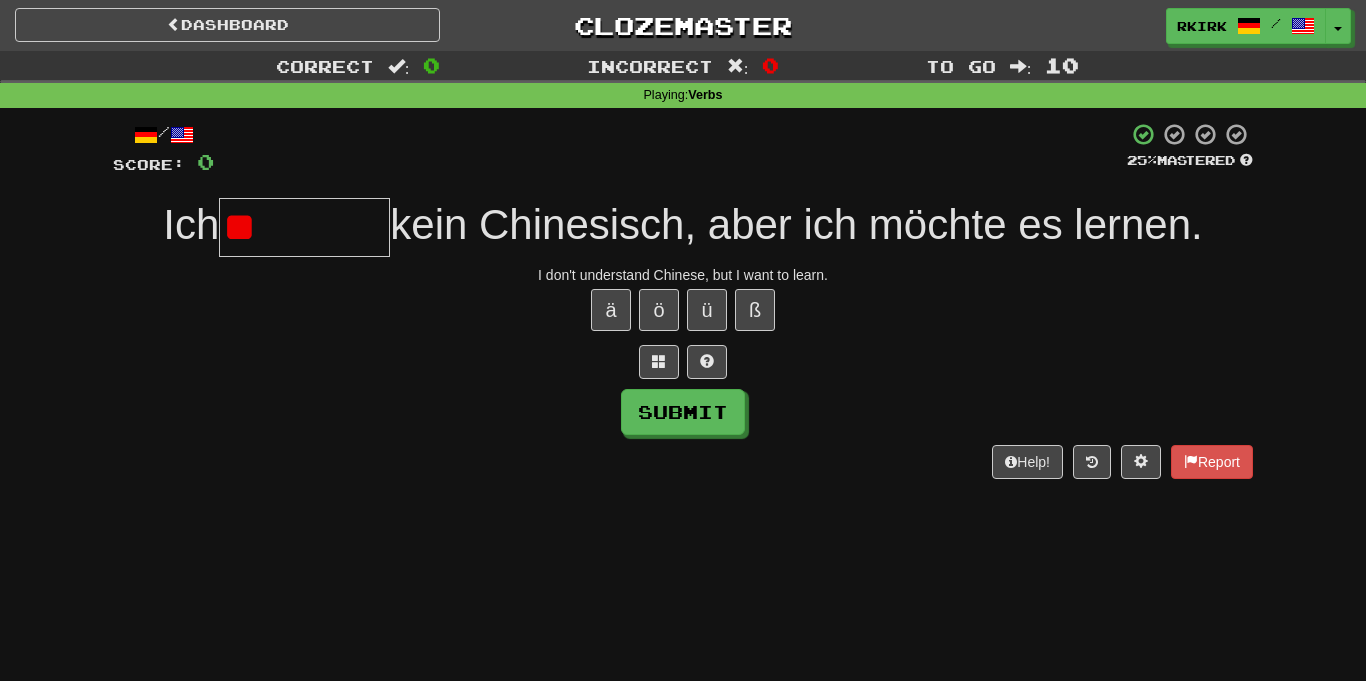 type on "*" 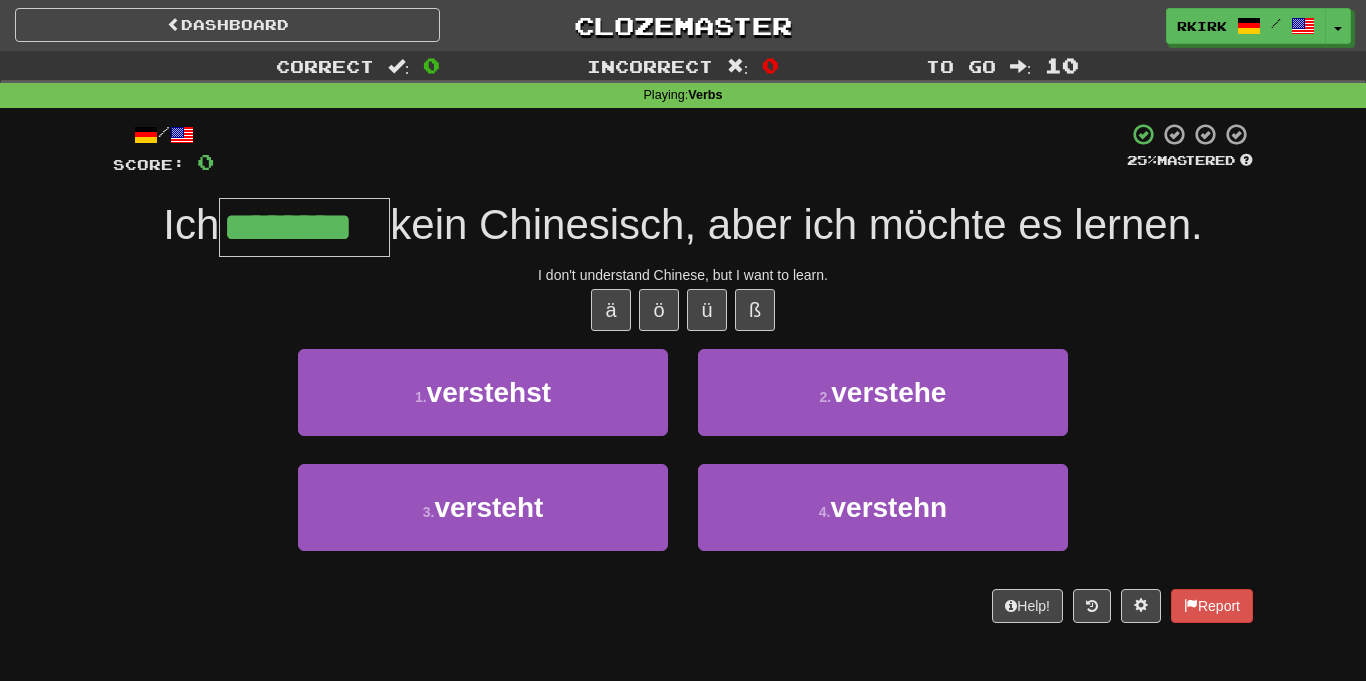 type on "********" 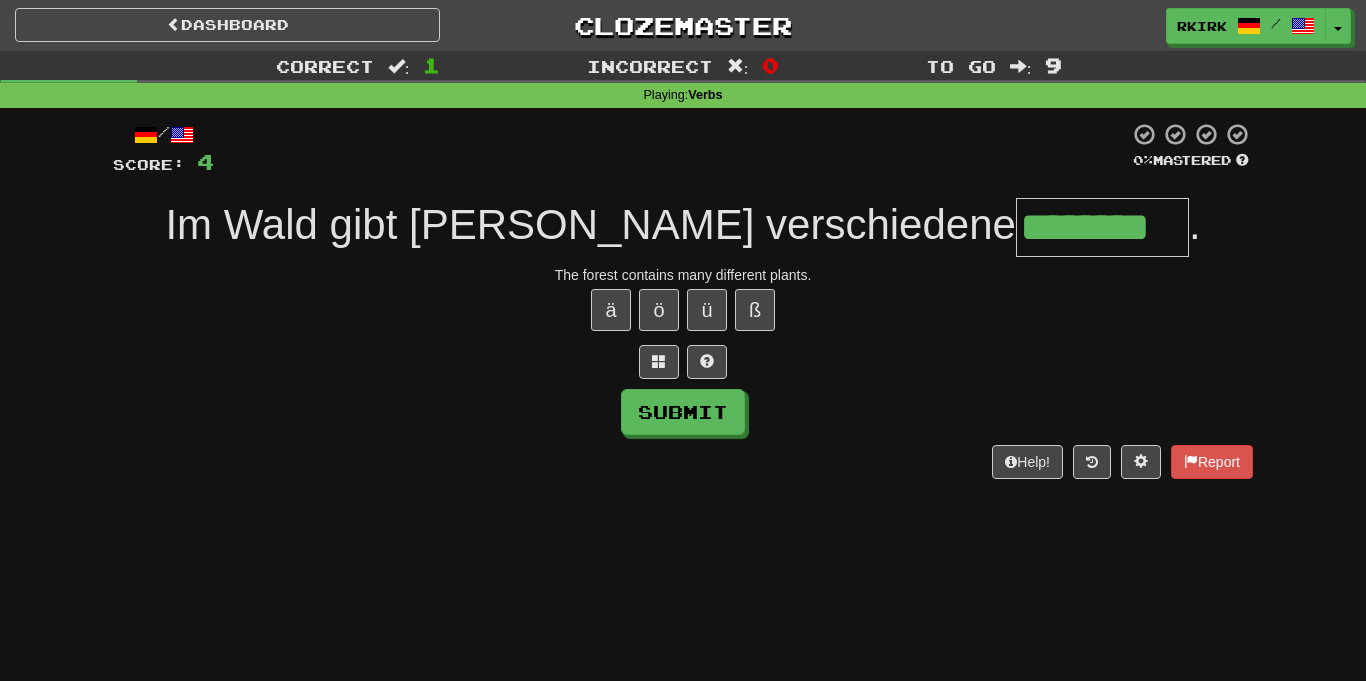 type on "********" 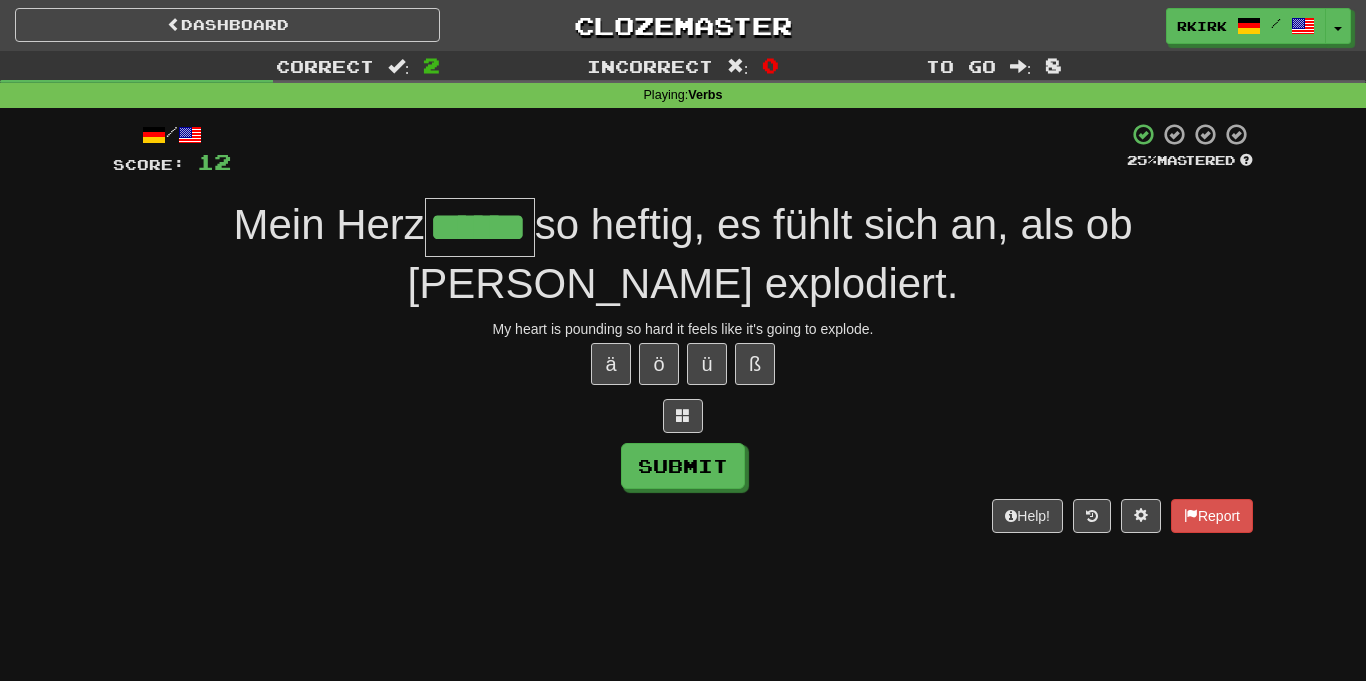 type on "******" 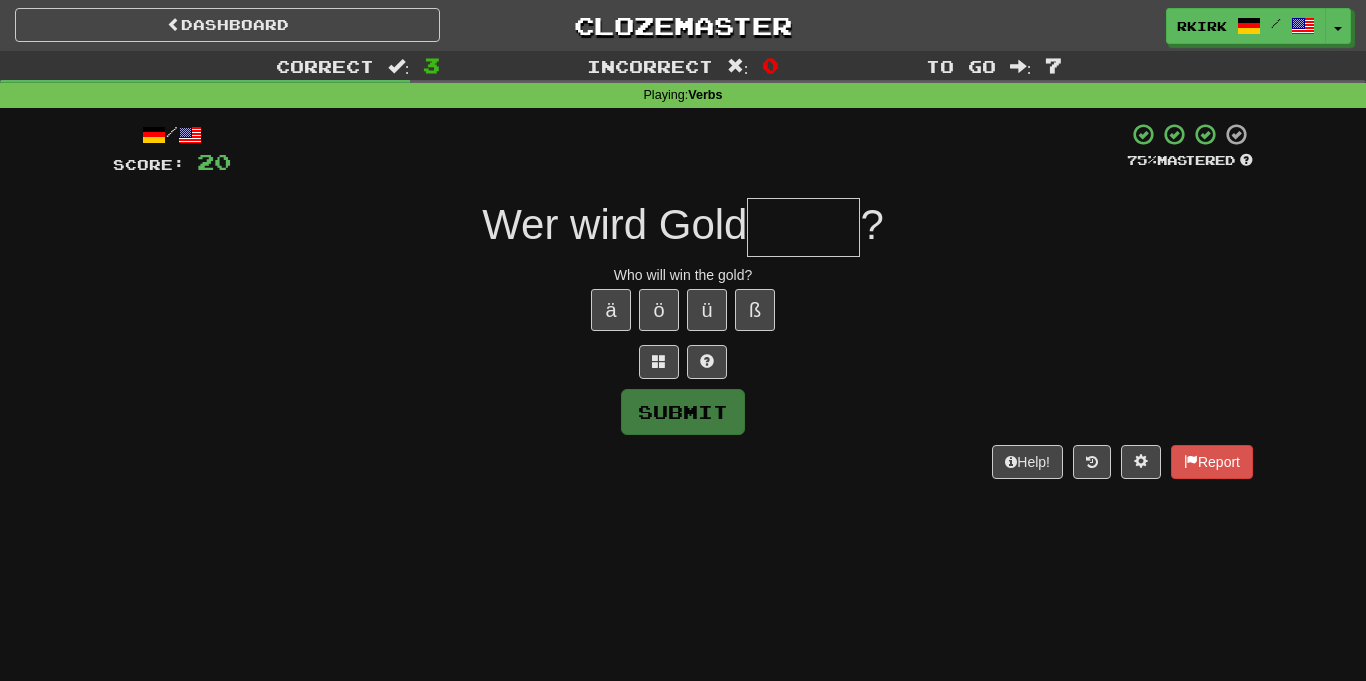 type on "*" 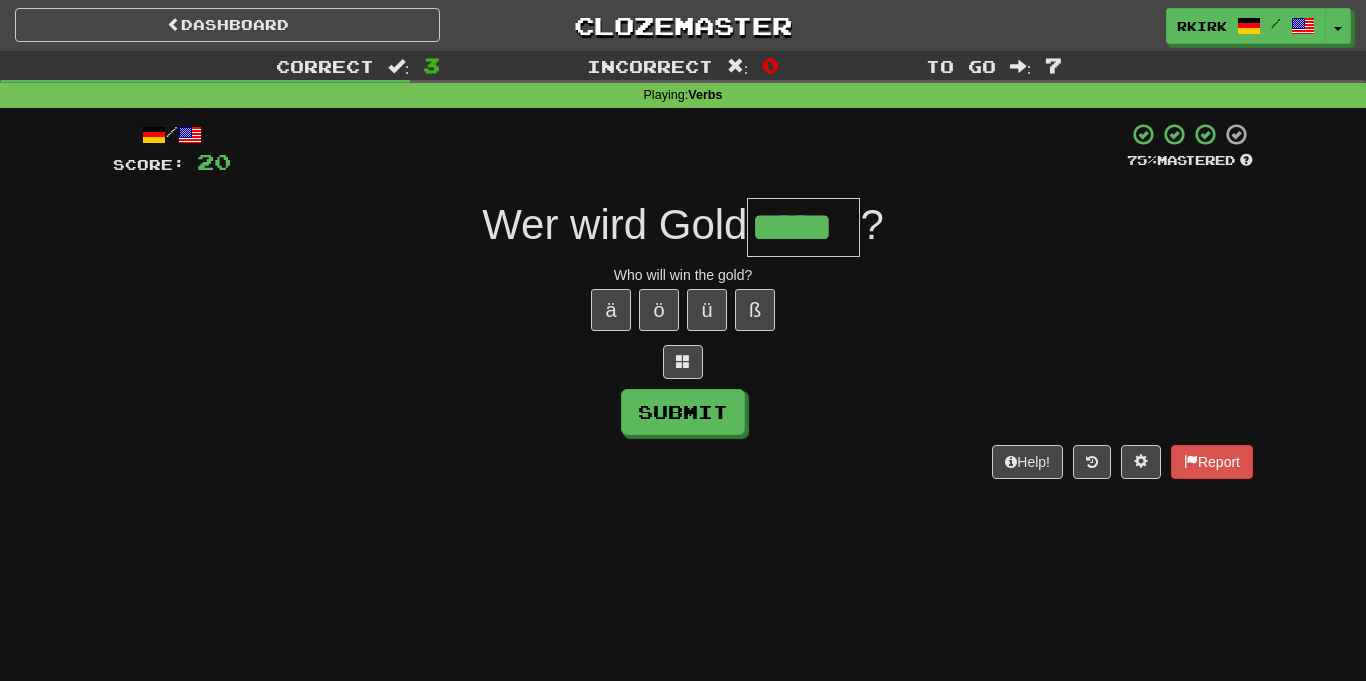type on "*****" 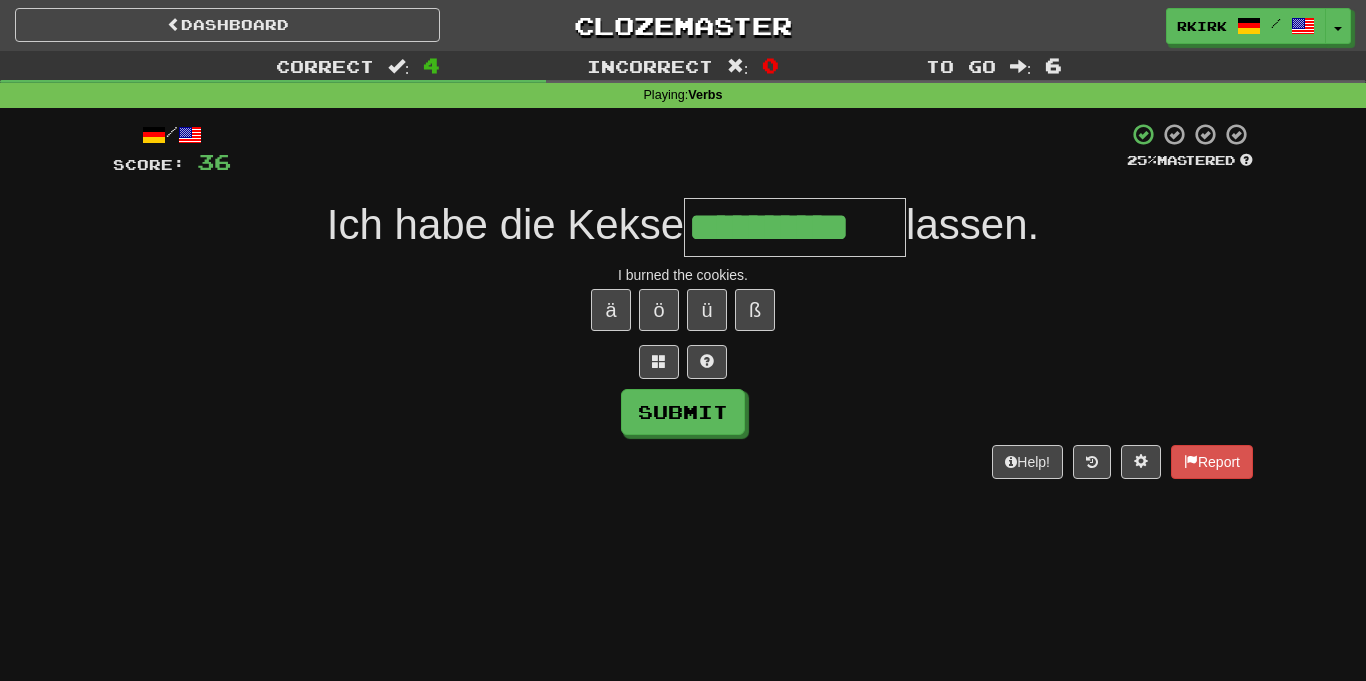 type on "**********" 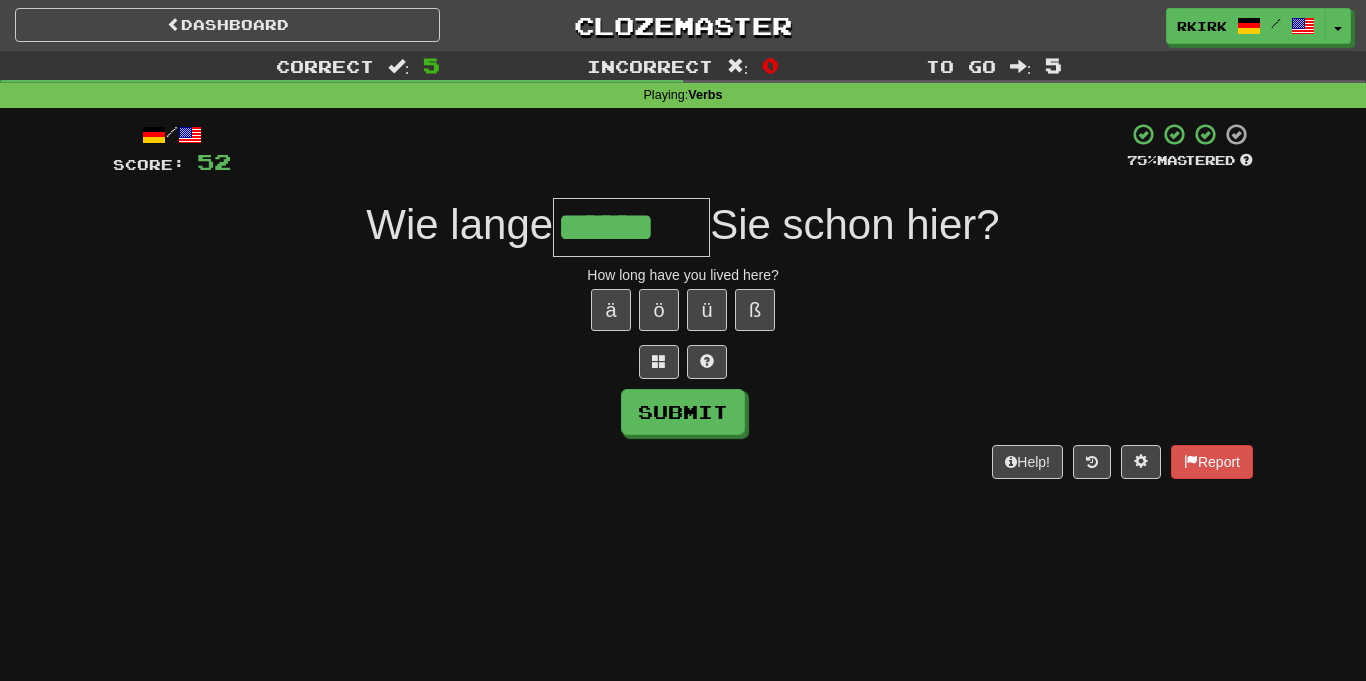 type on "******" 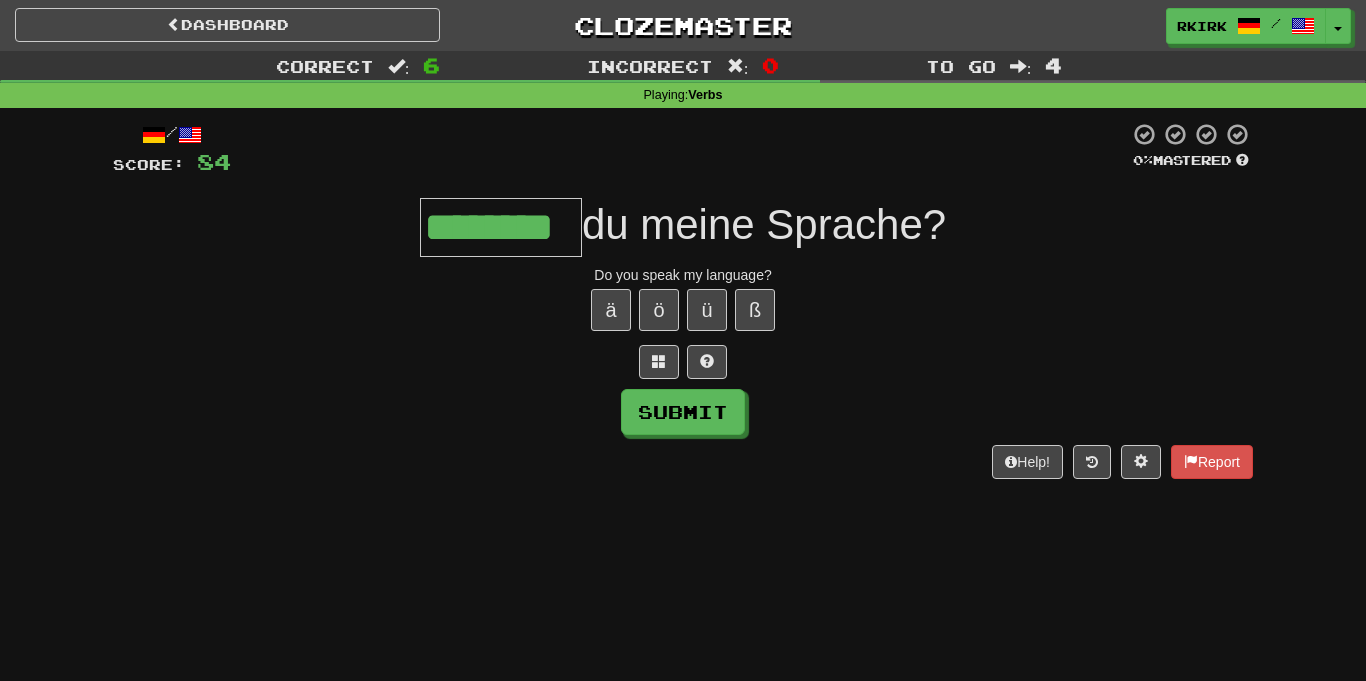 type on "********" 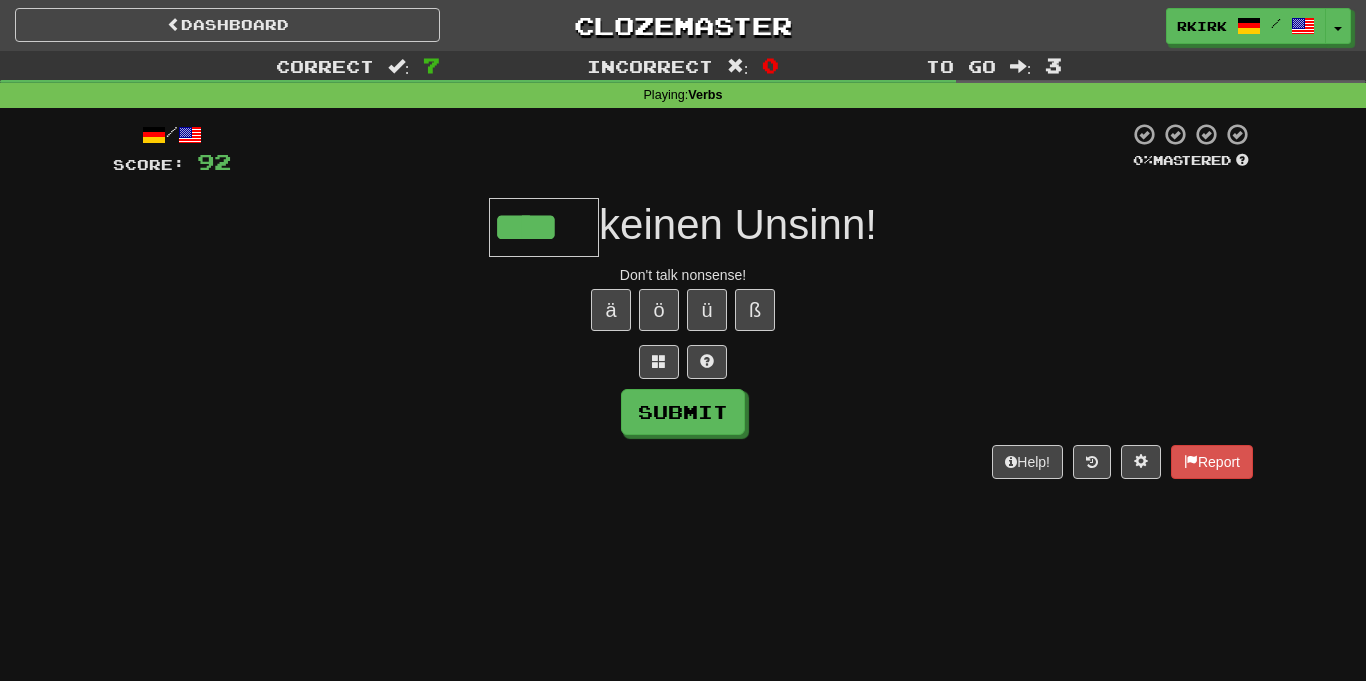 type on "****" 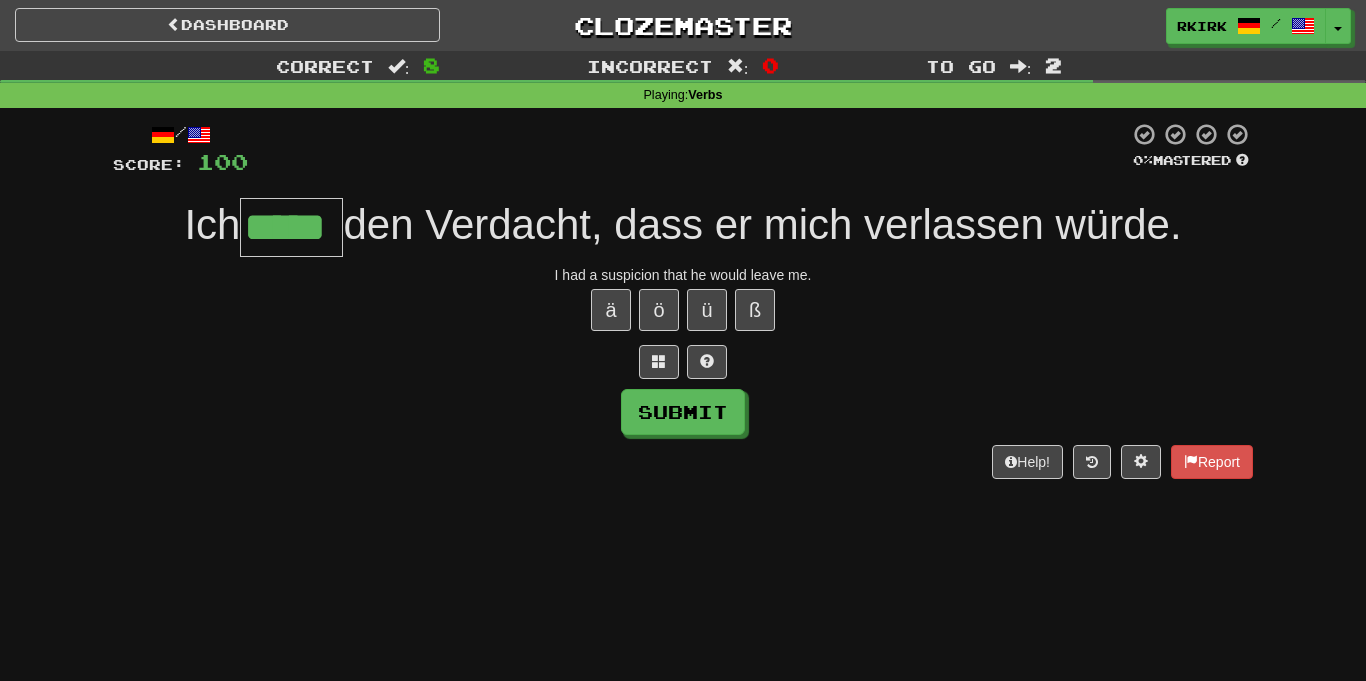type on "*****" 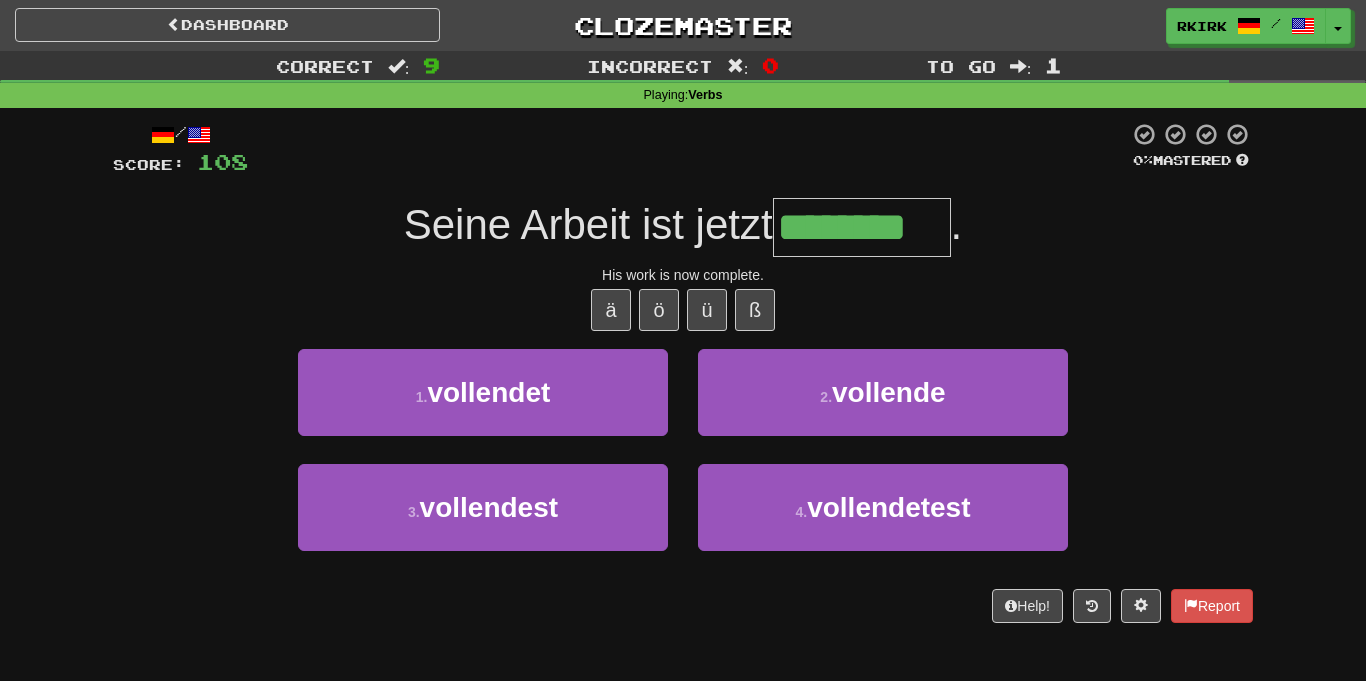 type on "*********" 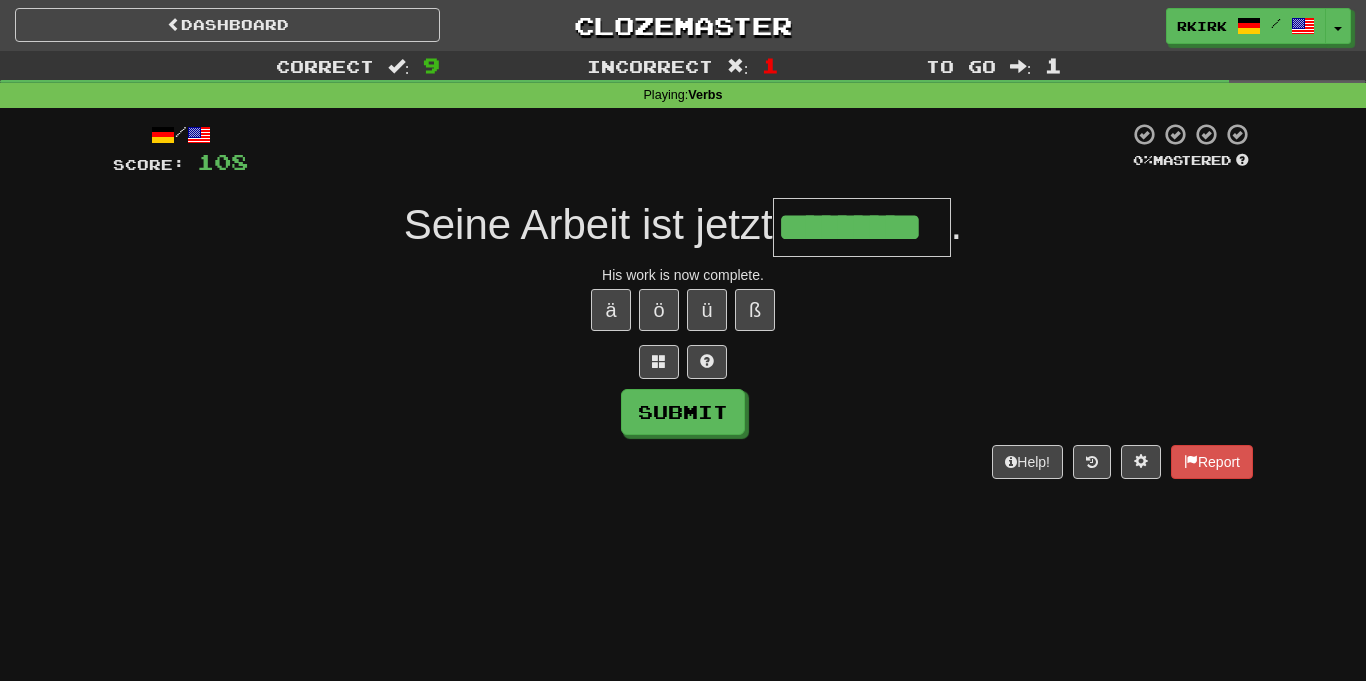 type on "*********" 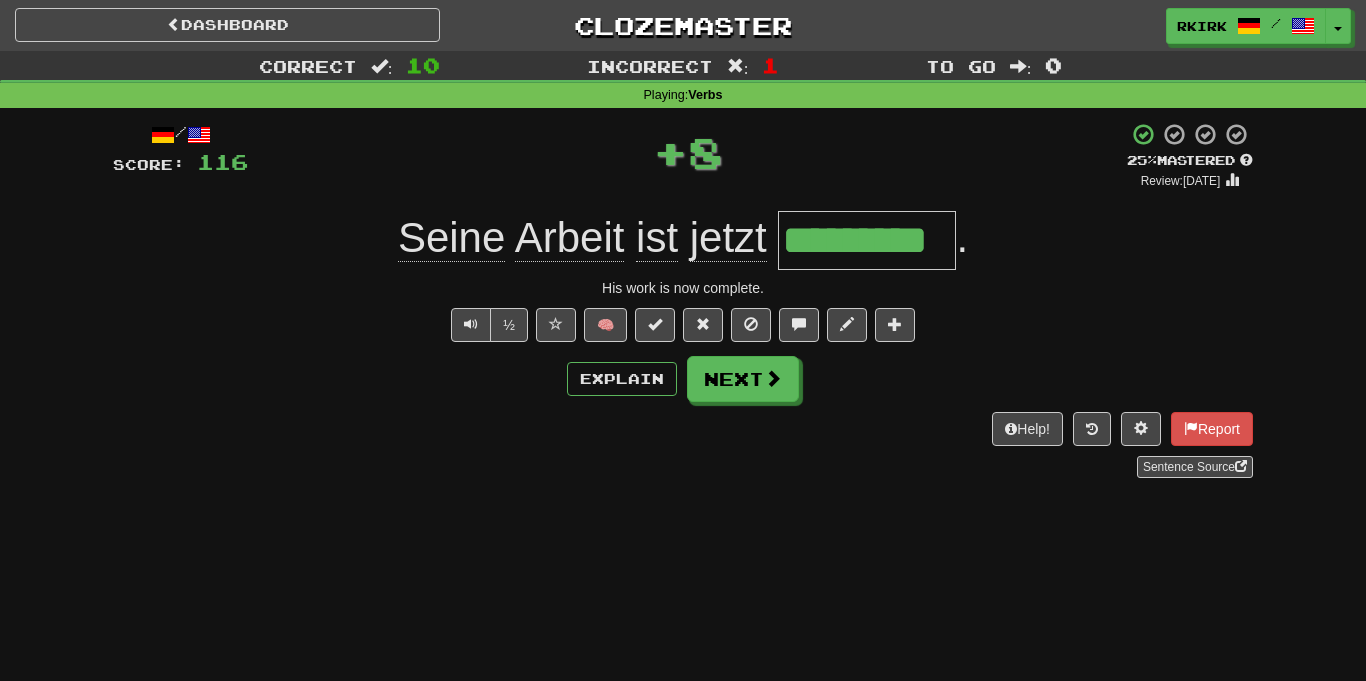 click on "*********" at bounding box center (867, 240) 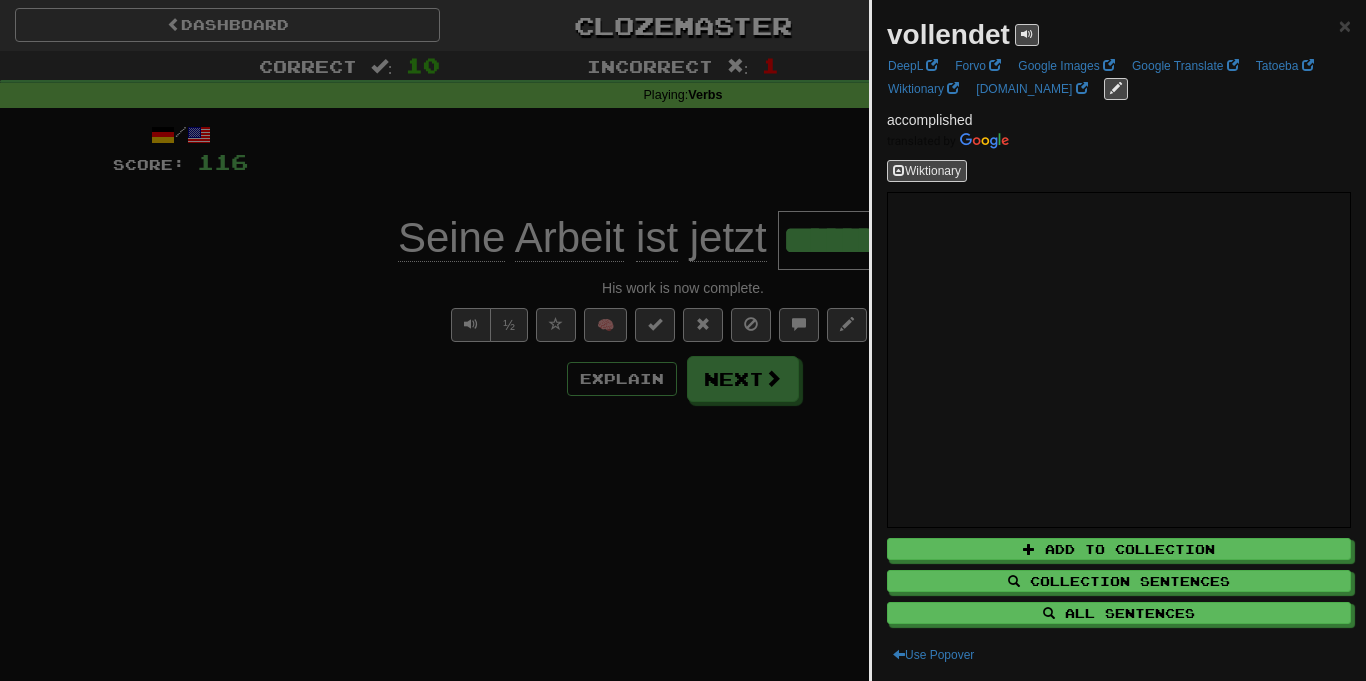 click at bounding box center (683, 340) 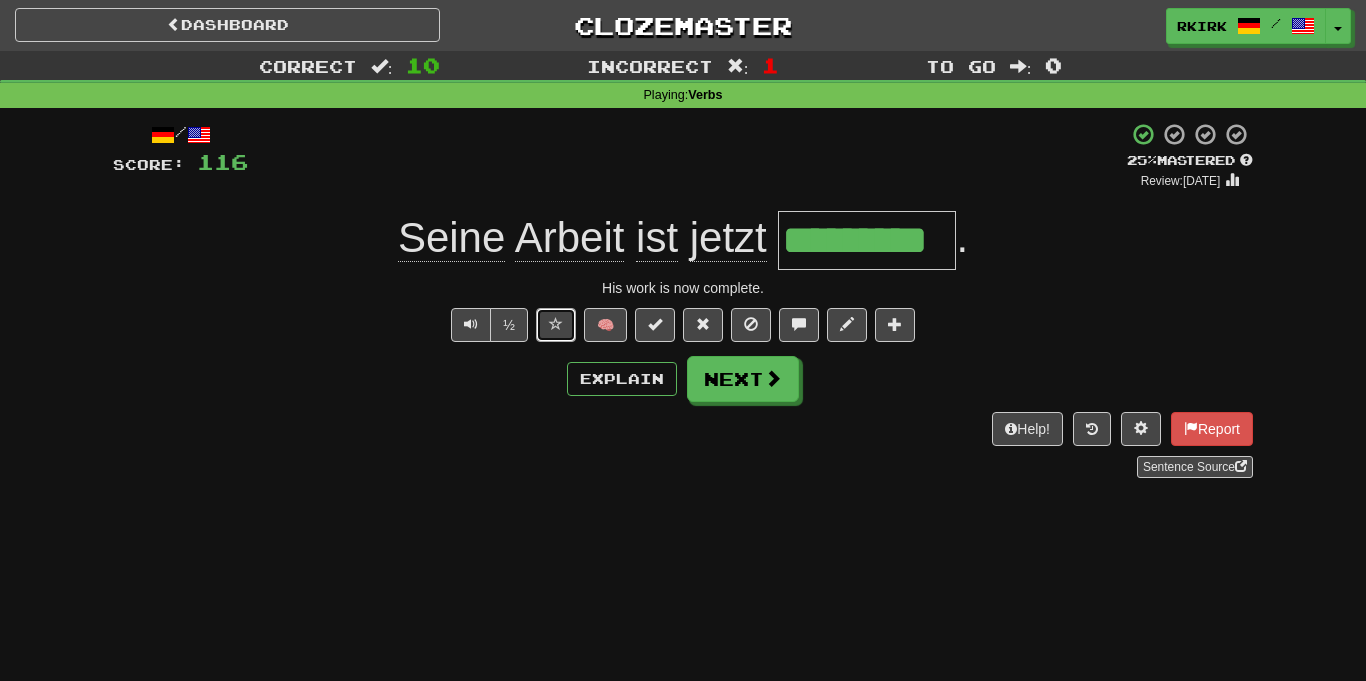 click at bounding box center [556, 325] 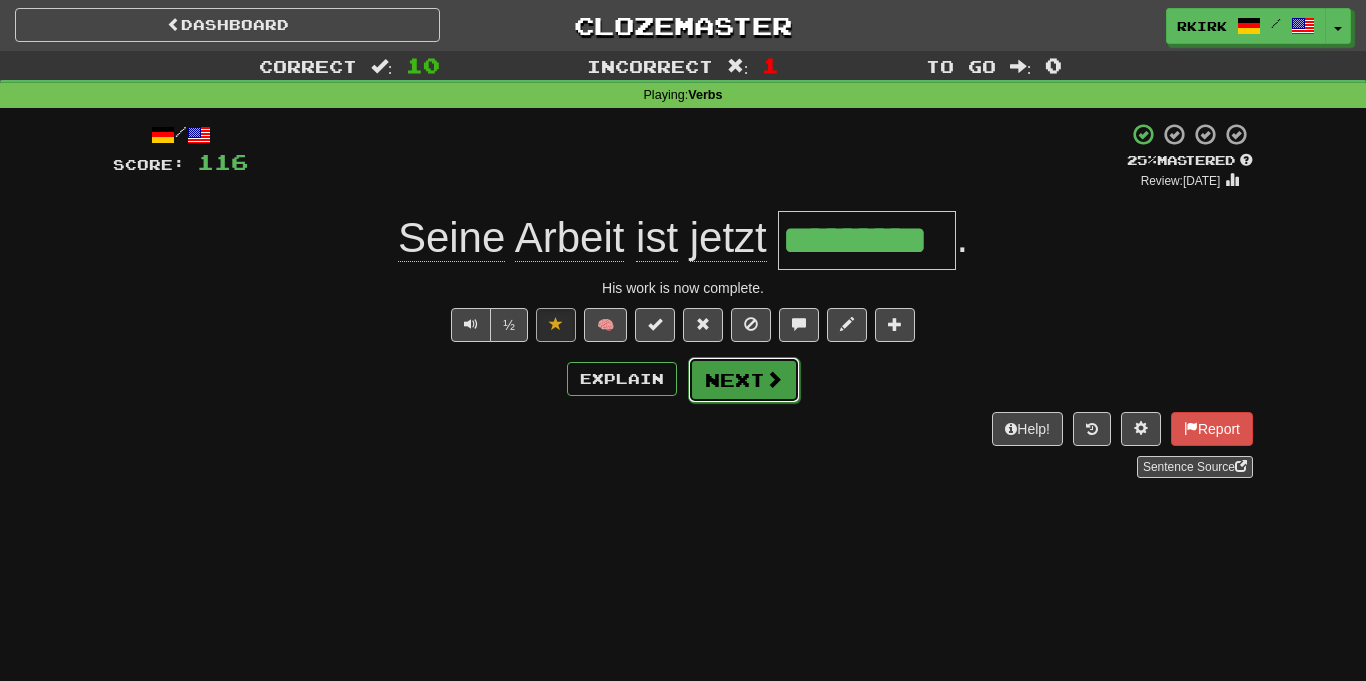 click on "Next" at bounding box center [744, 380] 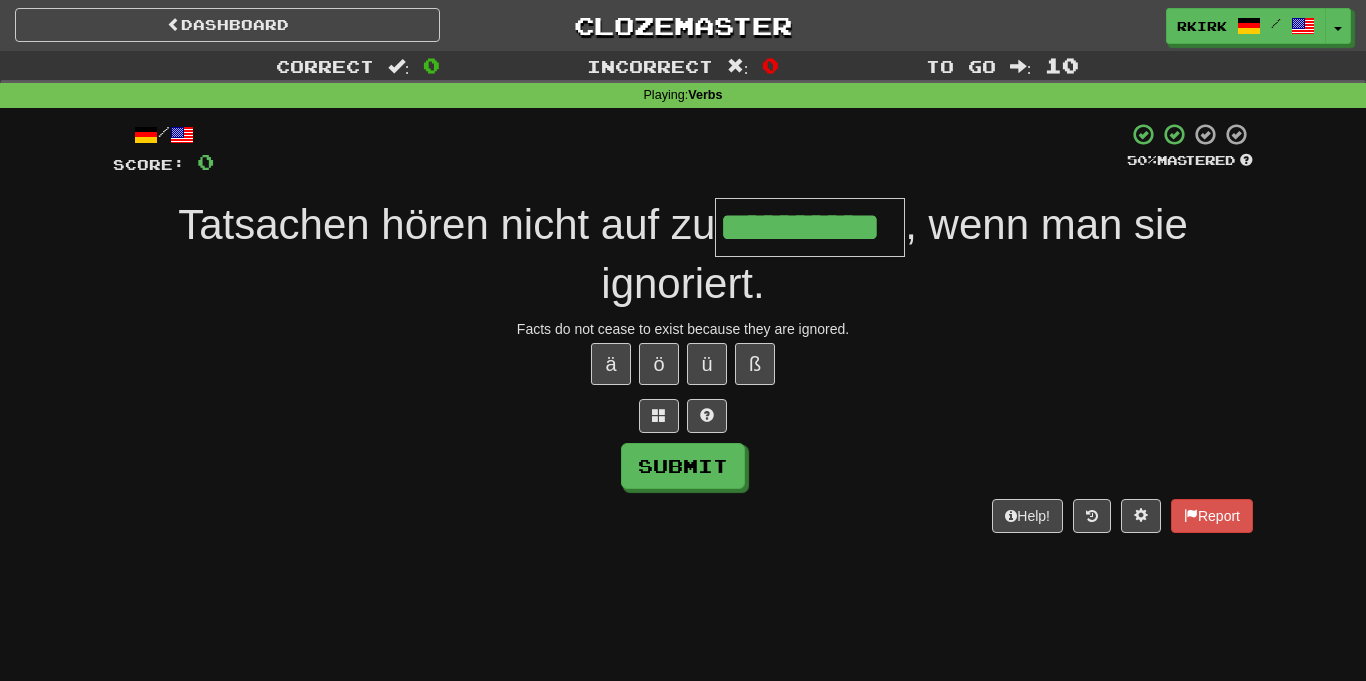 type on "**********" 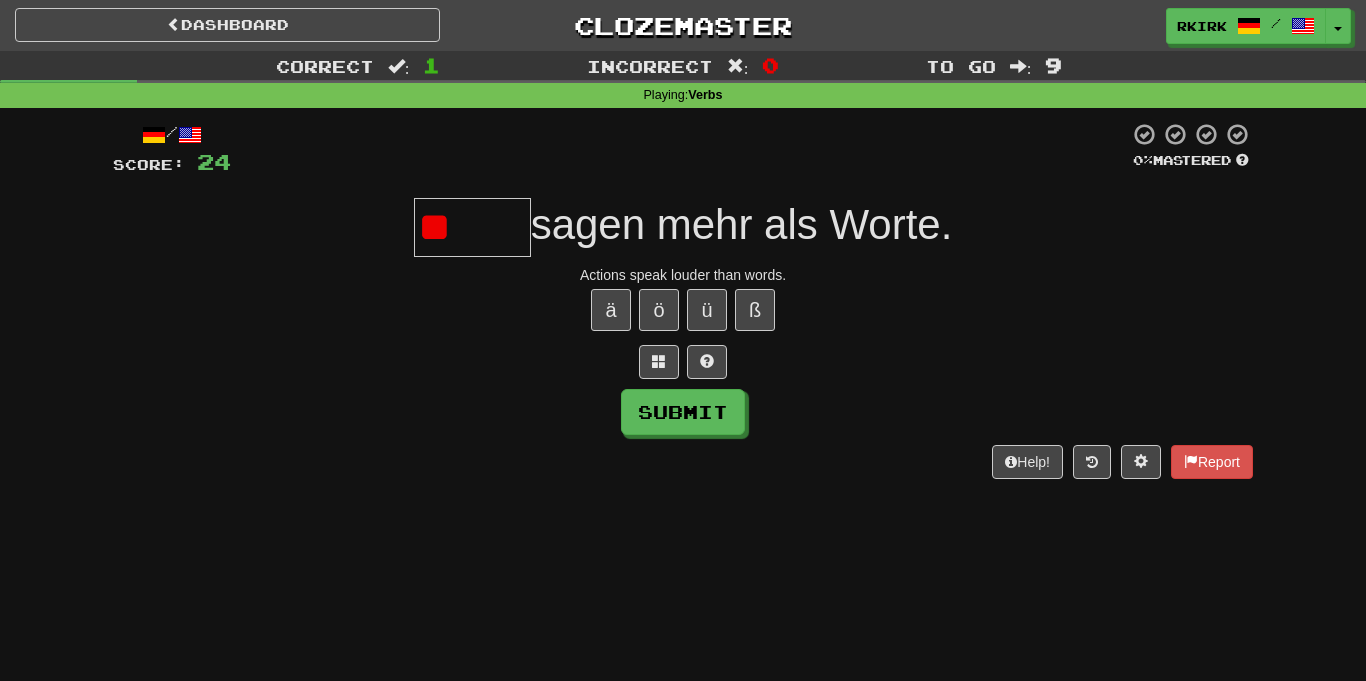 type on "*" 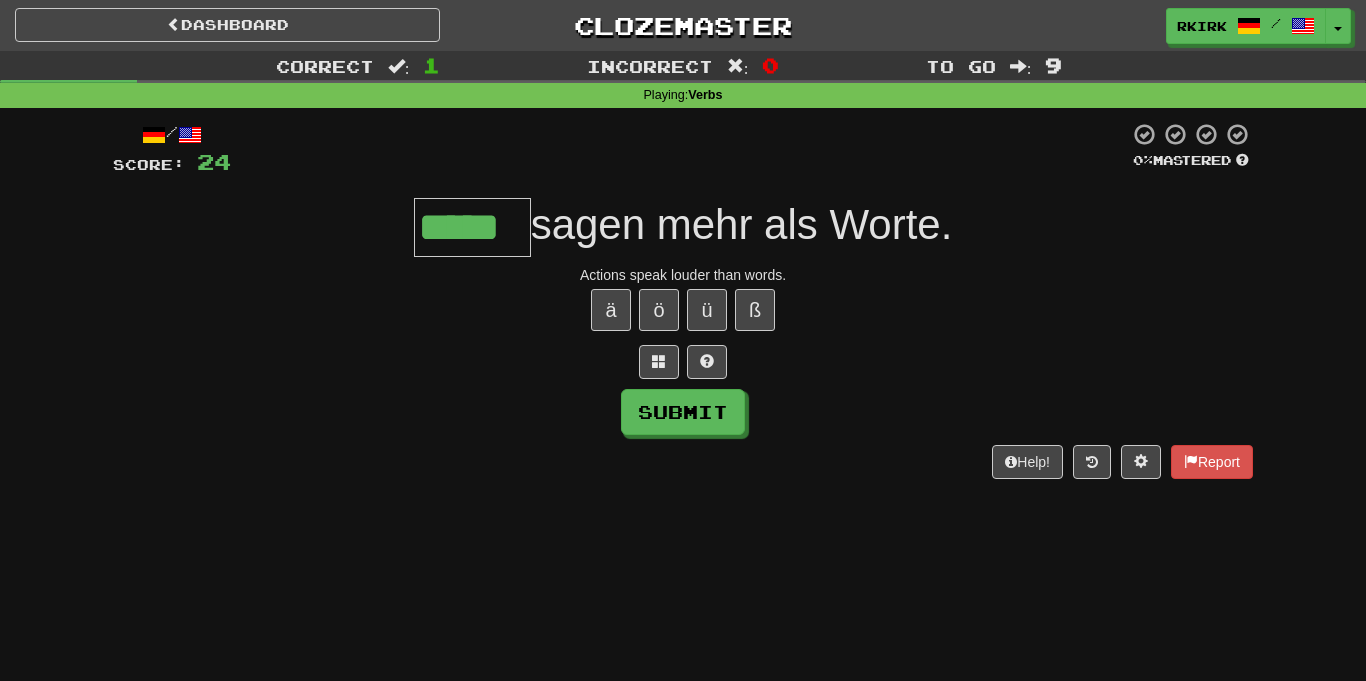 type on "*****" 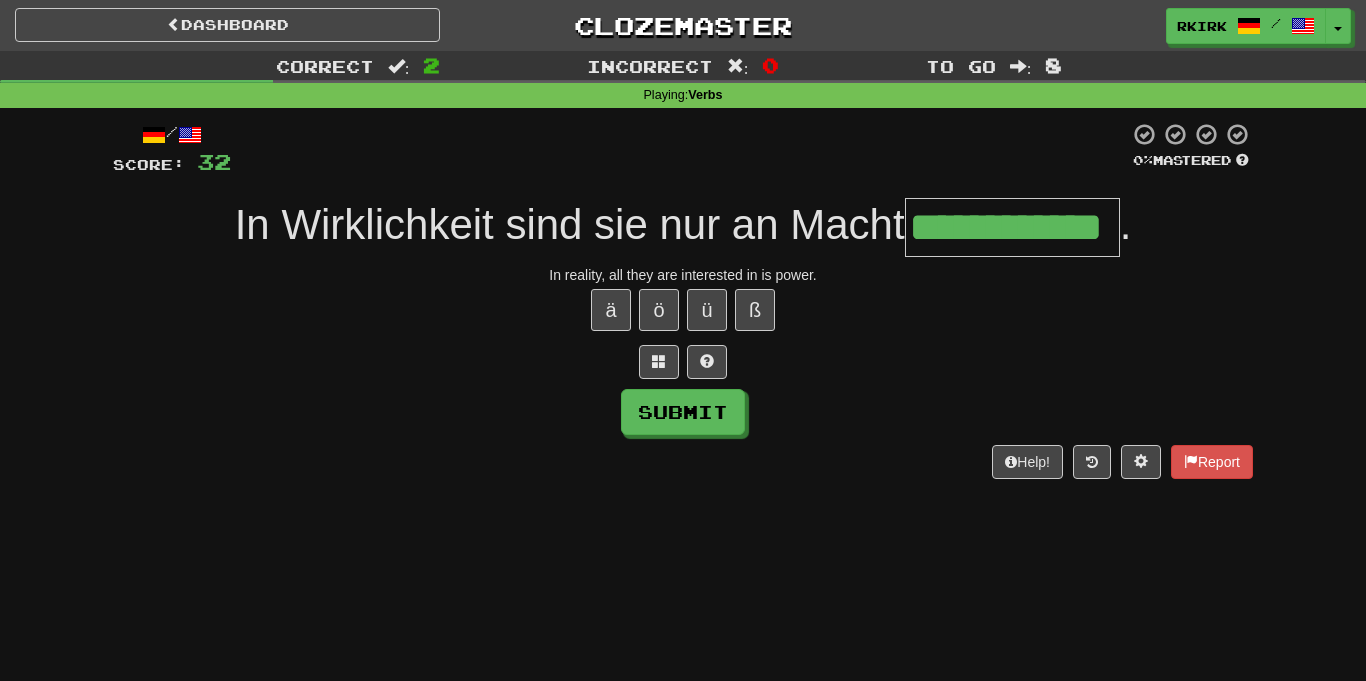 type on "**********" 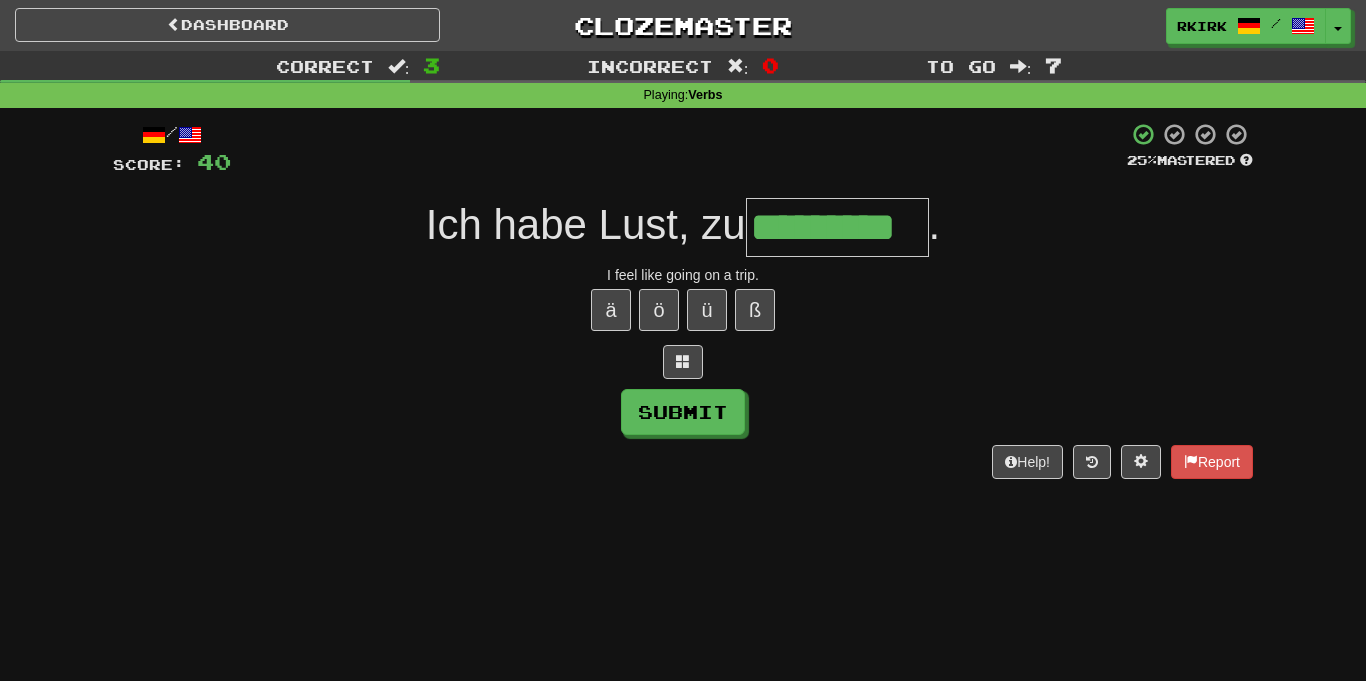 type on "*********" 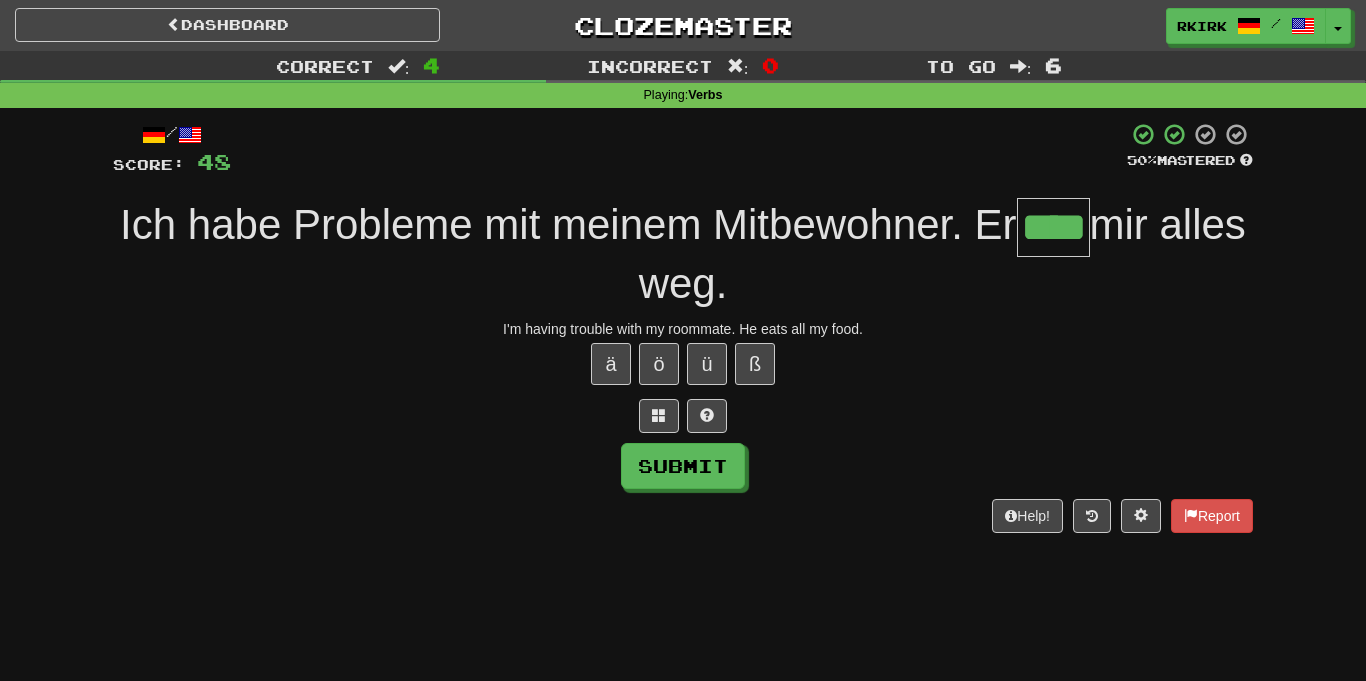 type on "****" 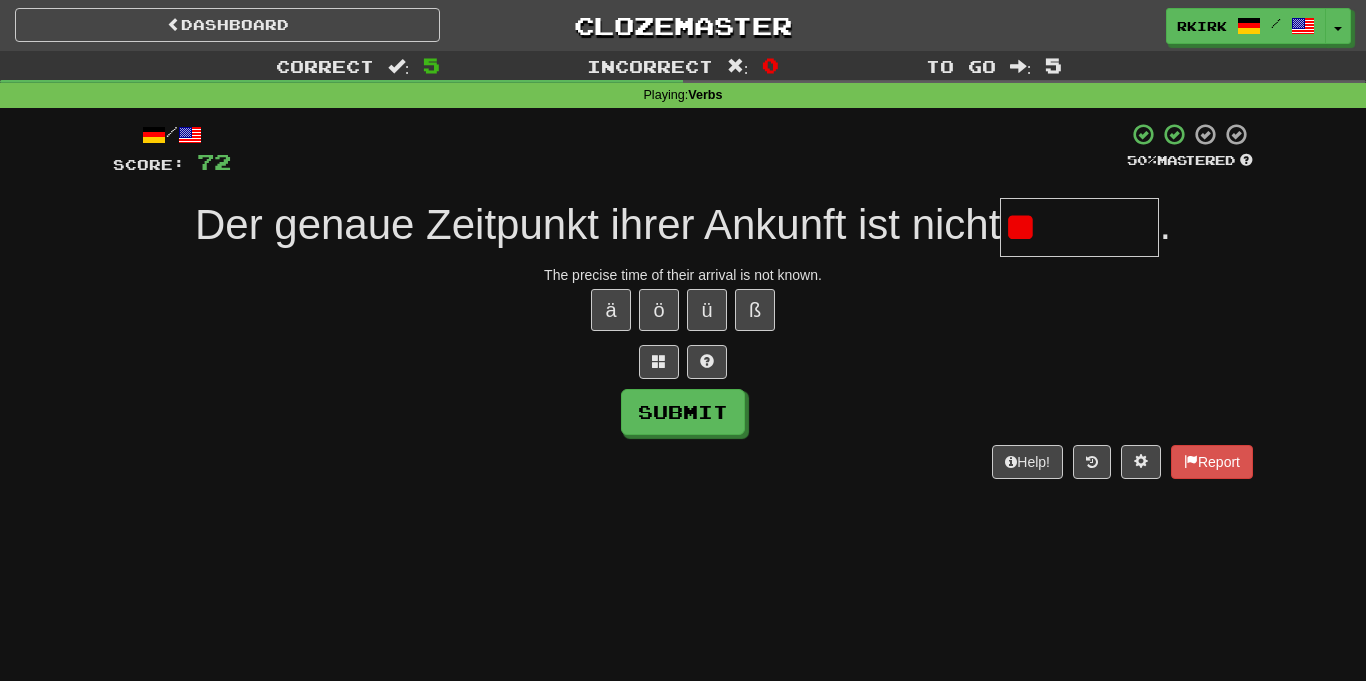 type on "*" 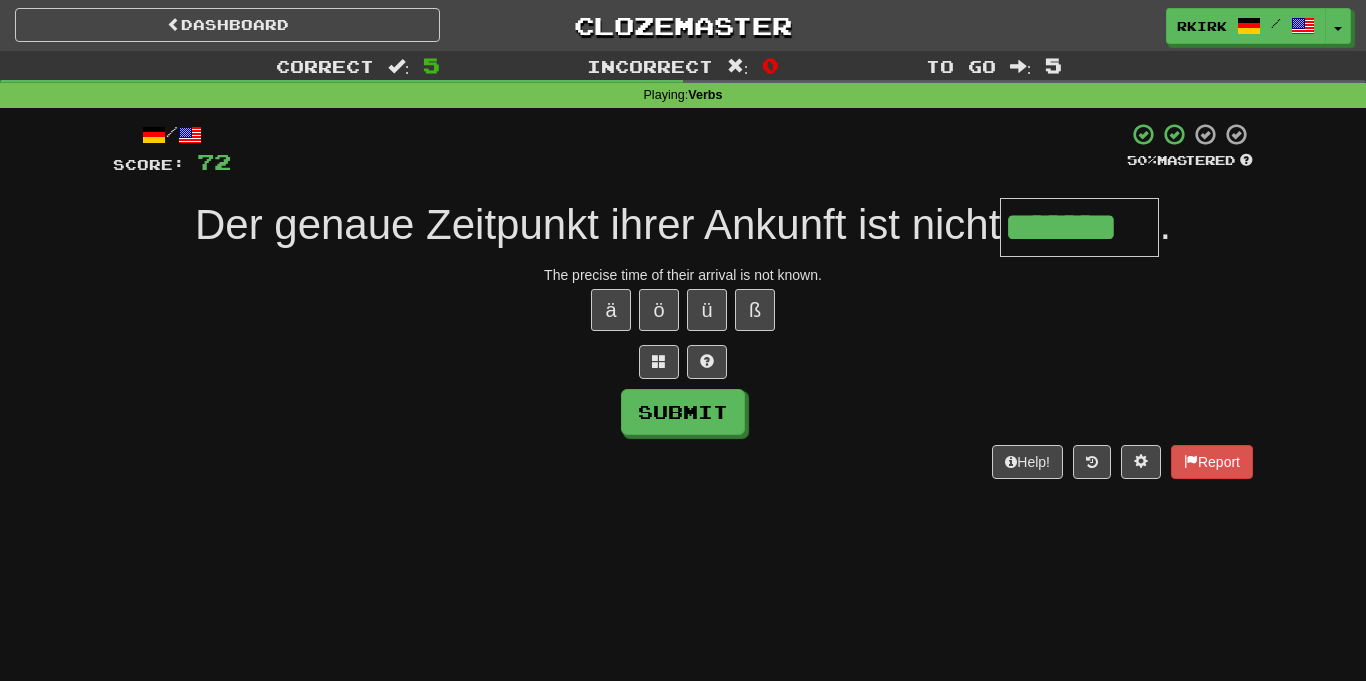 type on "*******" 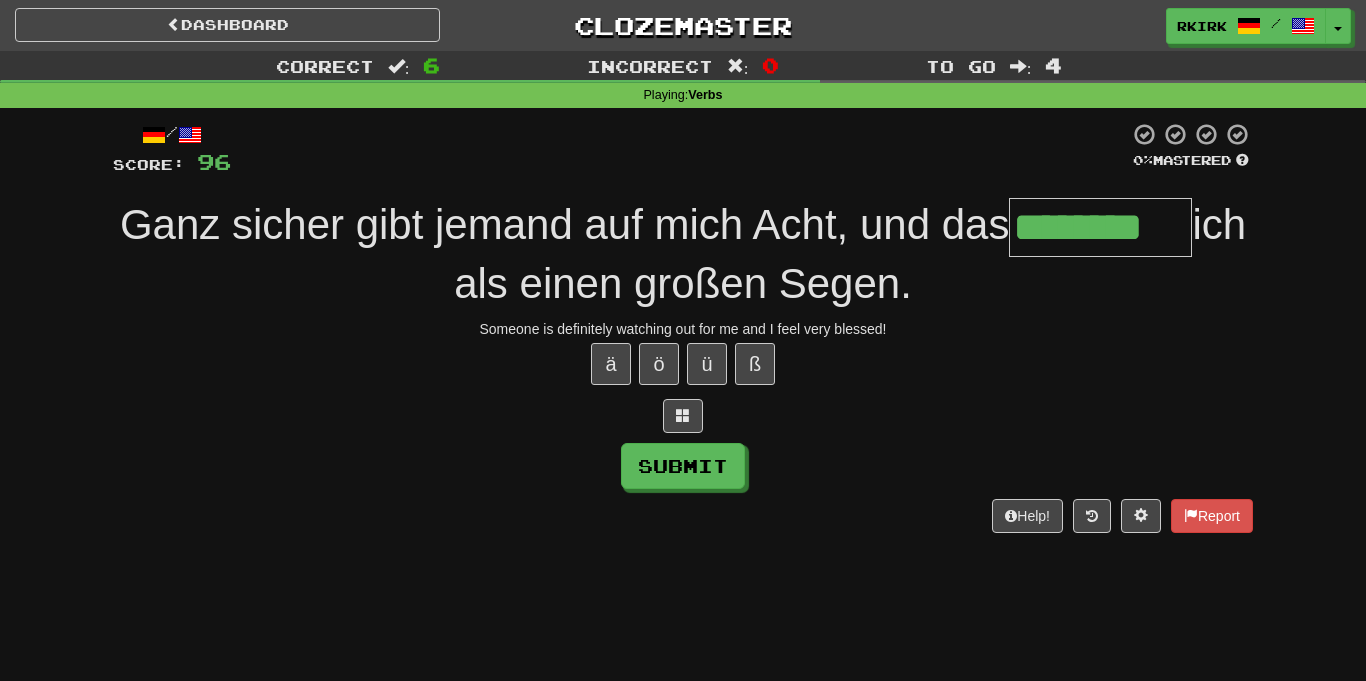 type on "********" 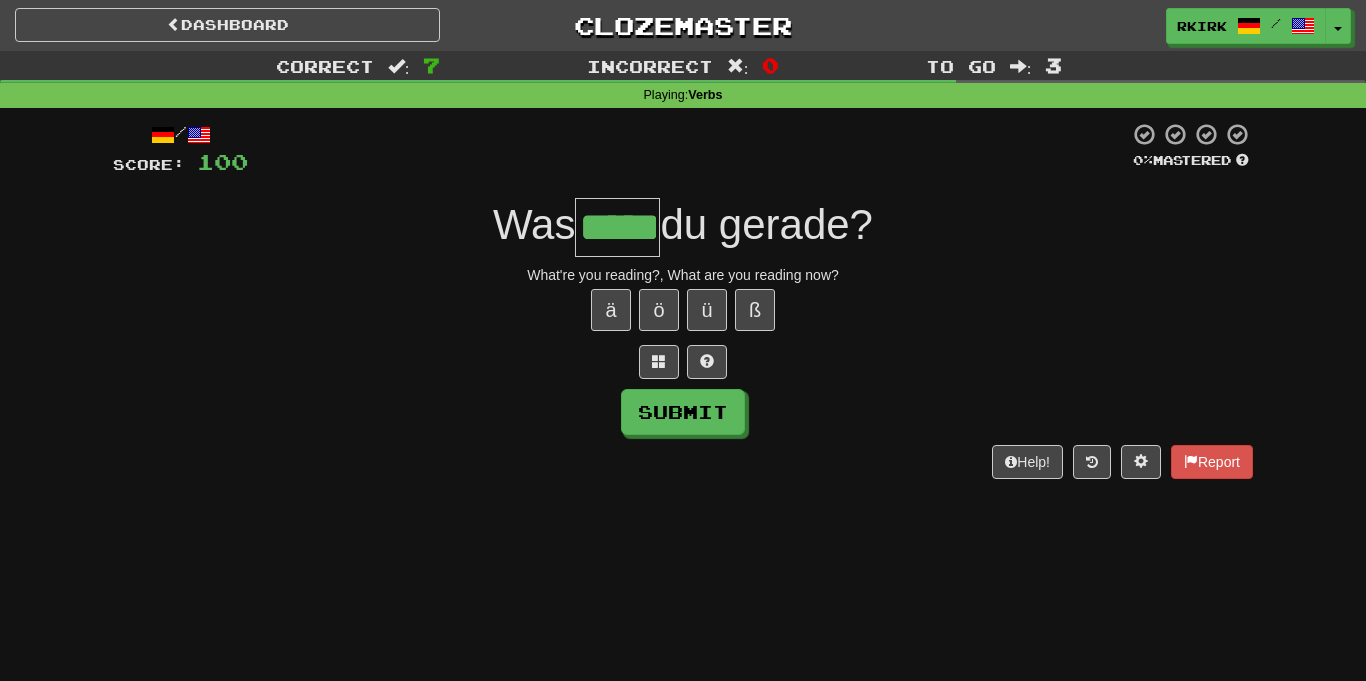type on "*****" 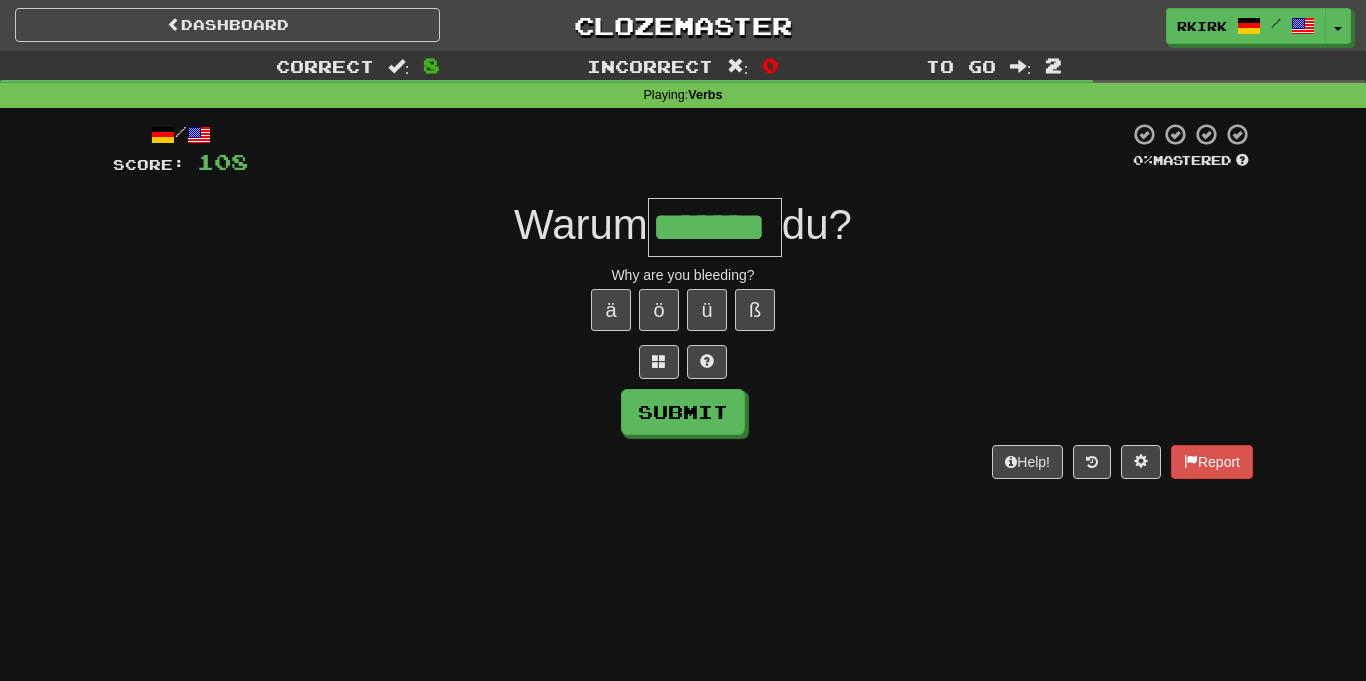 type on "*******" 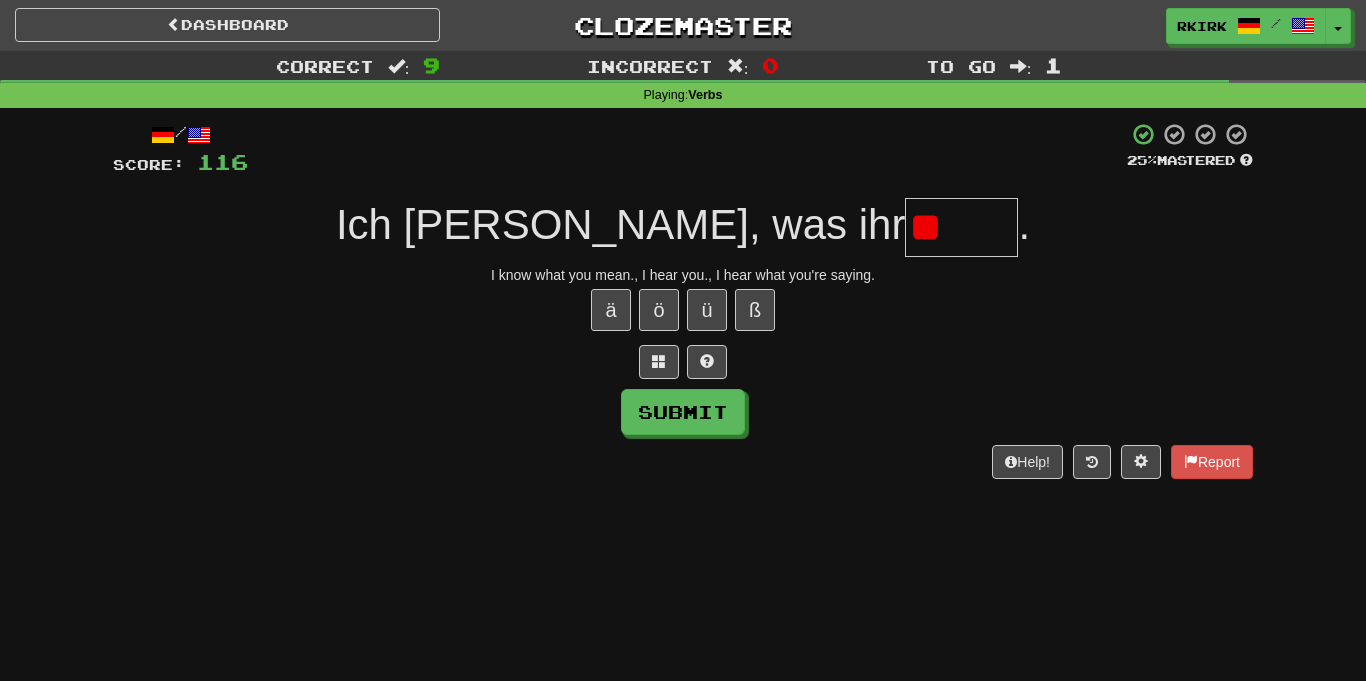 type on "*" 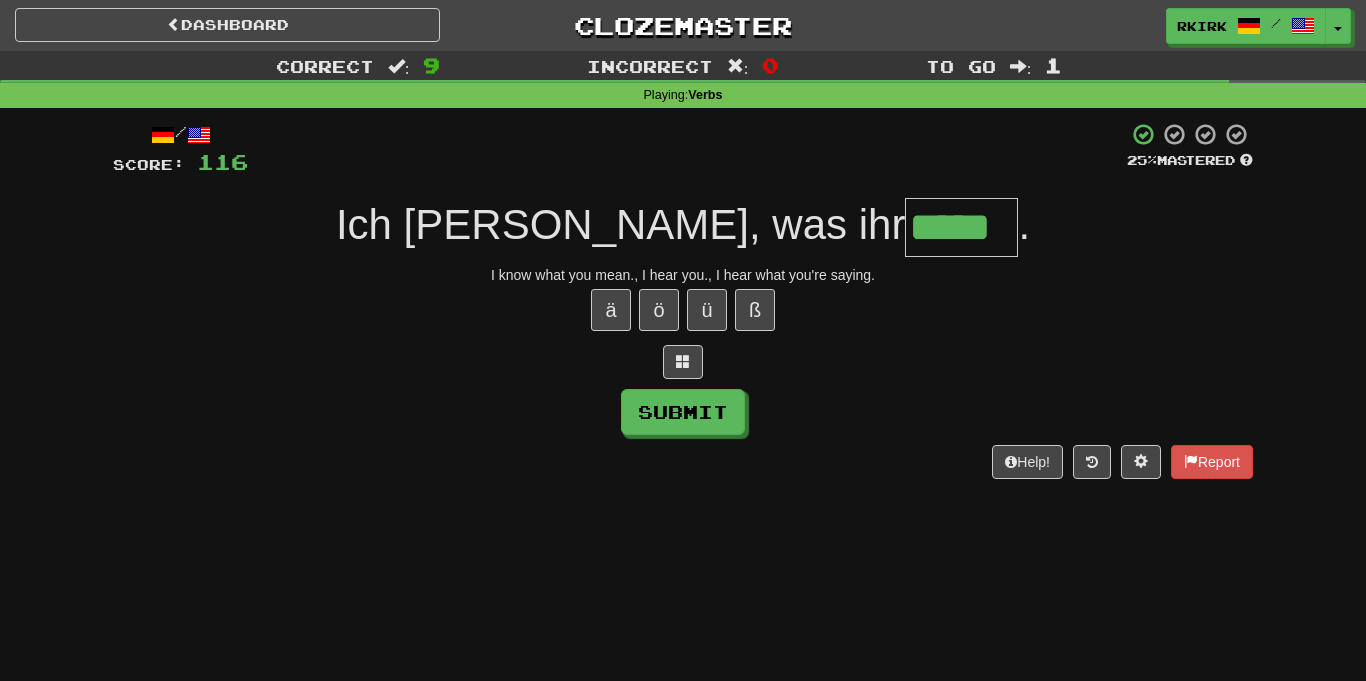 type on "*****" 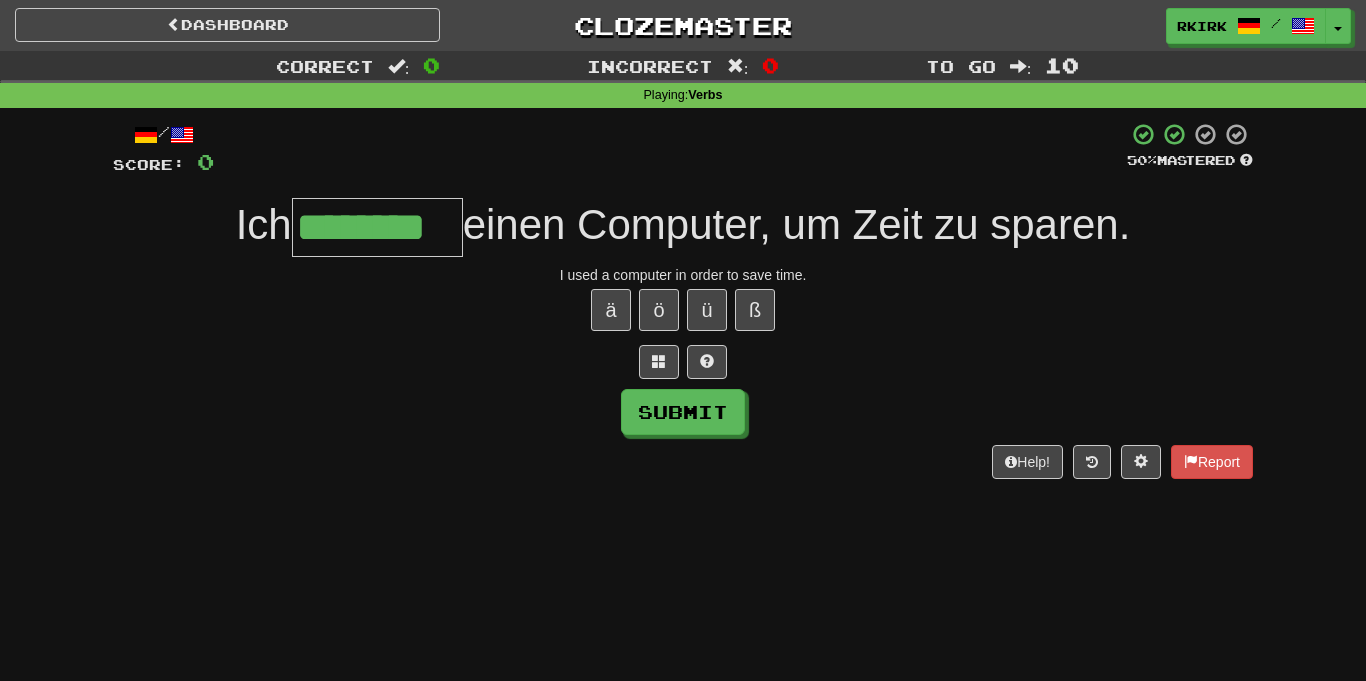 type on "********" 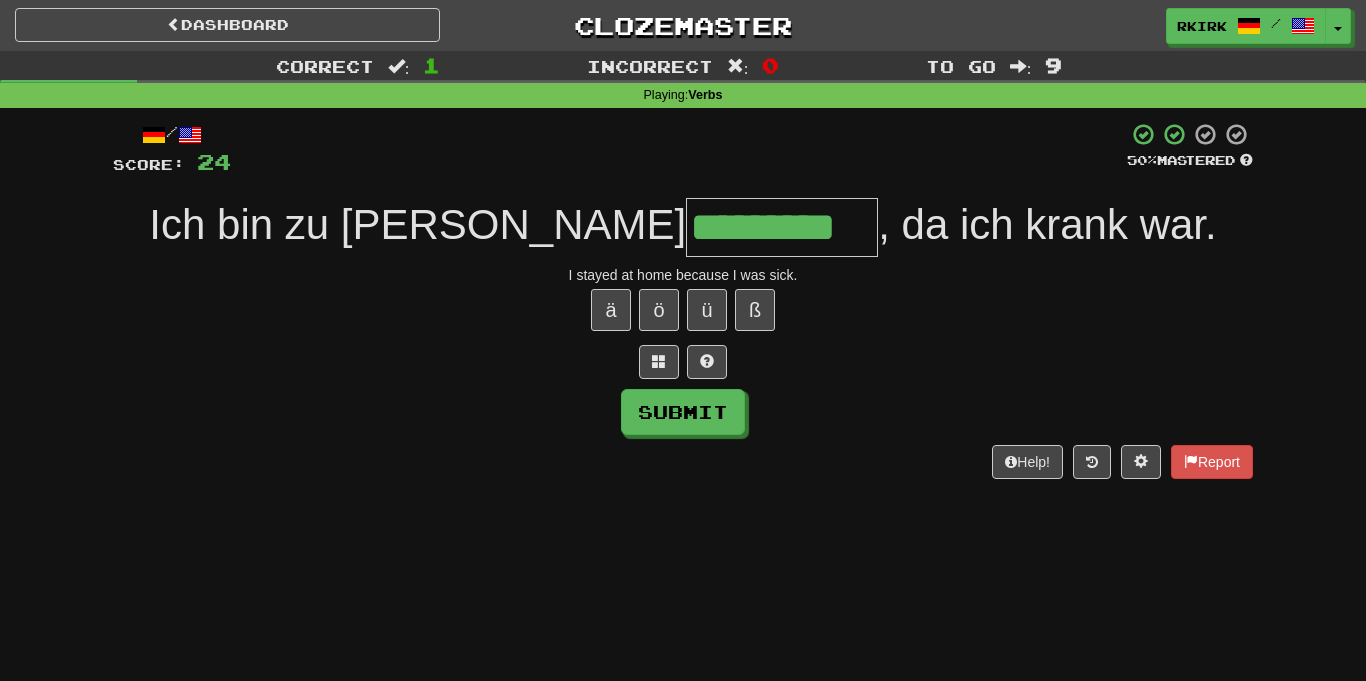 type on "*********" 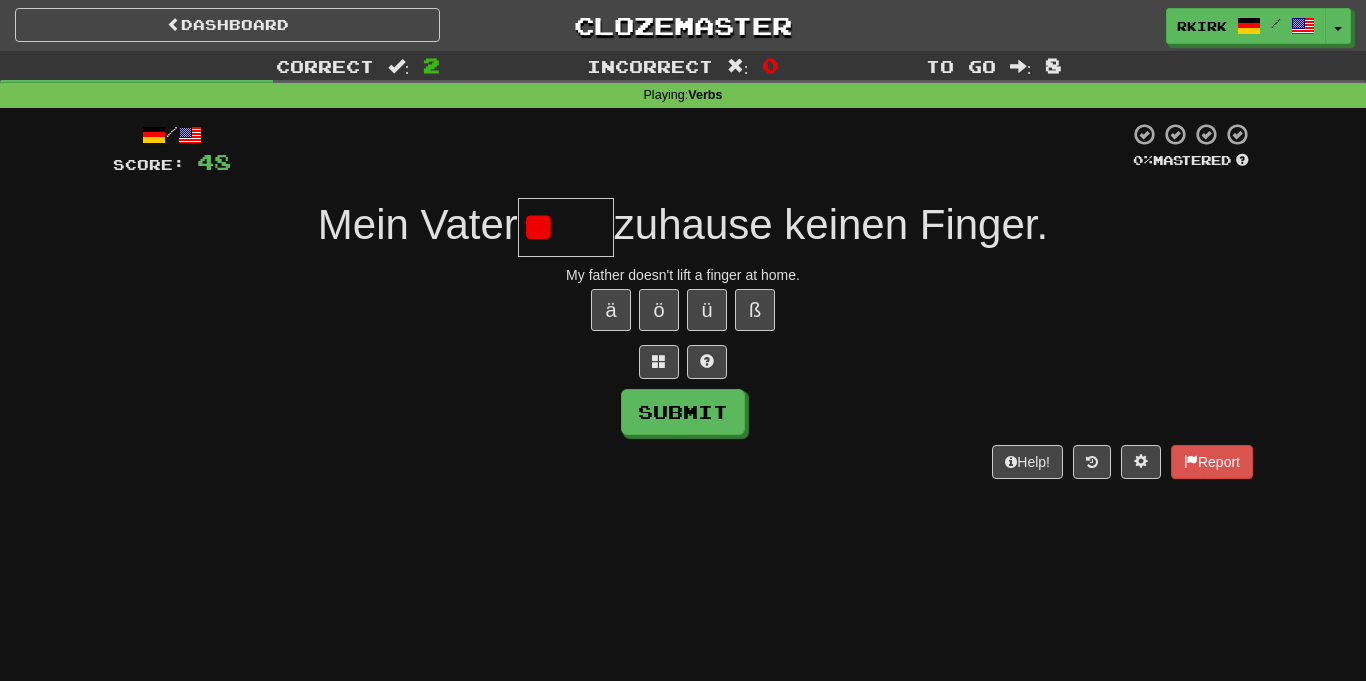 type on "*" 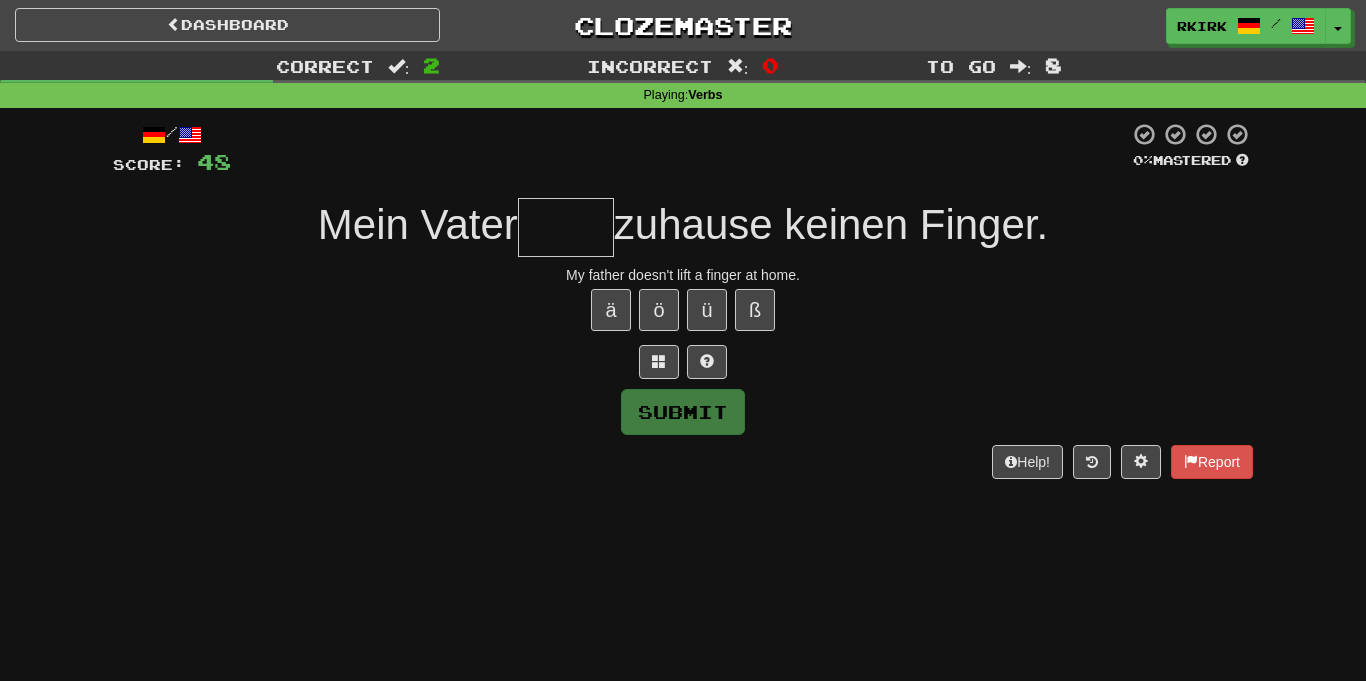 type on "*" 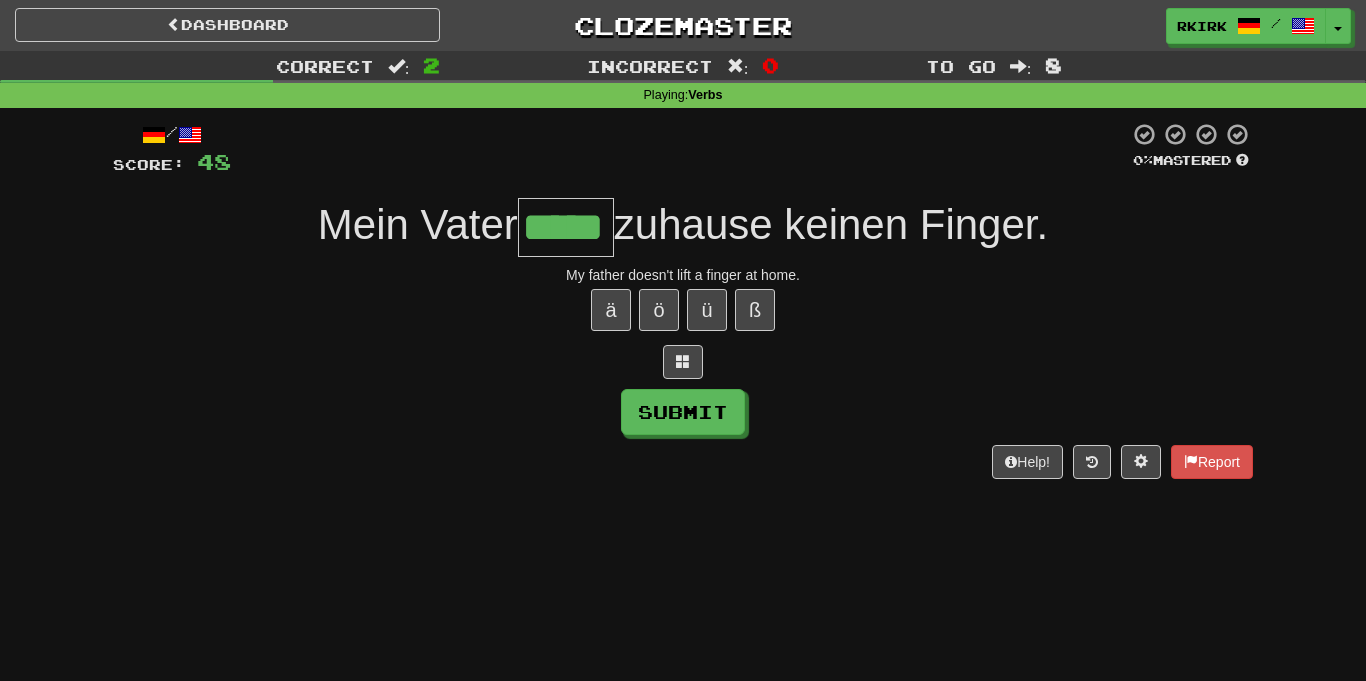 type on "*****" 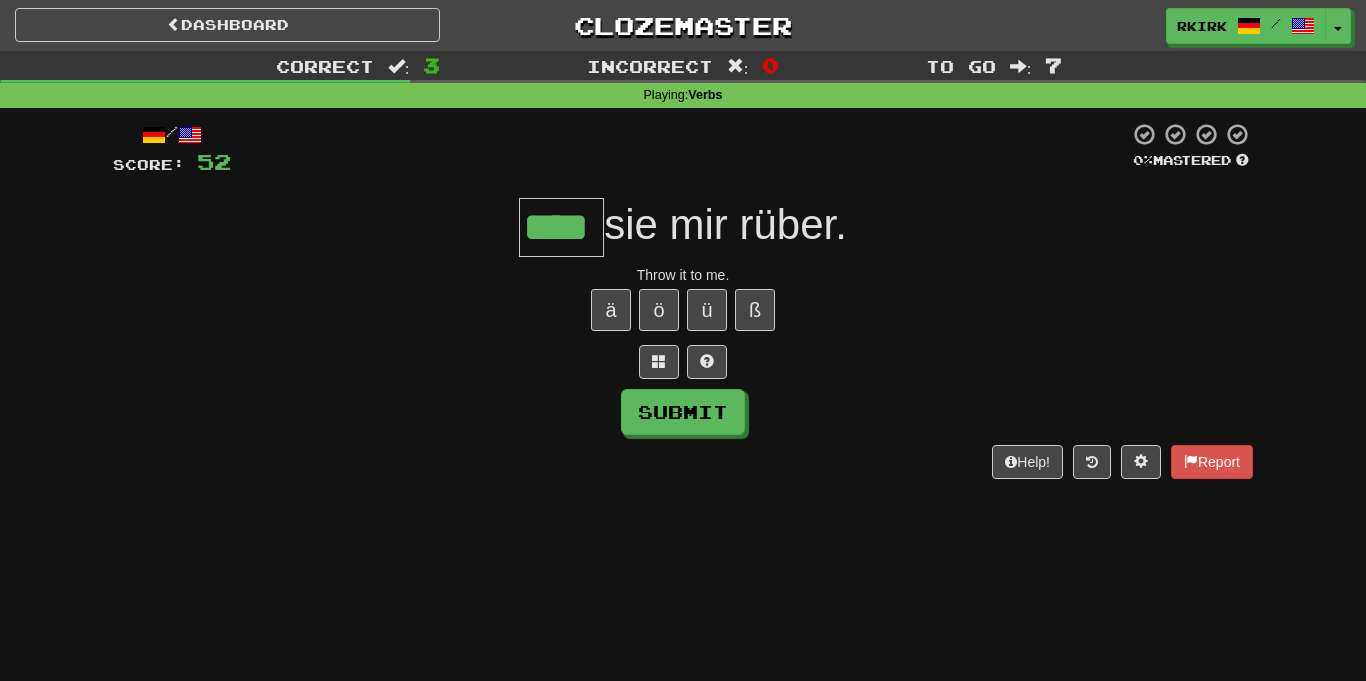 type on "****" 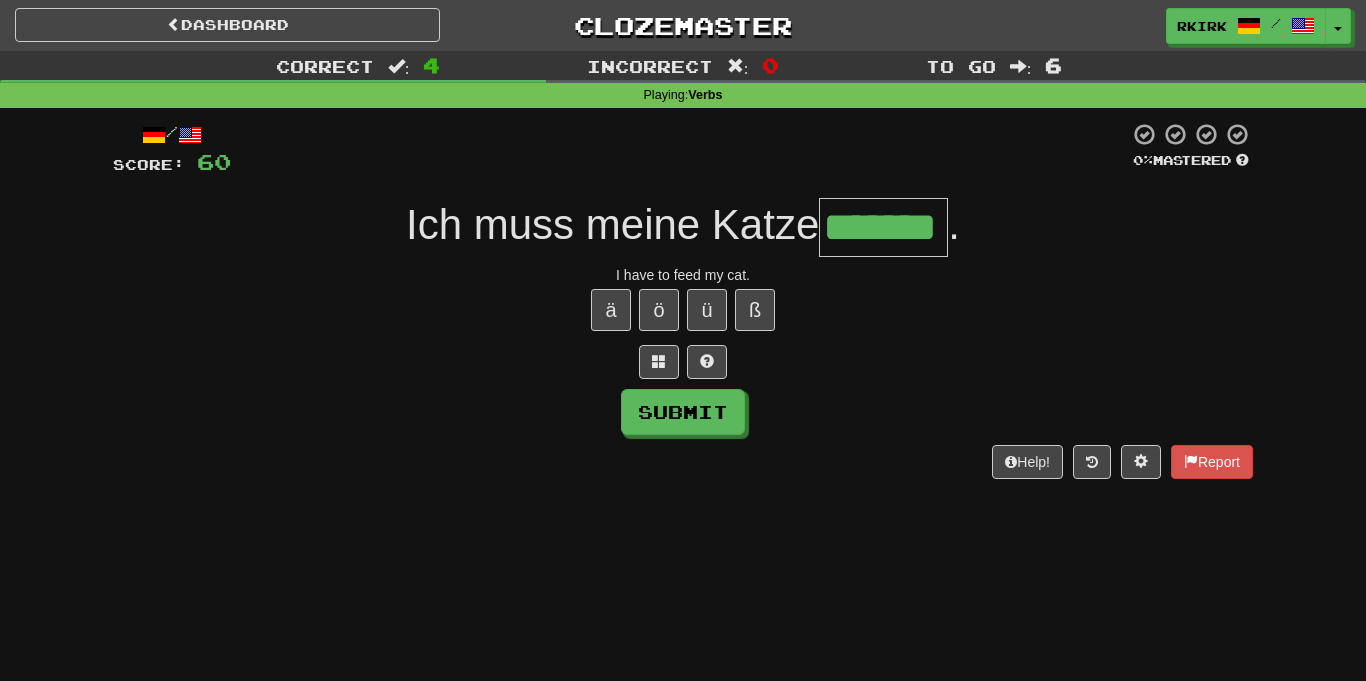 type on "*******" 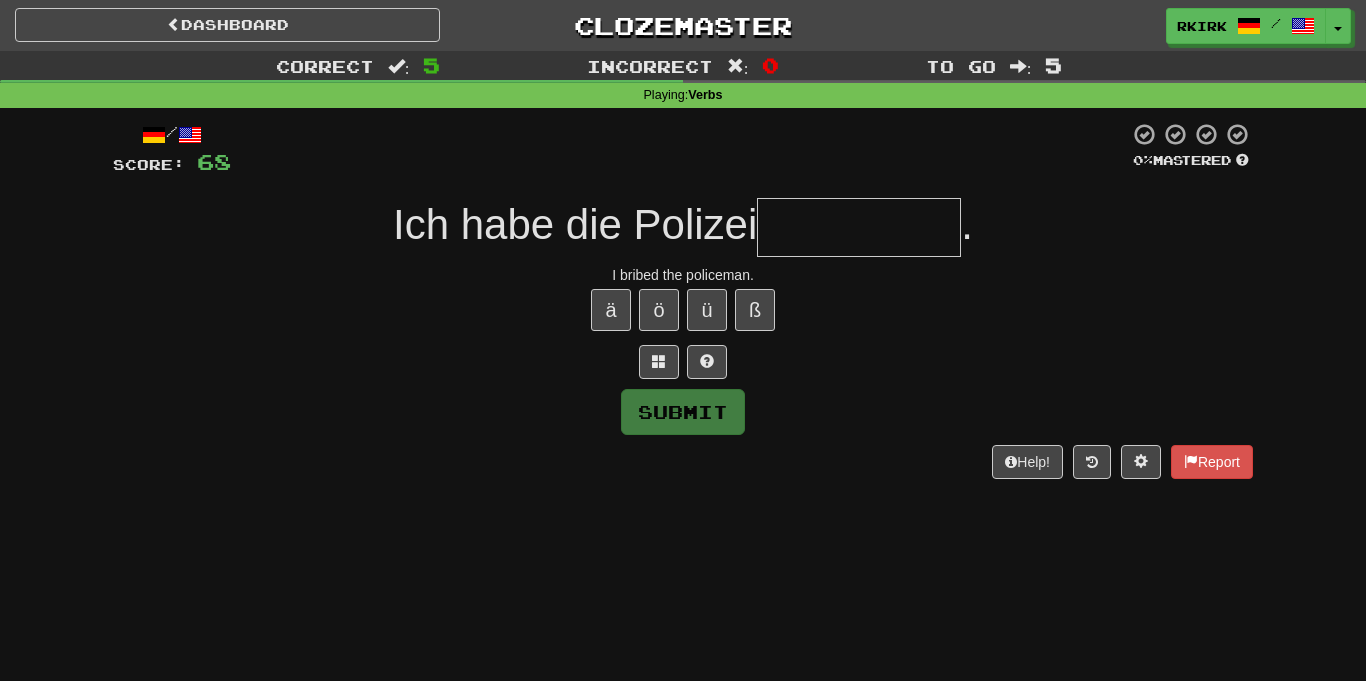 type on "*" 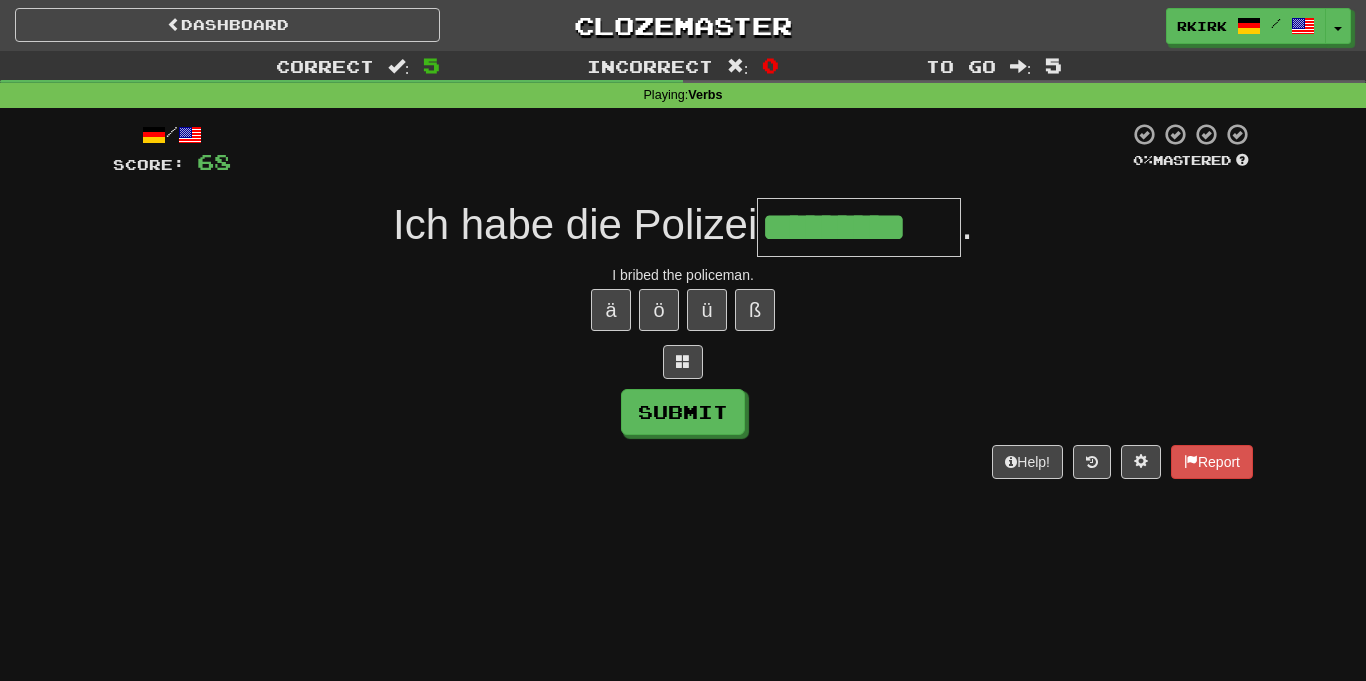 type on "*********" 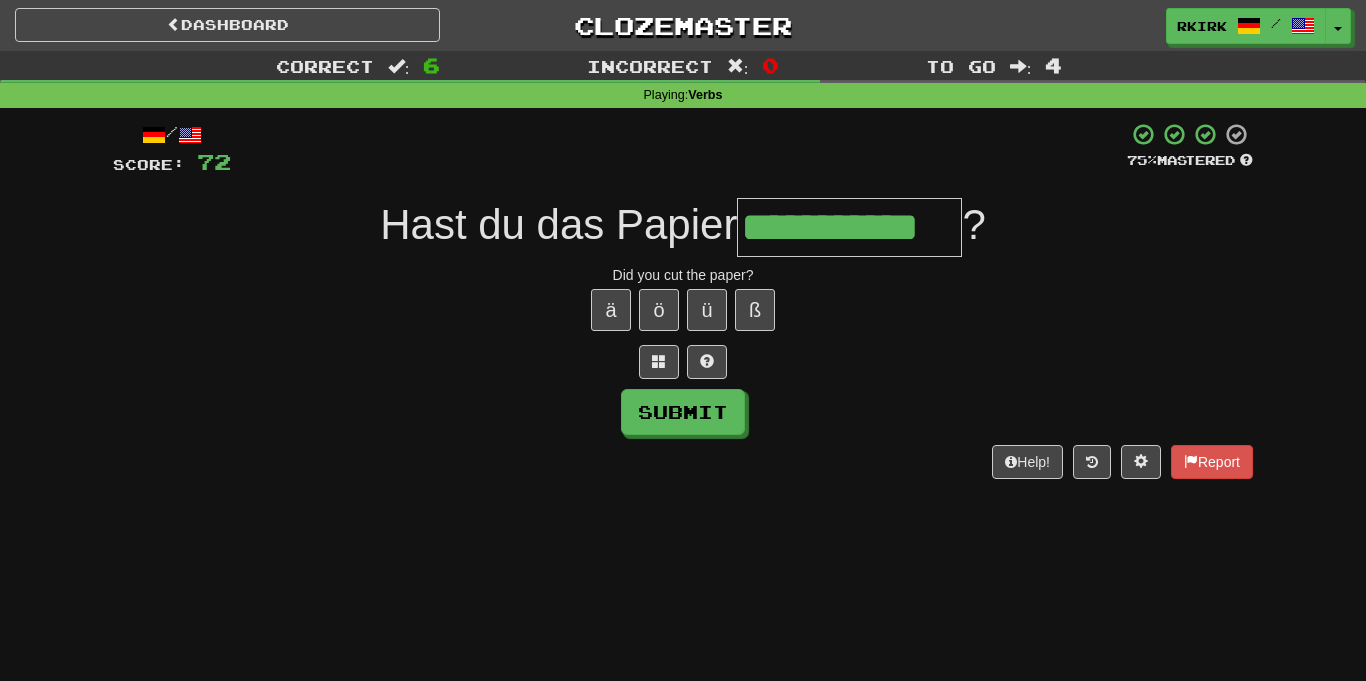 type on "**********" 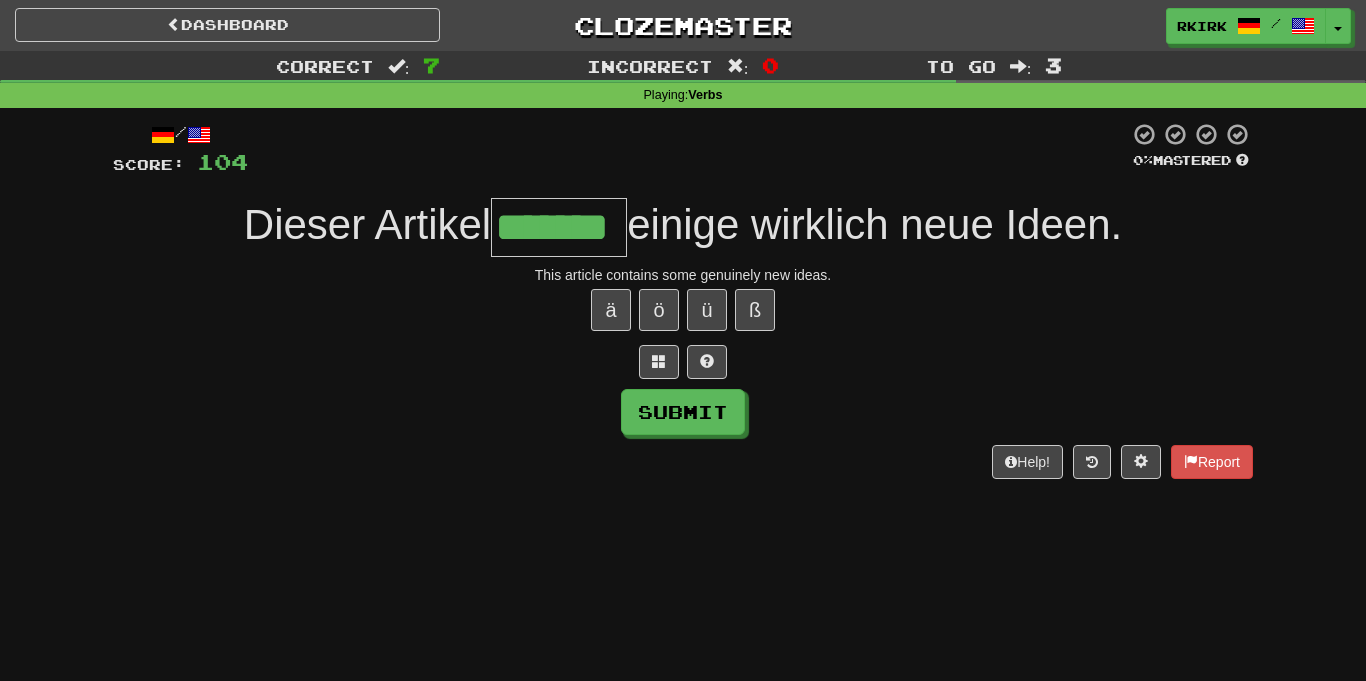 type on "*******" 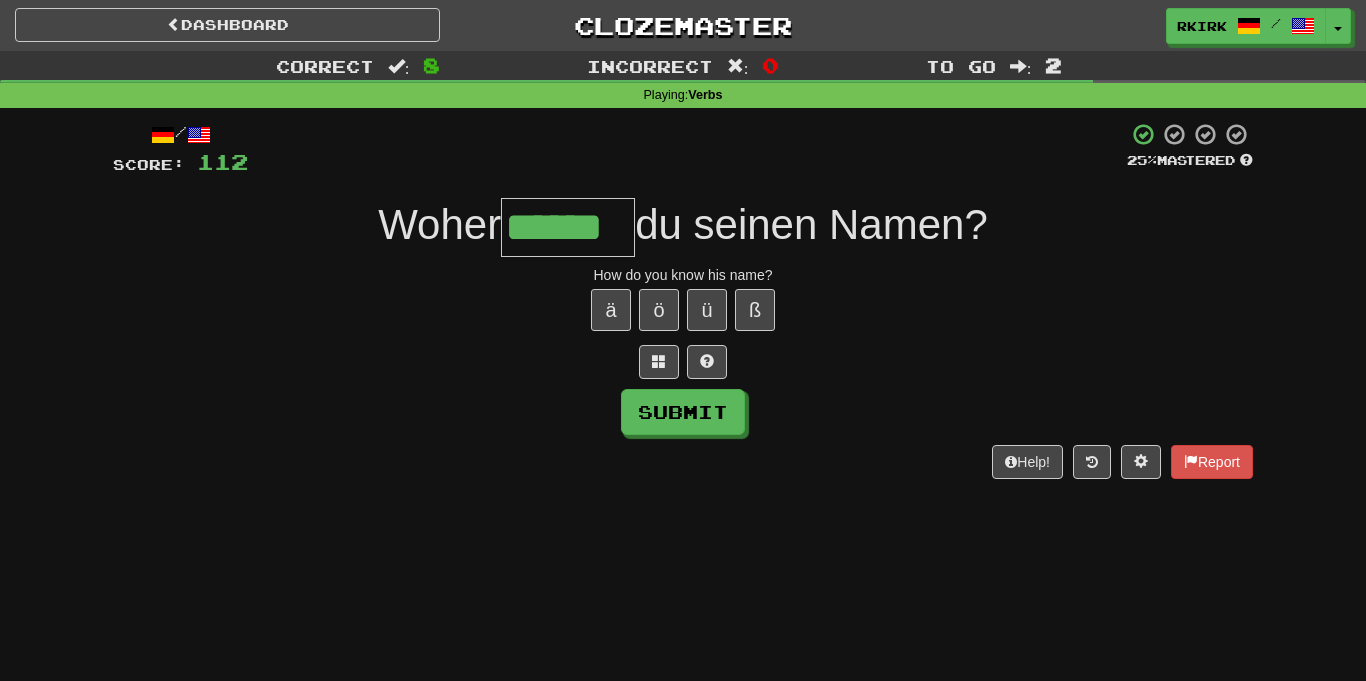 type on "******" 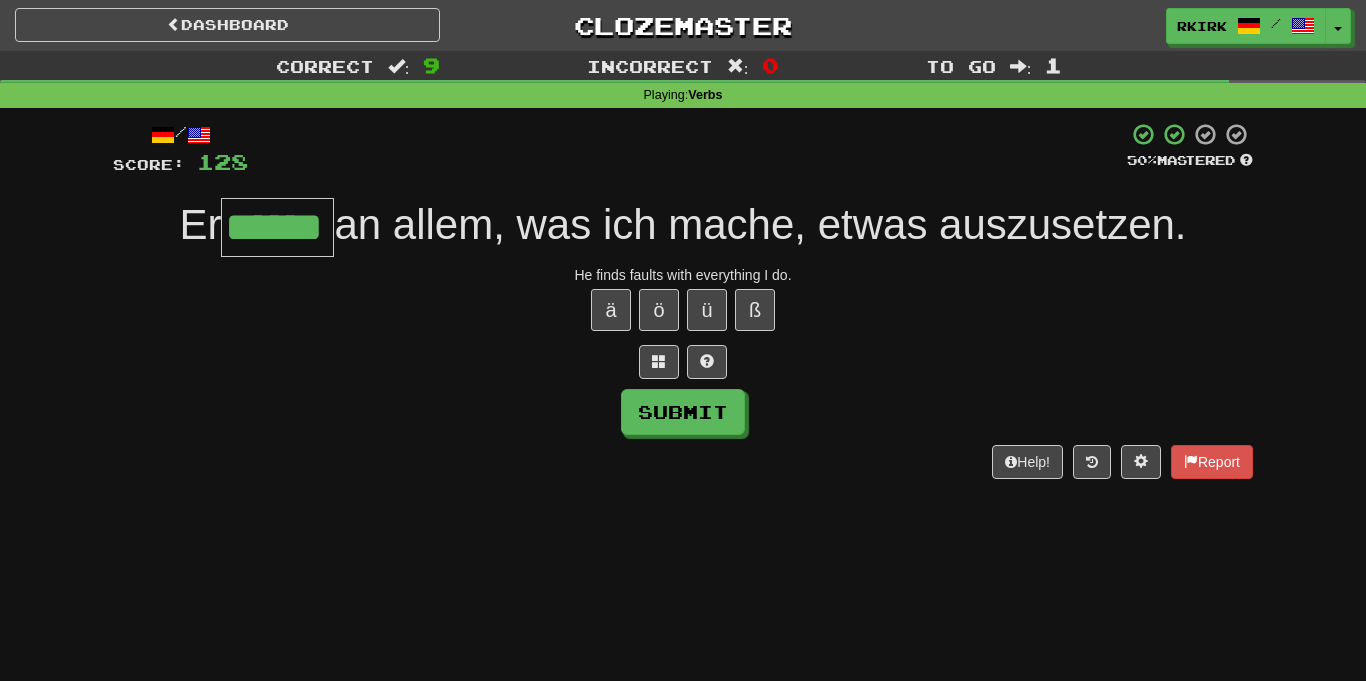 type on "******" 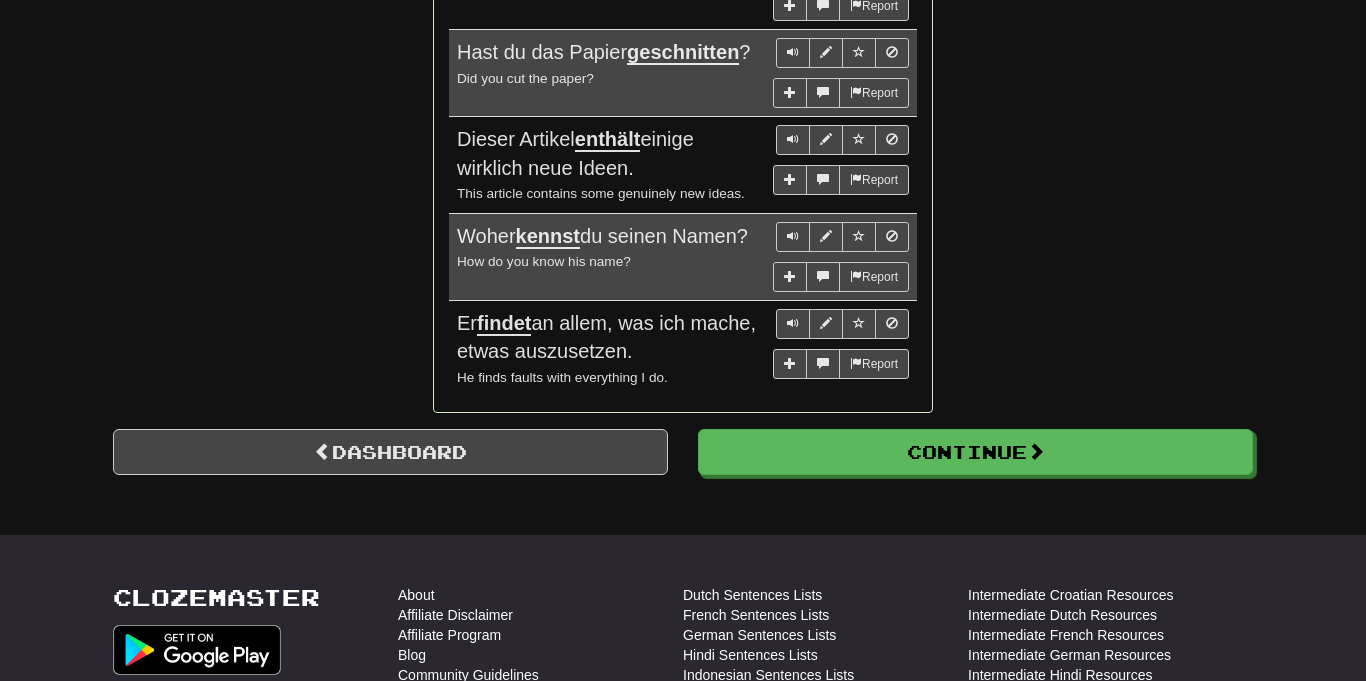 scroll, scrollTop: 1794, scrollLeft: 0, axis: vertical 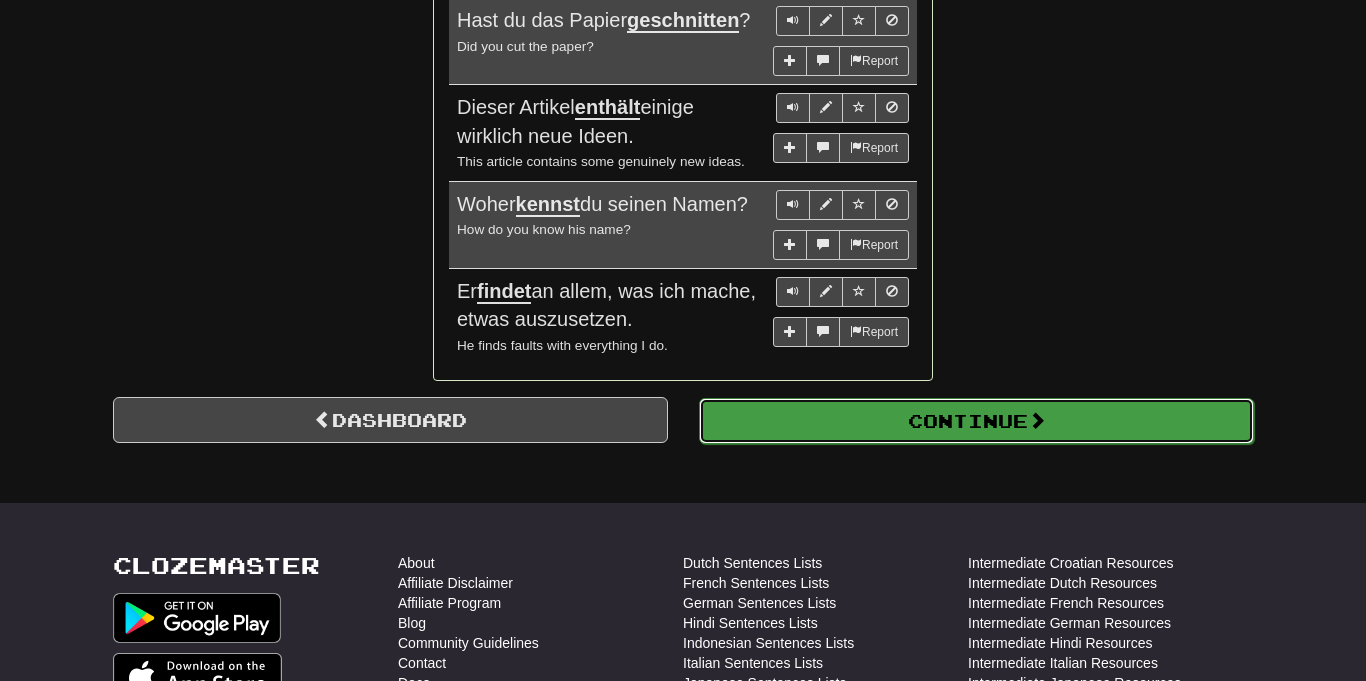 click on "Continue" at bounding box center [976, 421] 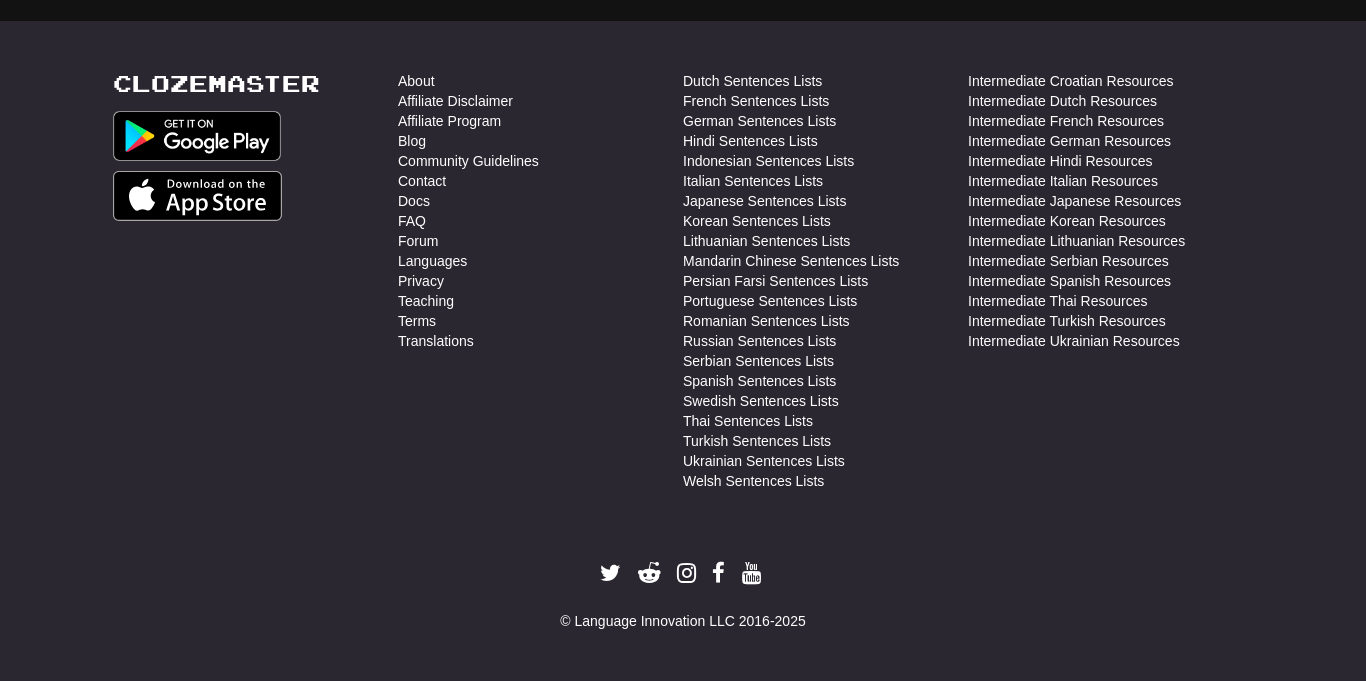 scroll, scrollTop: 710, scrollLeft: 0, axis: vertical 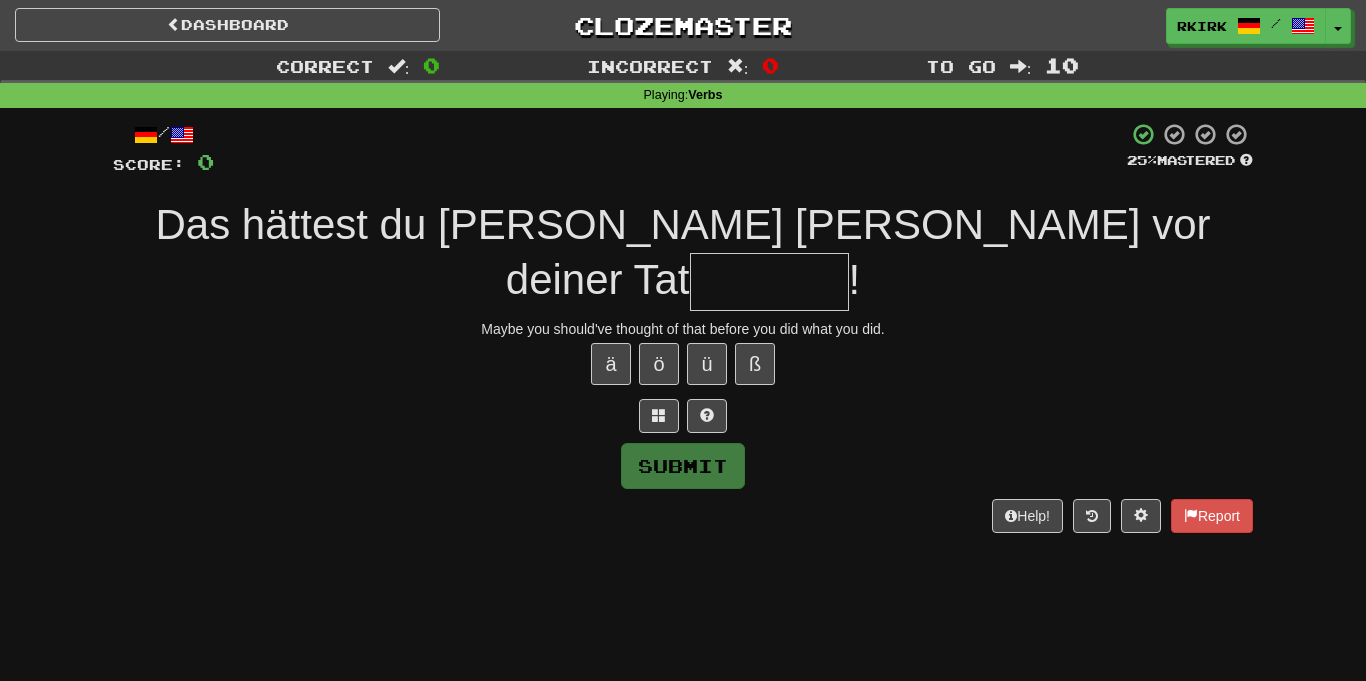 click at bounding box center [769, 282] 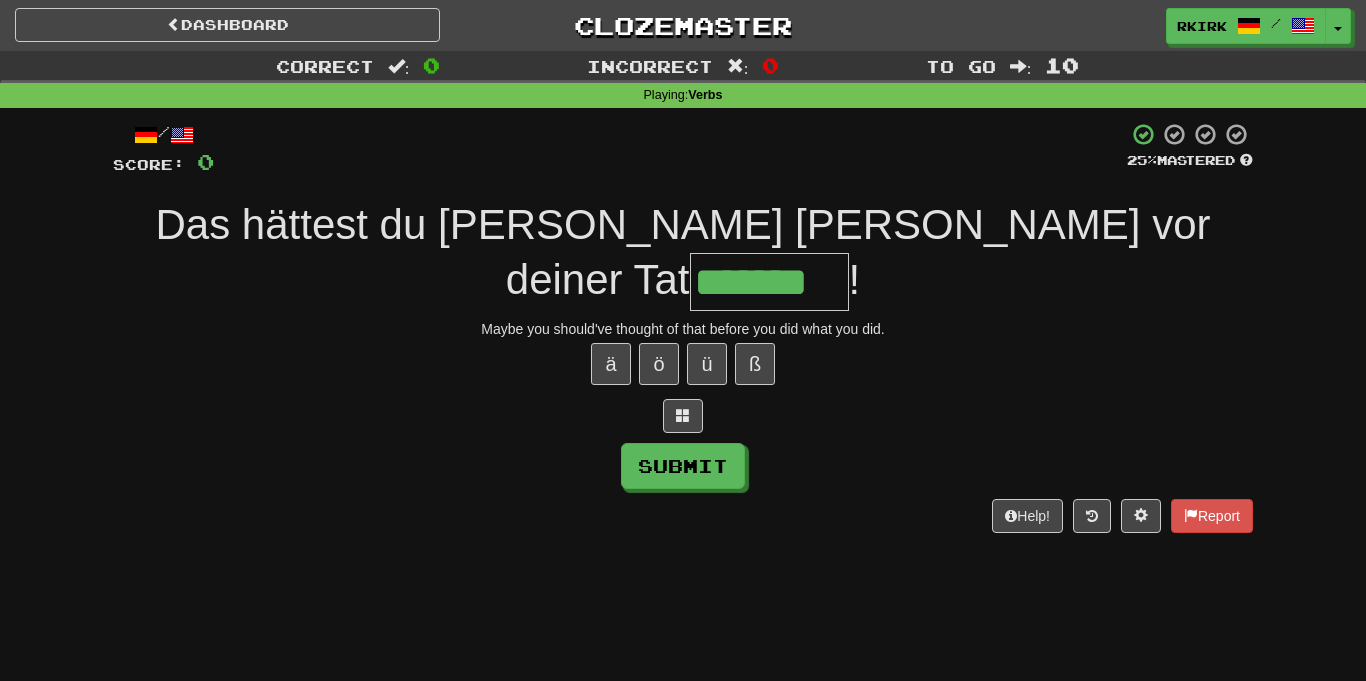 type on "*******" 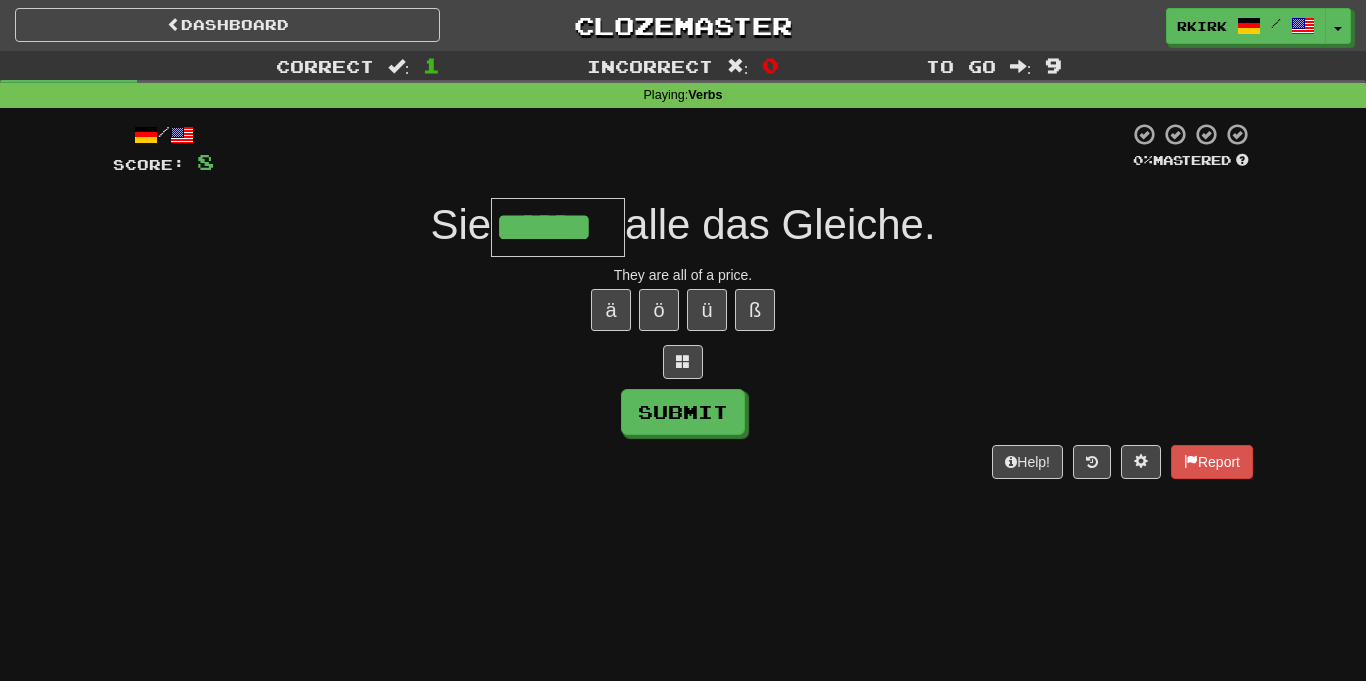 type on "******" 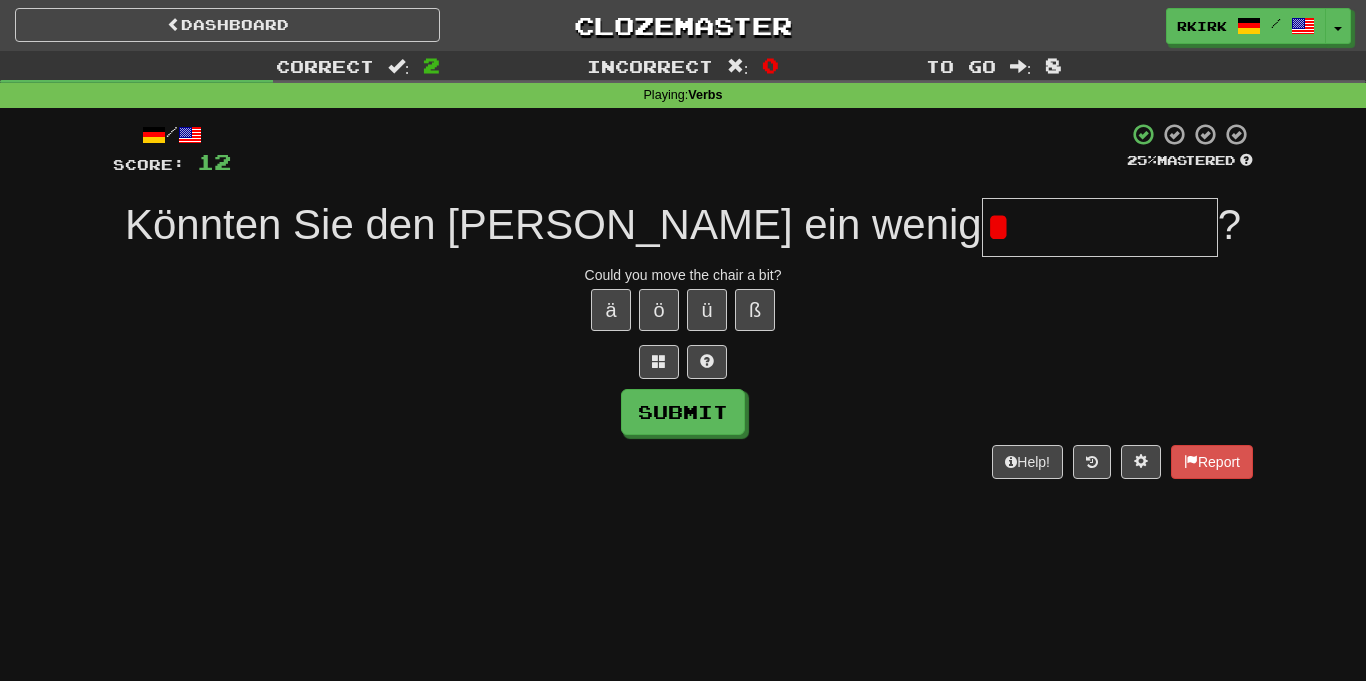 type on "**********" 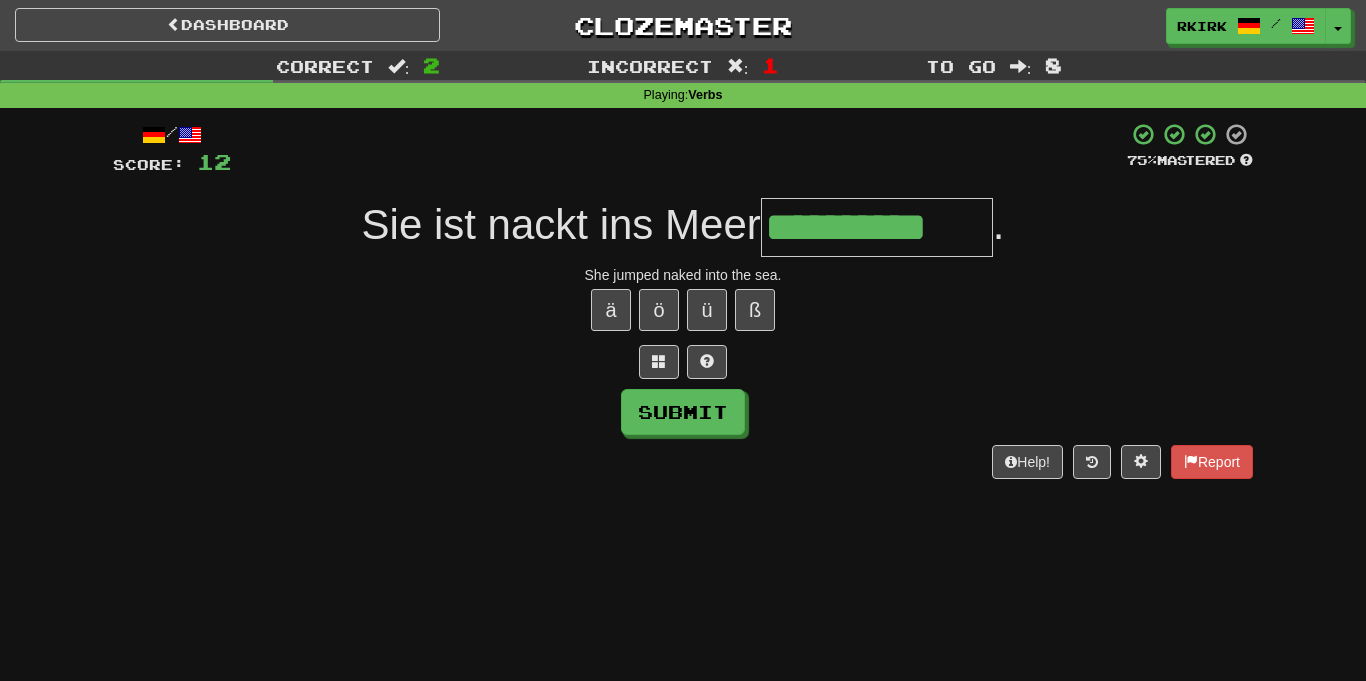 type on "**********" 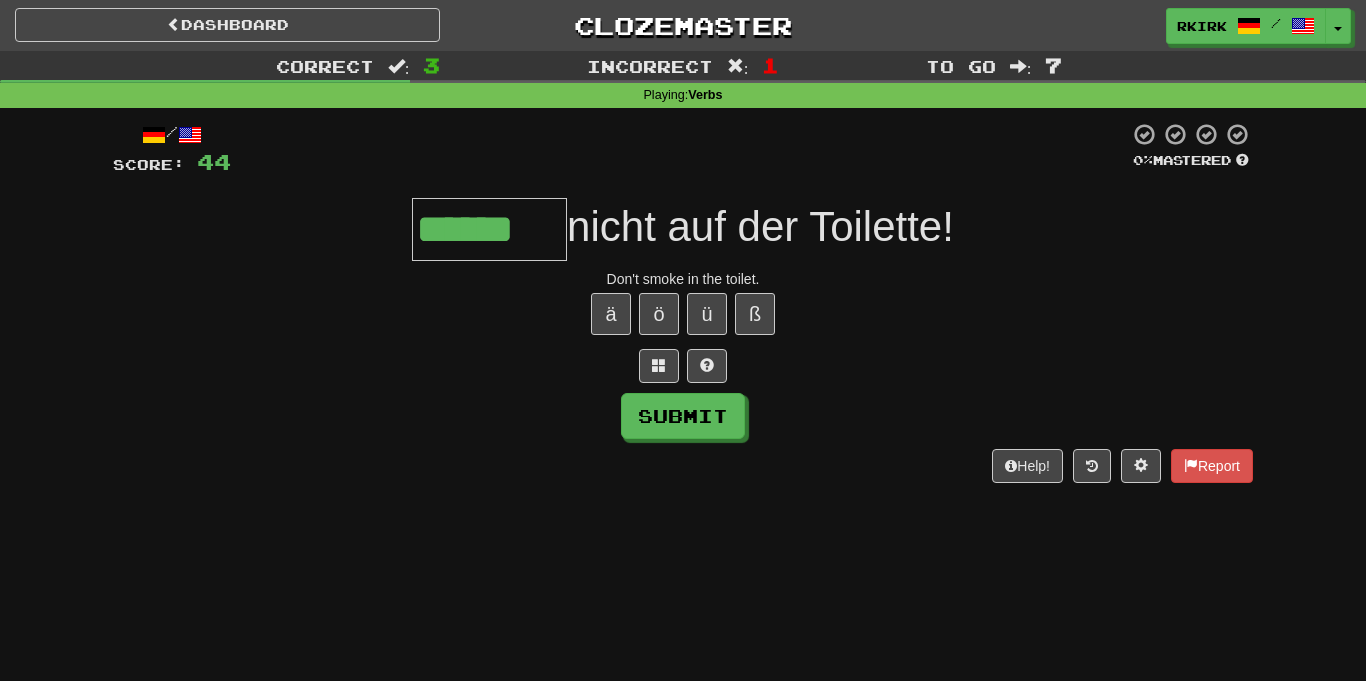scroll, scrollTop: 0, scrollLeft: 0, axis: both 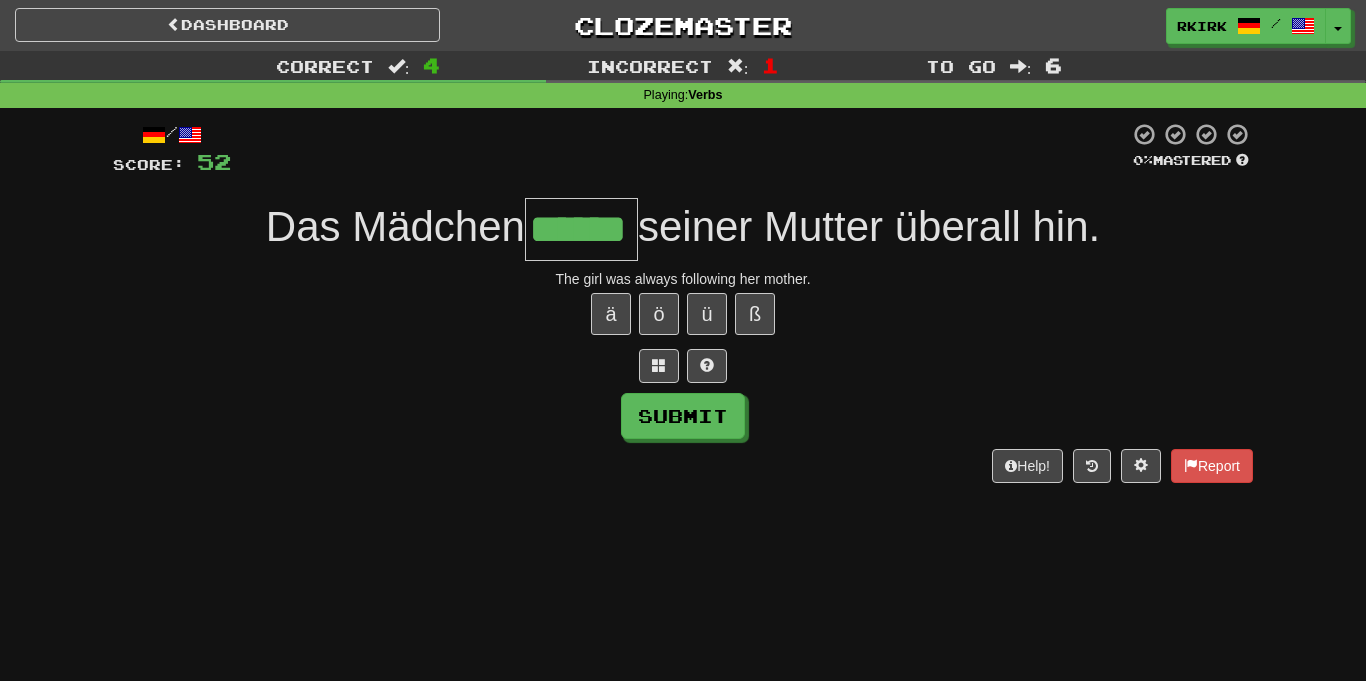 type on "******" 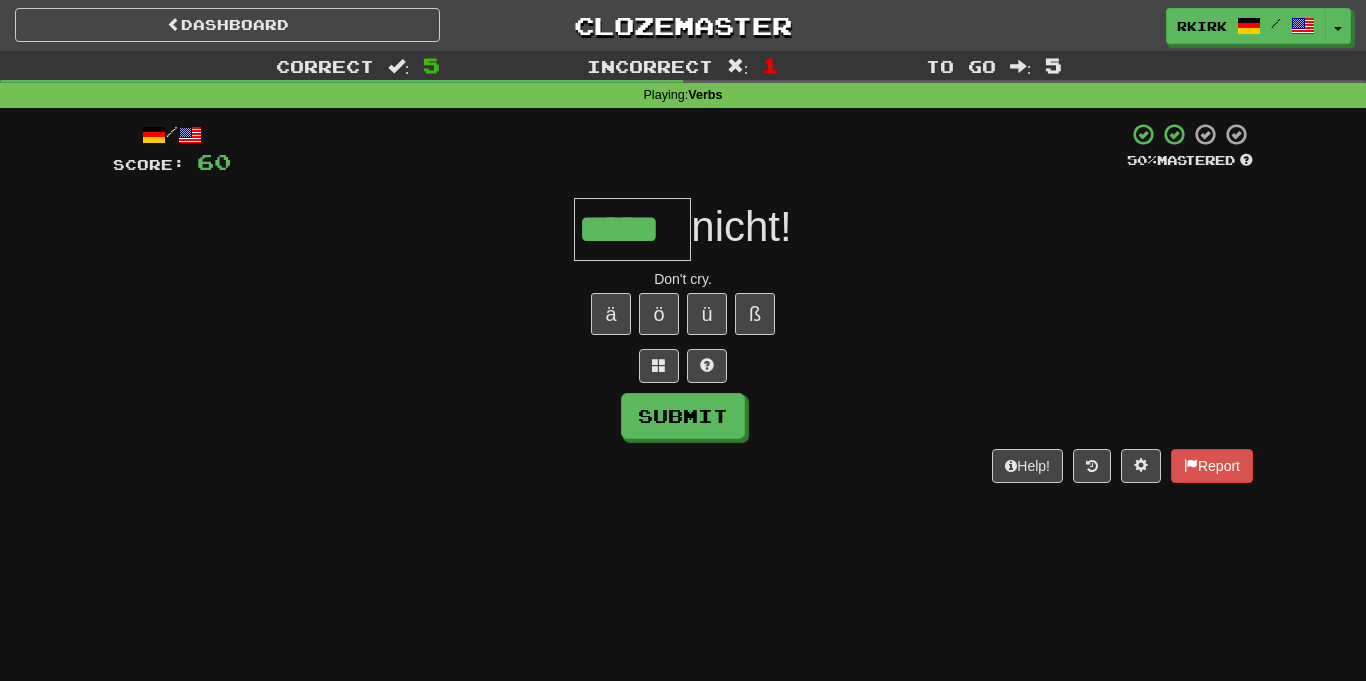 type on "*****" 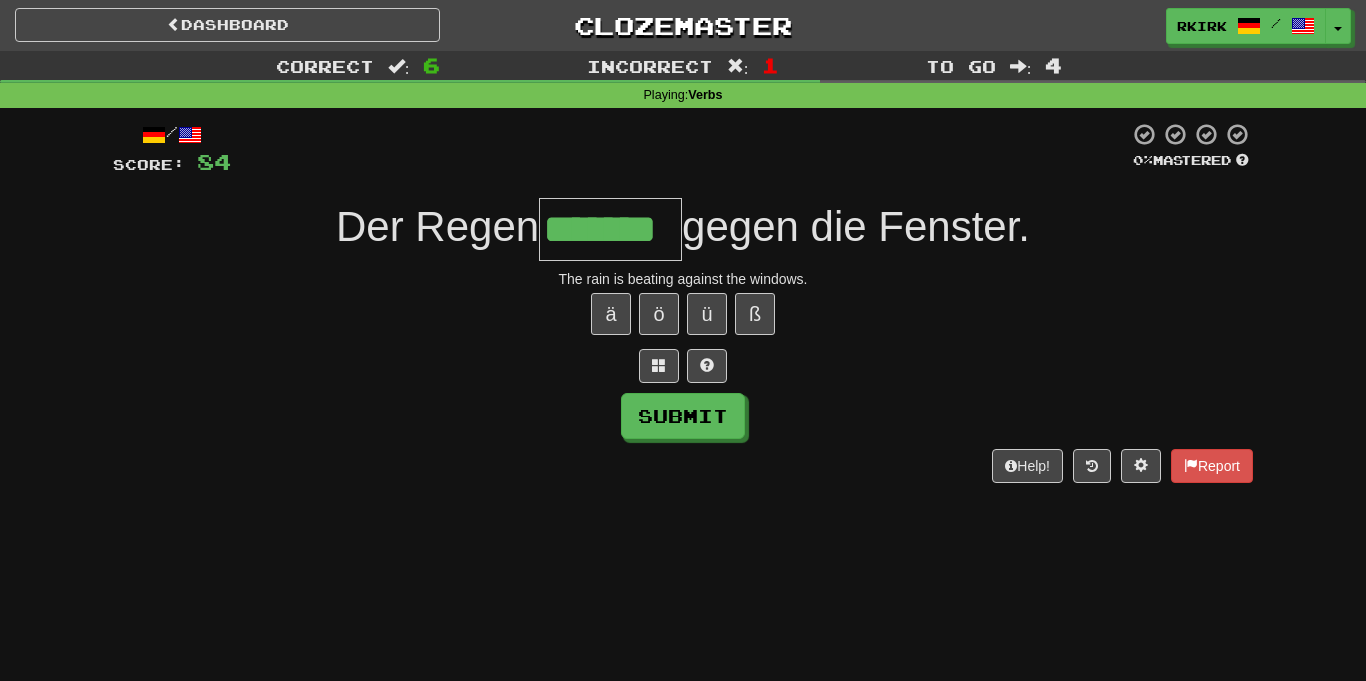 type on "*******" 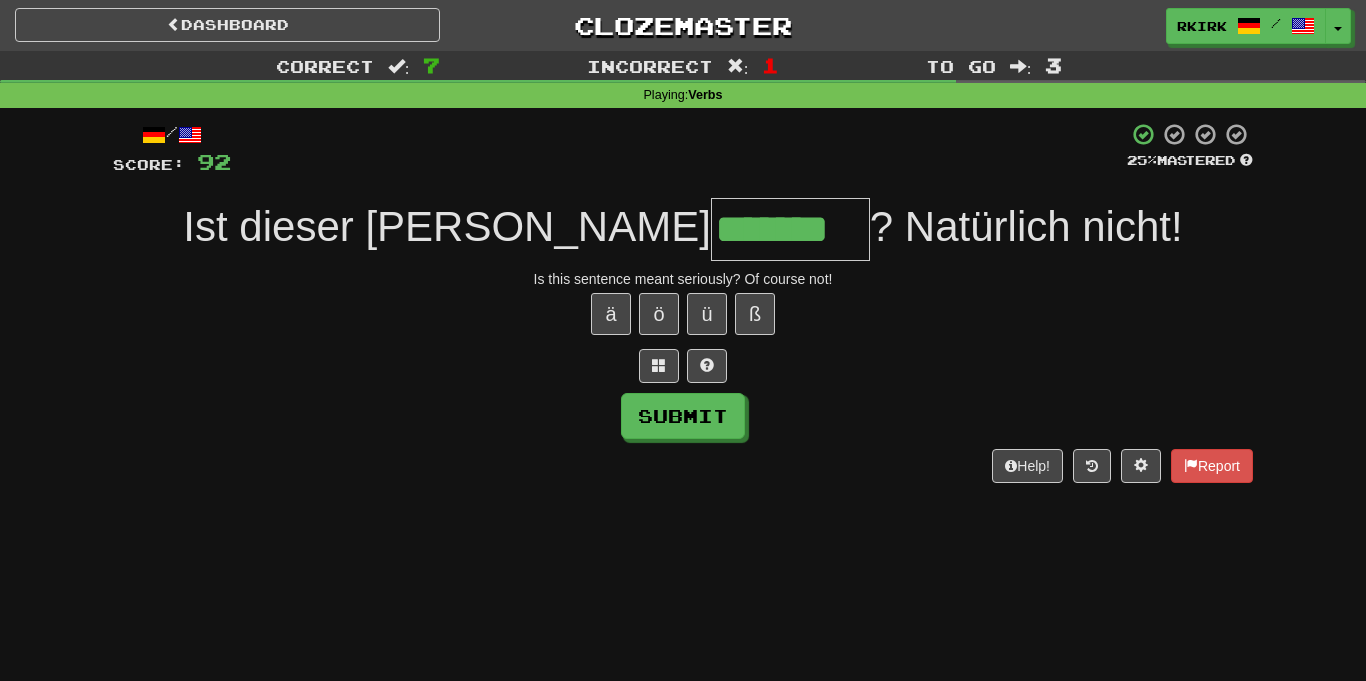 type on "*******" 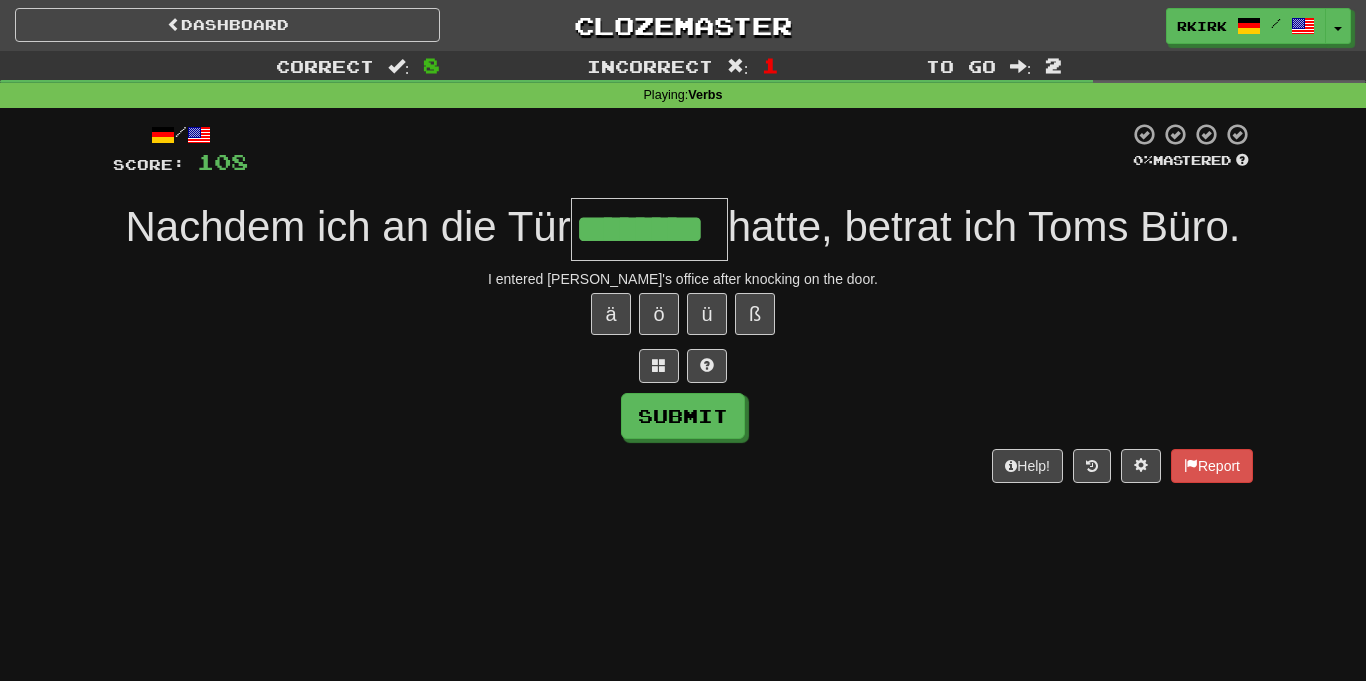 type on "********" 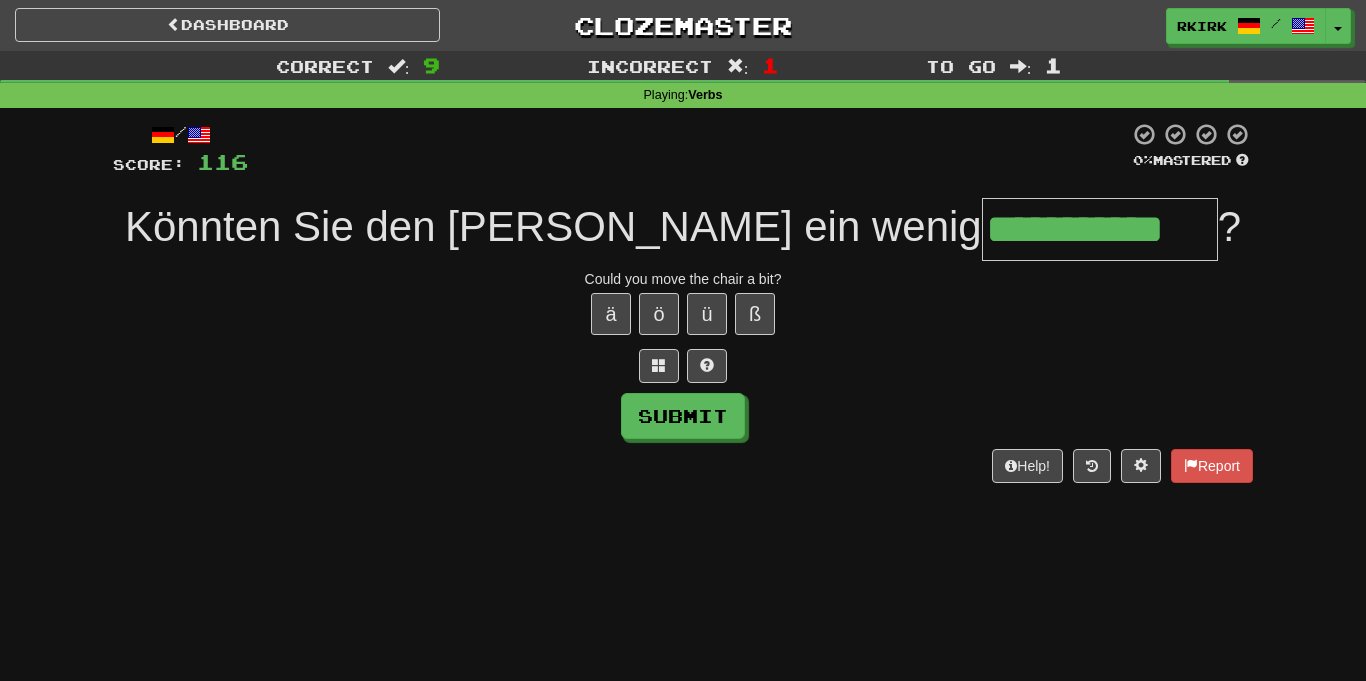 type on "**********" 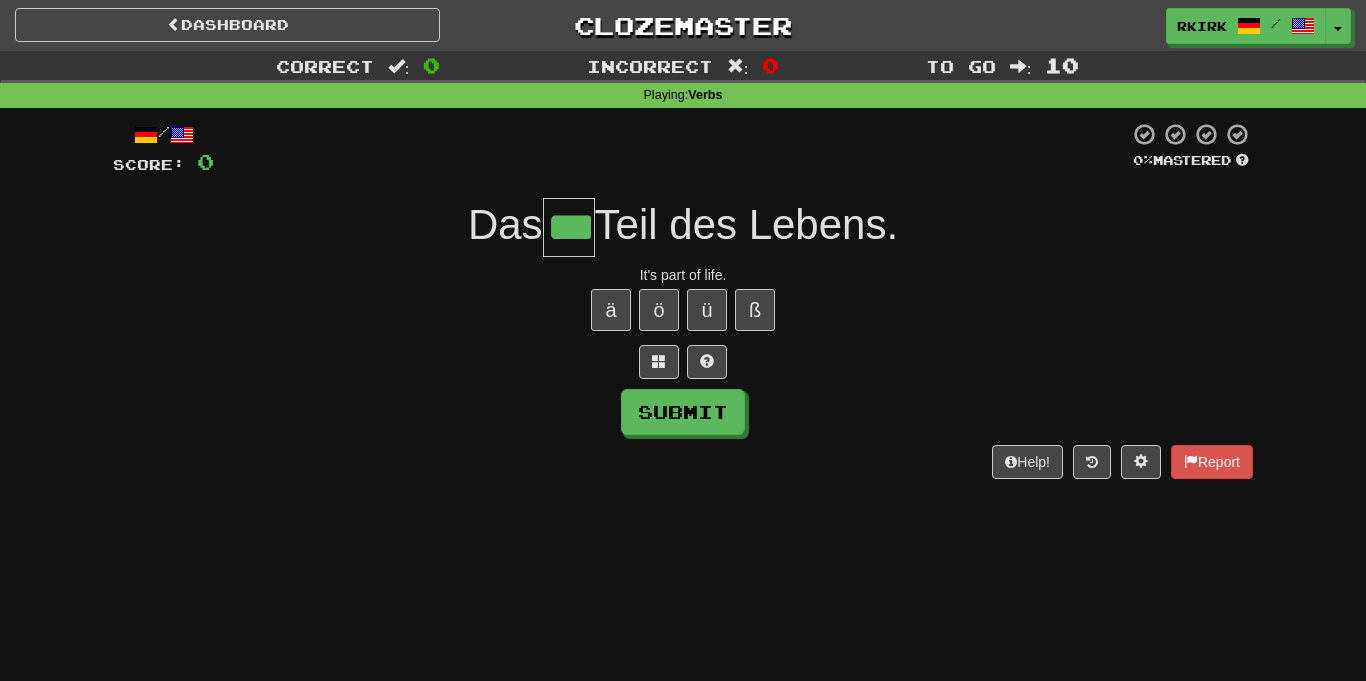 type on "***" 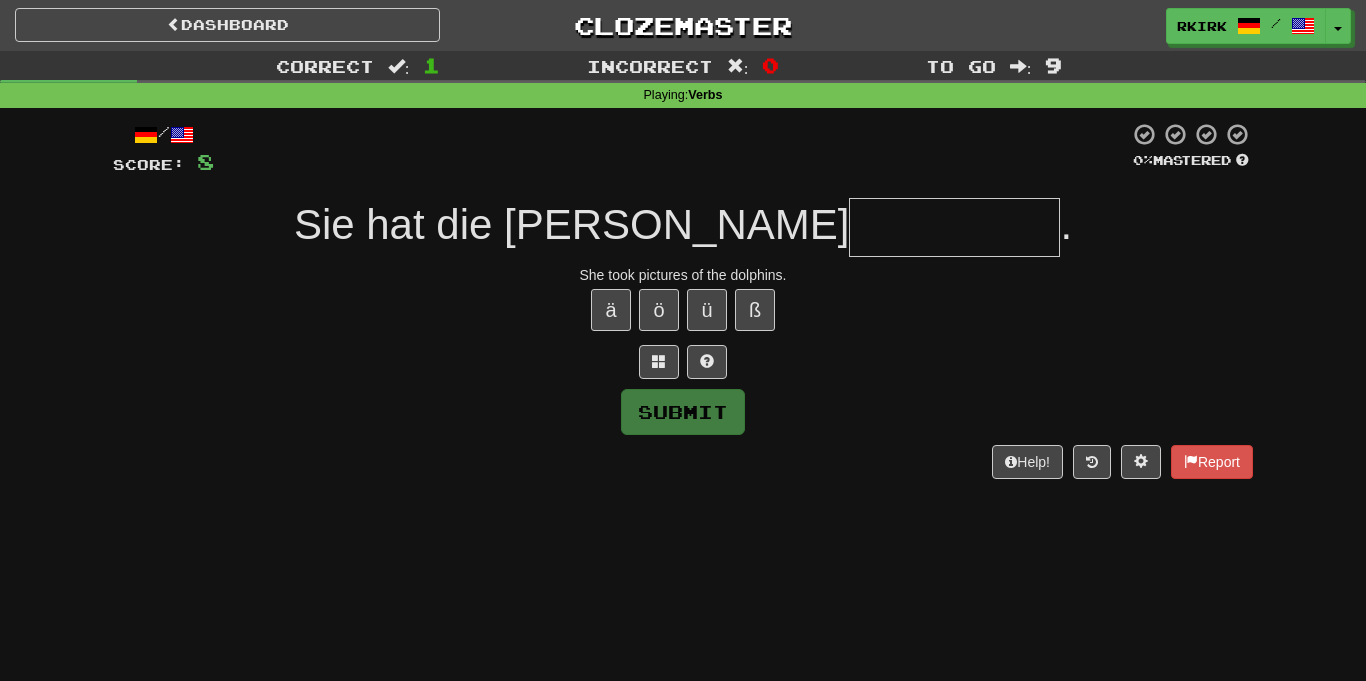 type on "*" 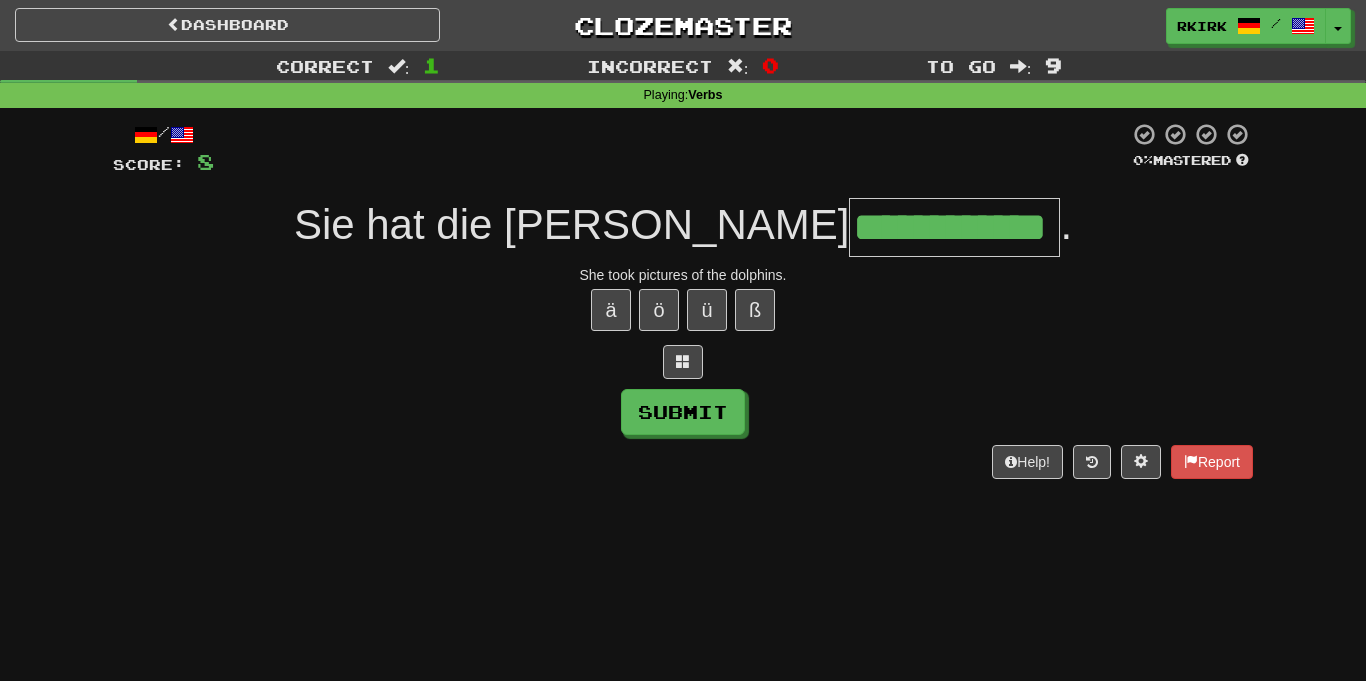 type on "**********" 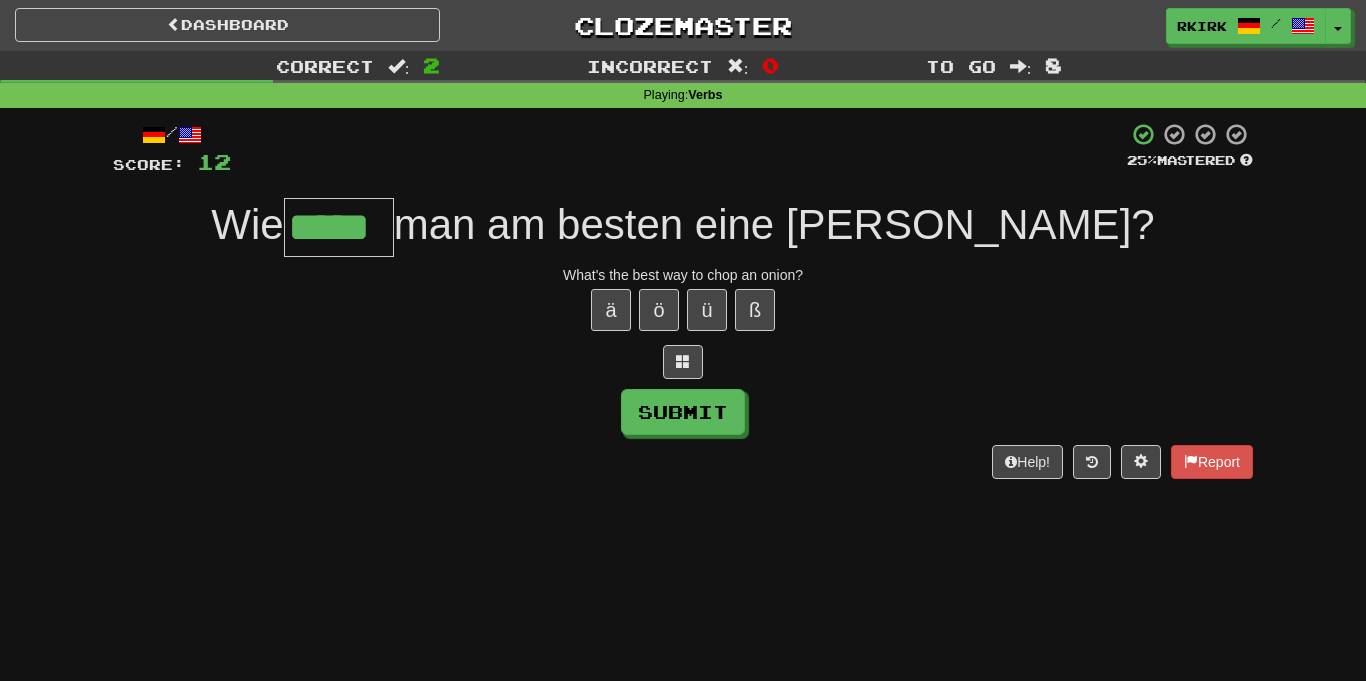 type on "*****" 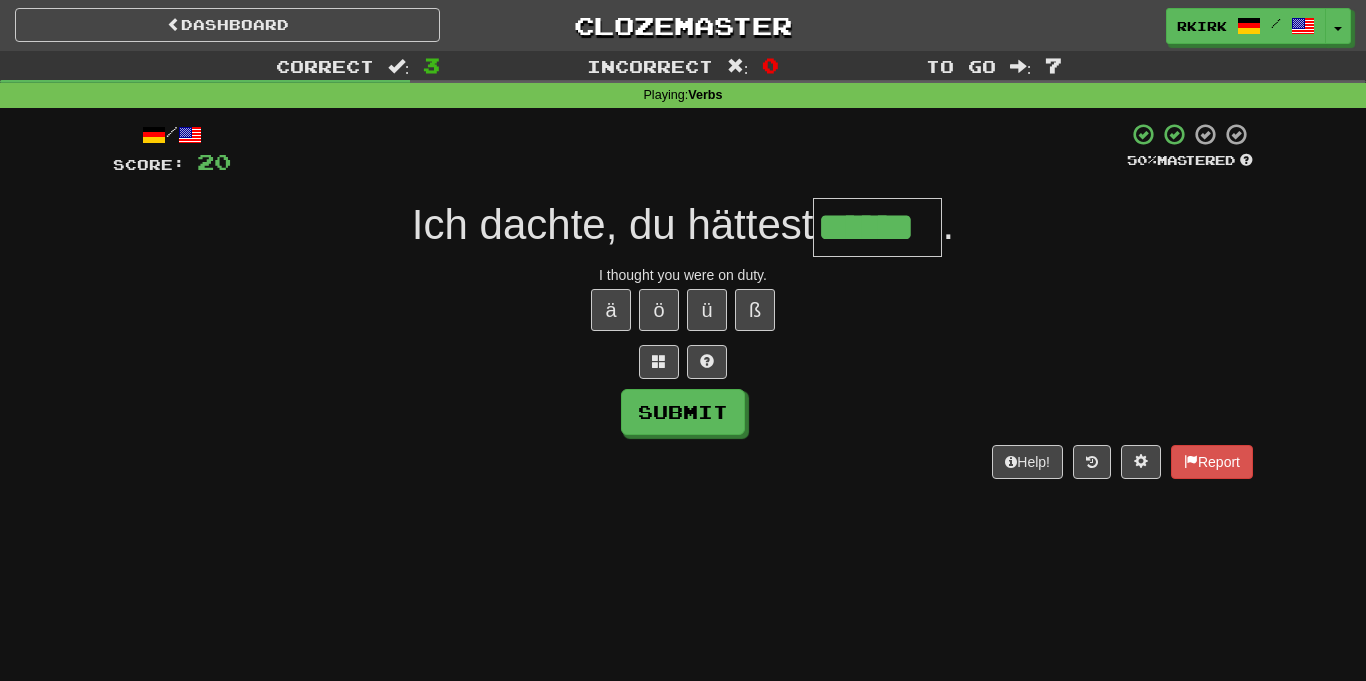 type on "******" 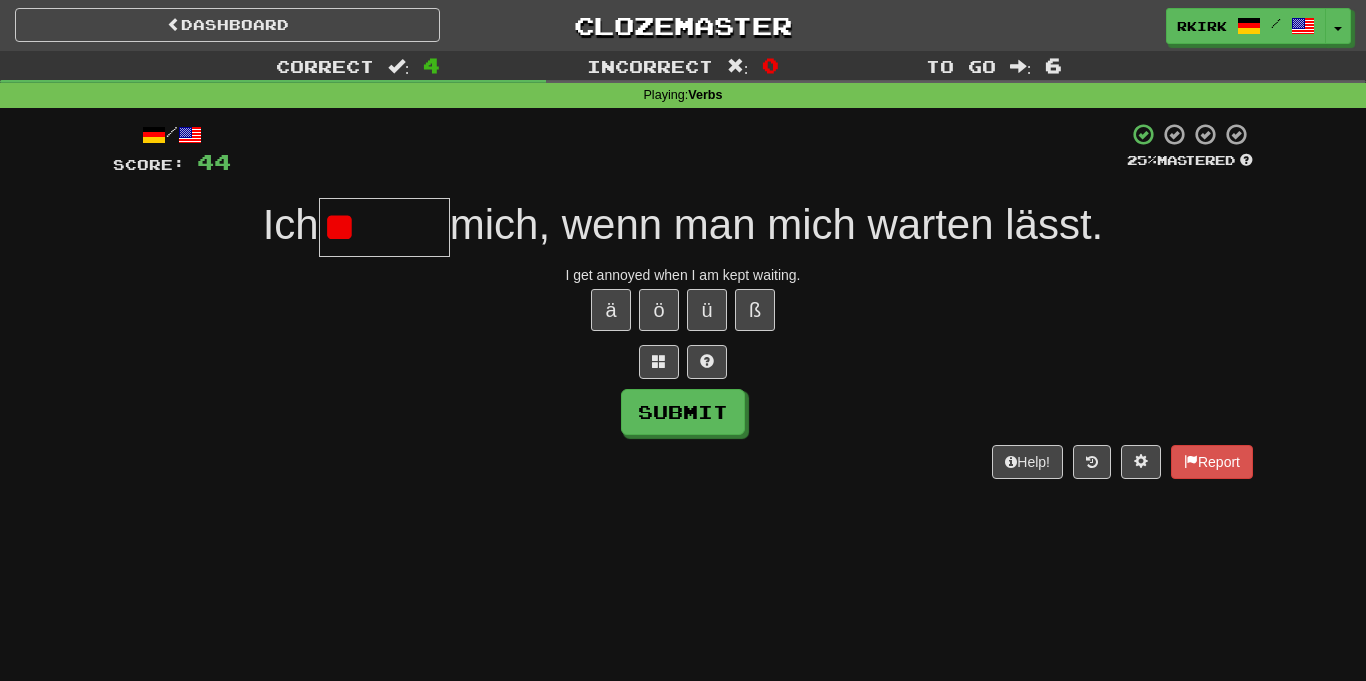 type on "*" 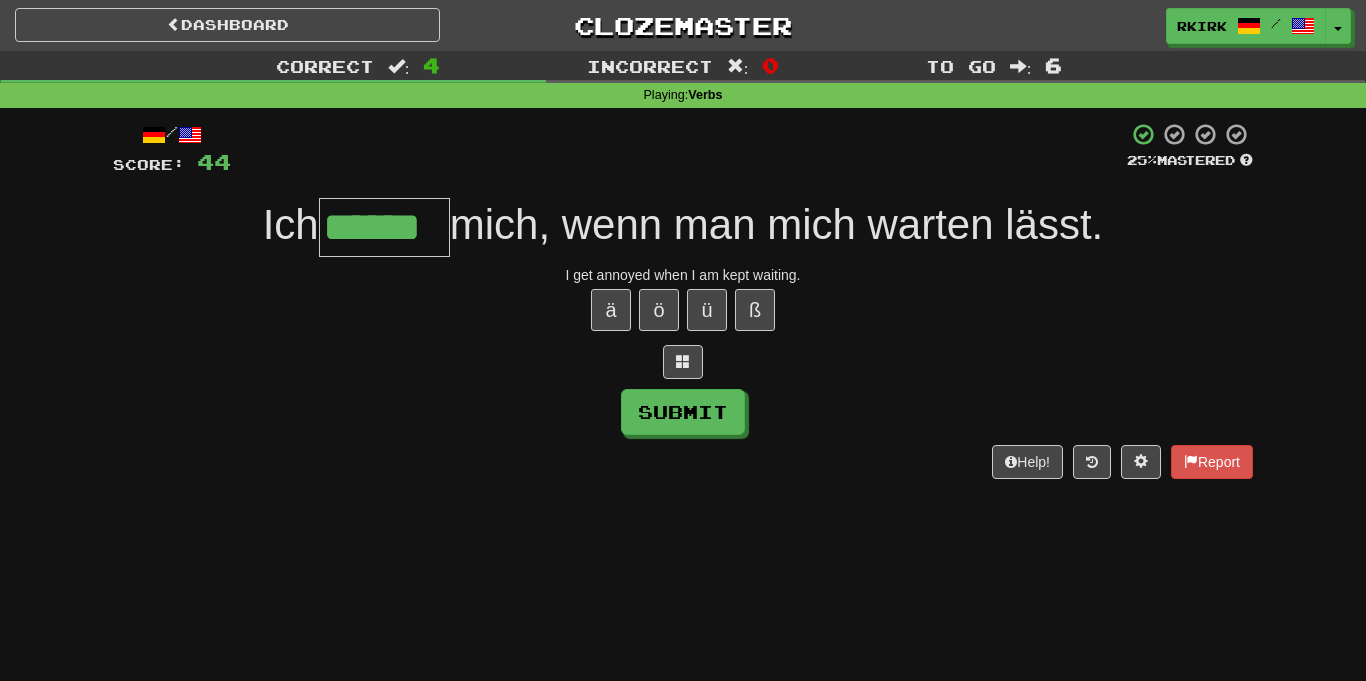 type on "******" 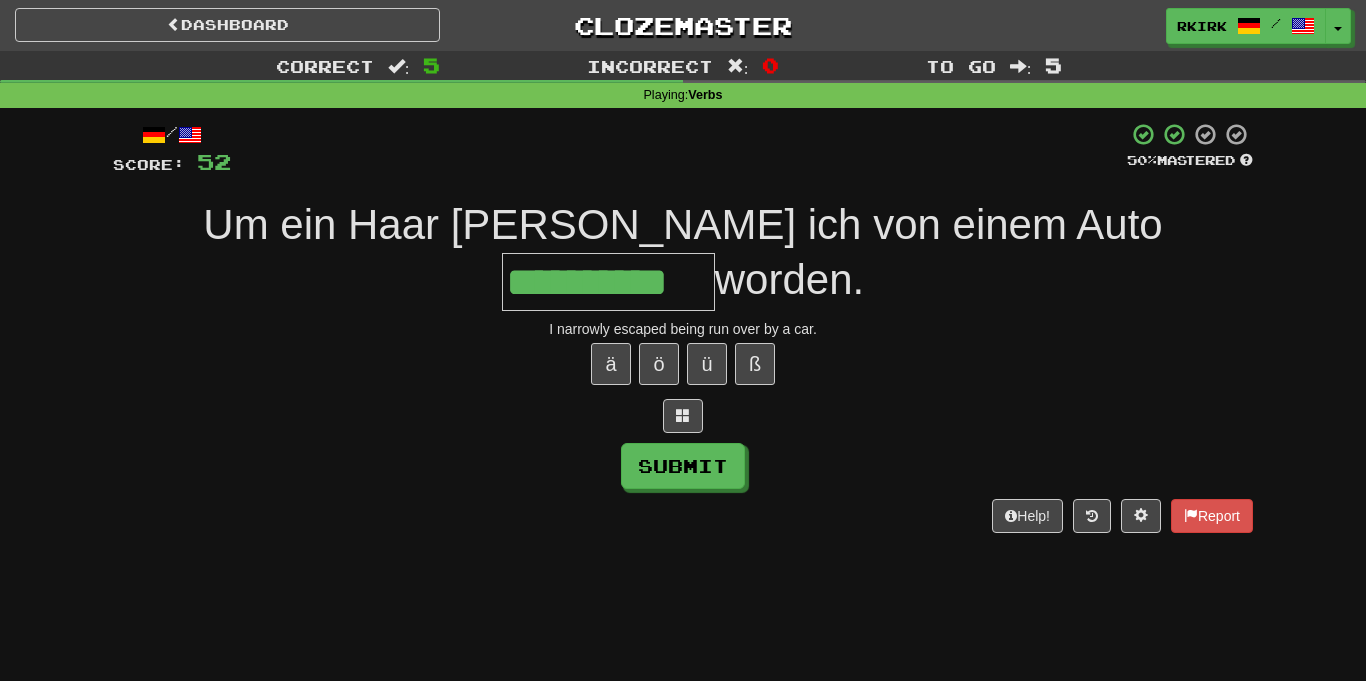 type on "**********" 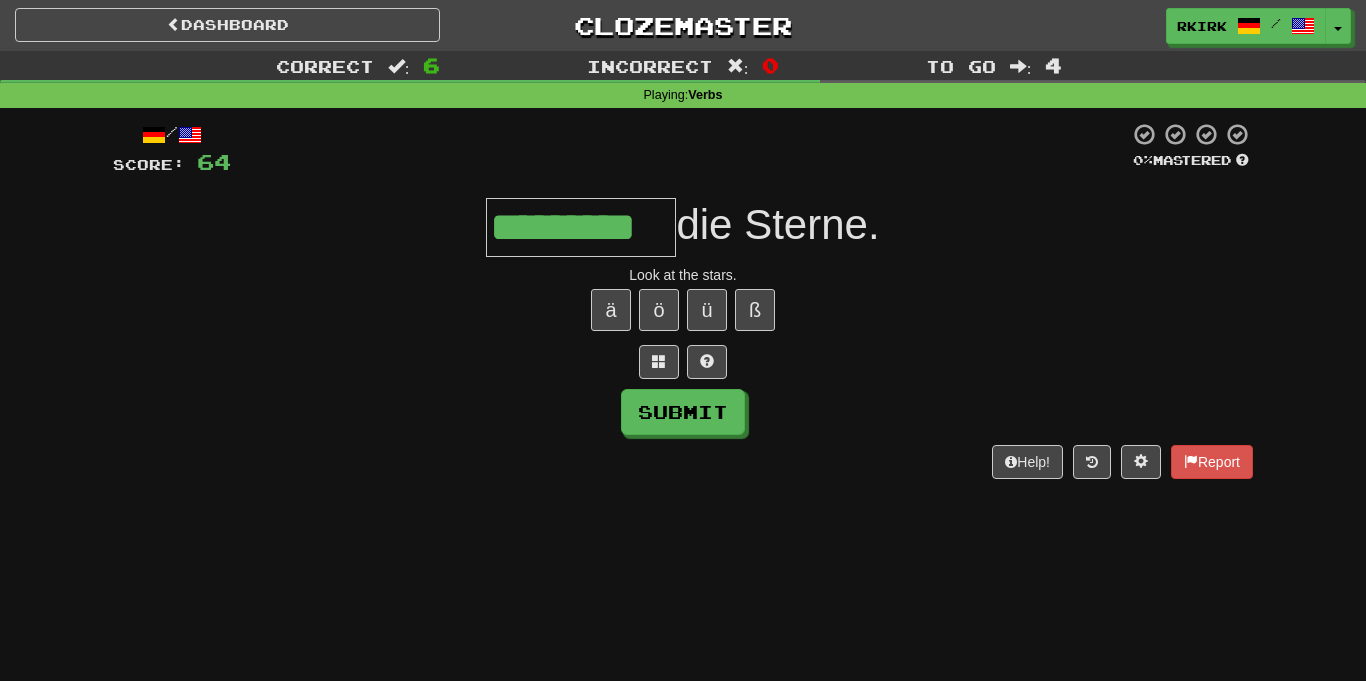 type on "*********" 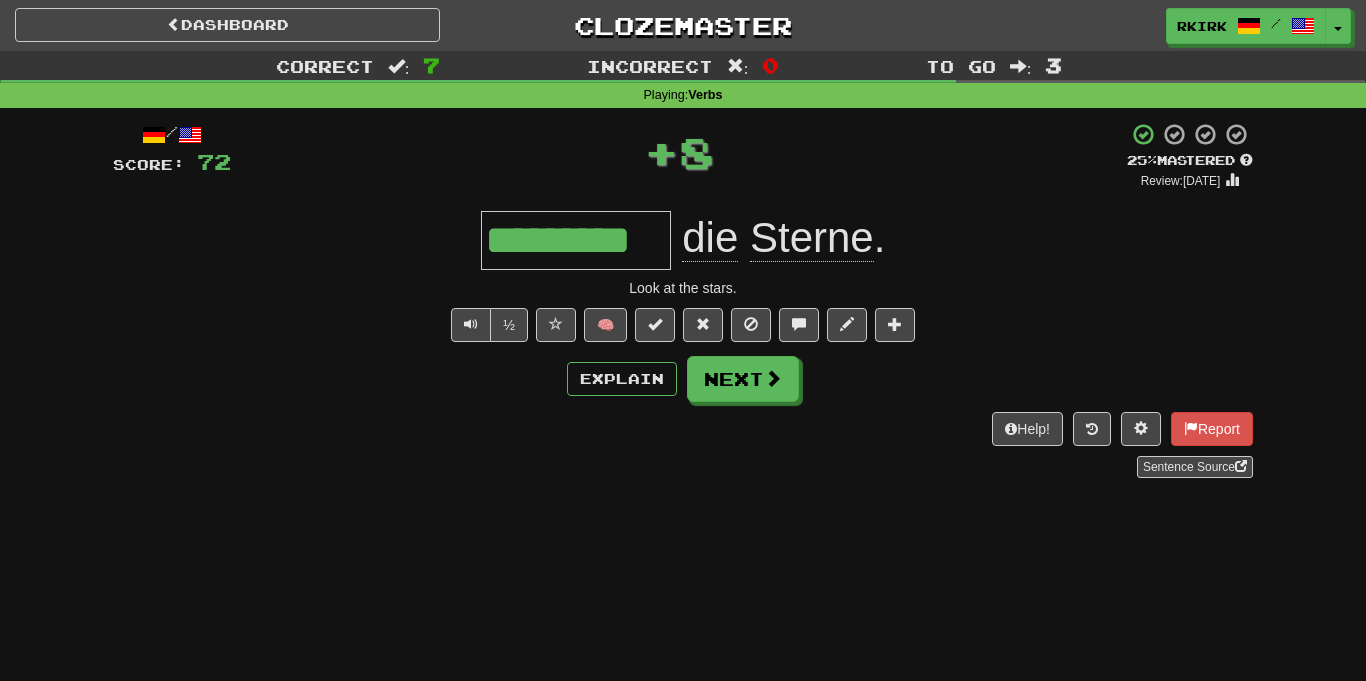 click on "*********" at bounding box center [576, 240] 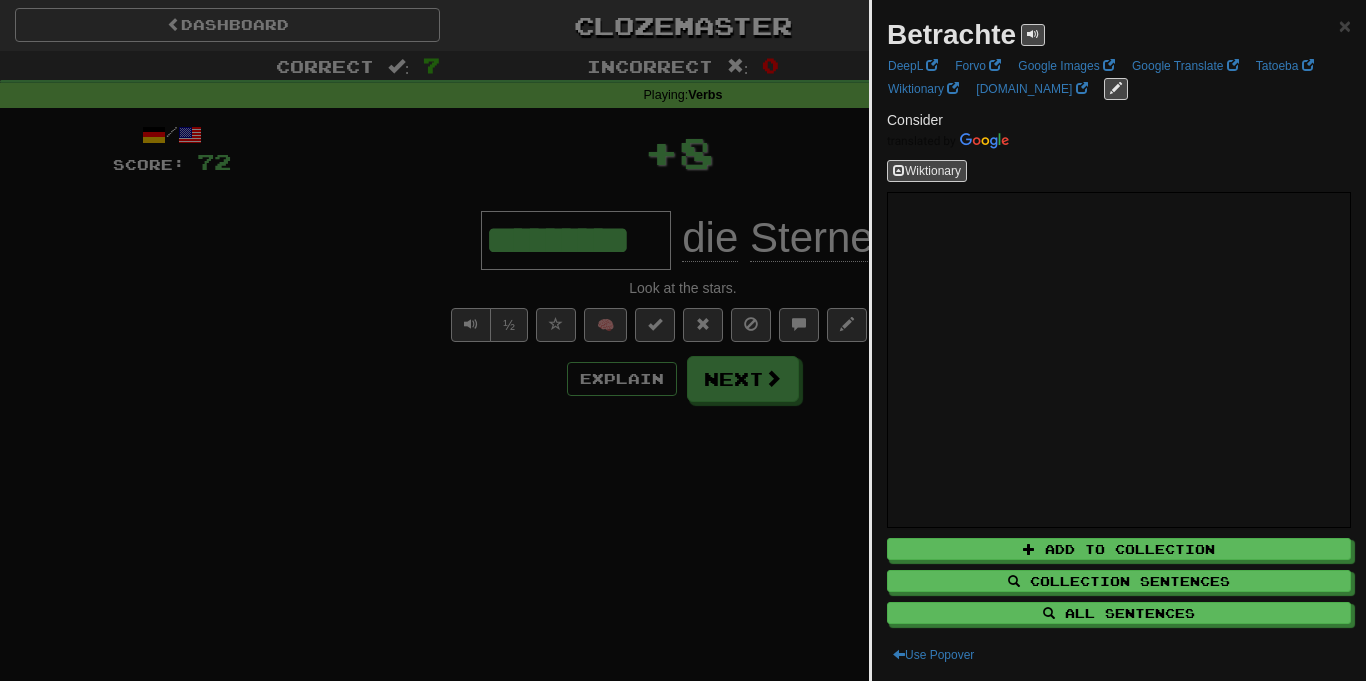 click at bounding box center [683, 340] 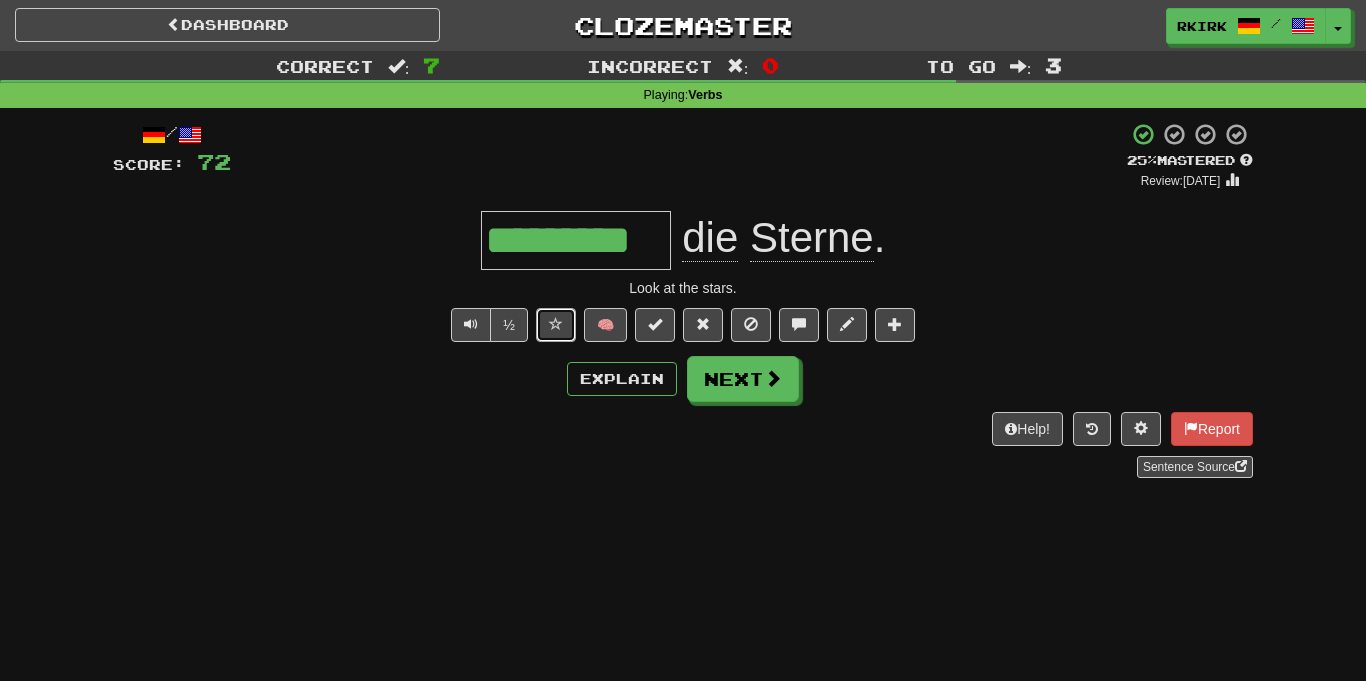 click at bounding box center [556, 325] 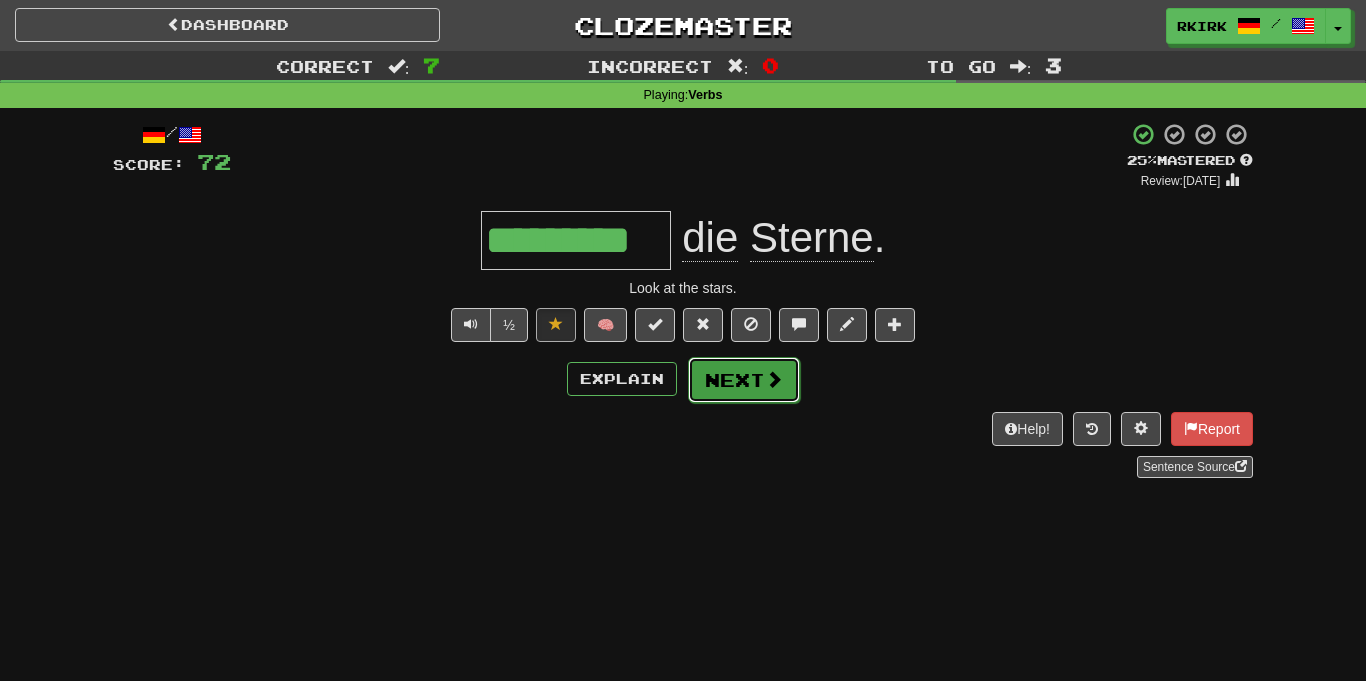 click at bounding box center [774, 379] 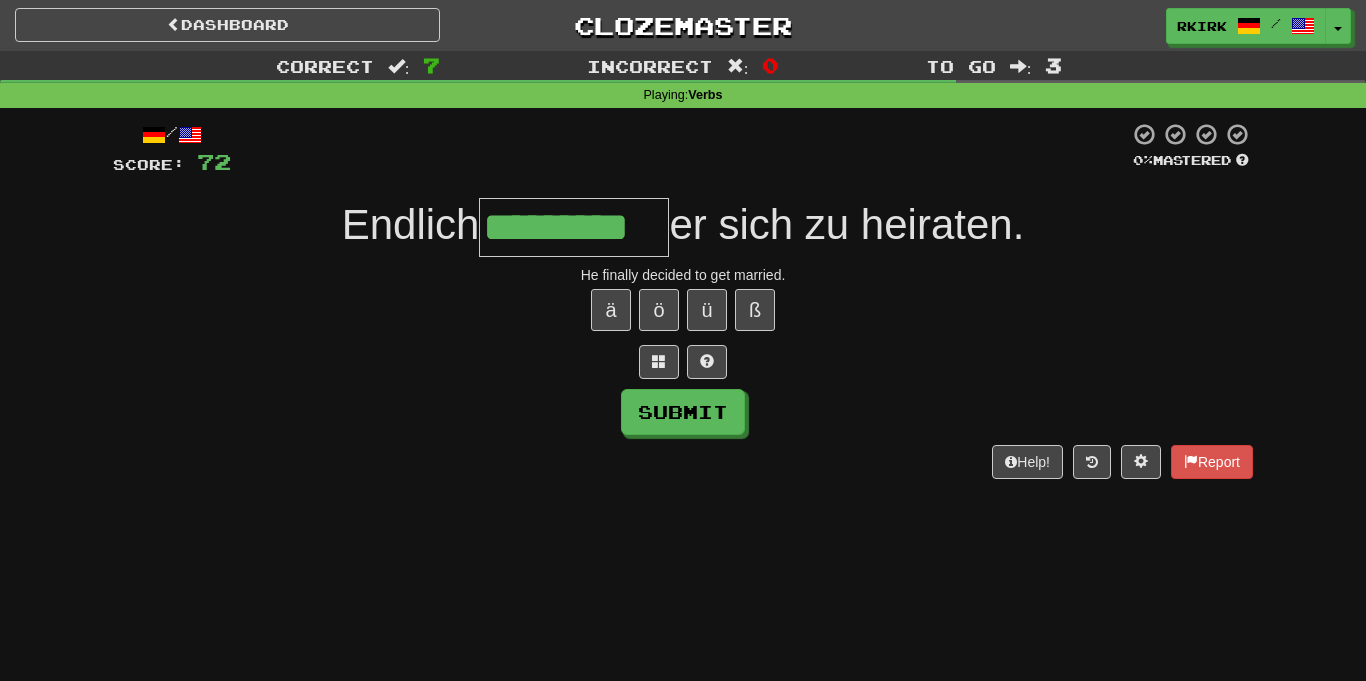 type on "*********" 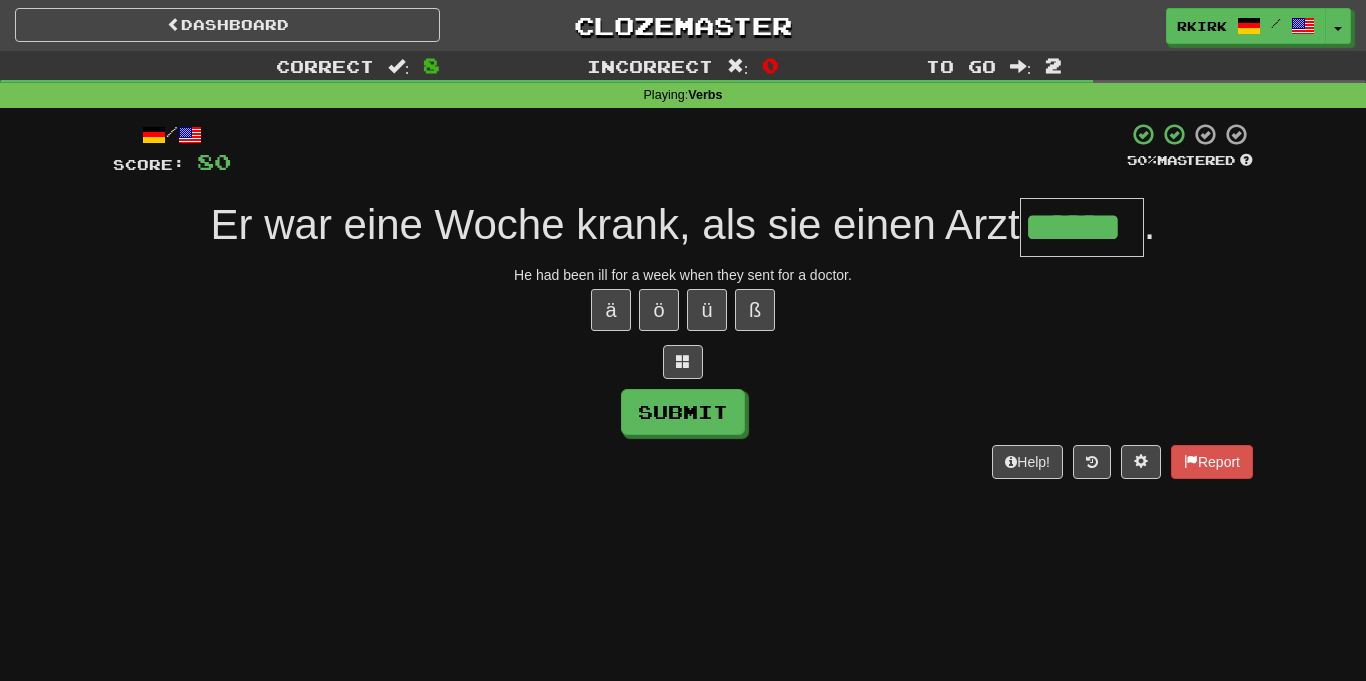 type on "******" 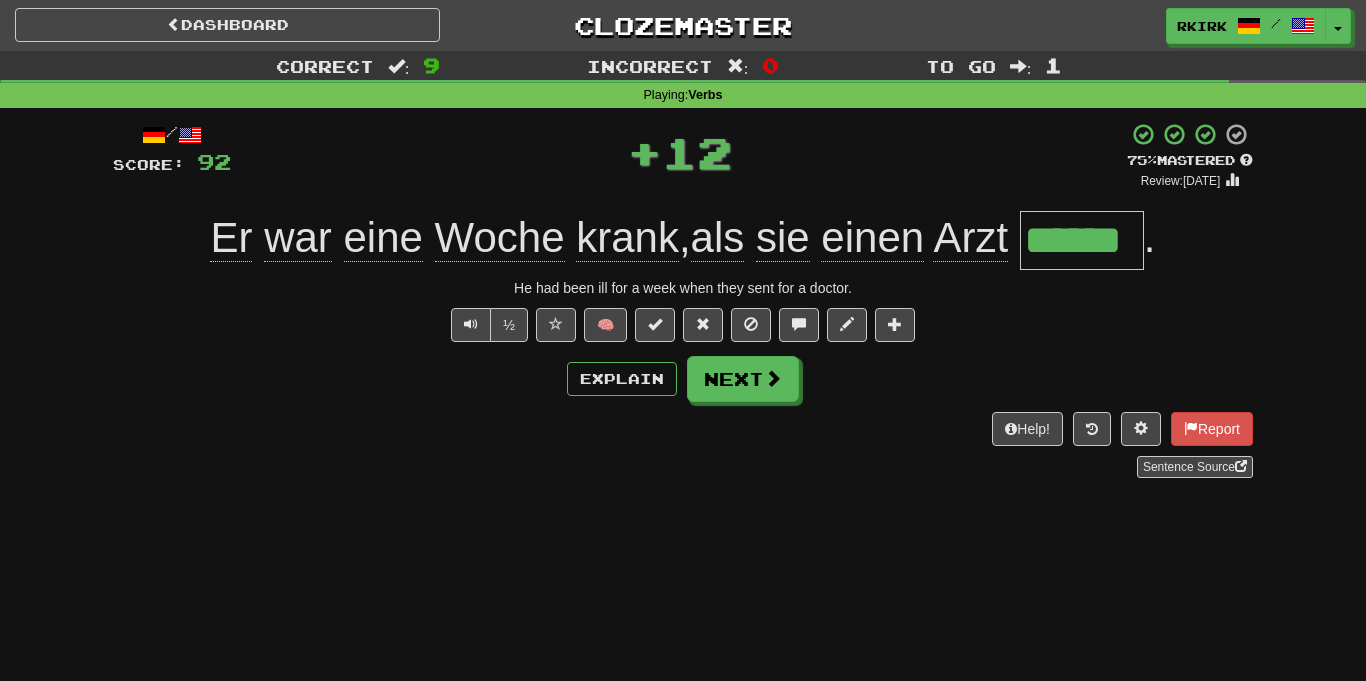 click on "******" at bounding box center [1082, 240] 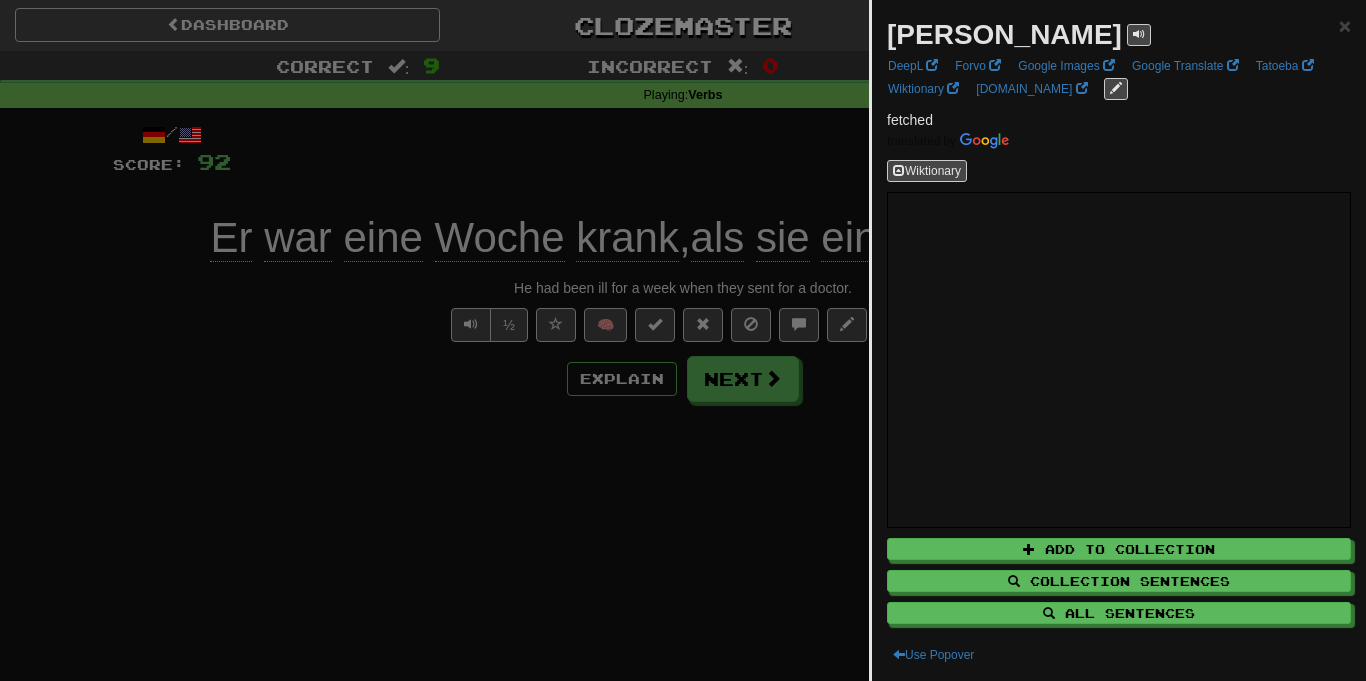 click at bounding box center [683, 340] 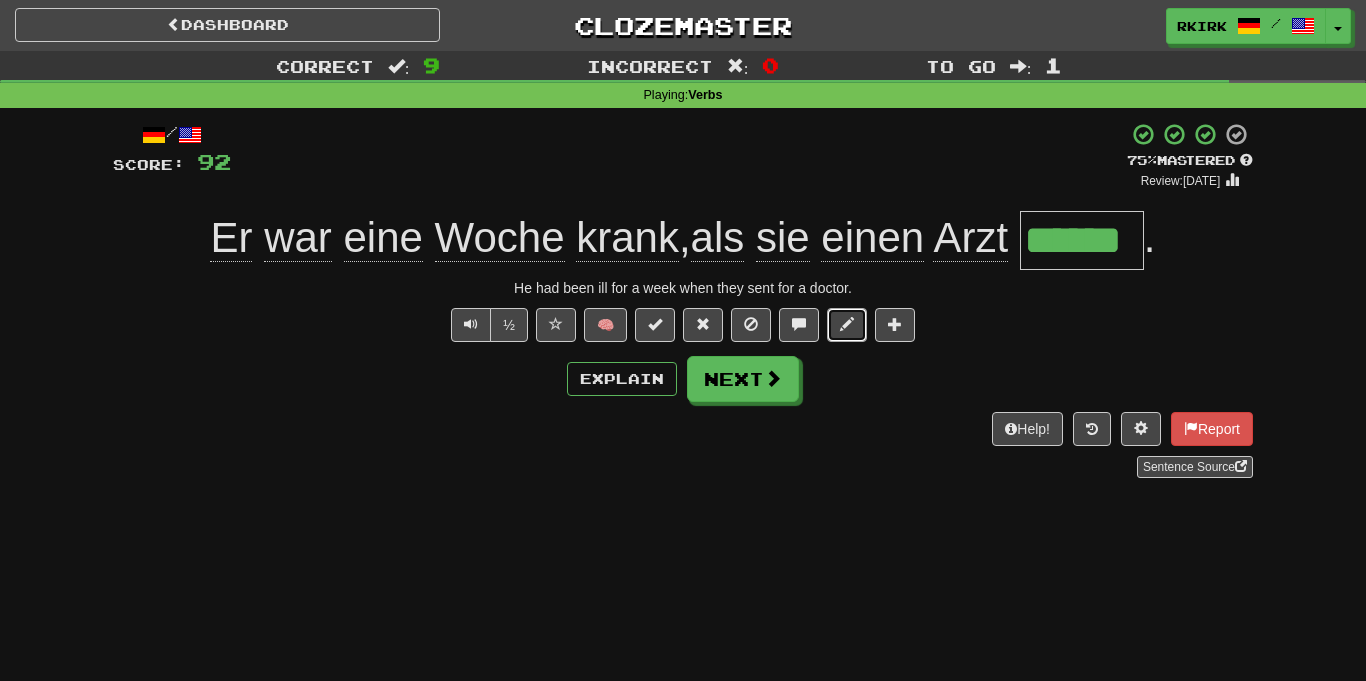 click at bounding box center (847, 325) 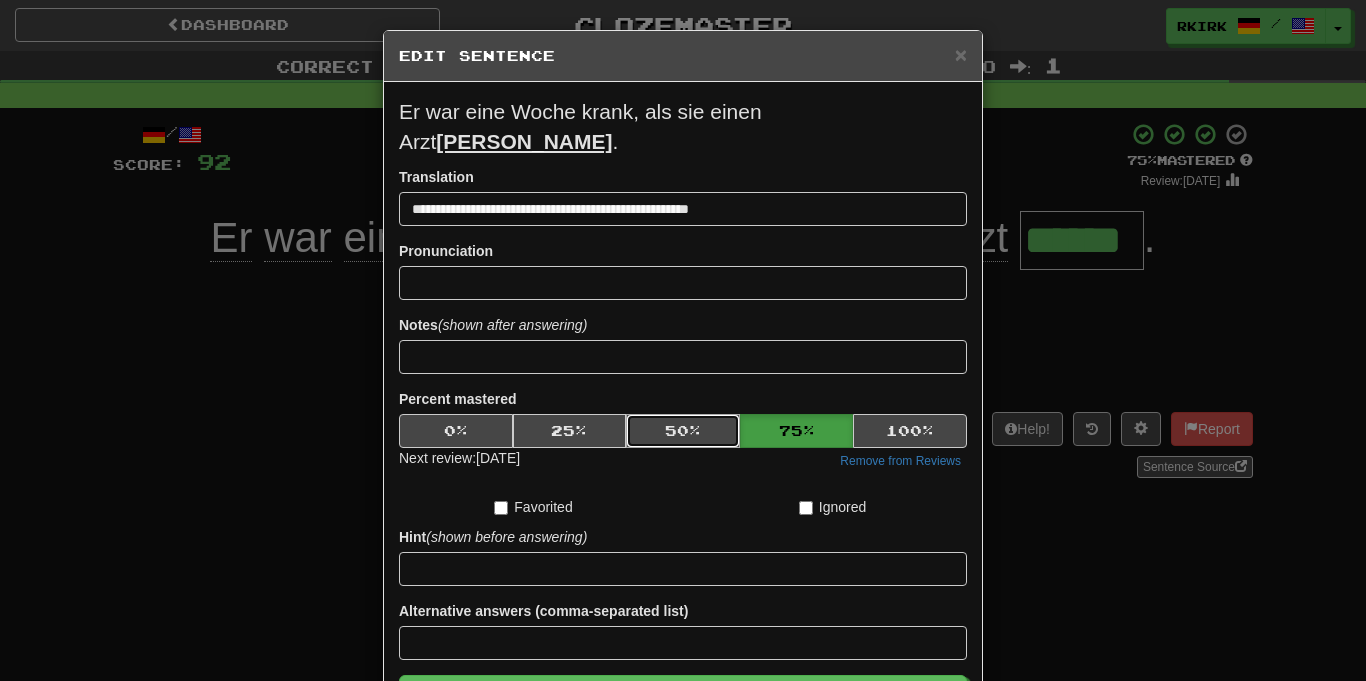 click on "50 %" at bounding box center (683, 431) 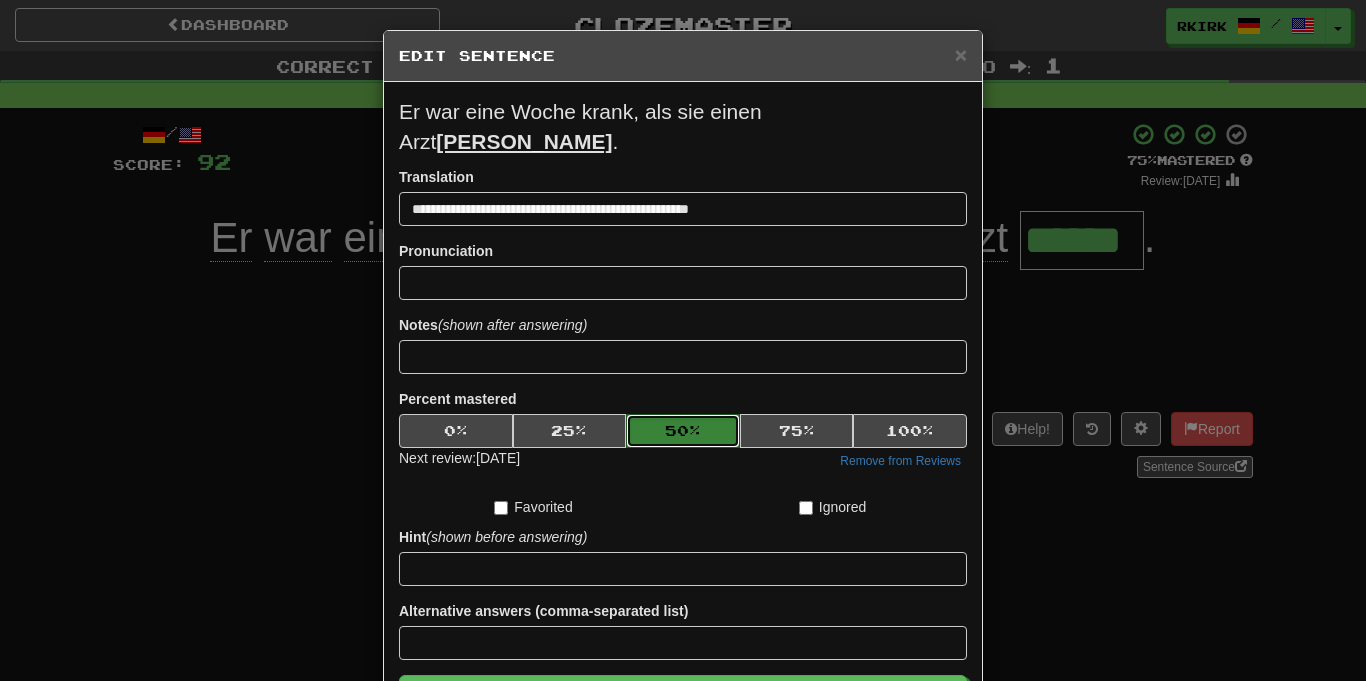 scroll, scrollTop: 124, scrollLeft: 0, axis: vertical 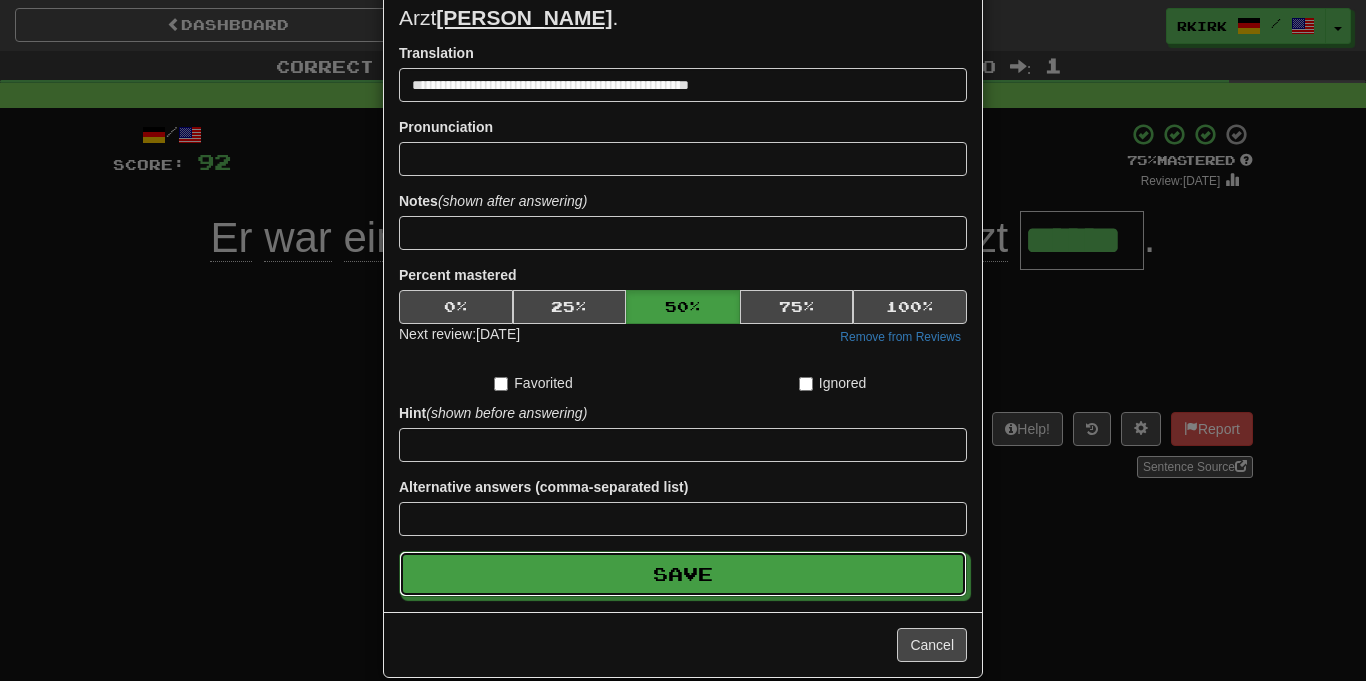 click on "Save" at bounding box center [683, 574] 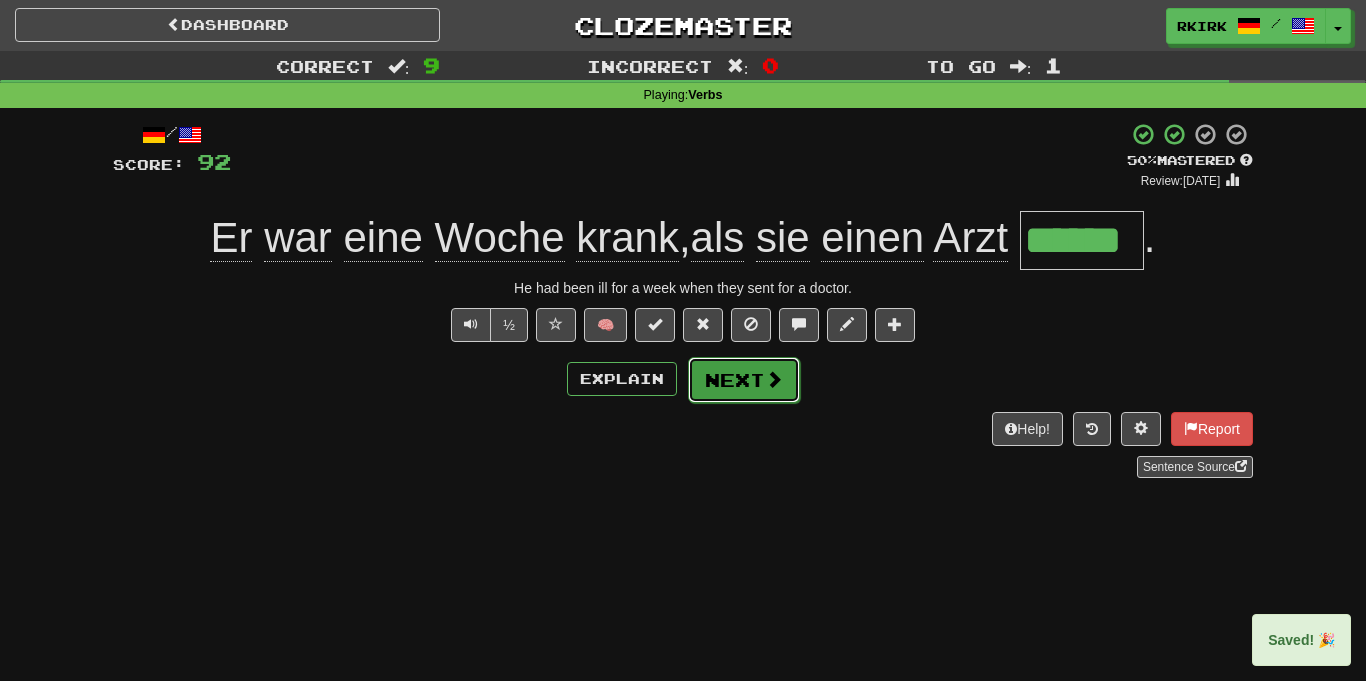 click on "Next" at bounding box center (744, 380) 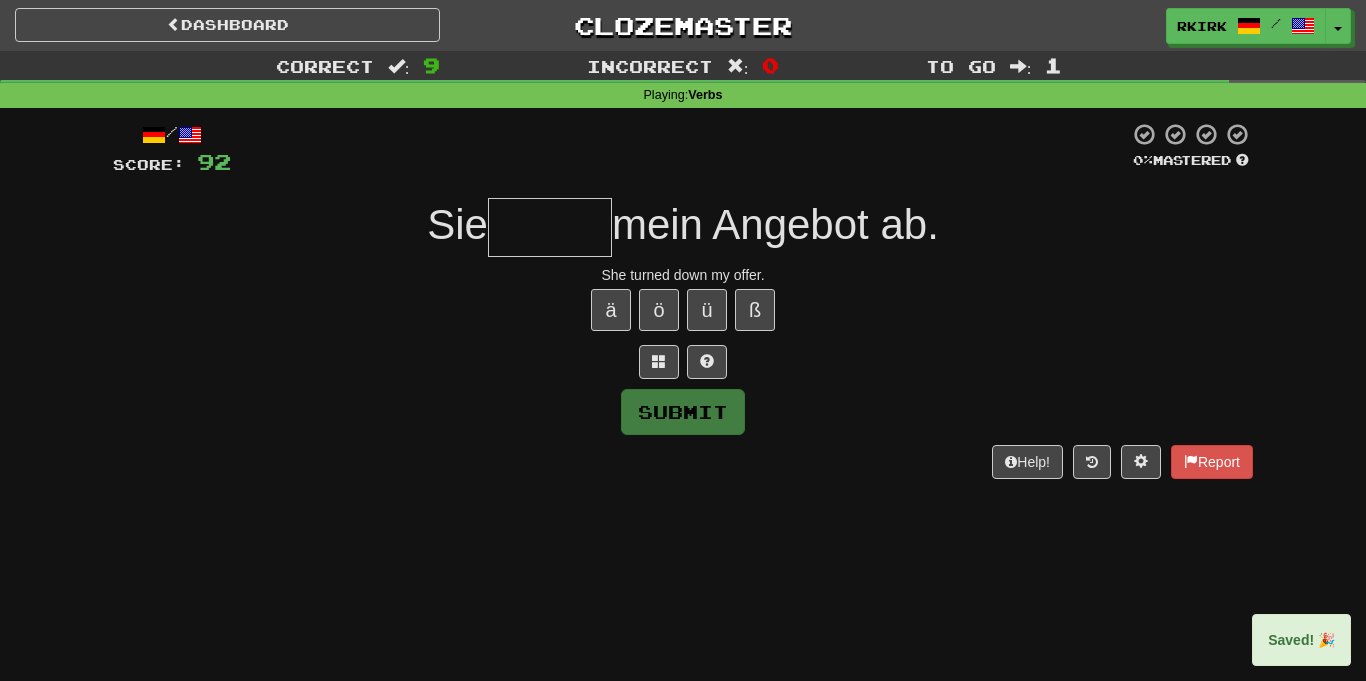 type on "*" 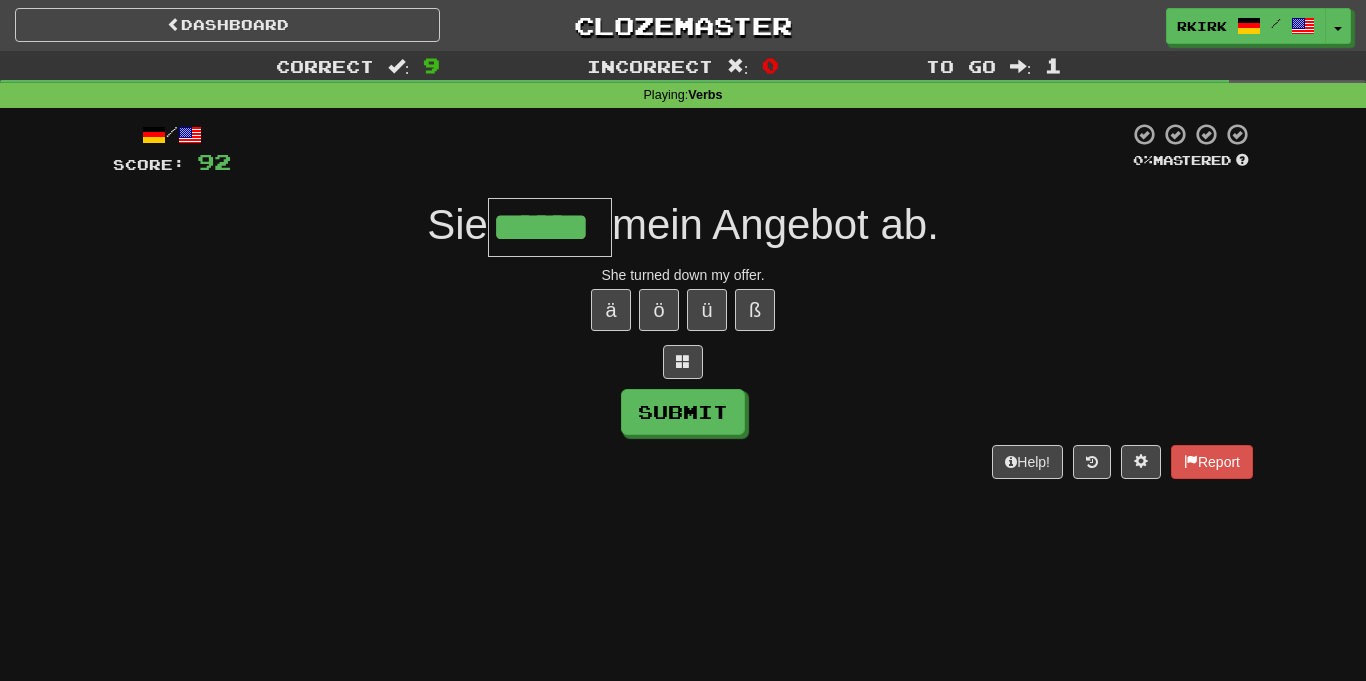 type on "******" 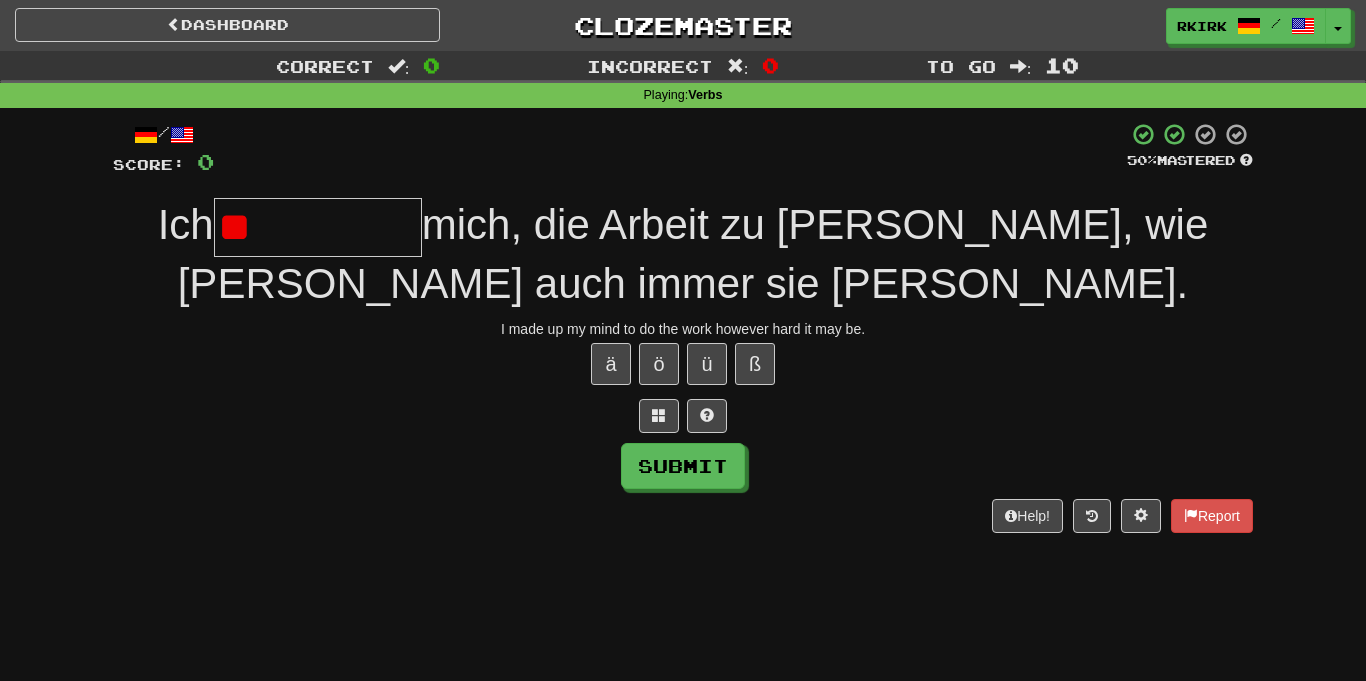 type on "*" 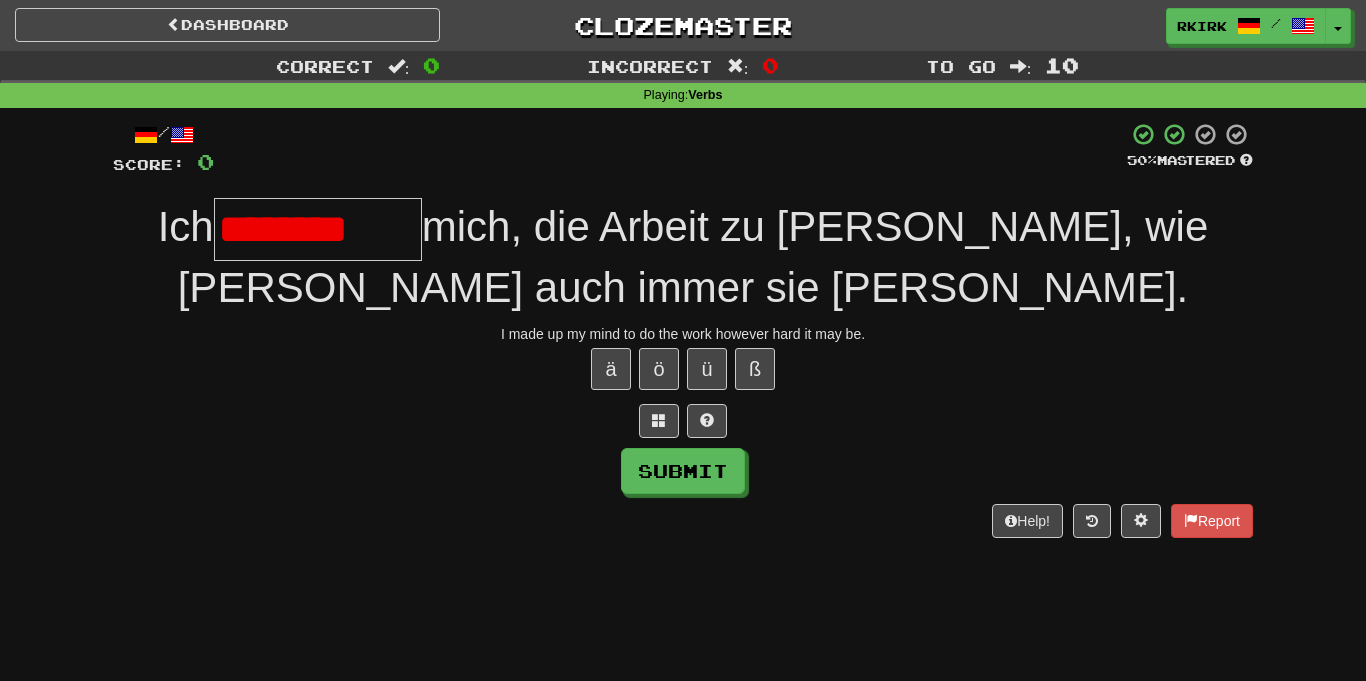 scroll, scrollTop: 0, scrollLeft: 0, axis: both 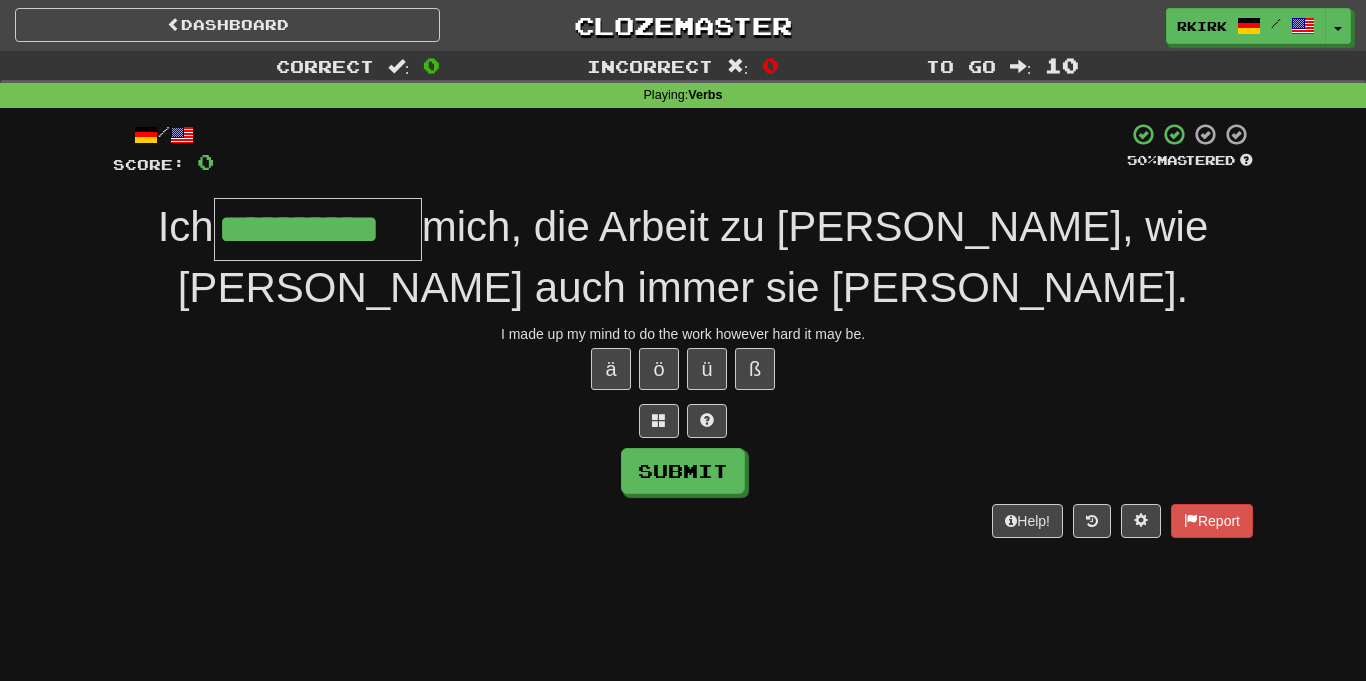type on "**********" 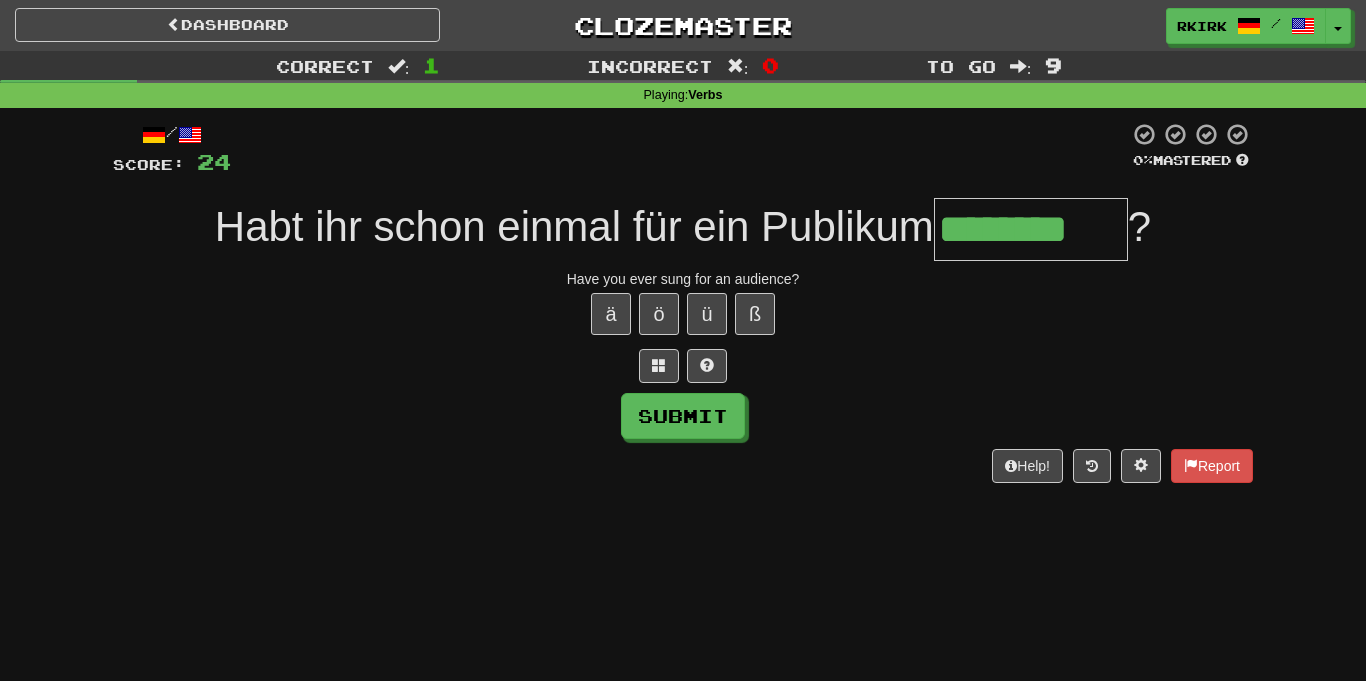 type on "********" 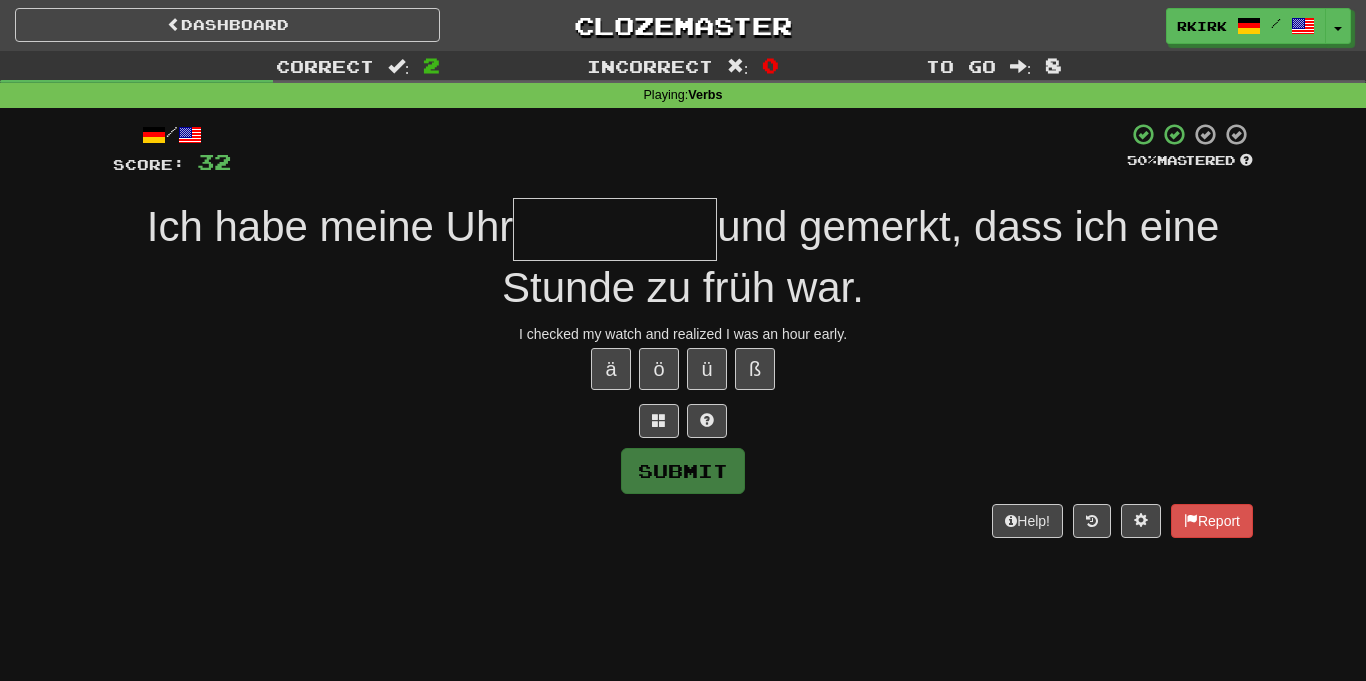 type on "*" 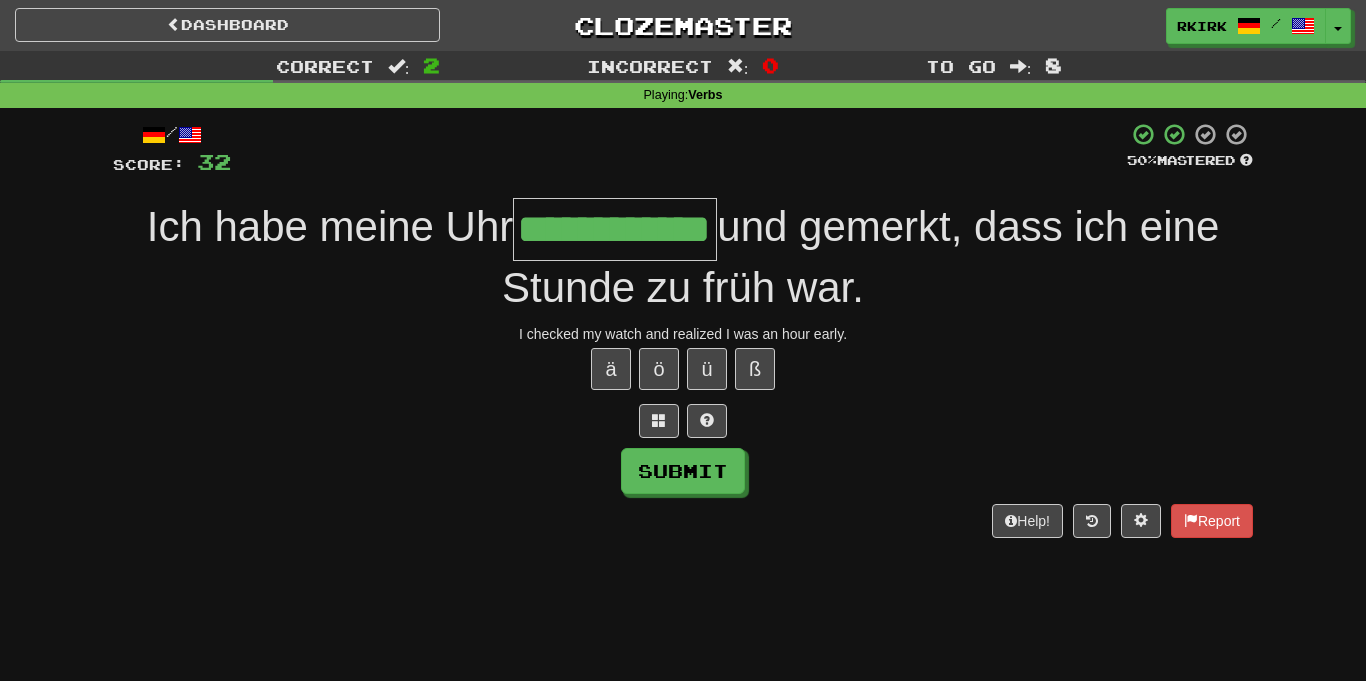 type on "**********" 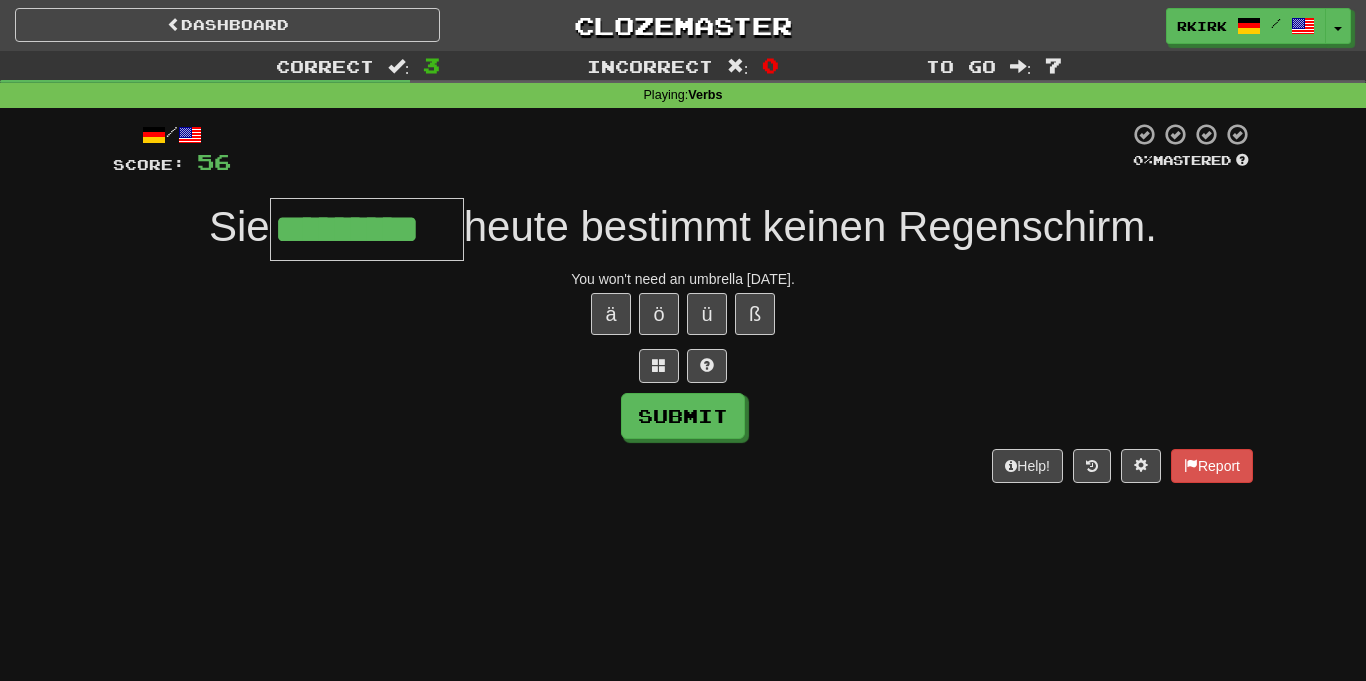 type on "*********" 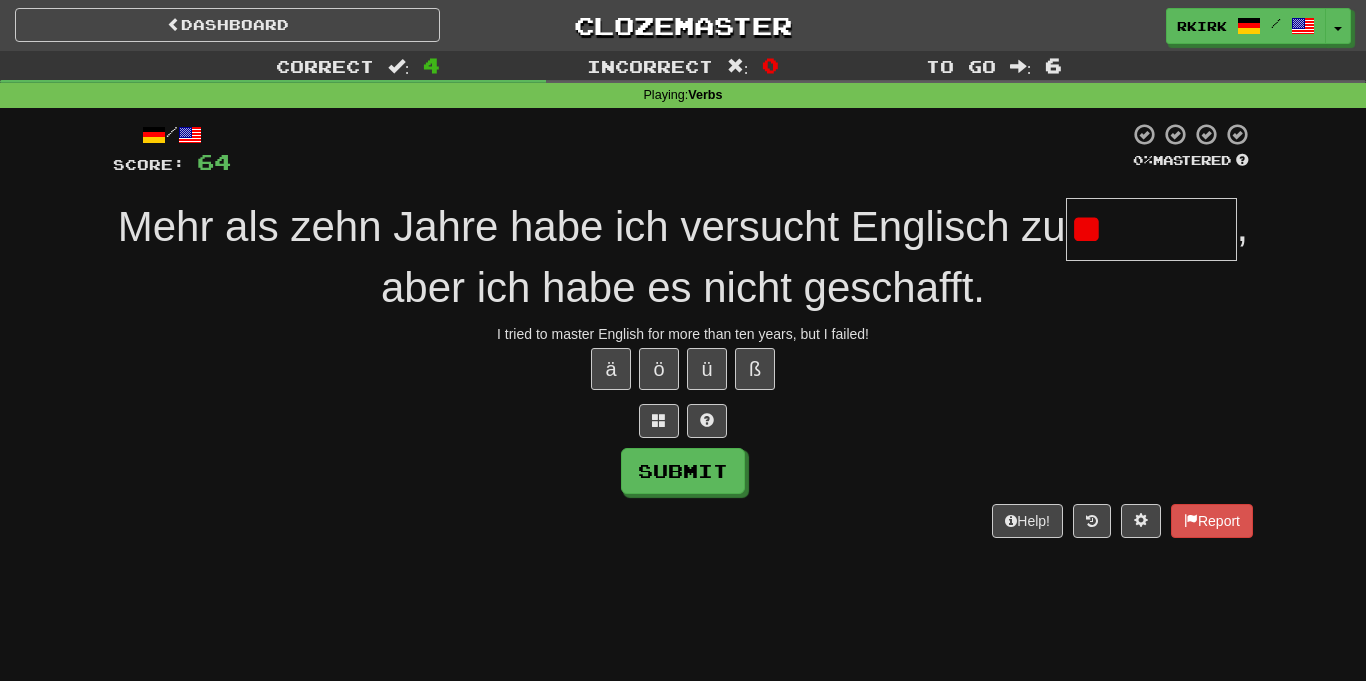 type on "*" 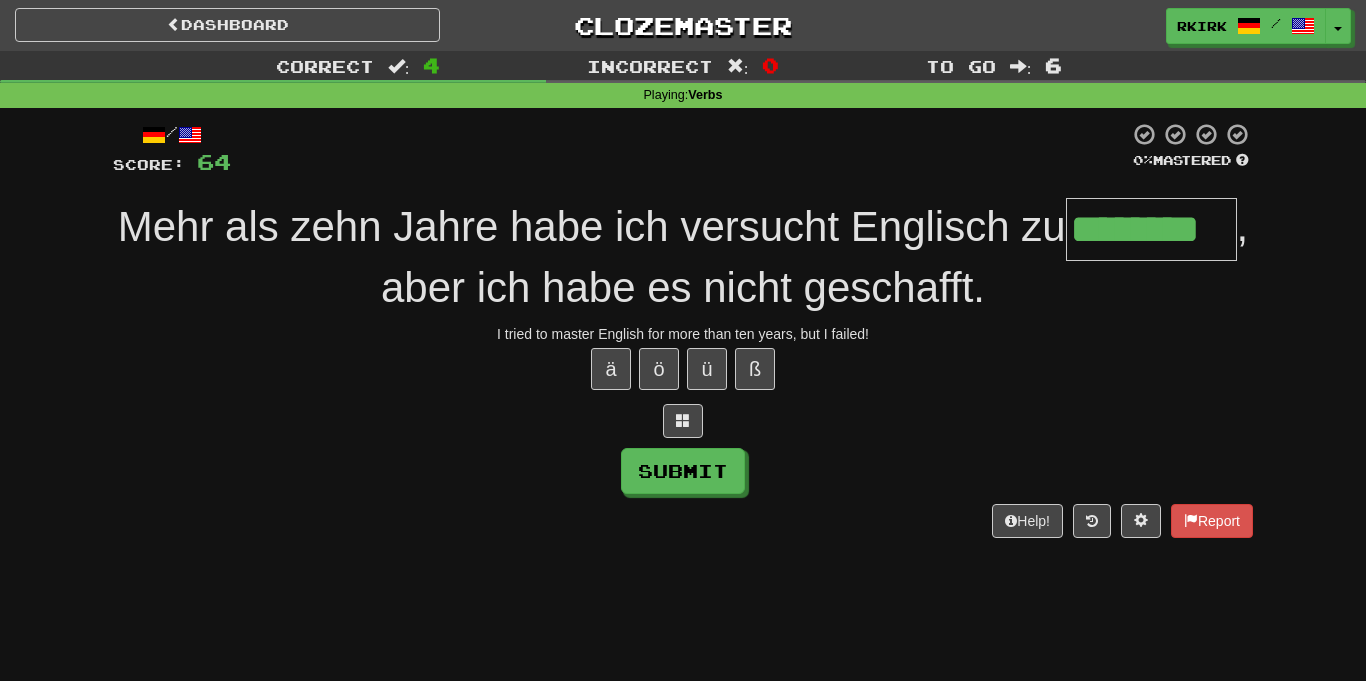 type on "********" 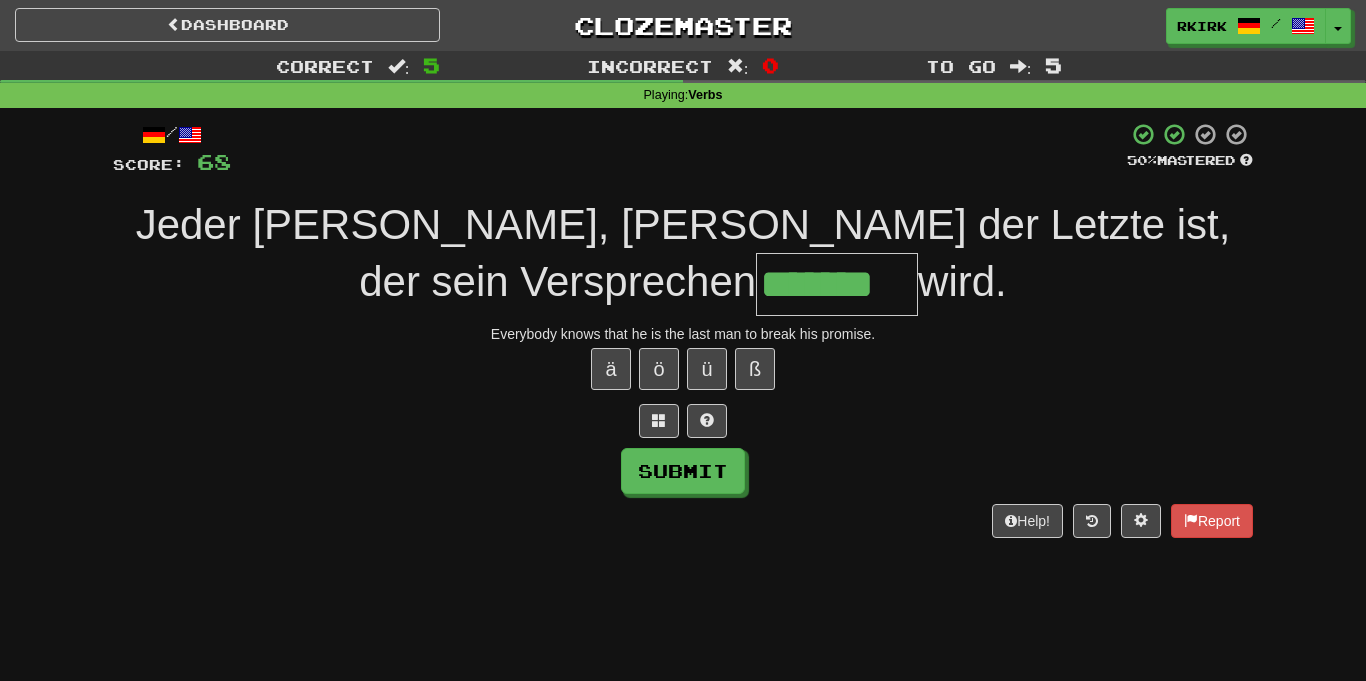 type on "*******" 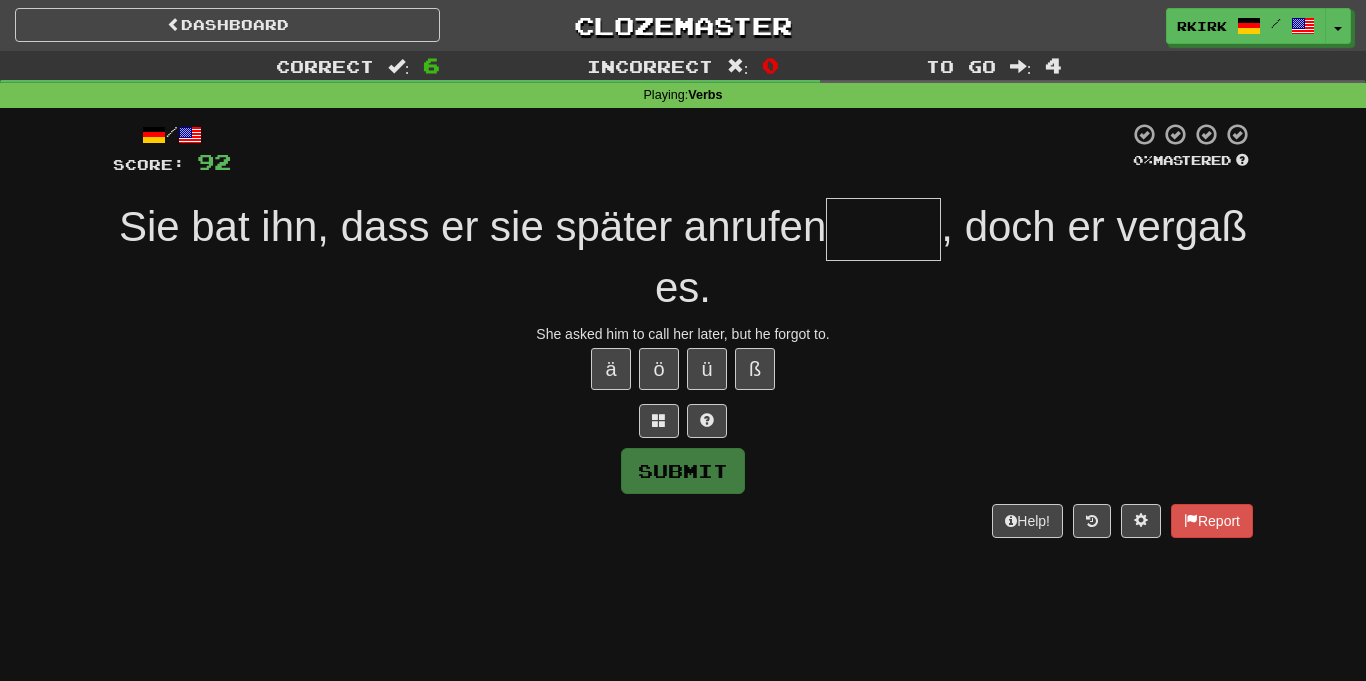 type on "*" 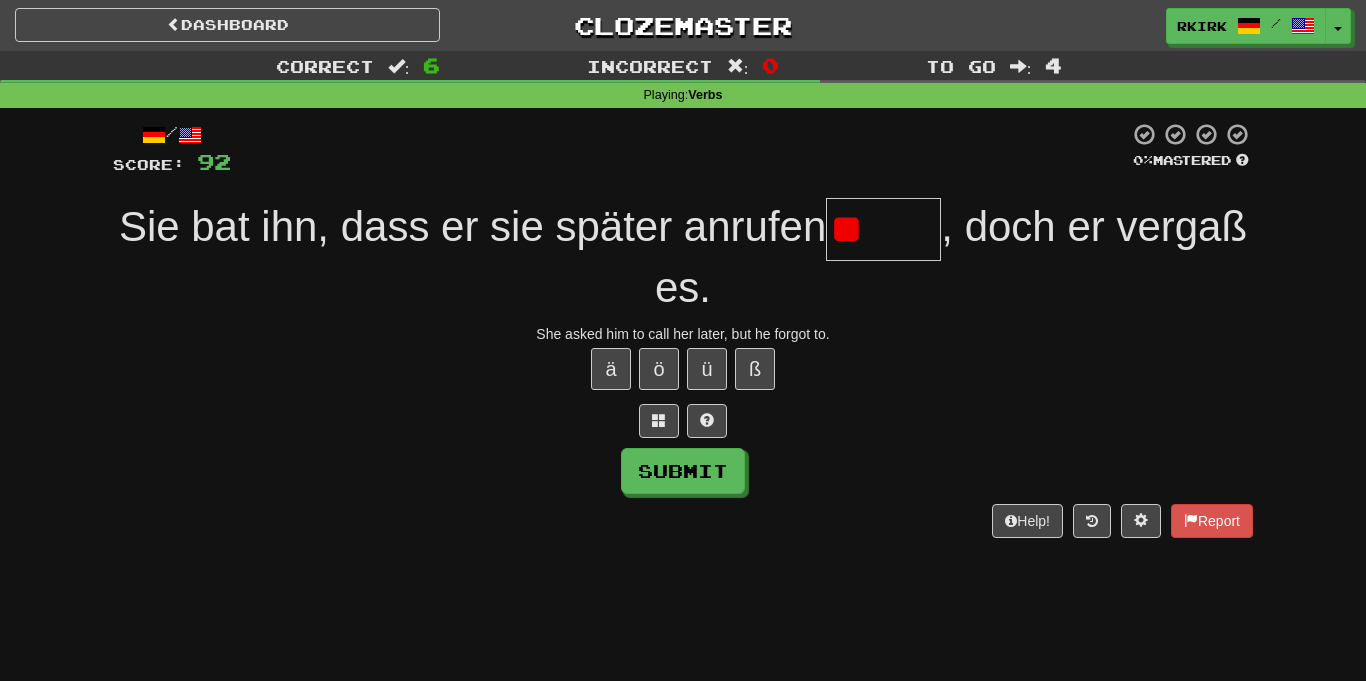 type on "*" 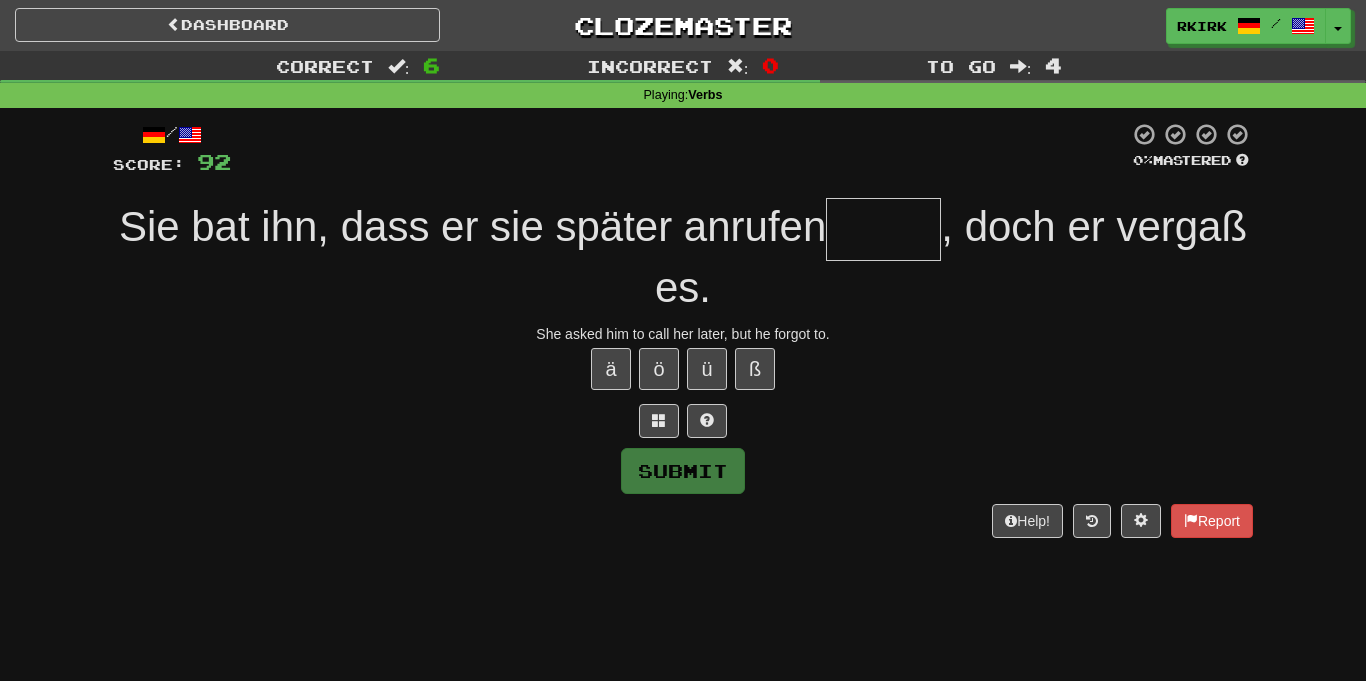 type on "*" 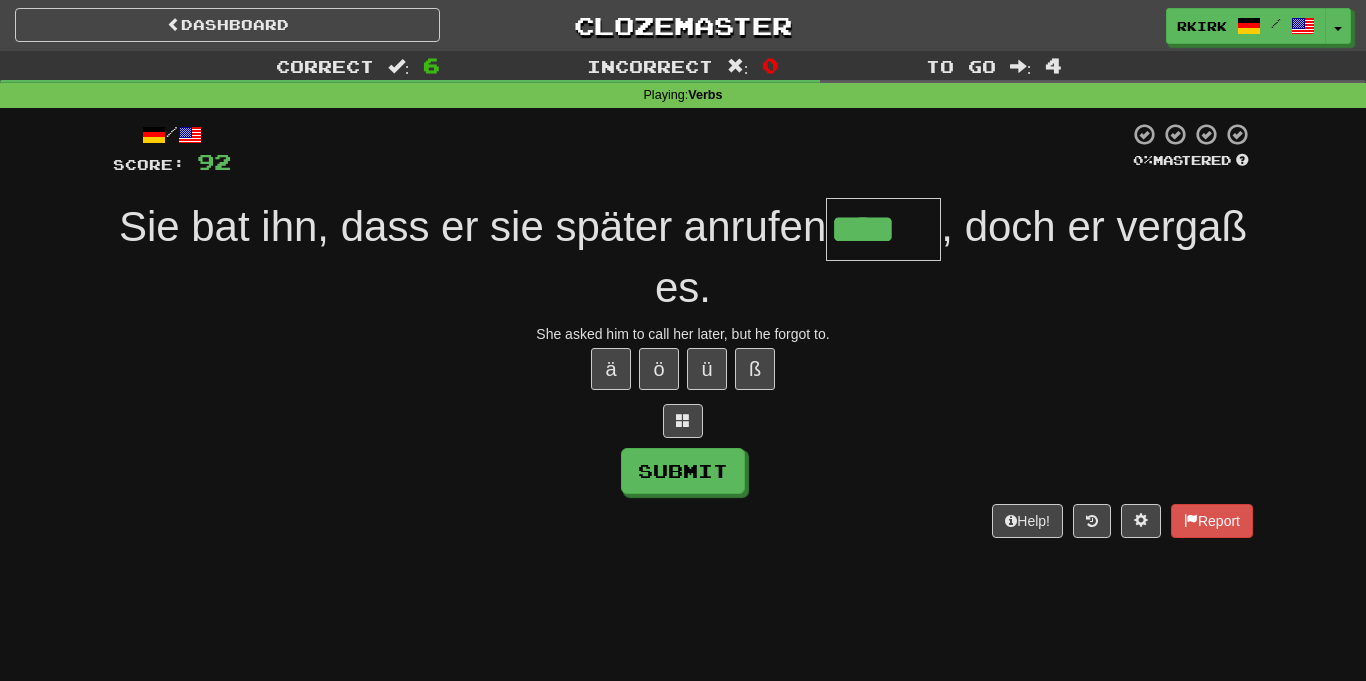 type on "****" 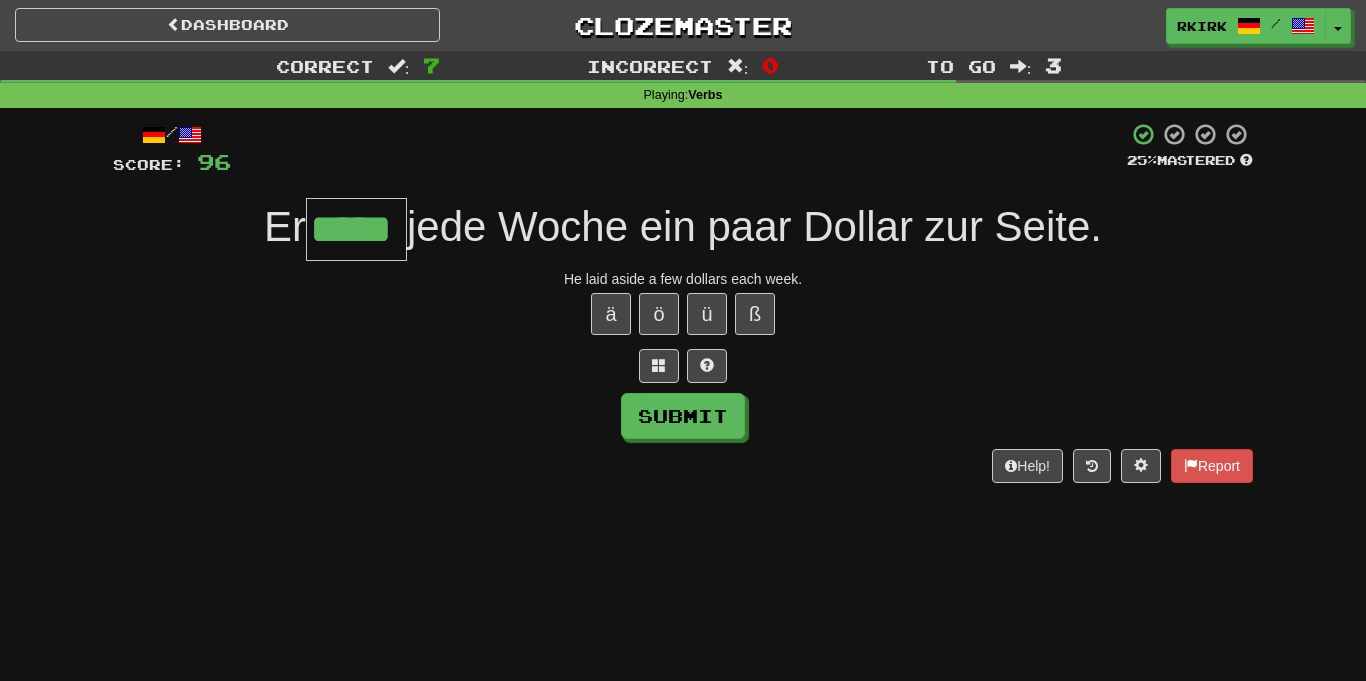 type on "*****" 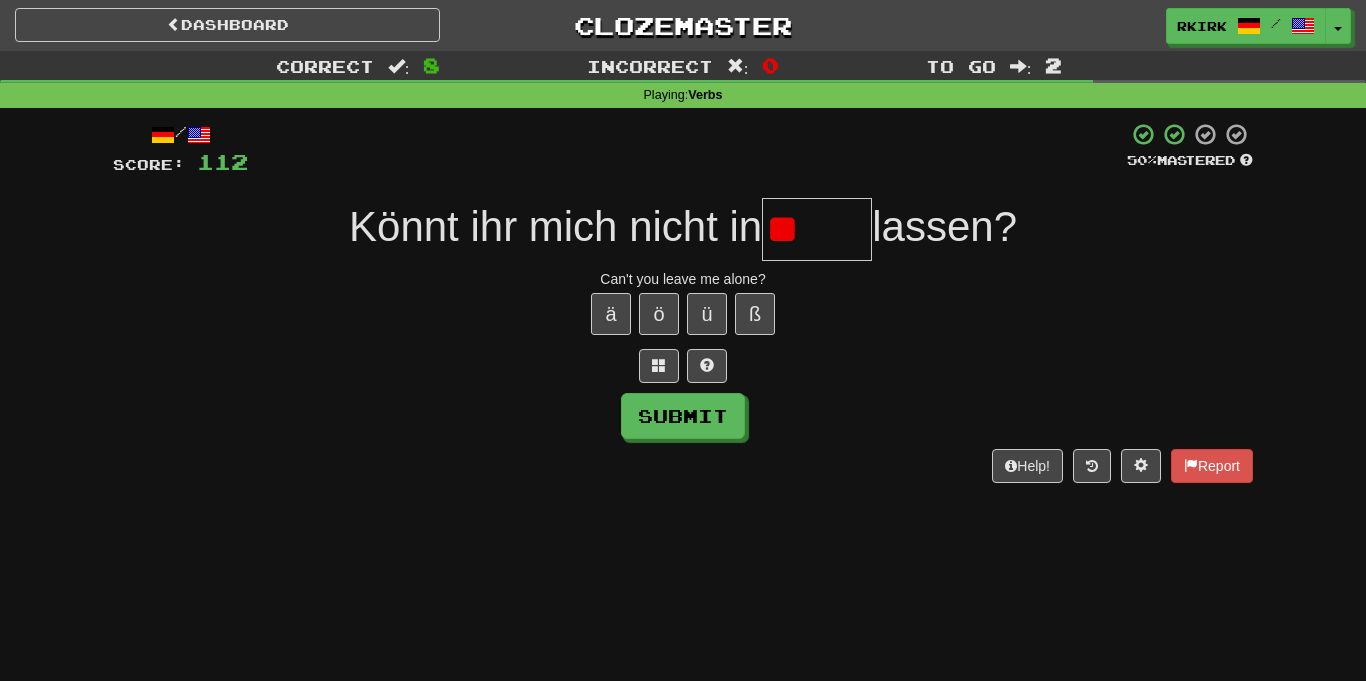 type on "*" 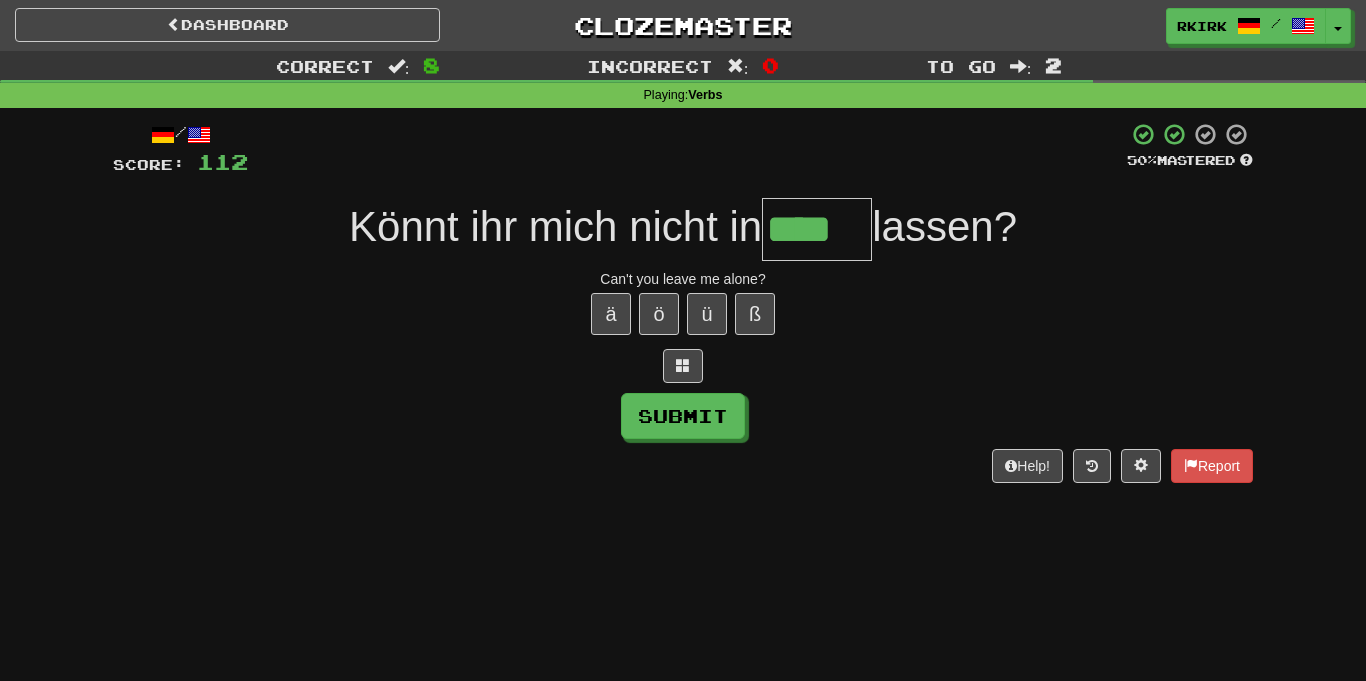 type on "****" 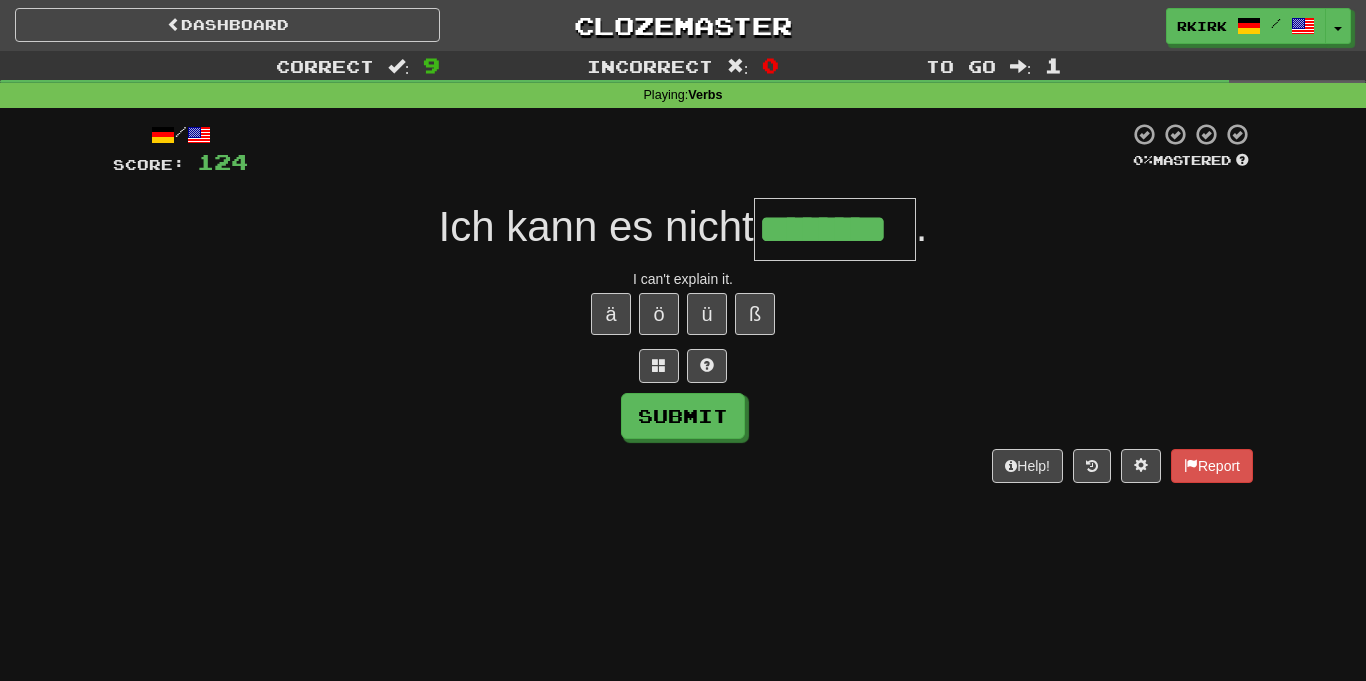 type on "********" 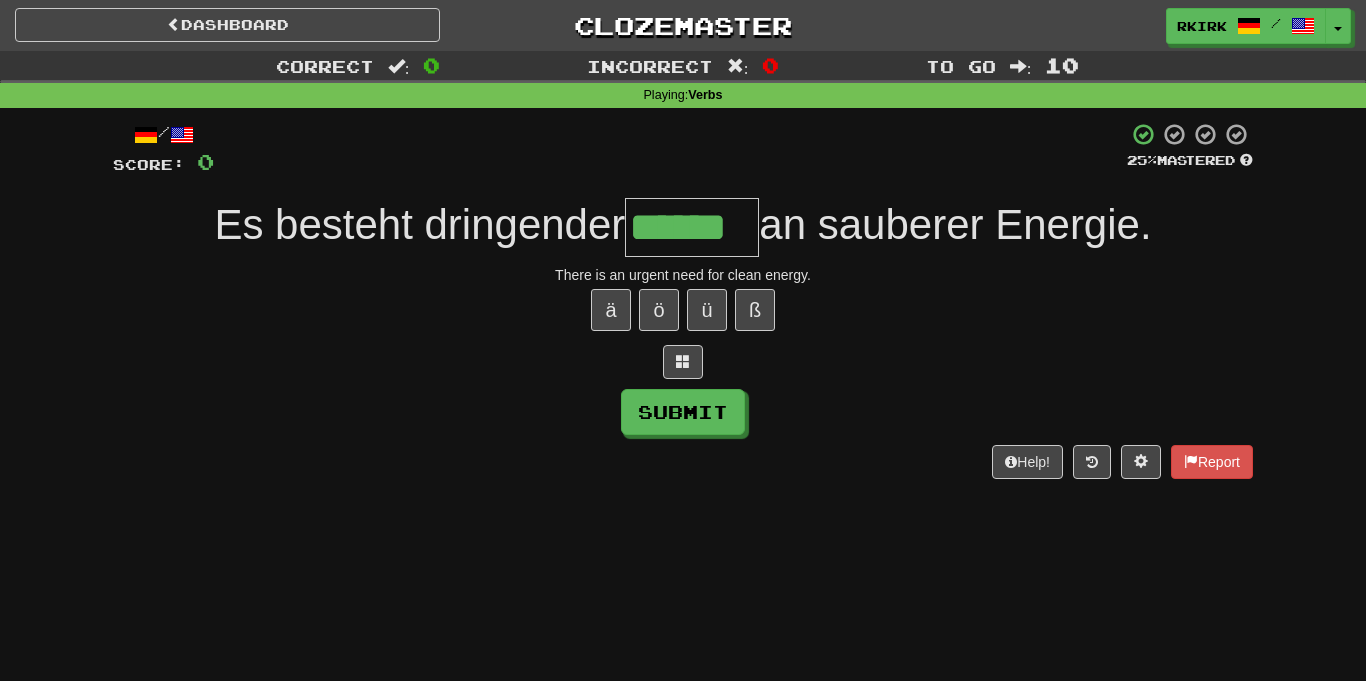 type on "******" 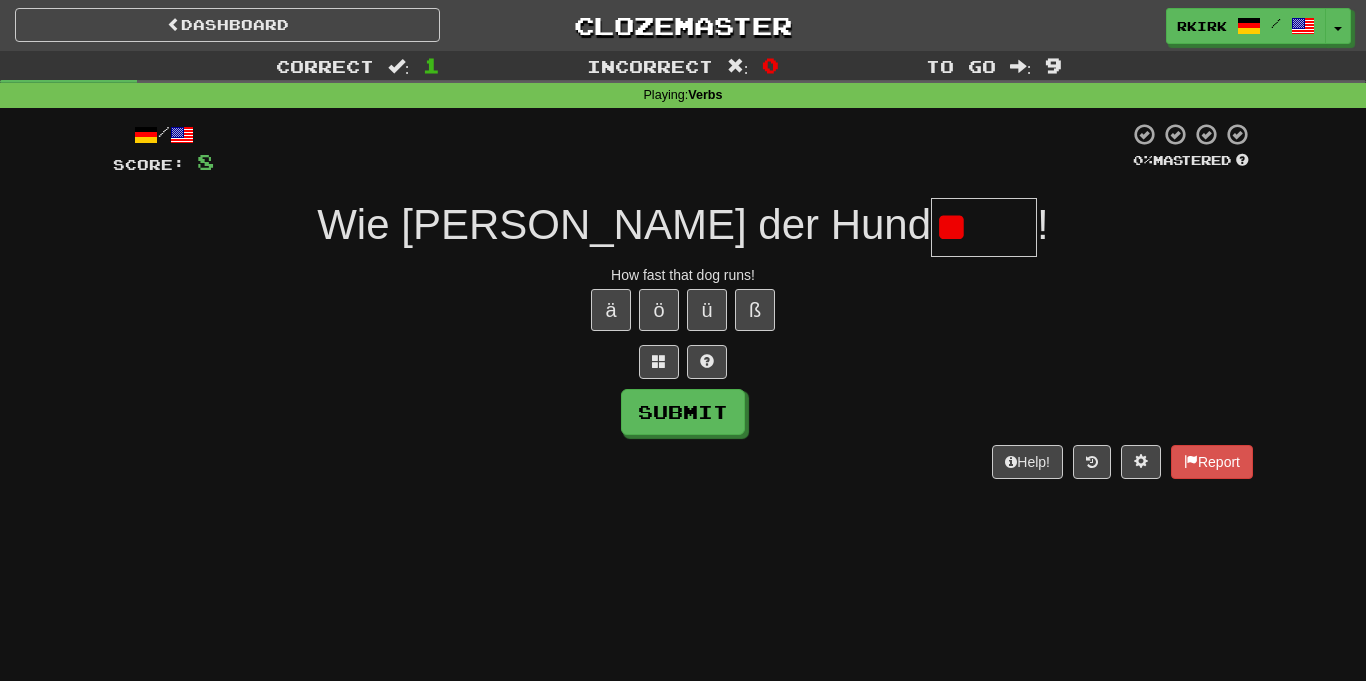 type on "*" 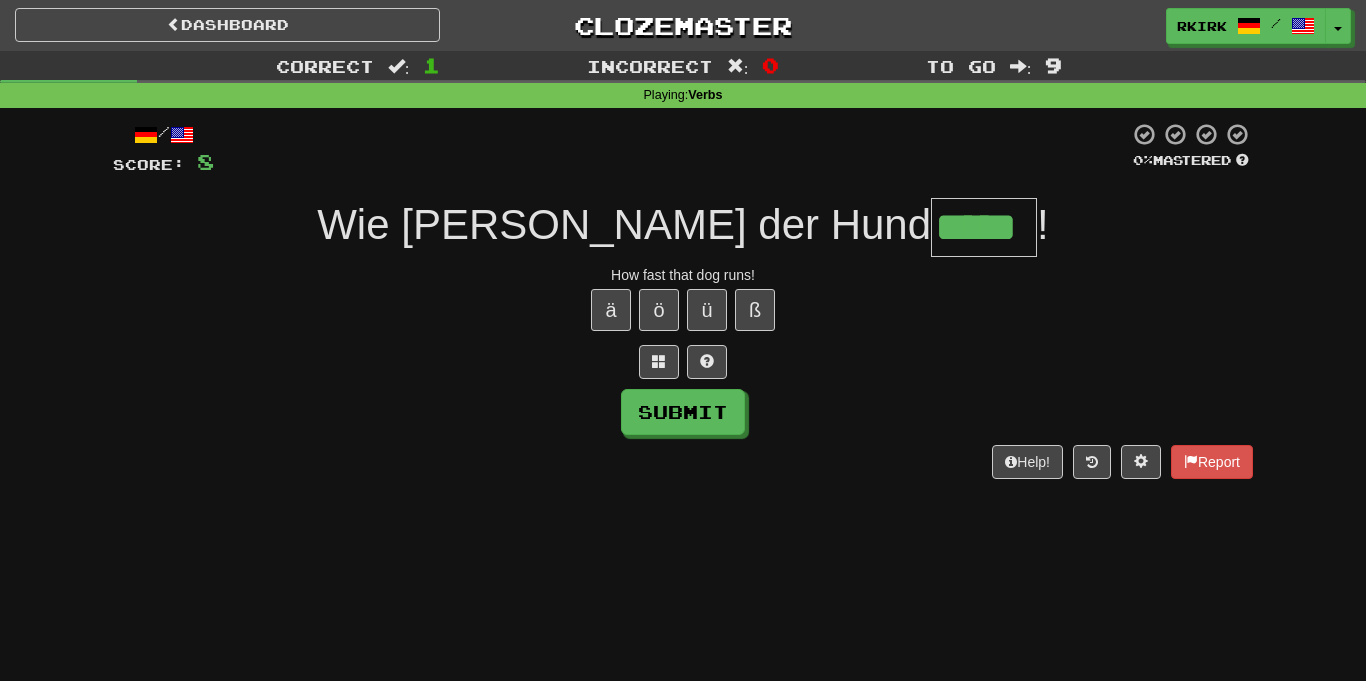 type on "*****" 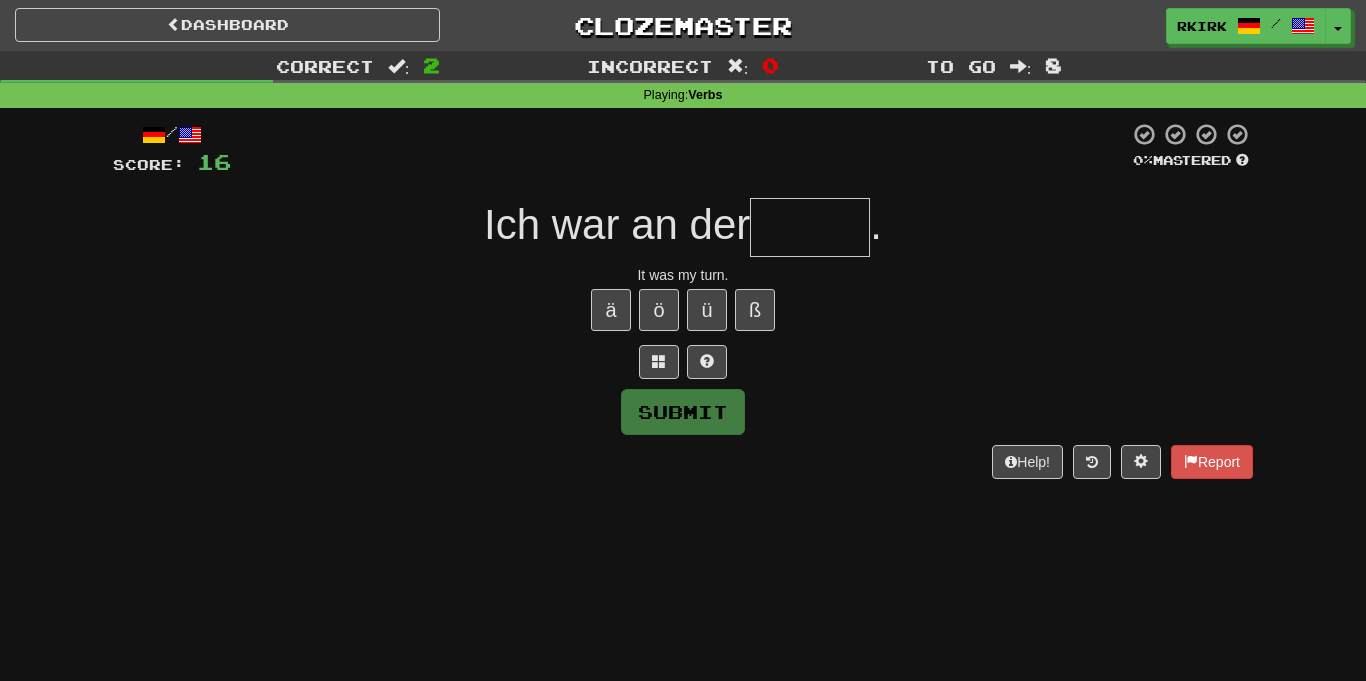type on "*" 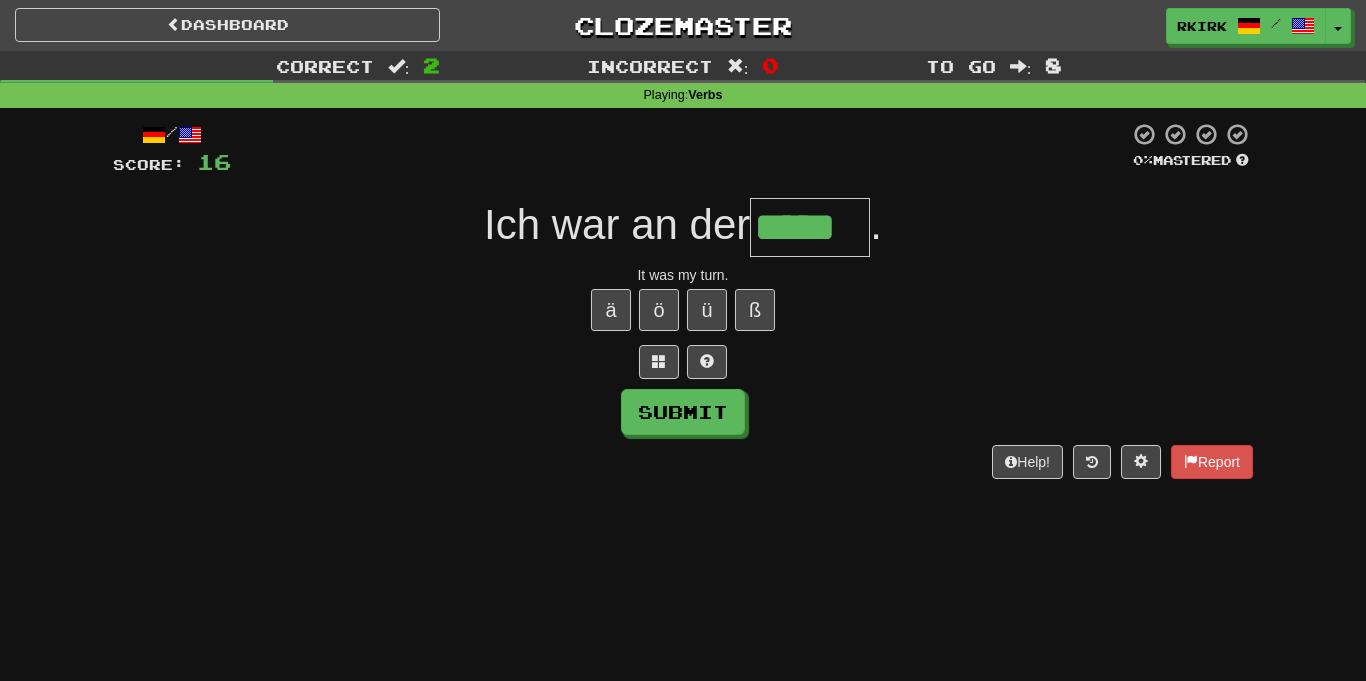 type on "*****" 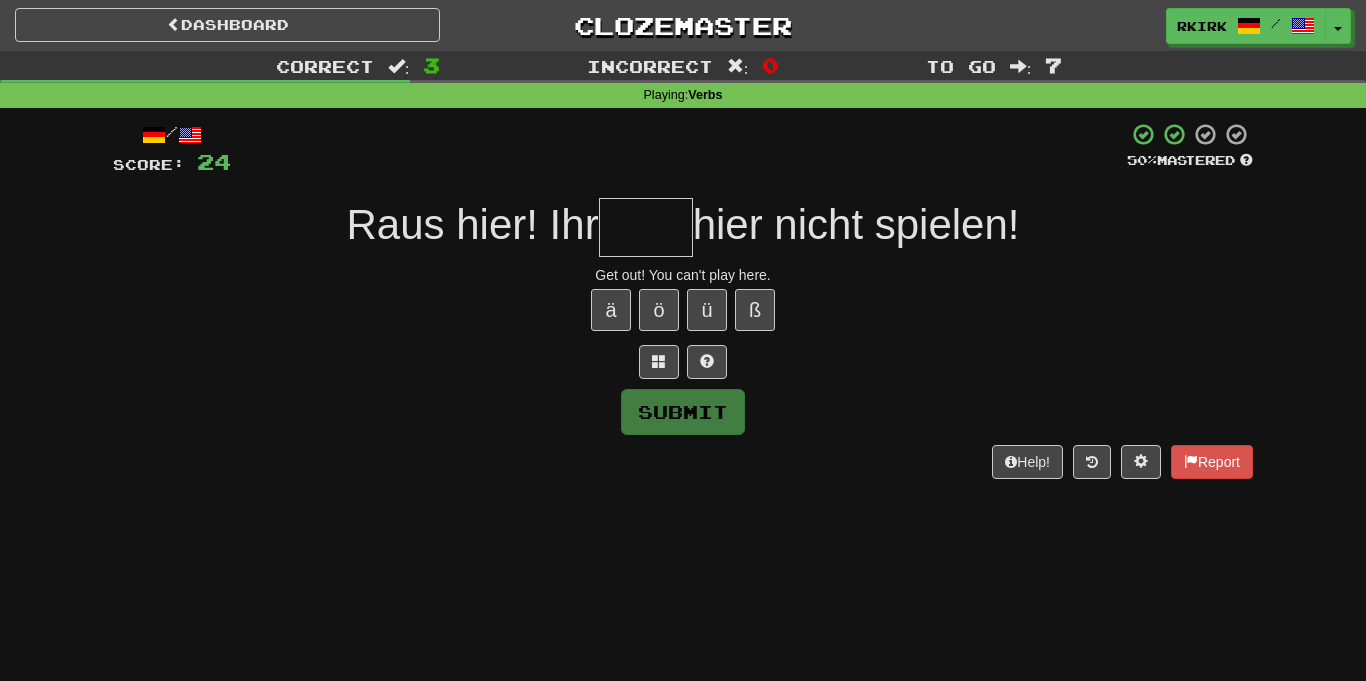type on "*" 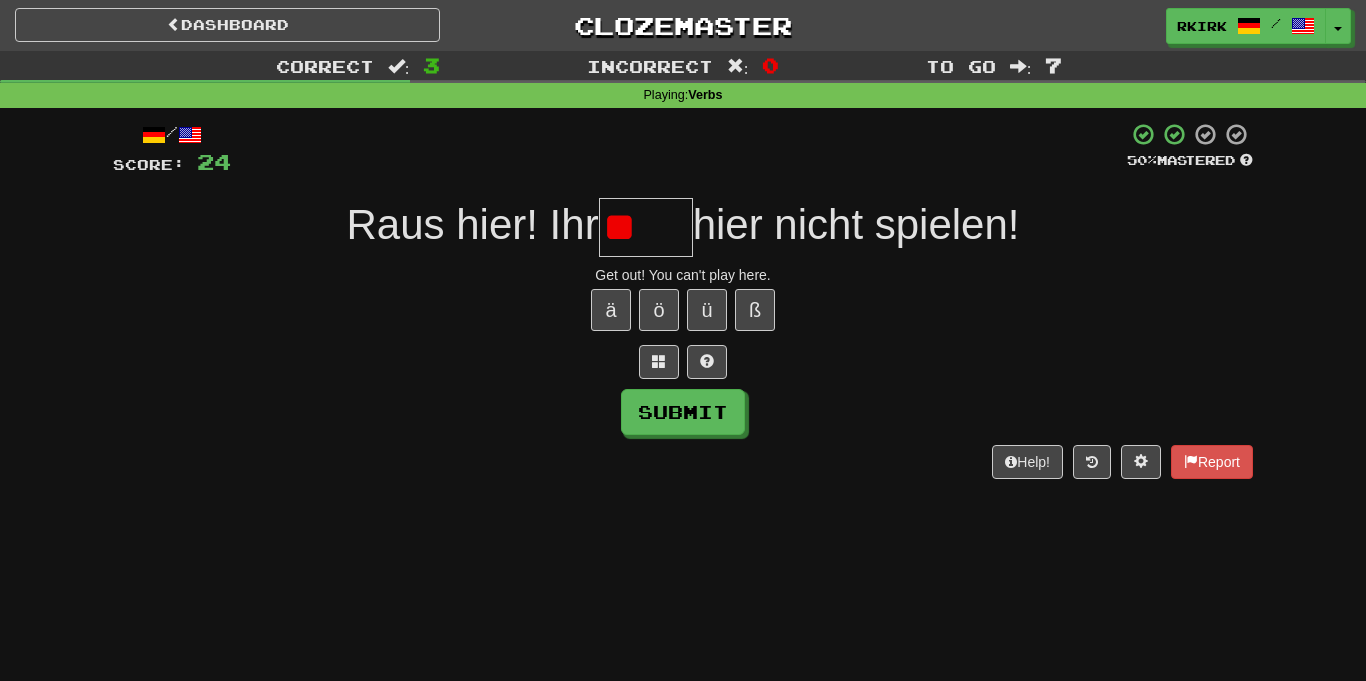 type on "*" 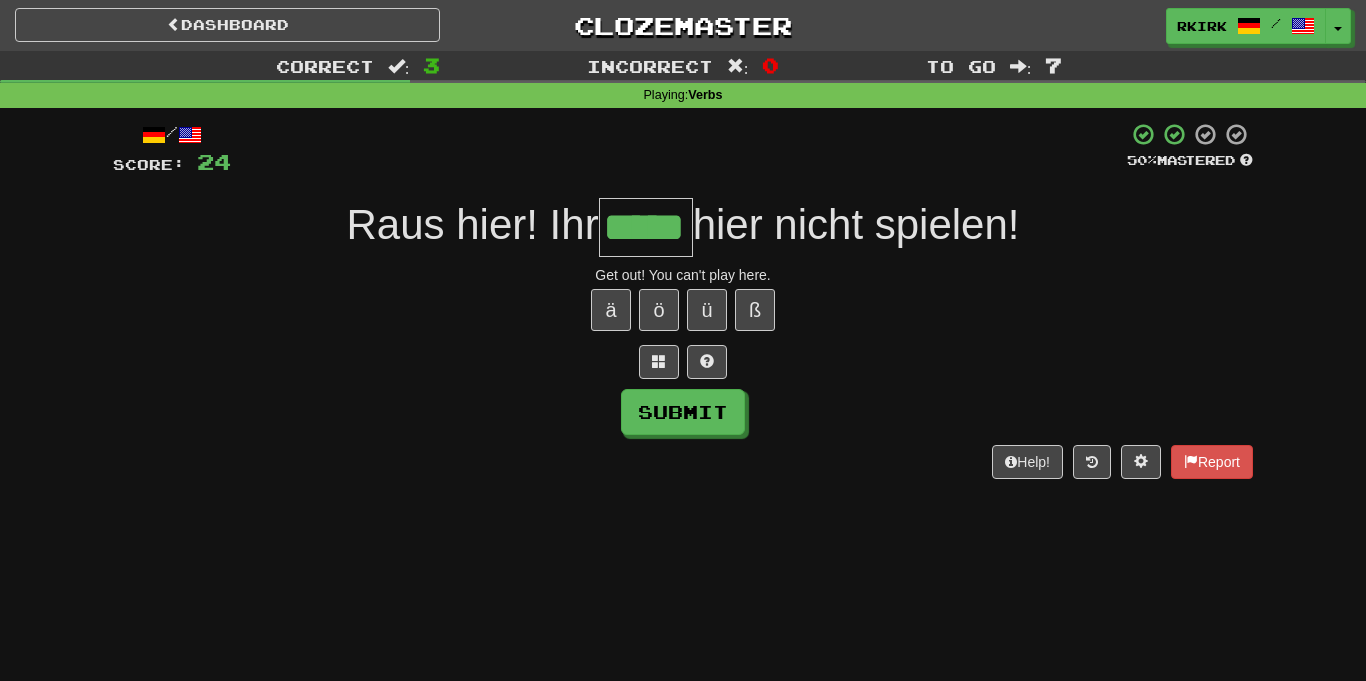 type on "*****" 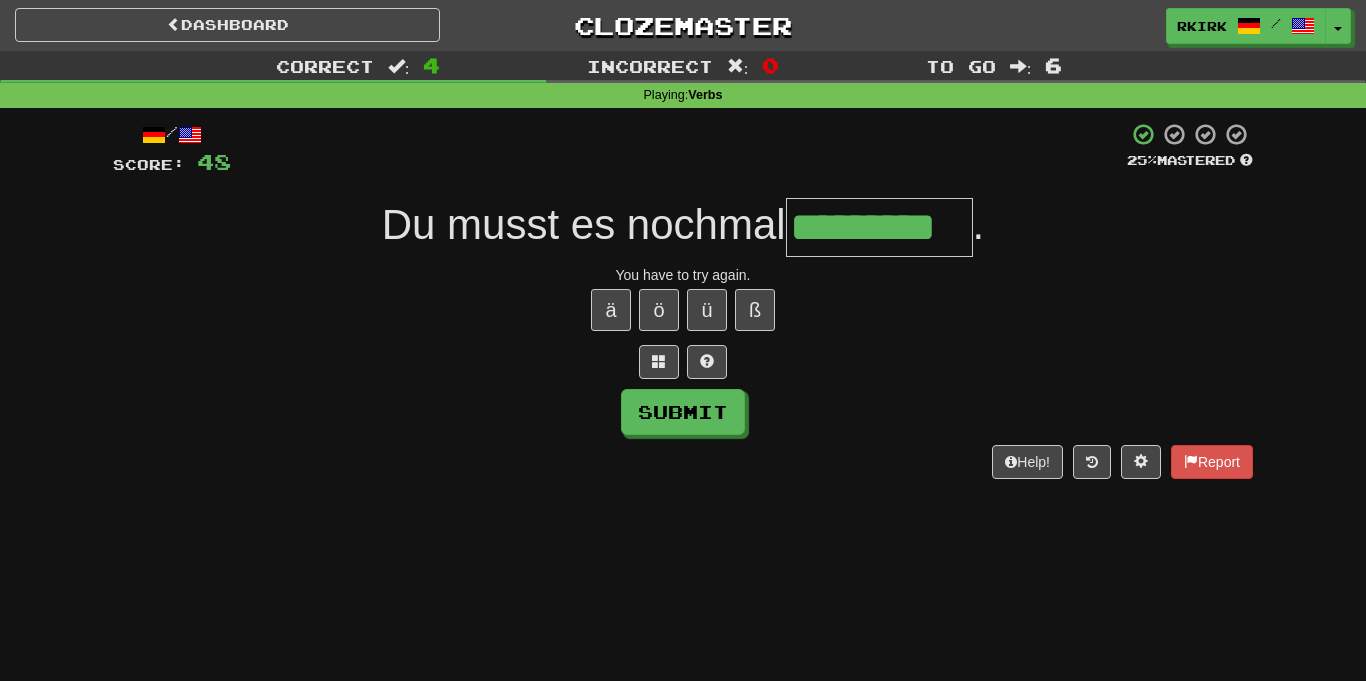 type on "*********" 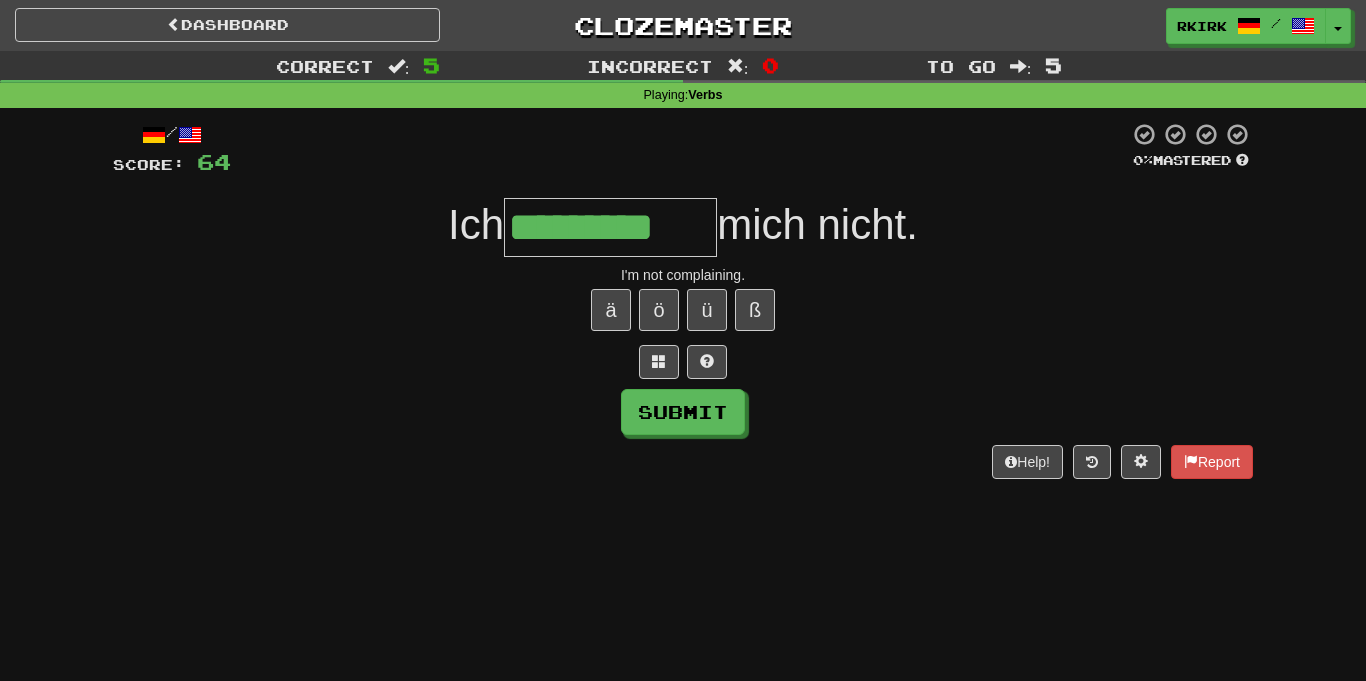 type on "*********" 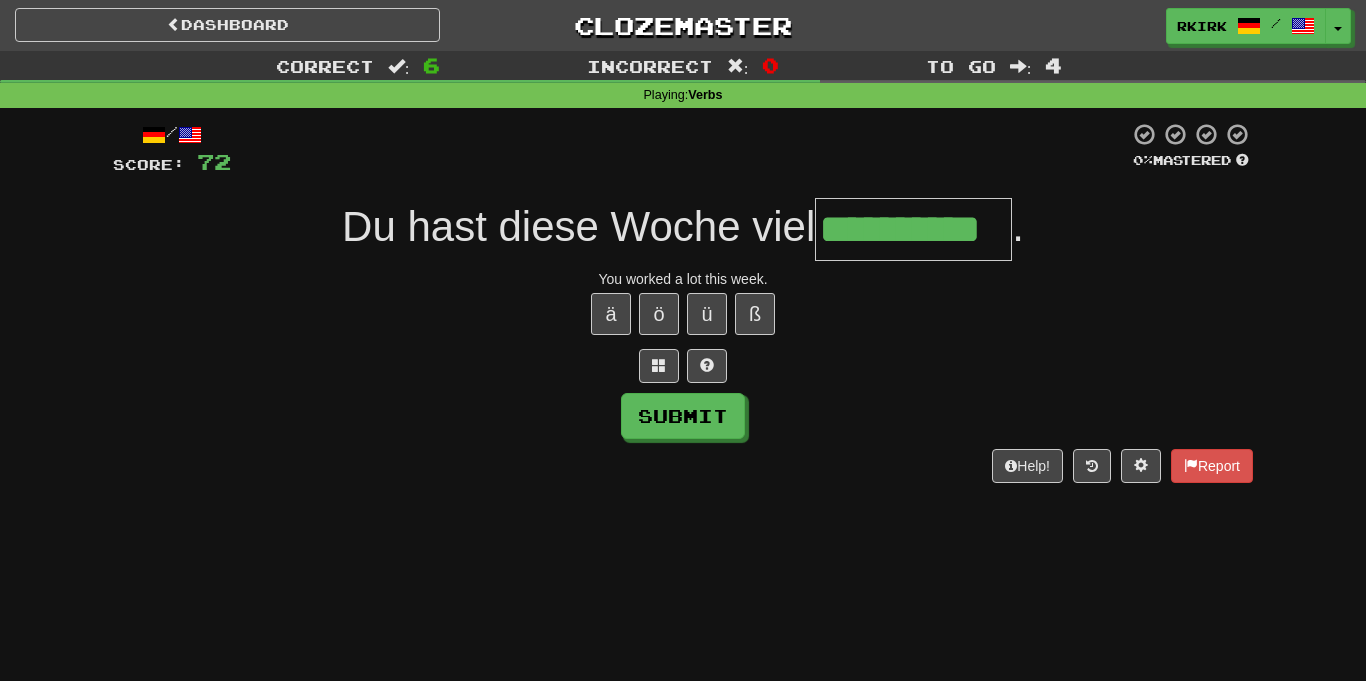 scroll, scrollTop: 0, scrollLeft: 0, axis: both 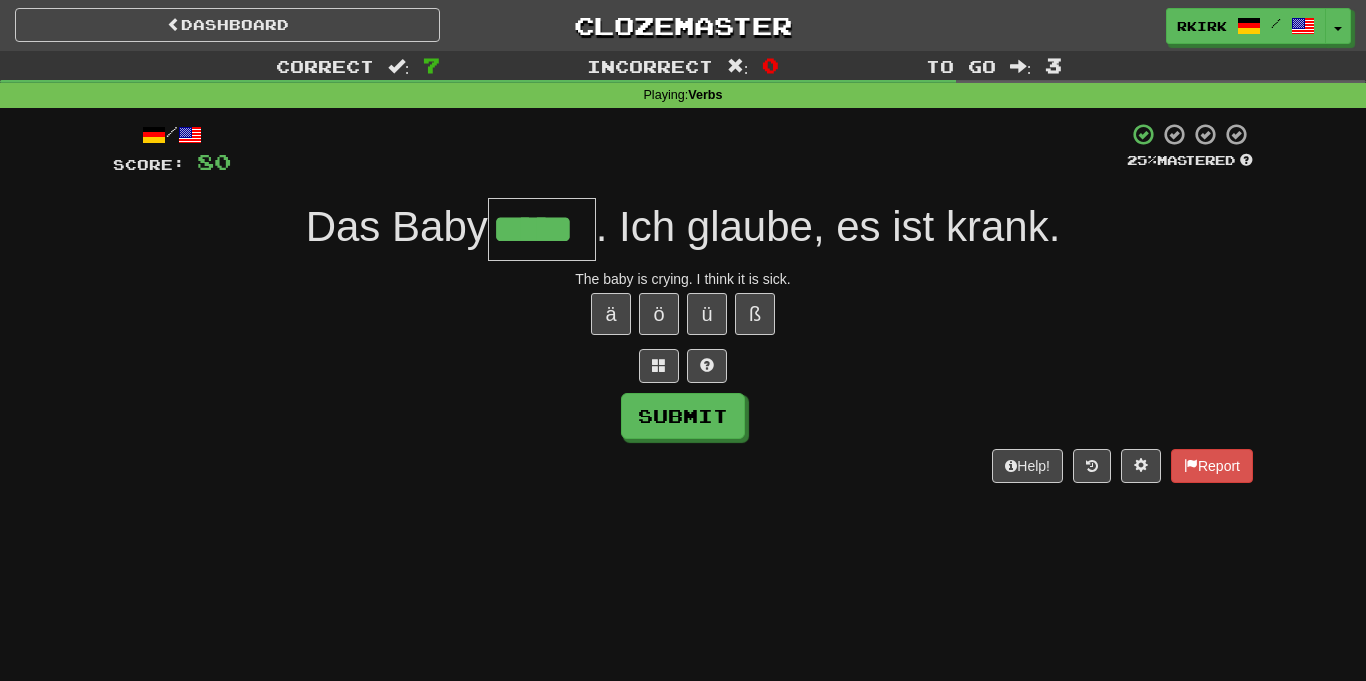 type on "*****" 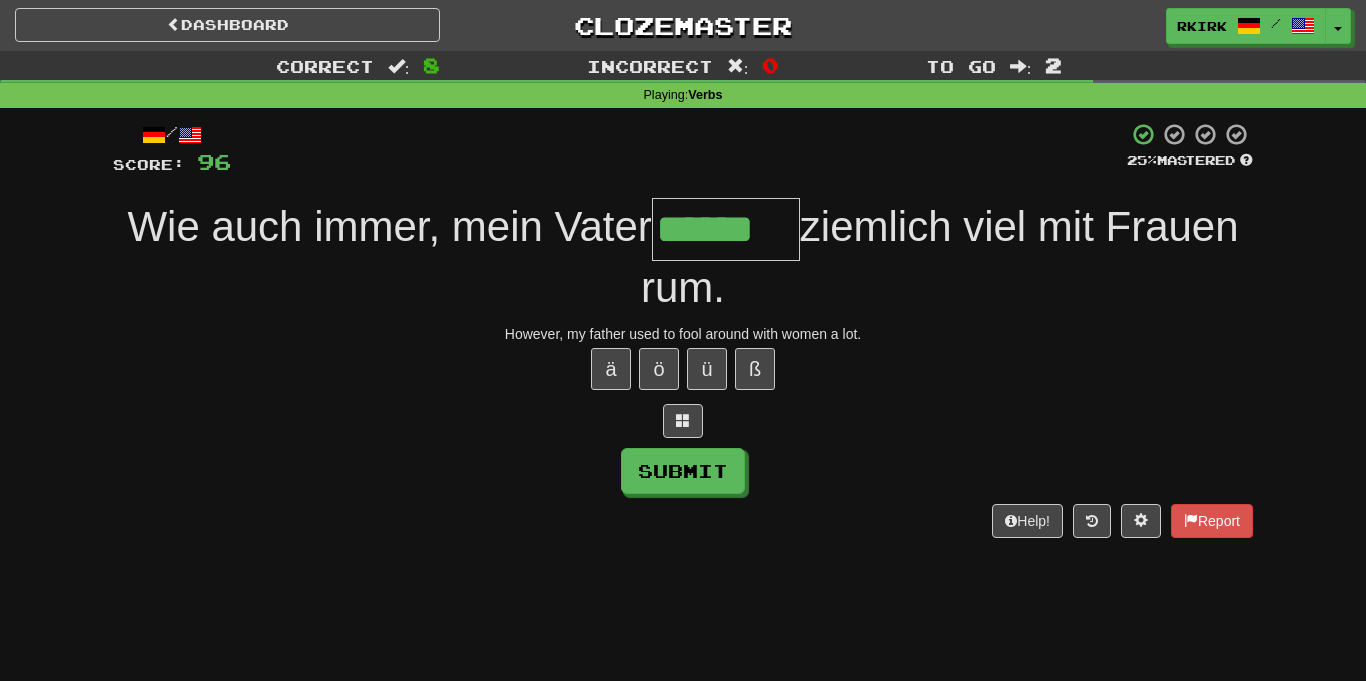 type on "******" 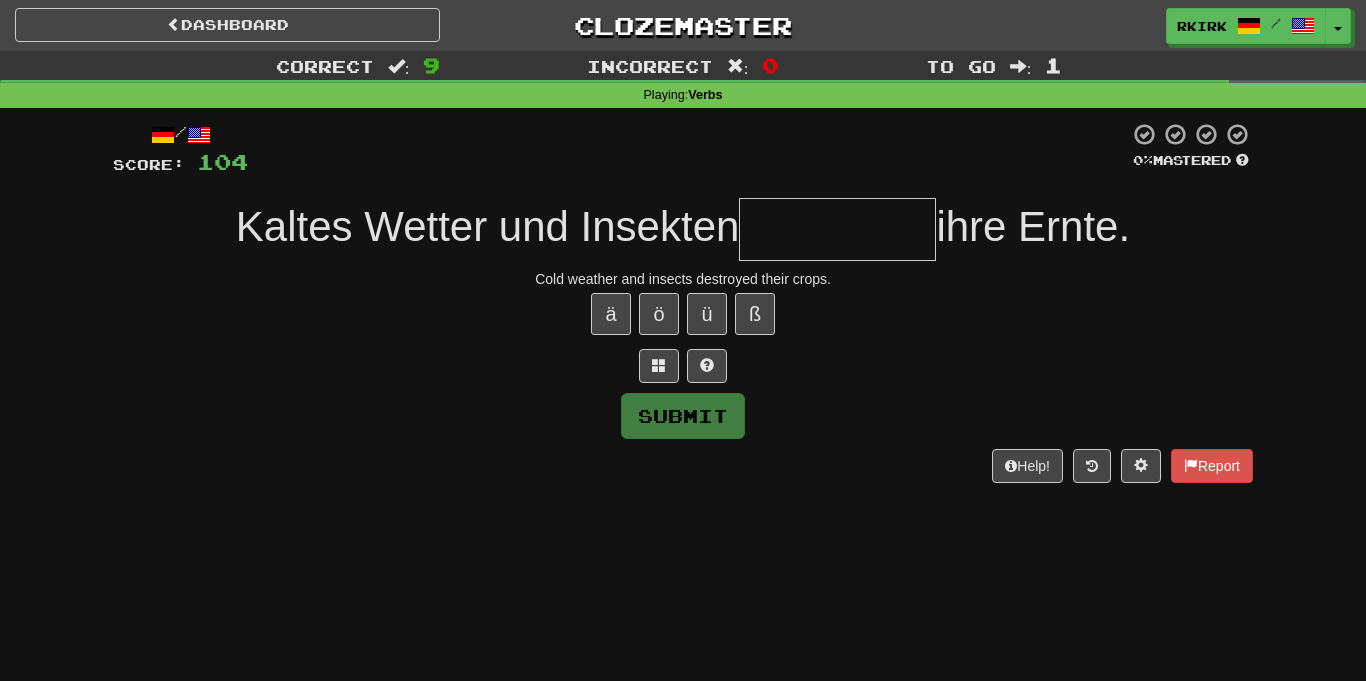 type on "*" 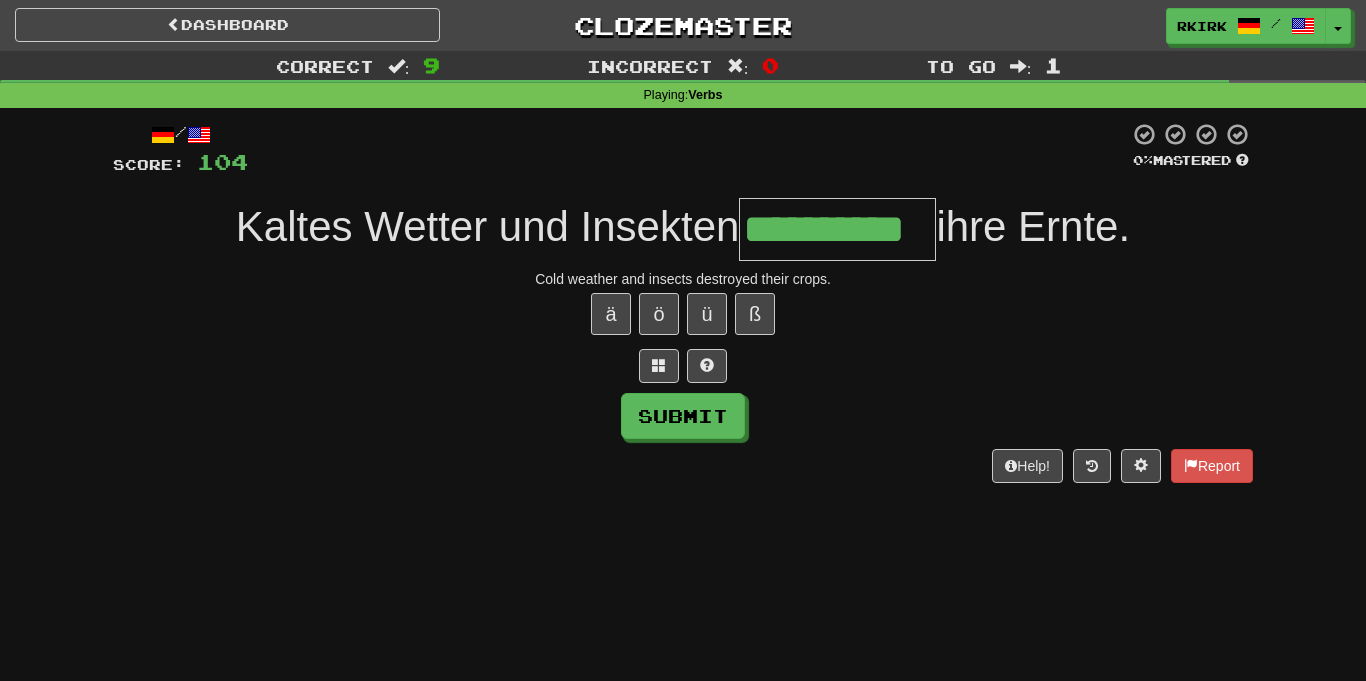 type on "**********" 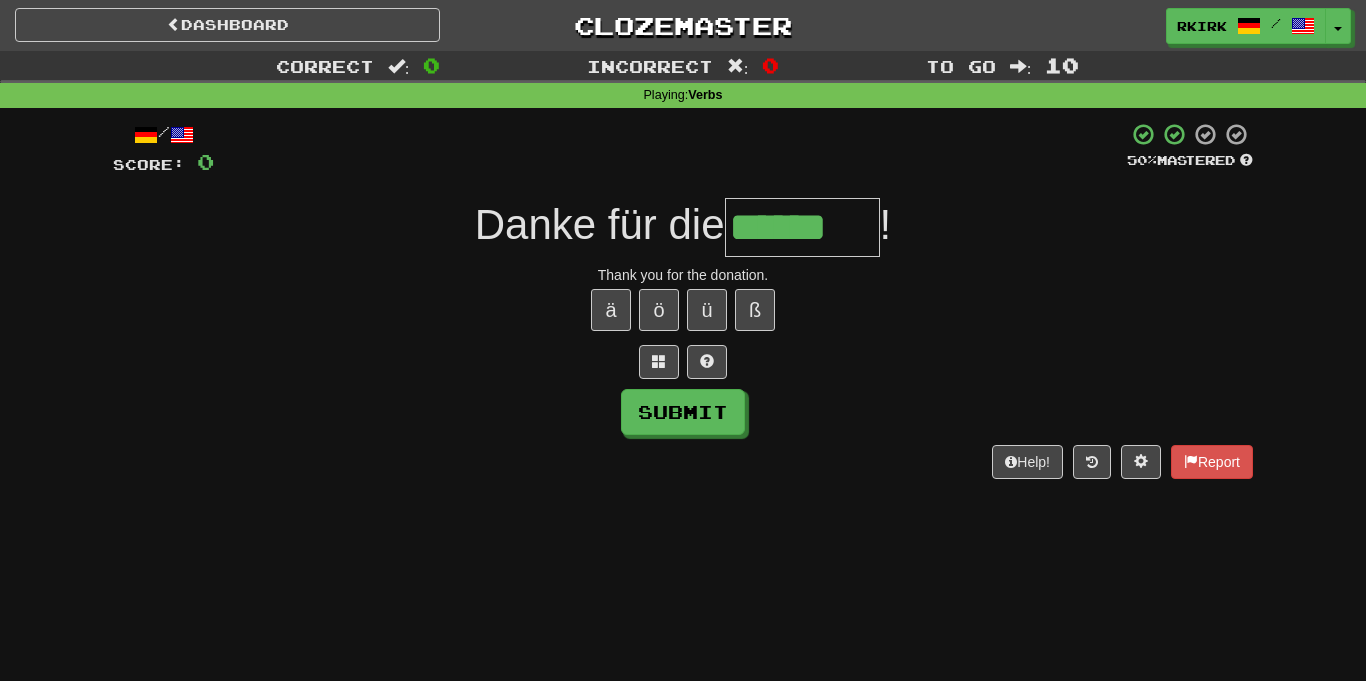 type on "******" 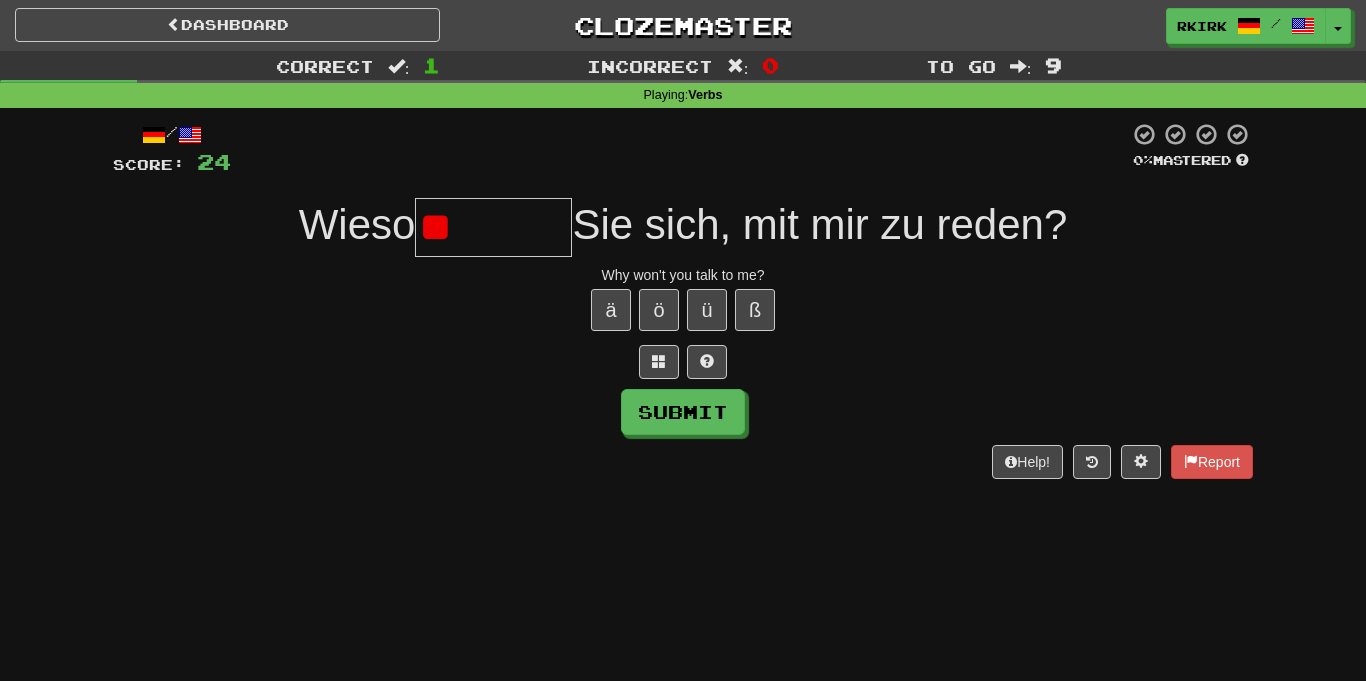 type on "*" 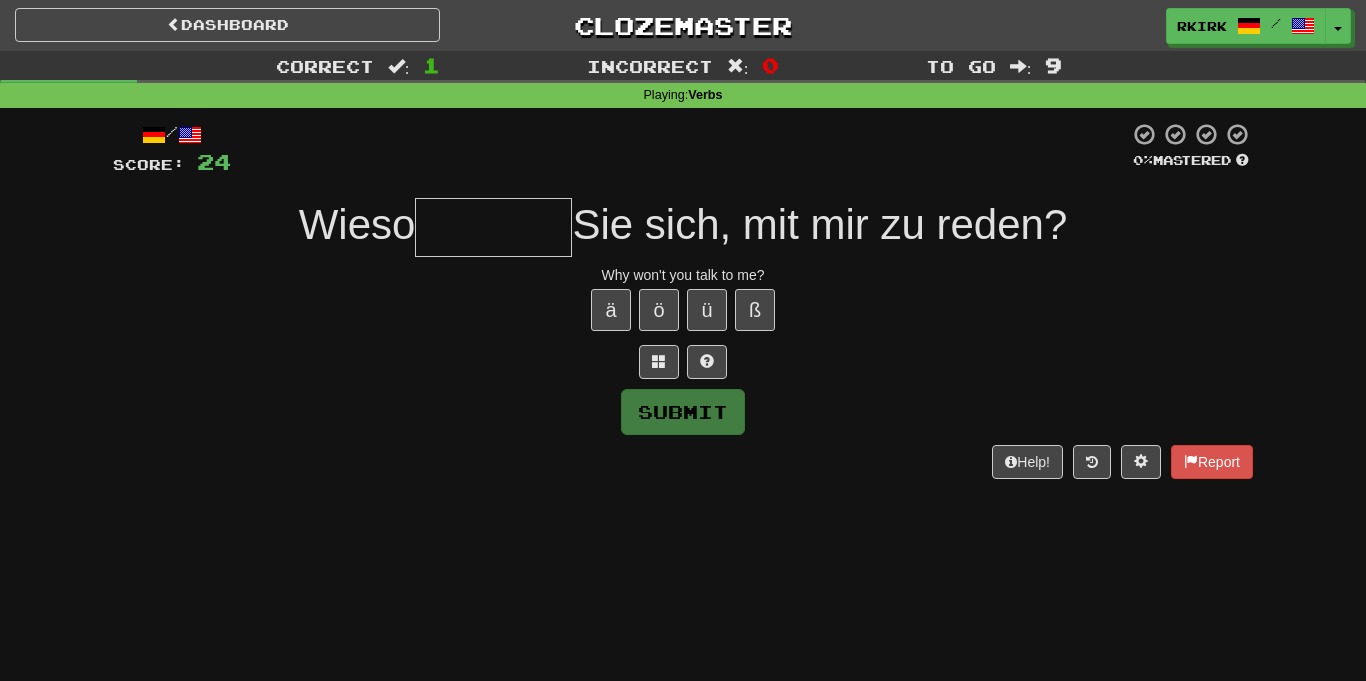 type on "*" 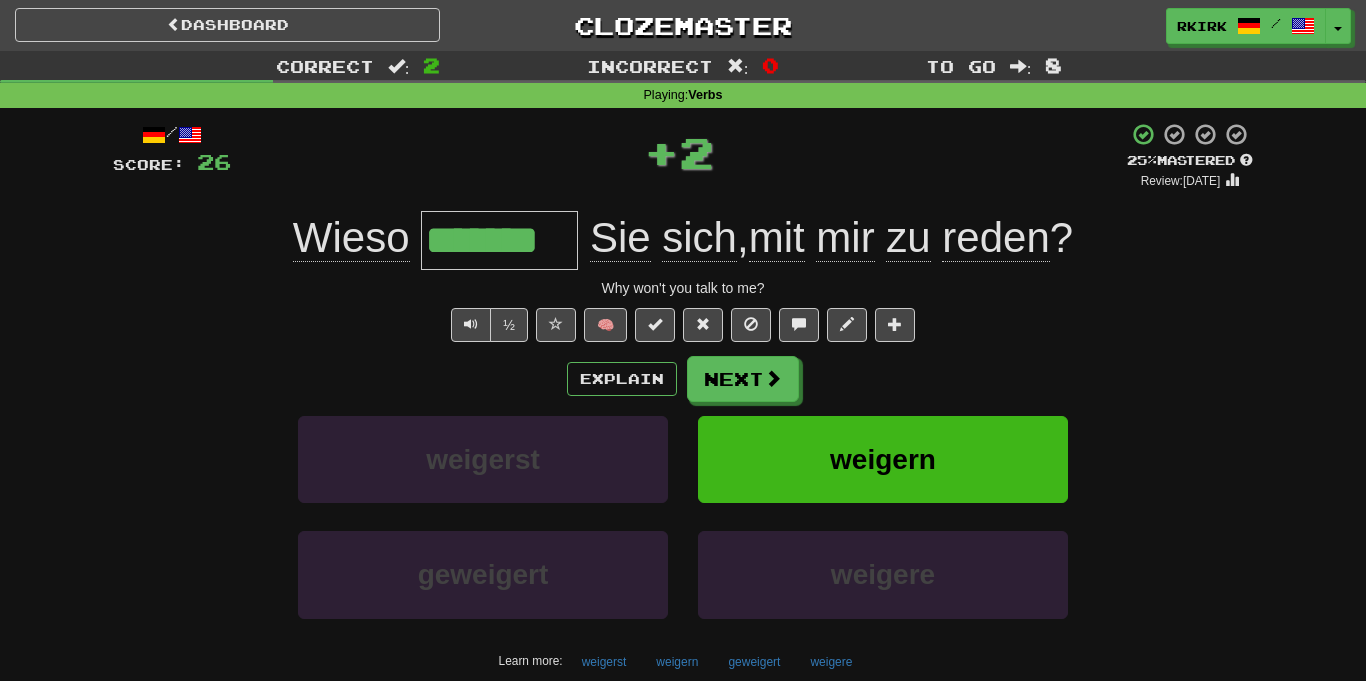 type on "*******" 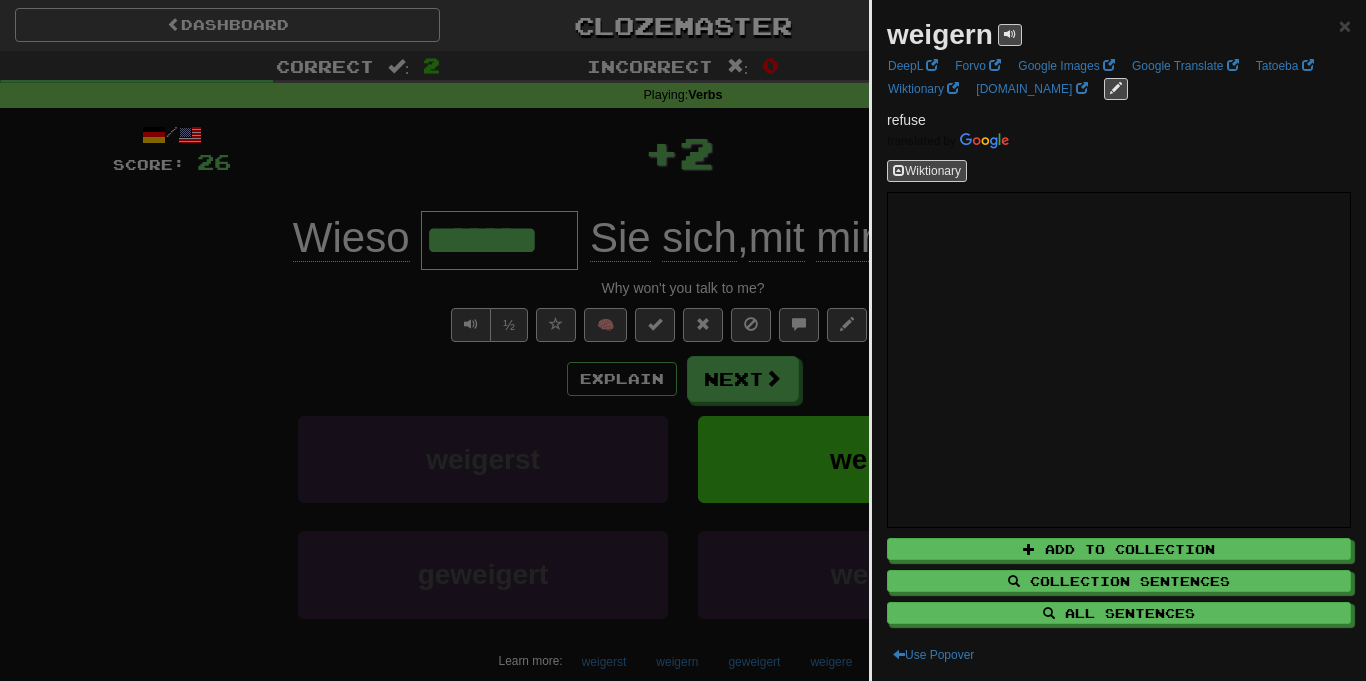 click at bounding box center (683, 340) 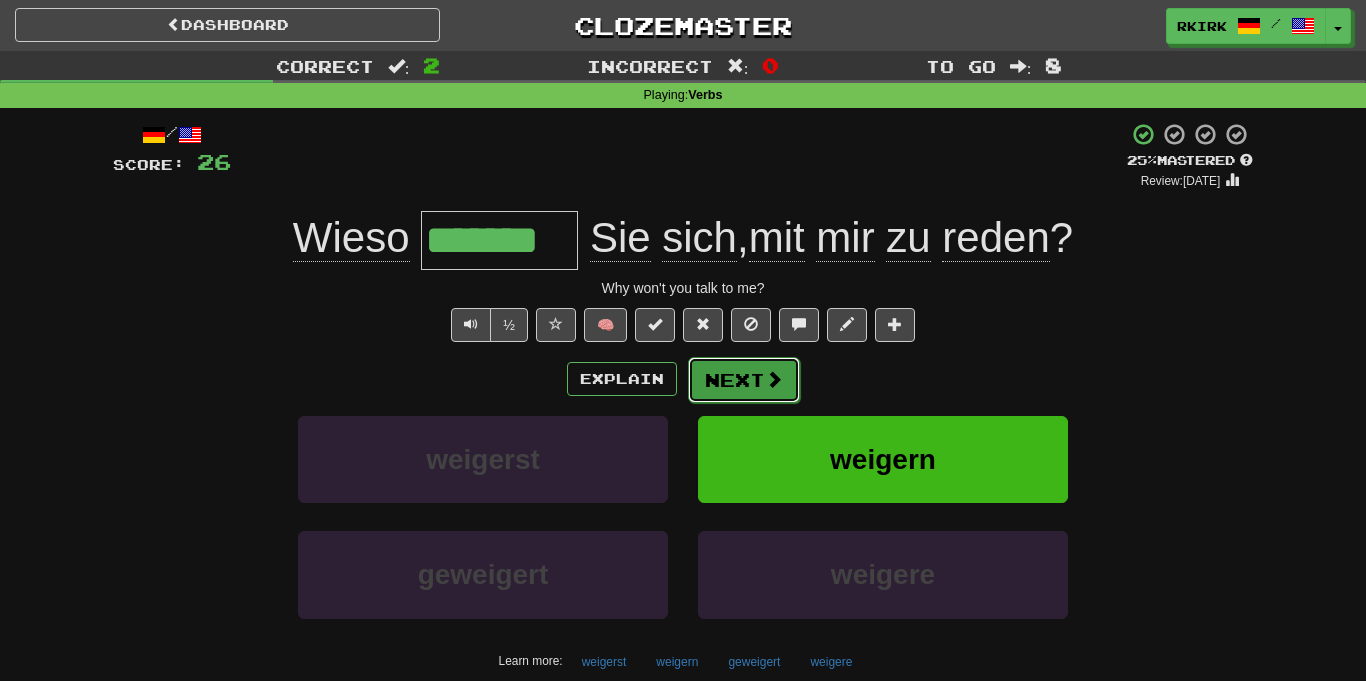 click on "Next" at bounding box center (744, 380) 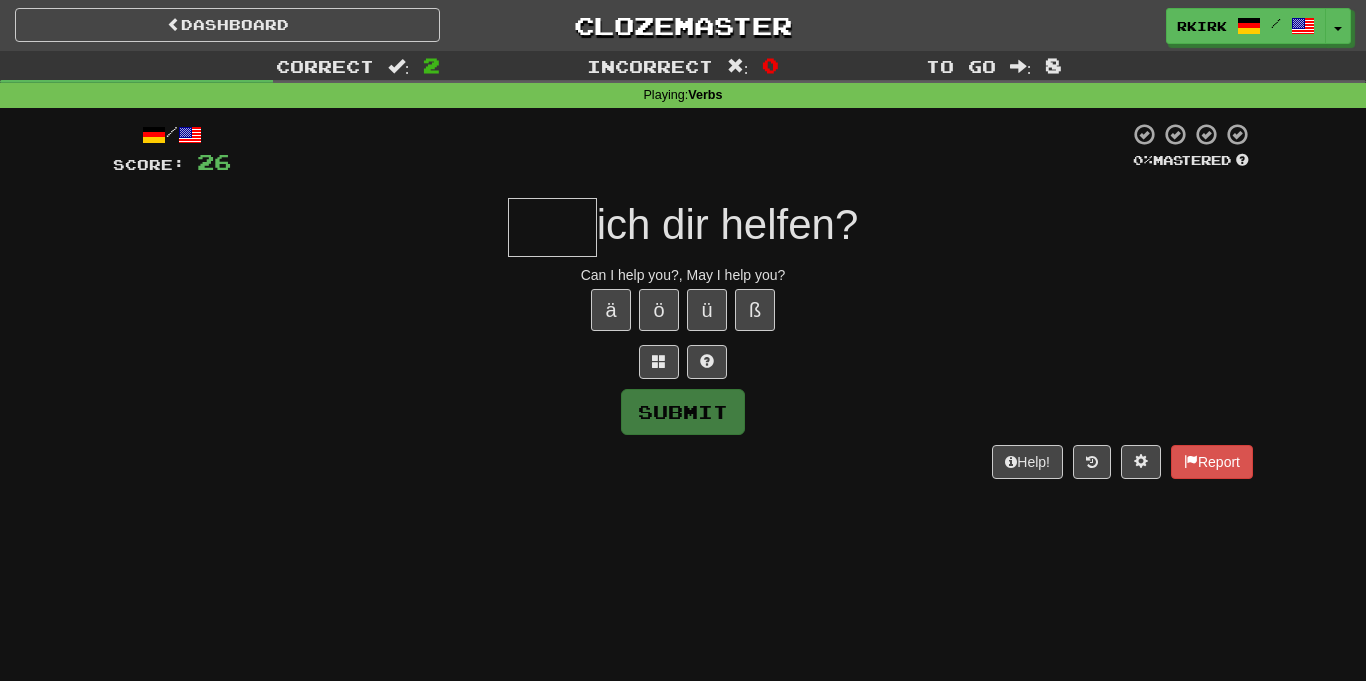 type on "*" 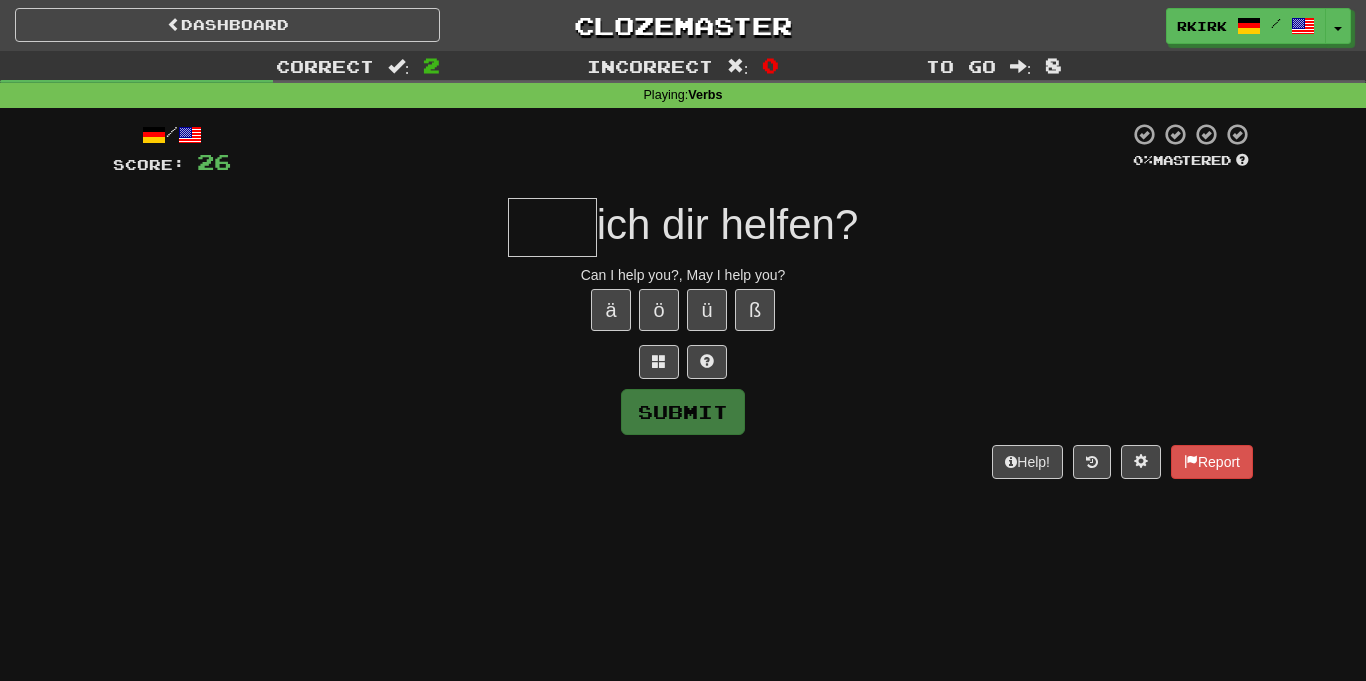 type on "*" 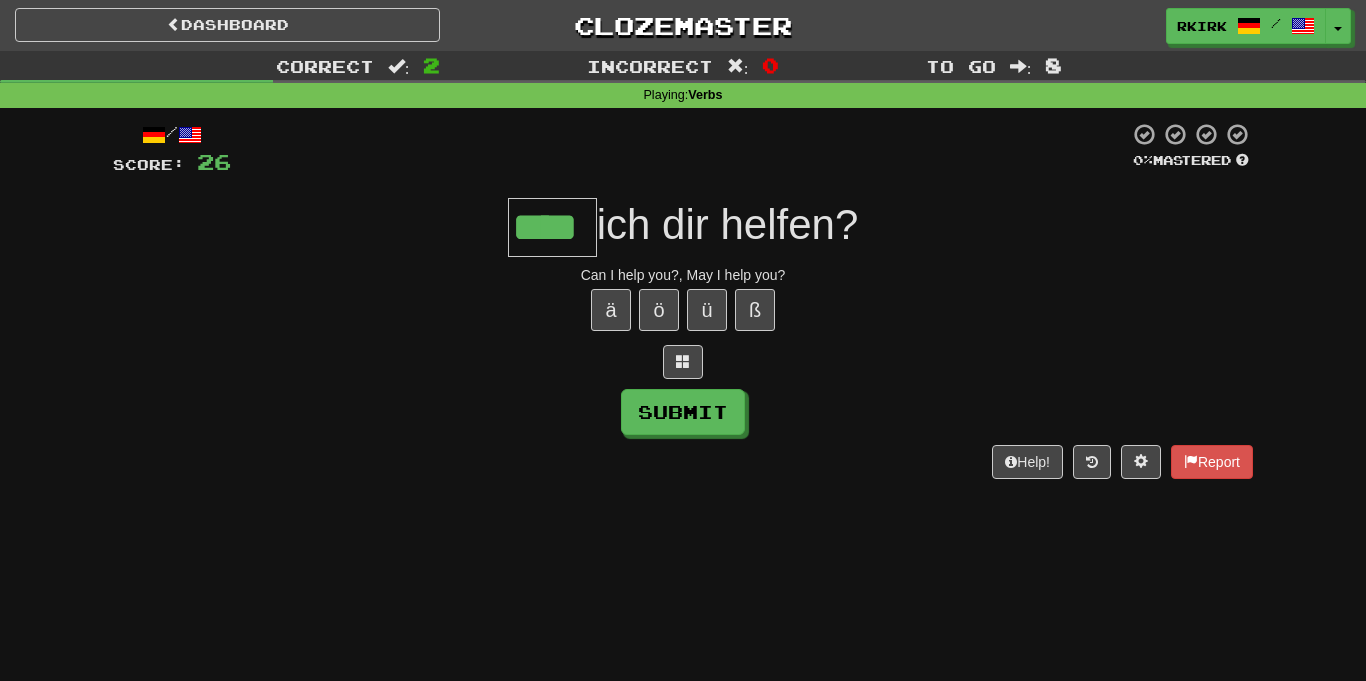 type on "****" 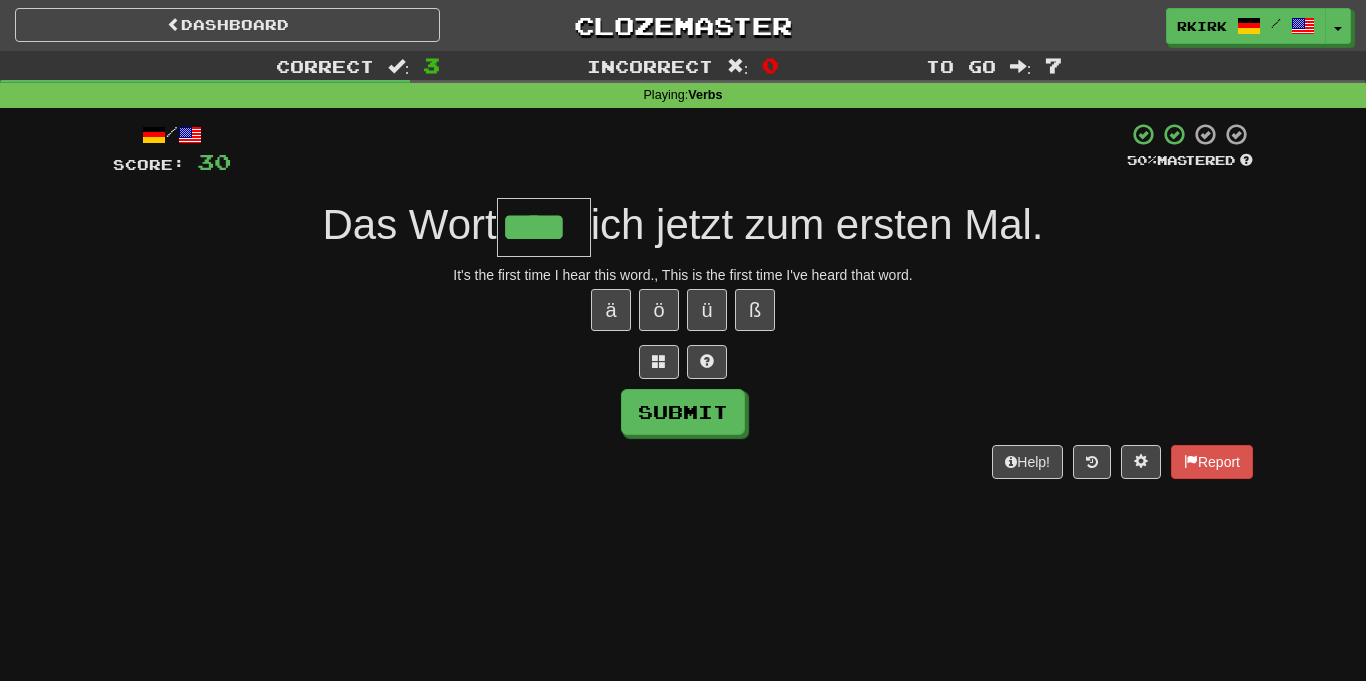 type on "****" 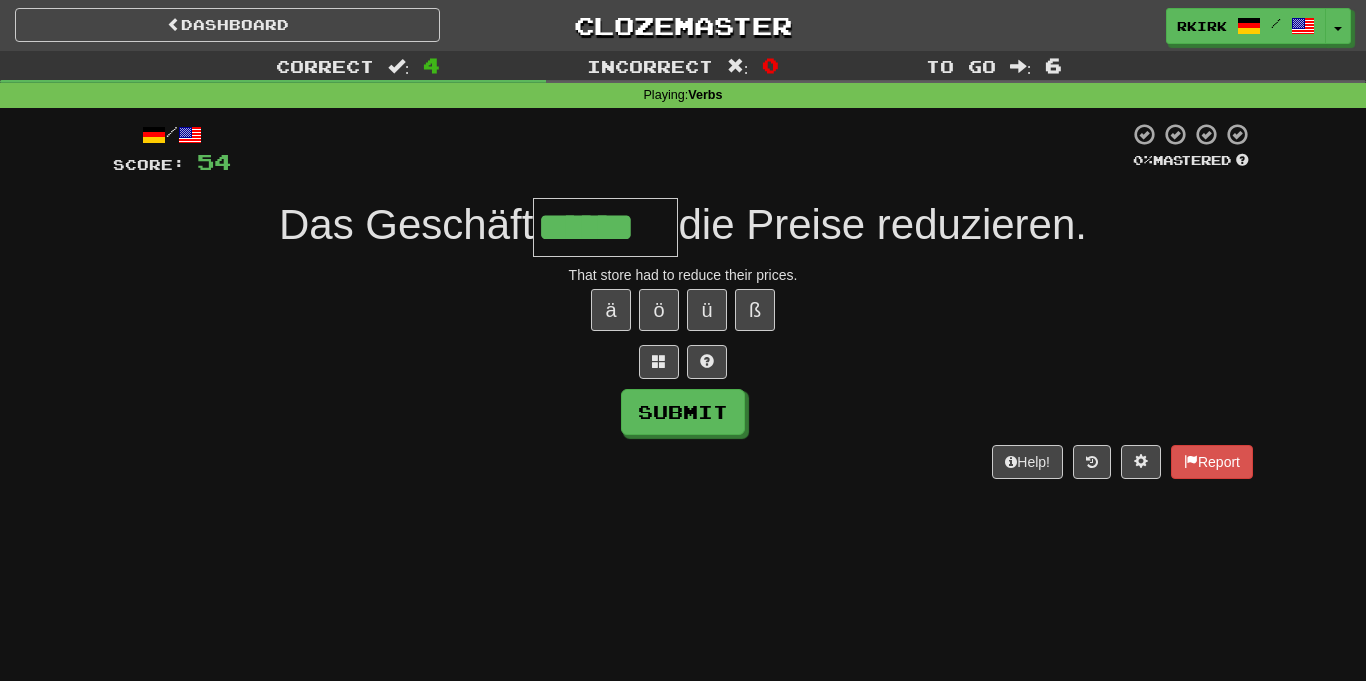 type on "******" 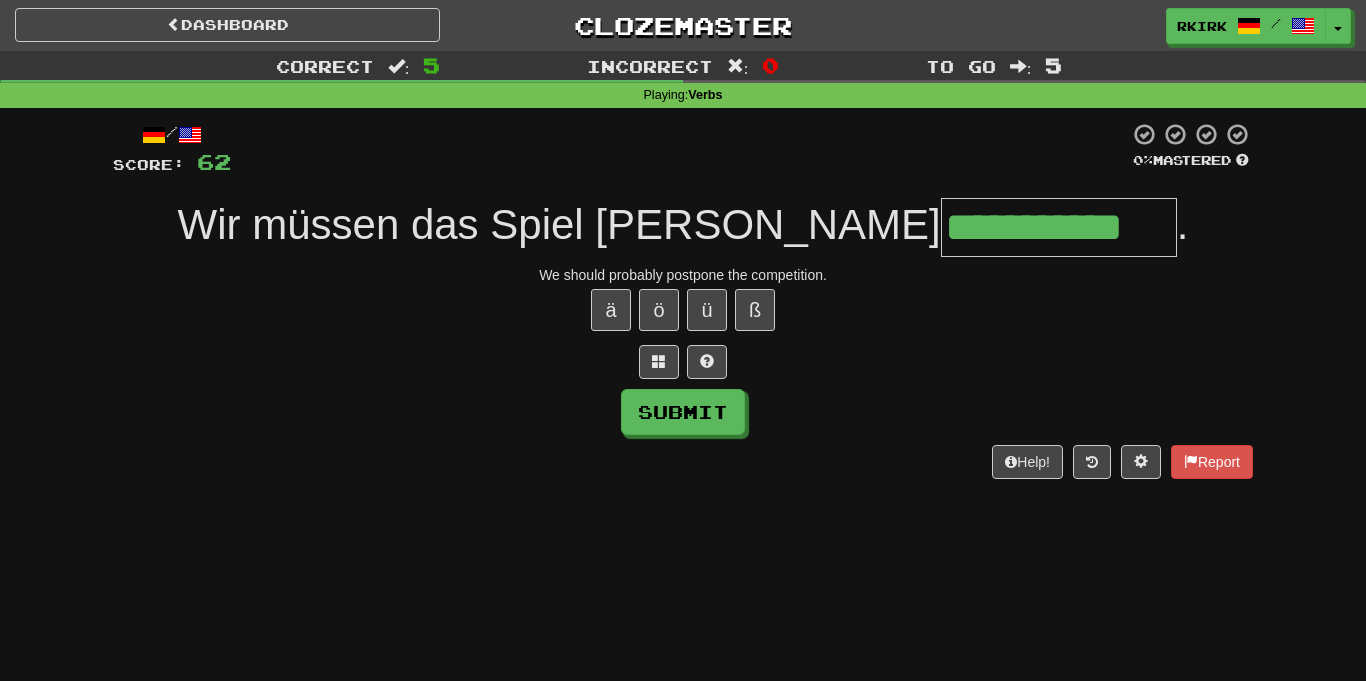 type on "**********" 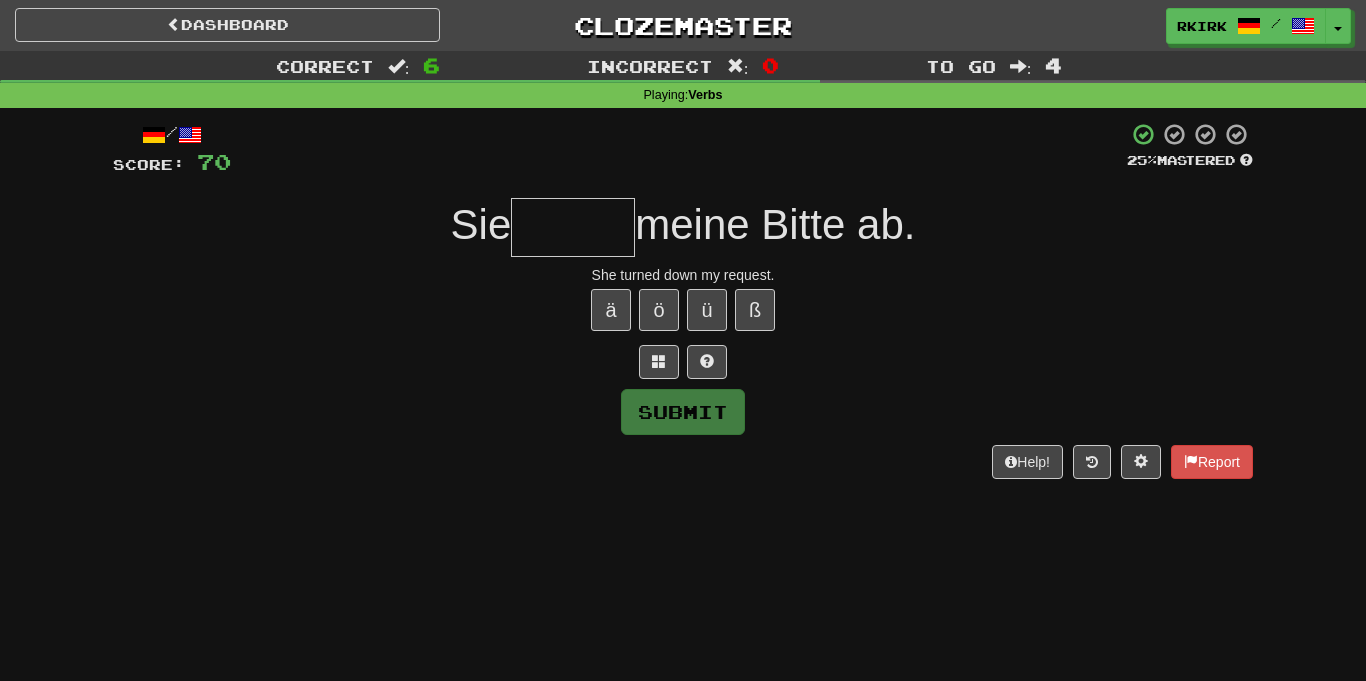 type on "*" 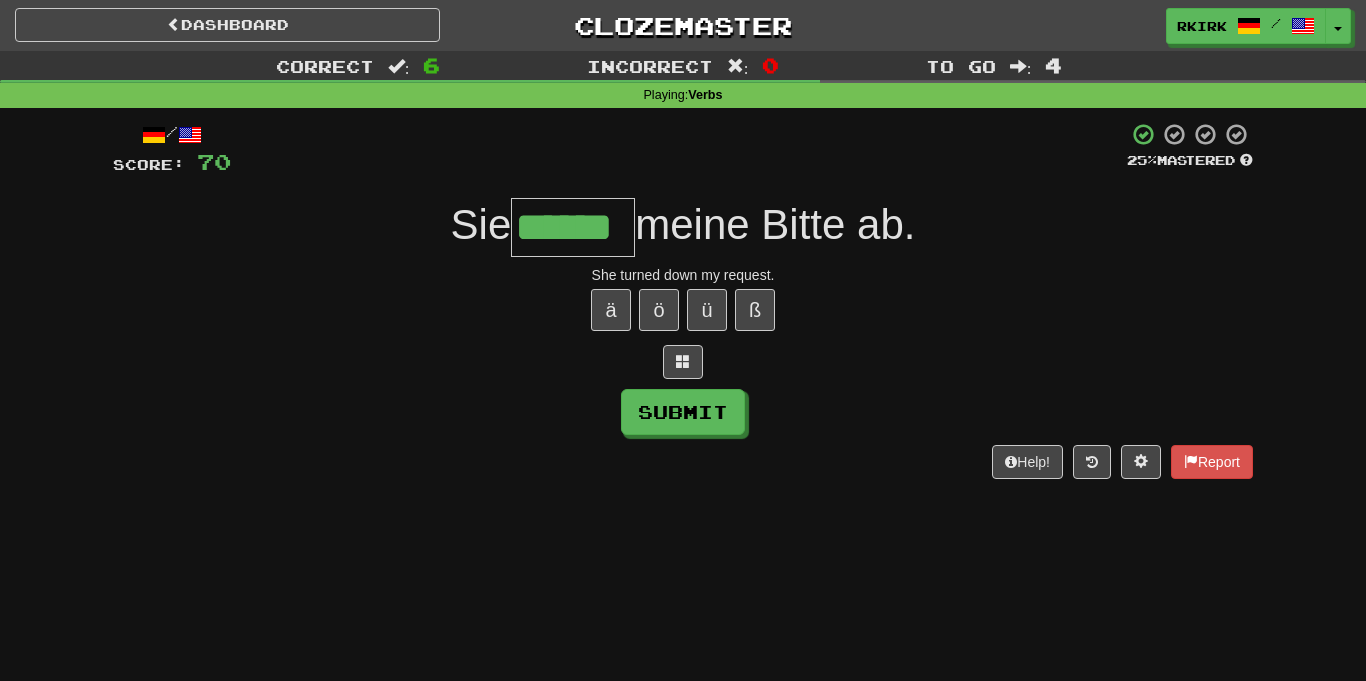 type on "******" 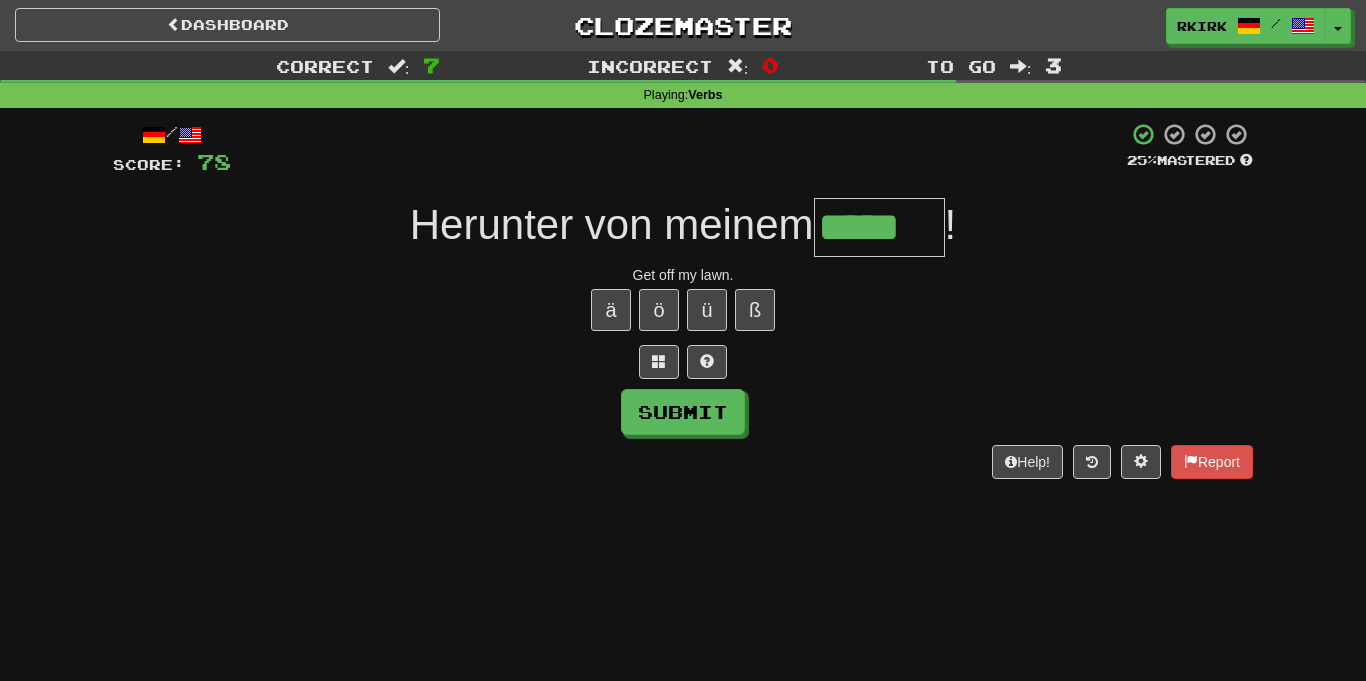 type on "*****" 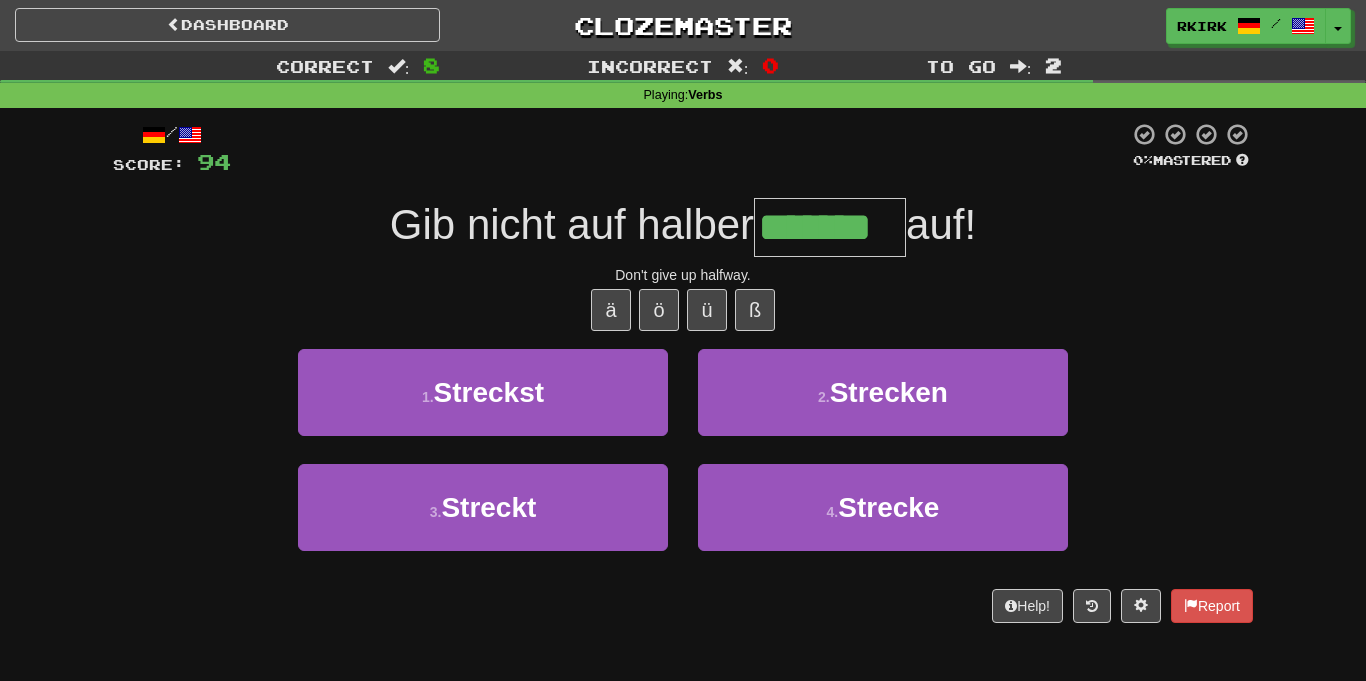 type on "*******" 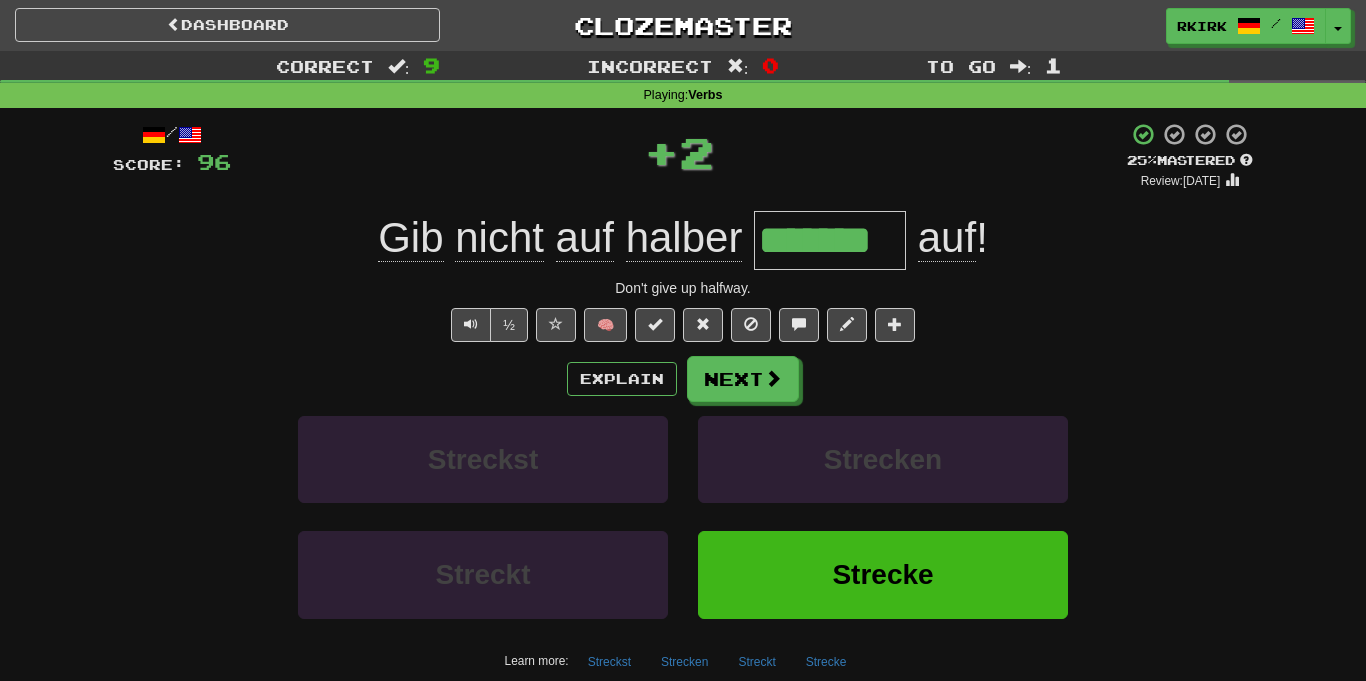 click on "*******" at bounding box center [830, 240] 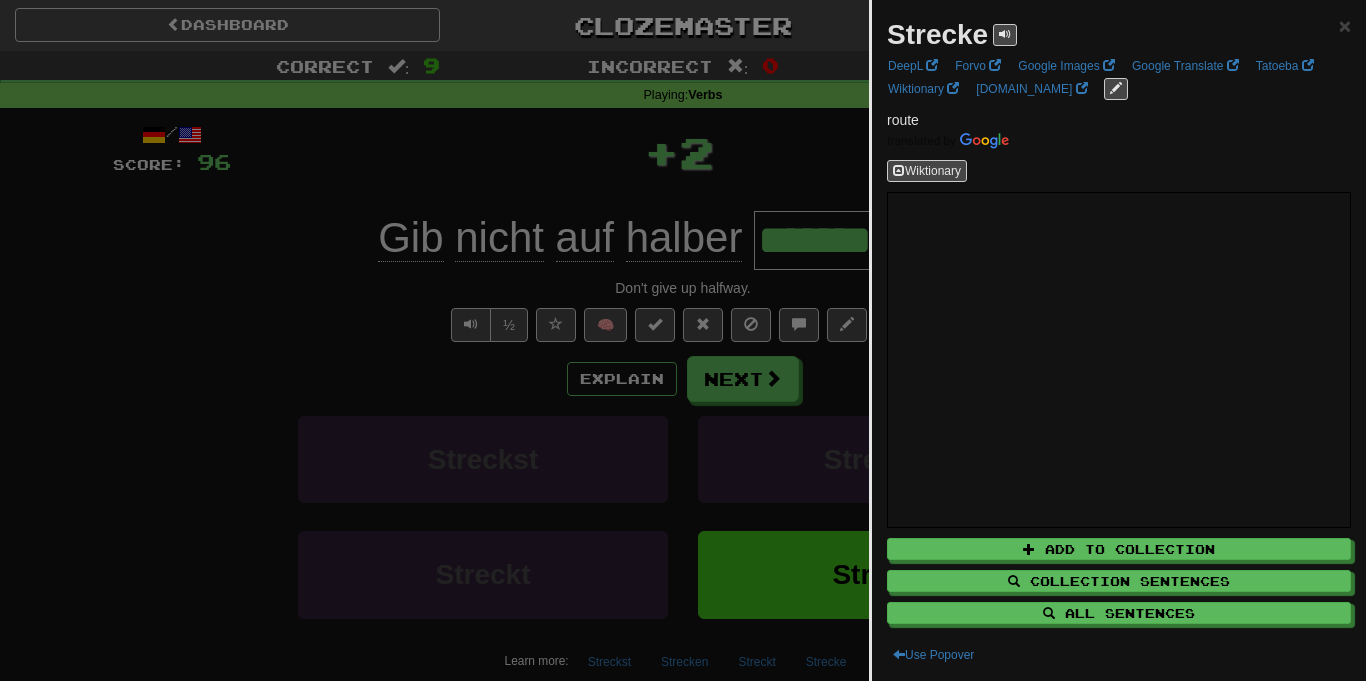 click at bounding box center (683, 340) 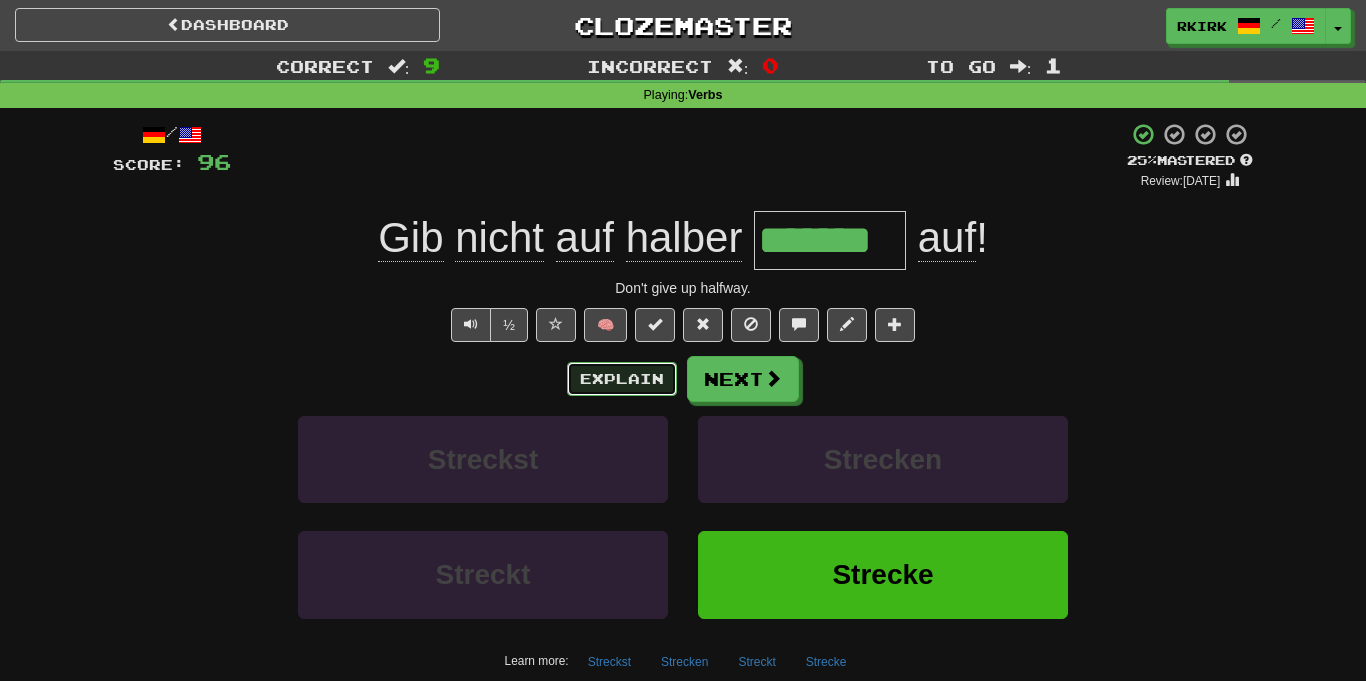 click on "Explain" at bounding box center [622, 379] 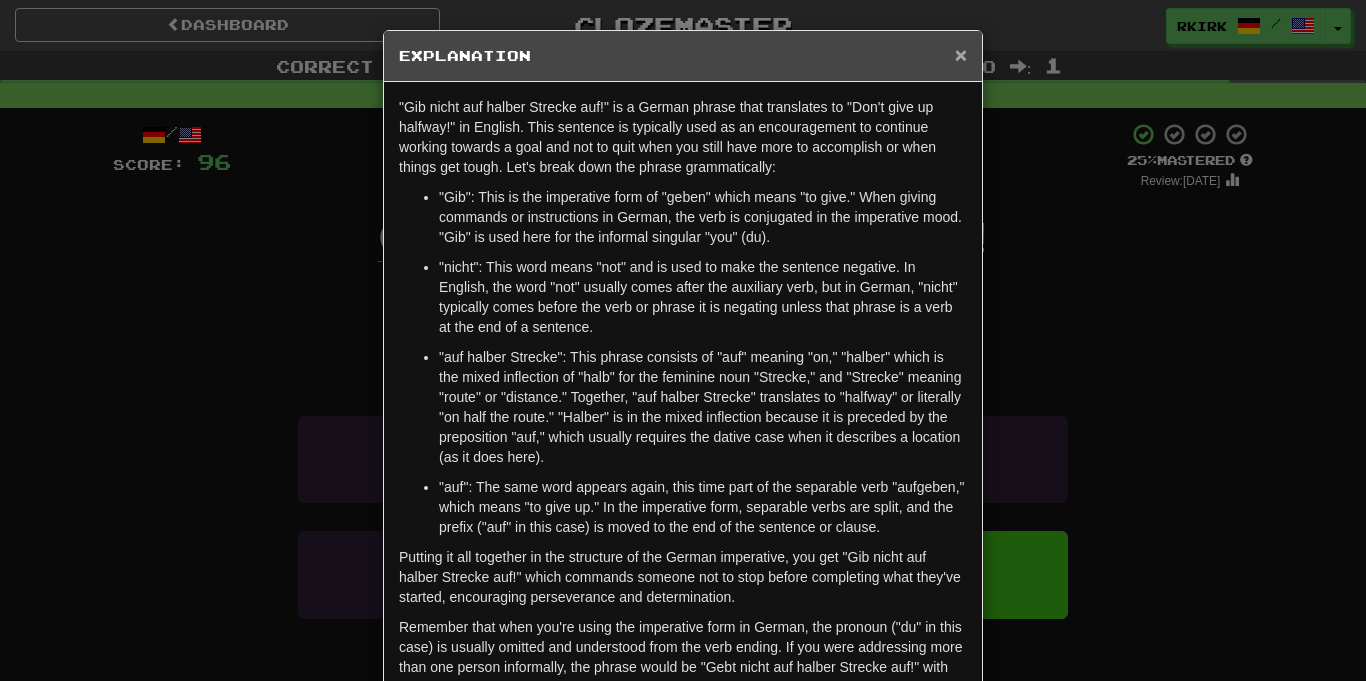click on "×" at bounding box center [961, 54] 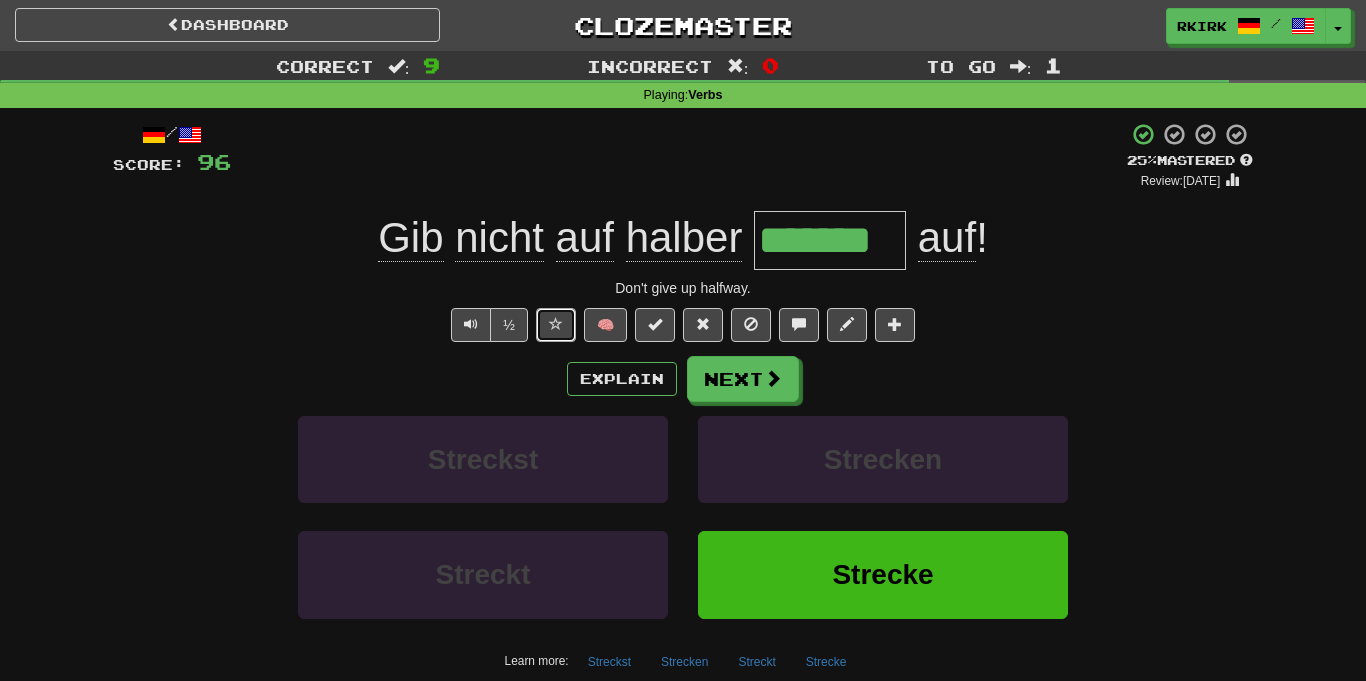 click at bounding box center [556, 325] 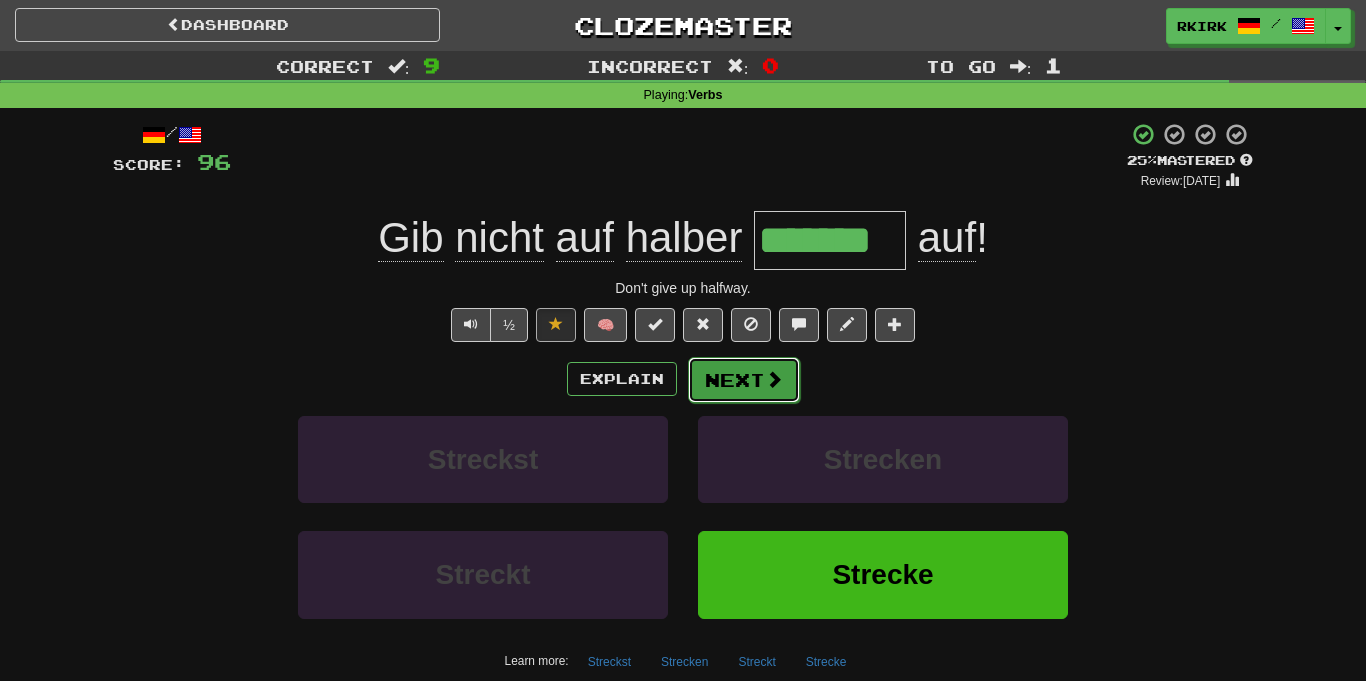 click on "Next" at bounding box center (744, 380) 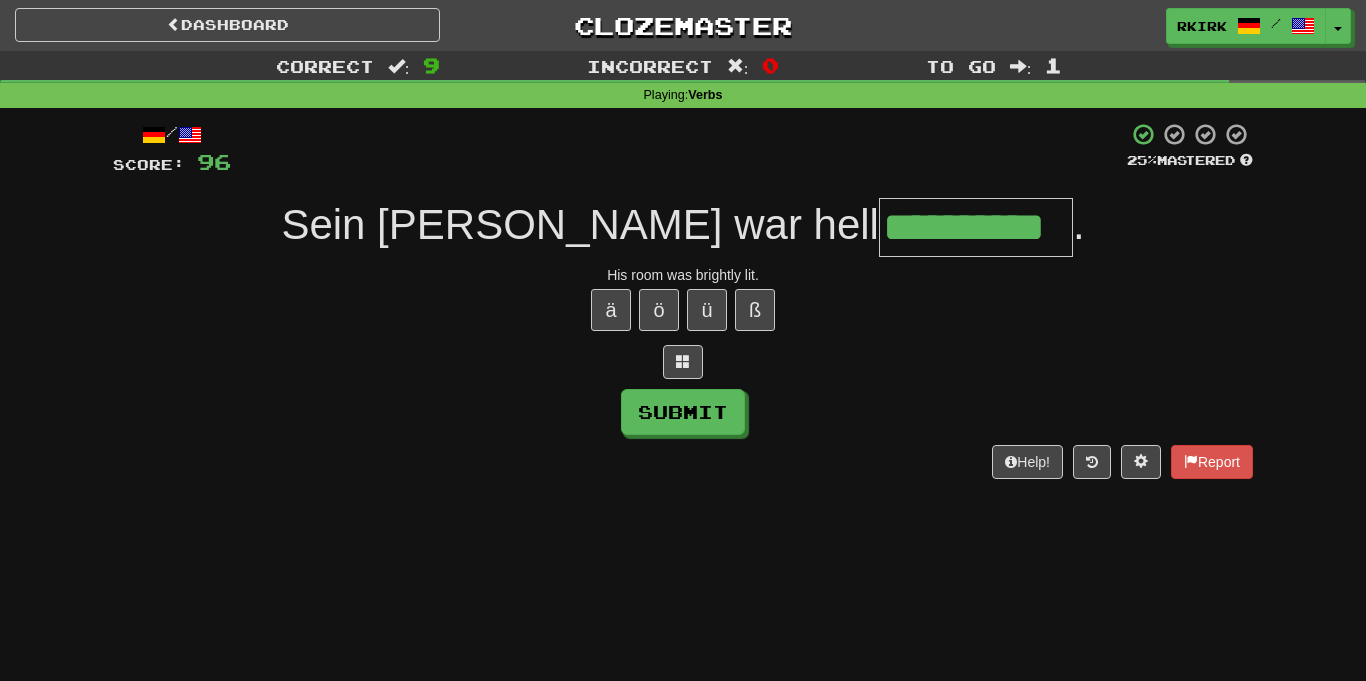 type on "**********" 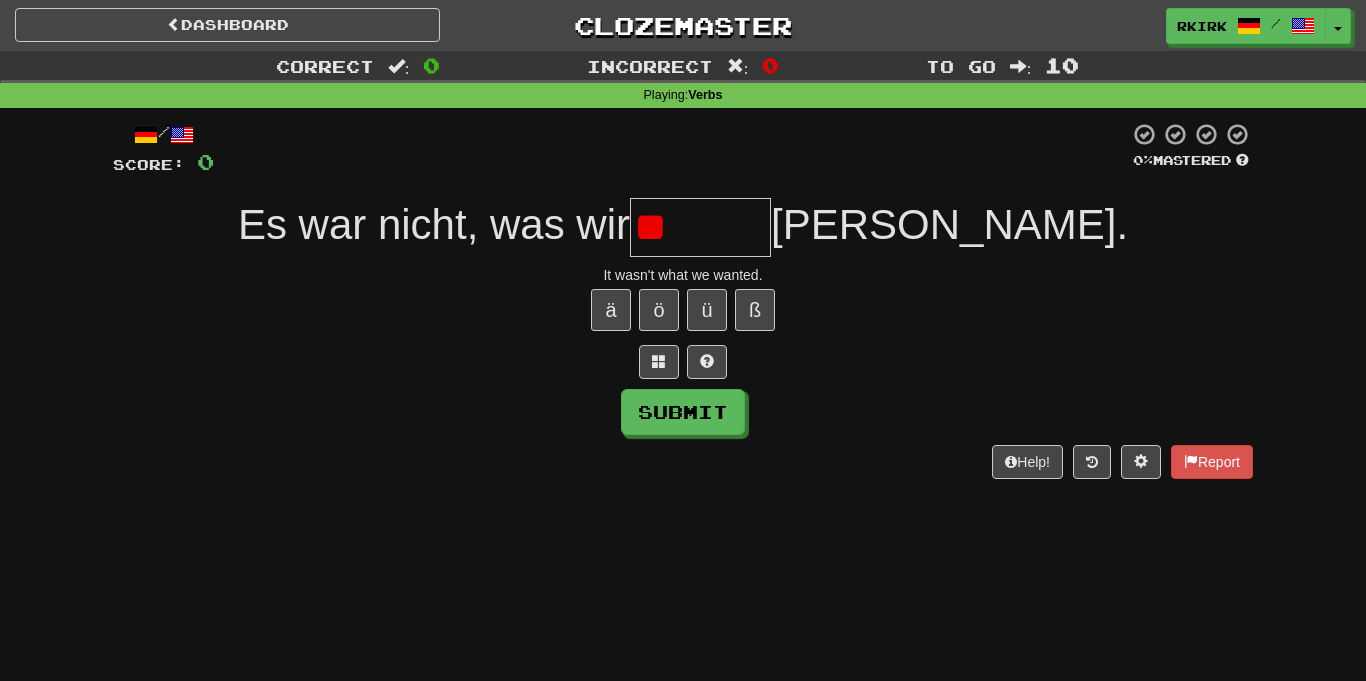 type on "*" 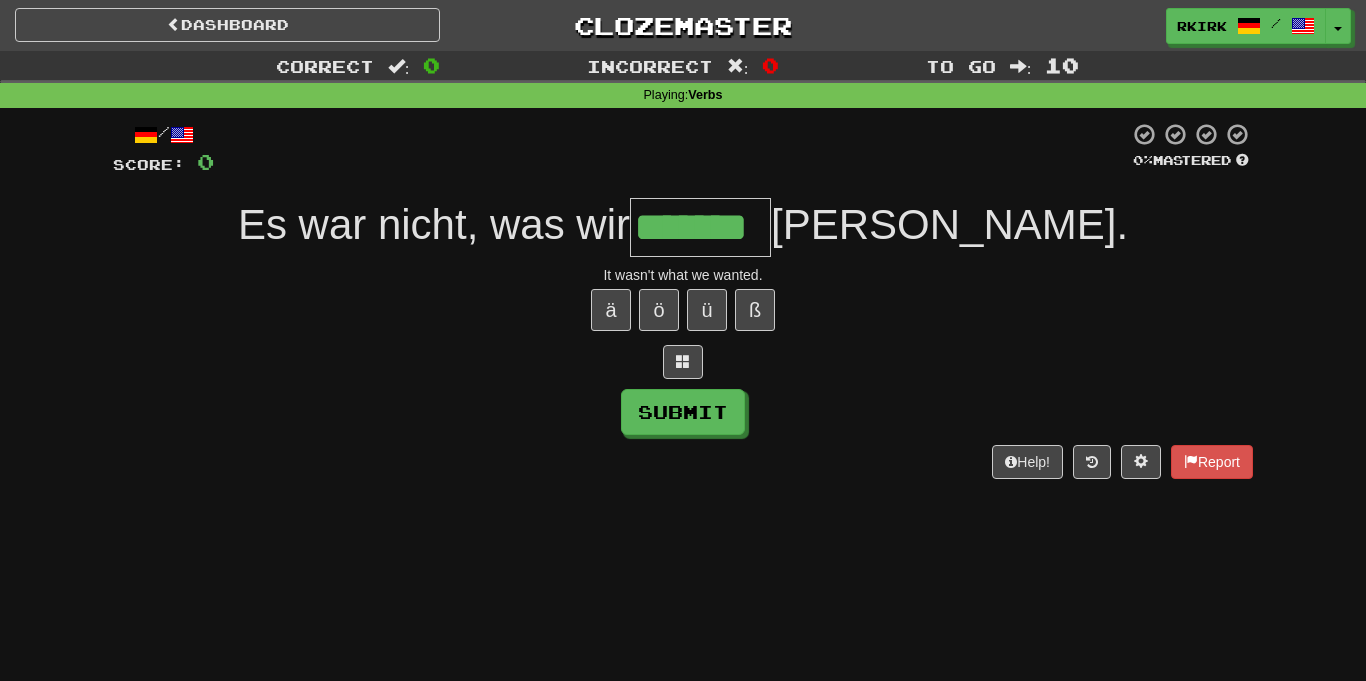 type on "*******" 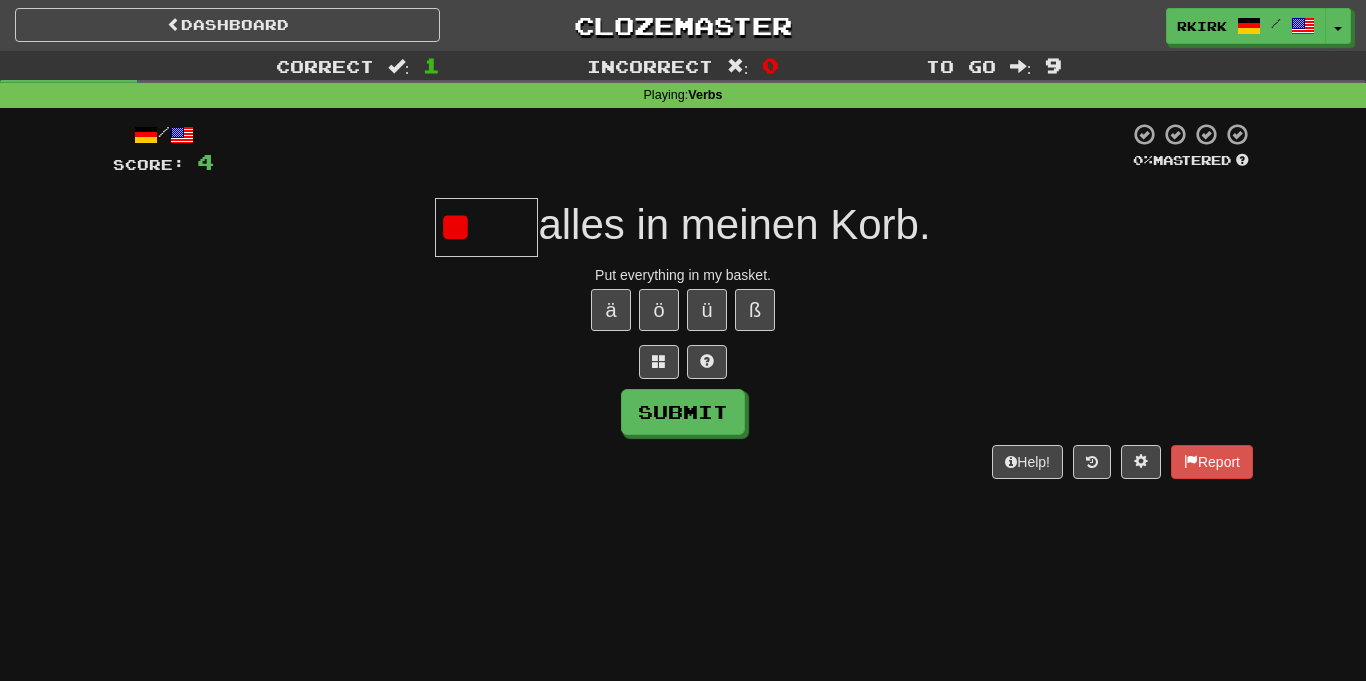 type on "*" 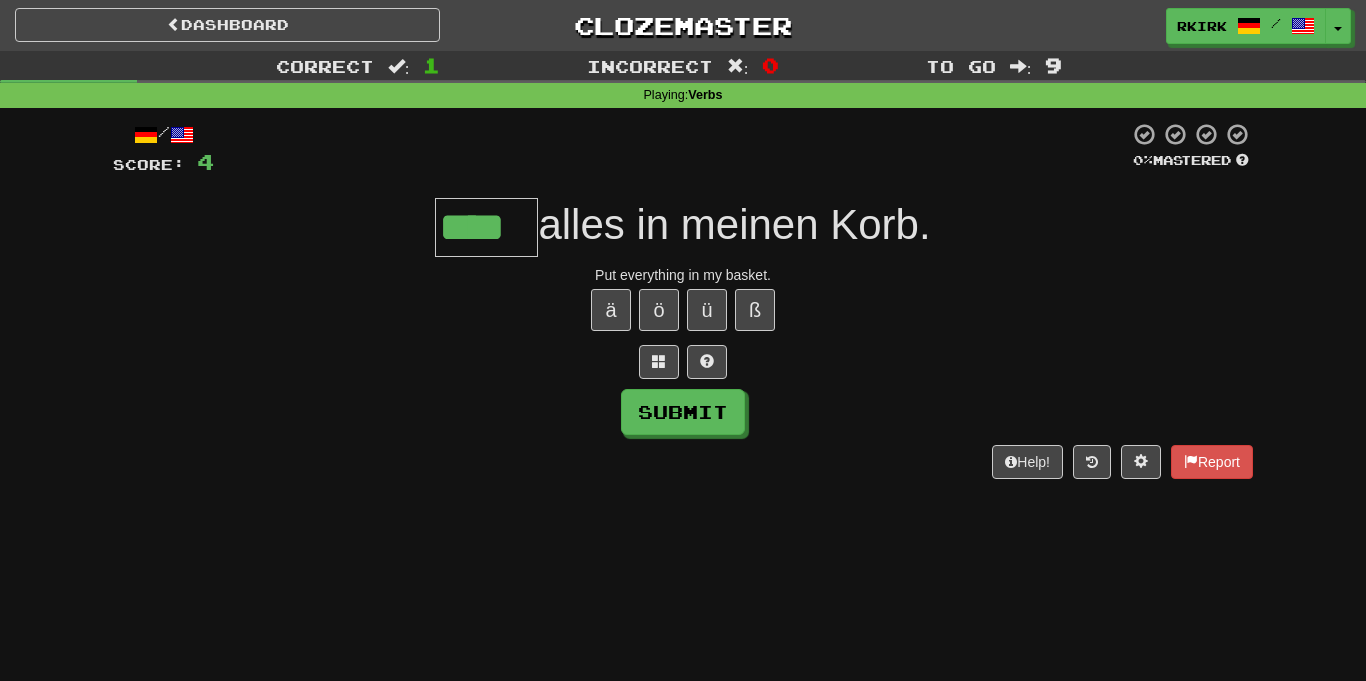 type on "****" 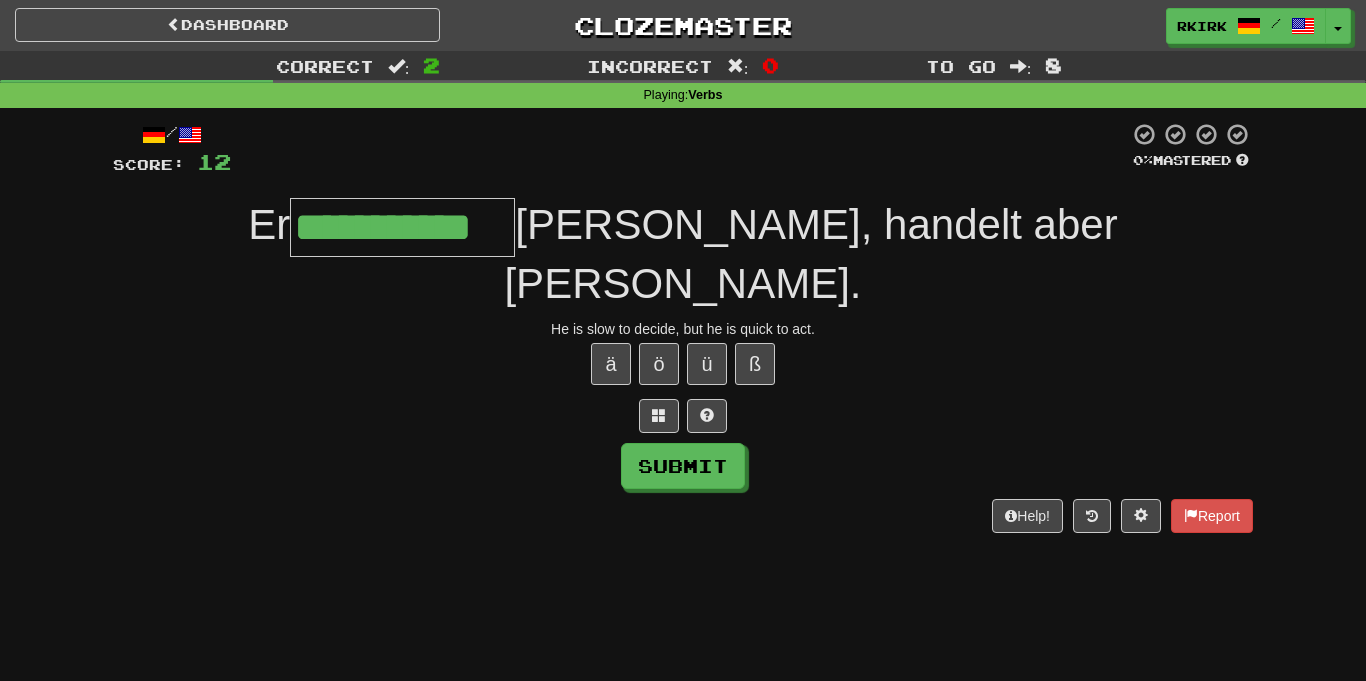 type on "**********" 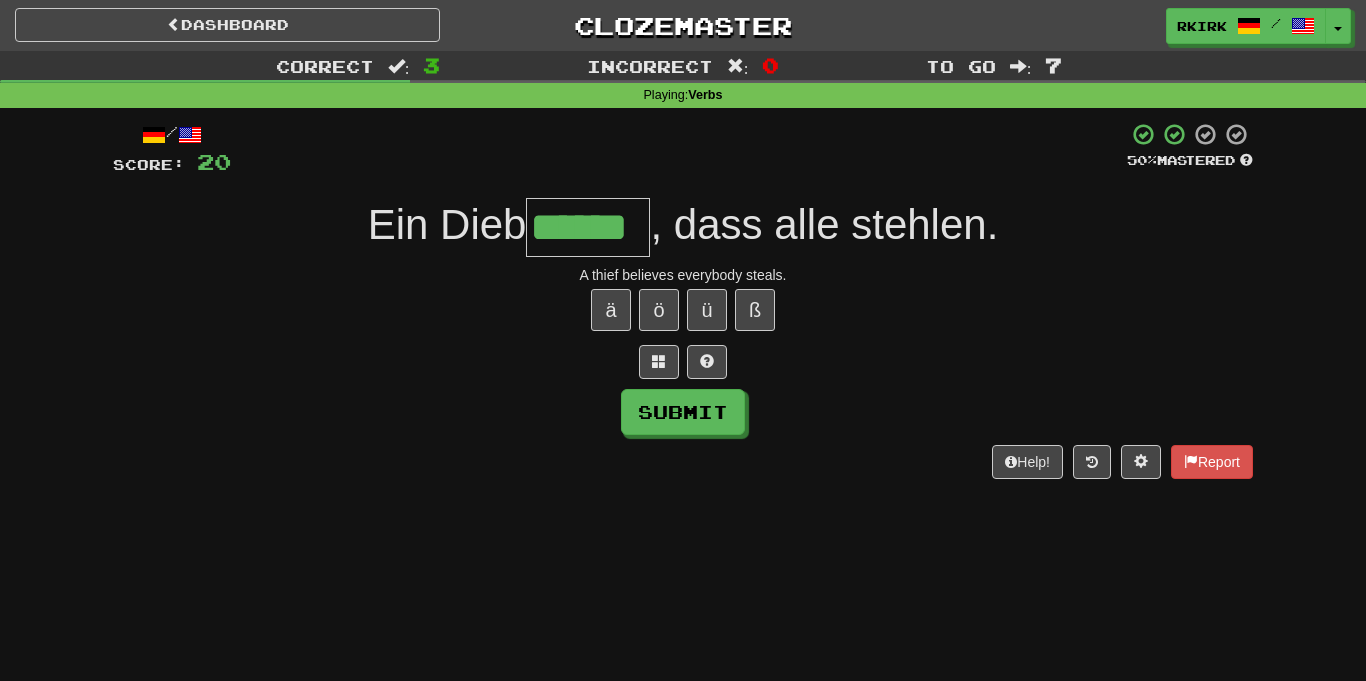 type on "******" 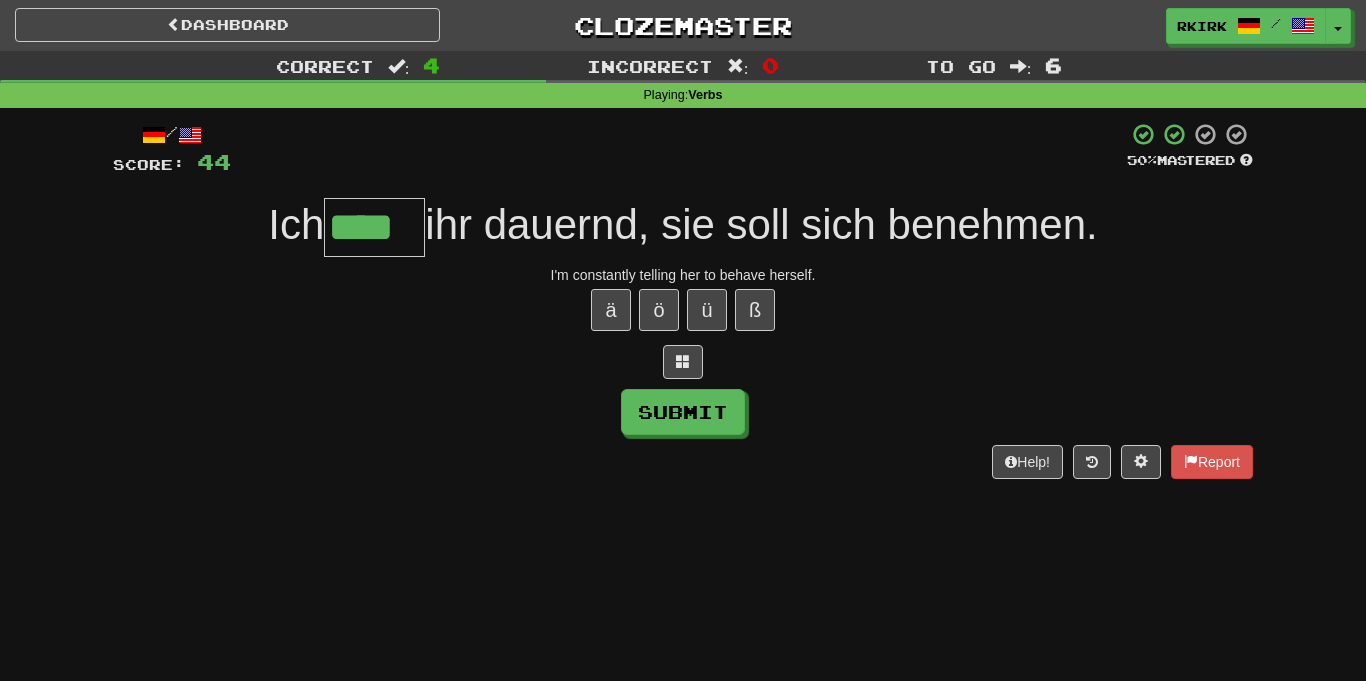 type on "****" 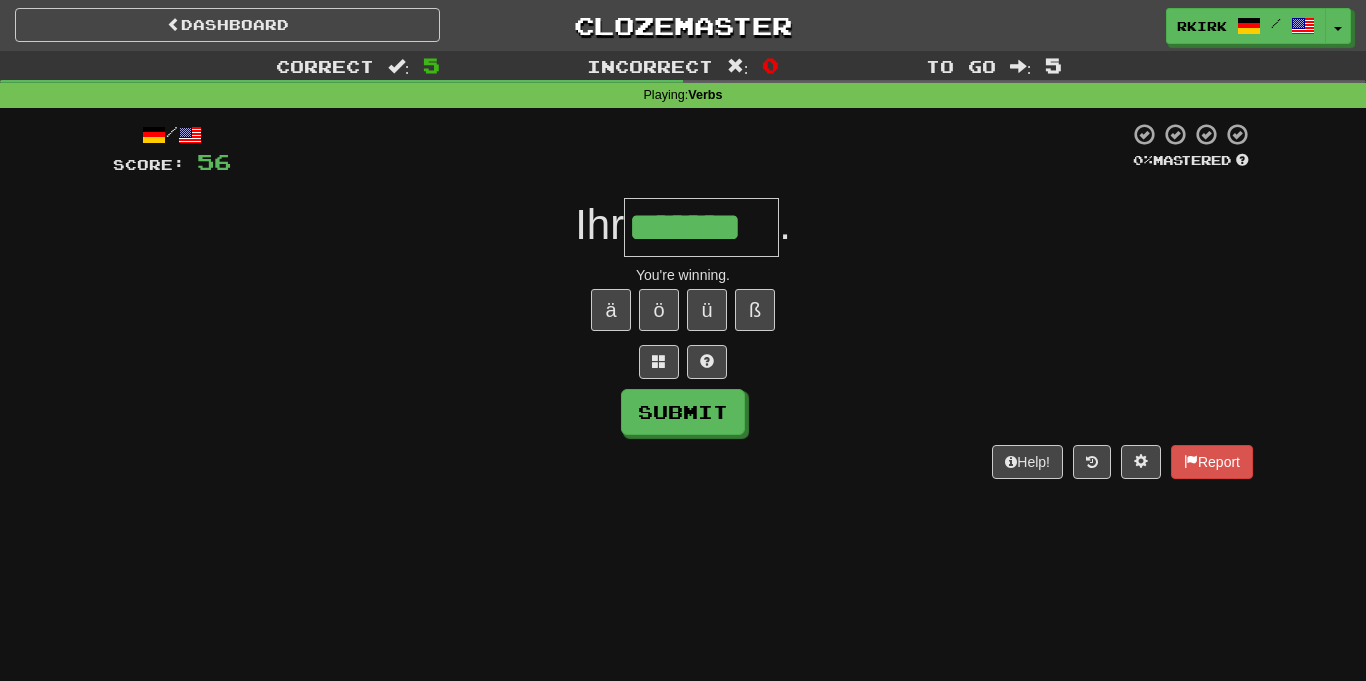 type on "*******" 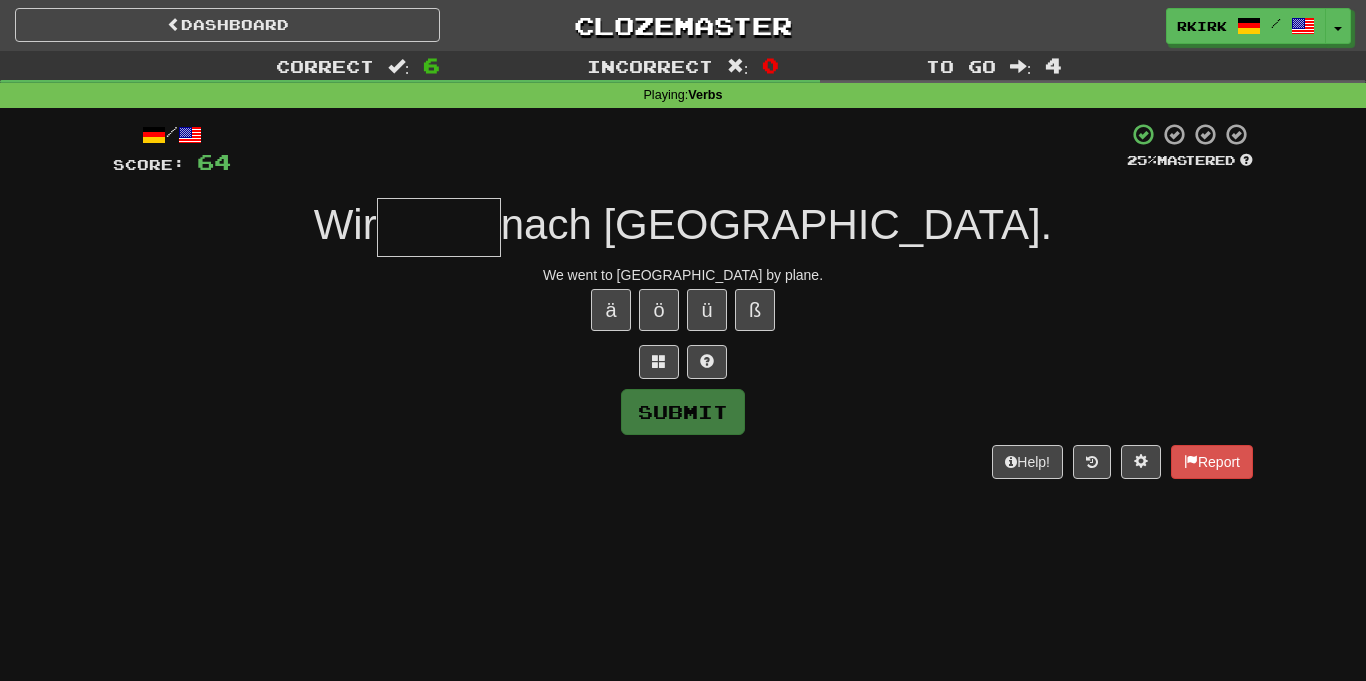 type on "*" 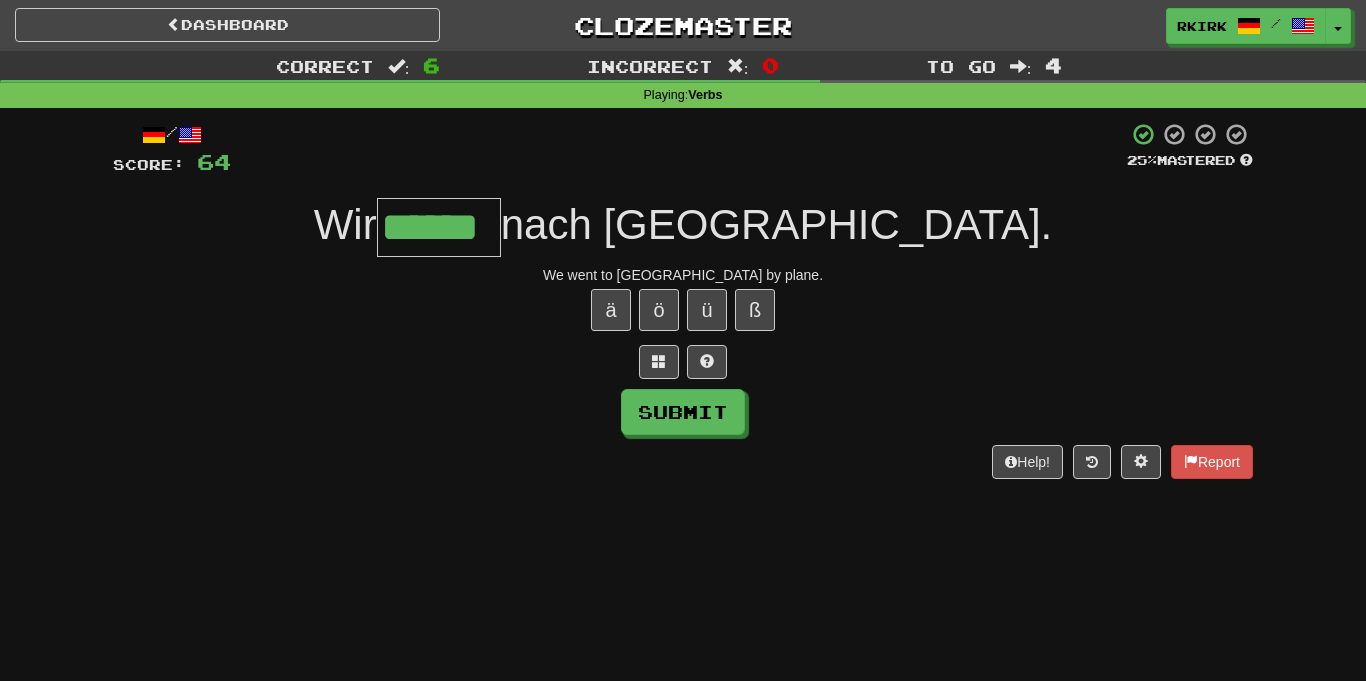 type on "******" 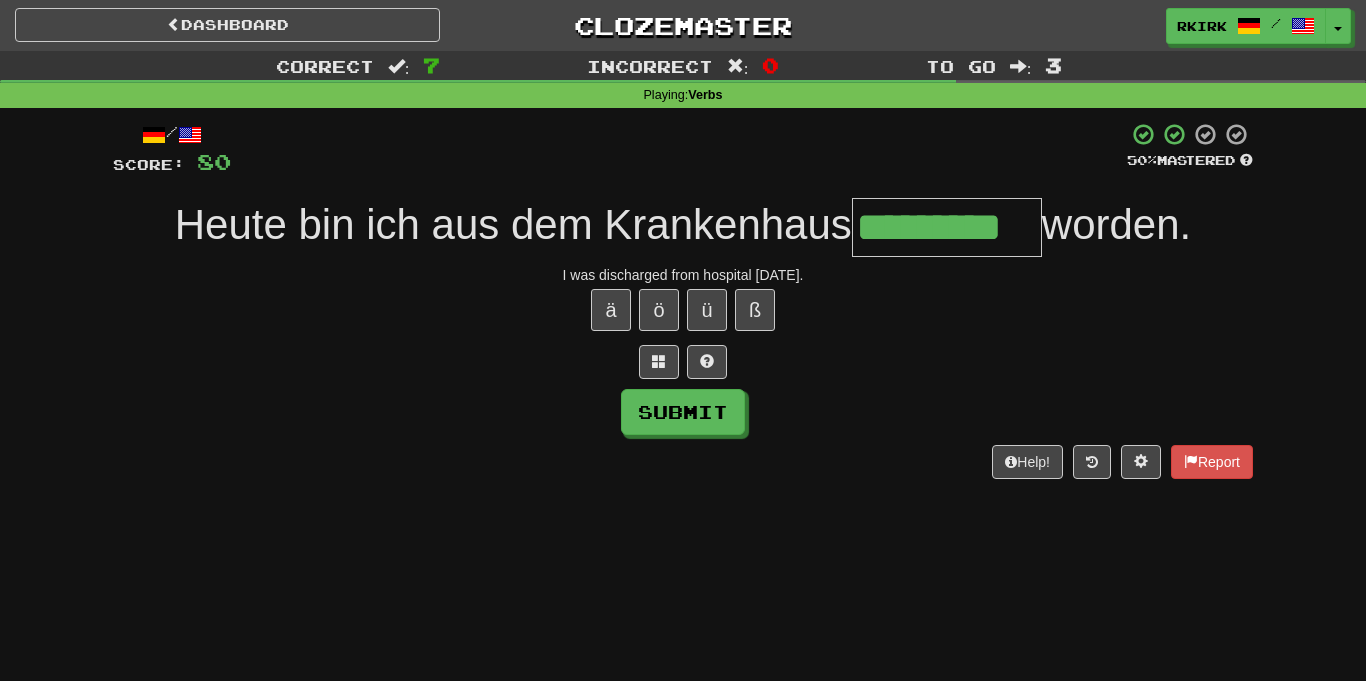 type on "*********" 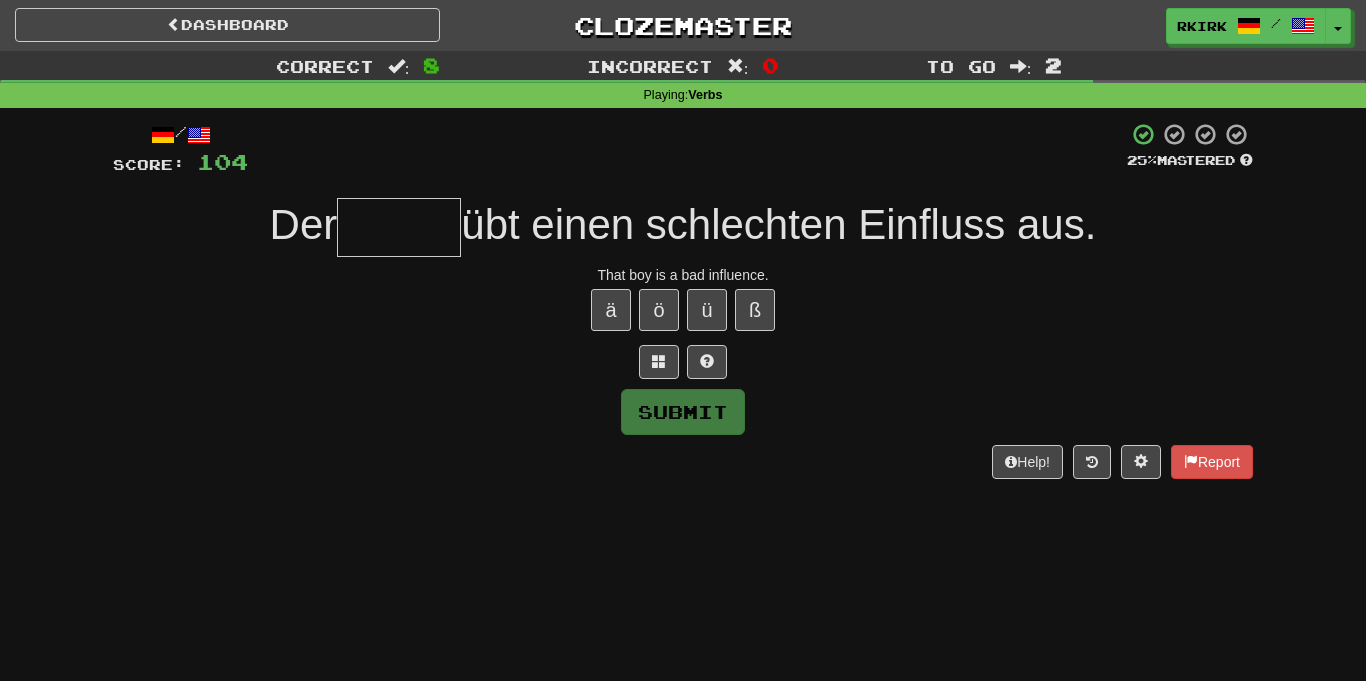 type on "*" 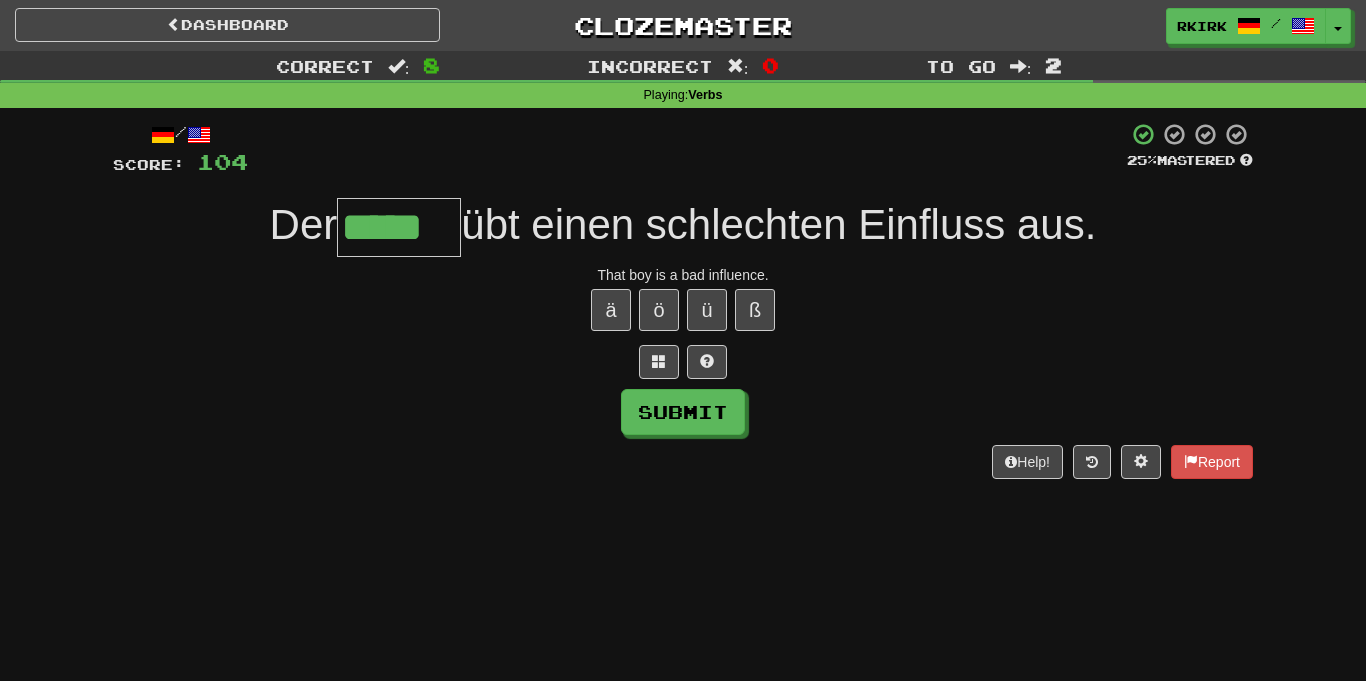 type on "*****" 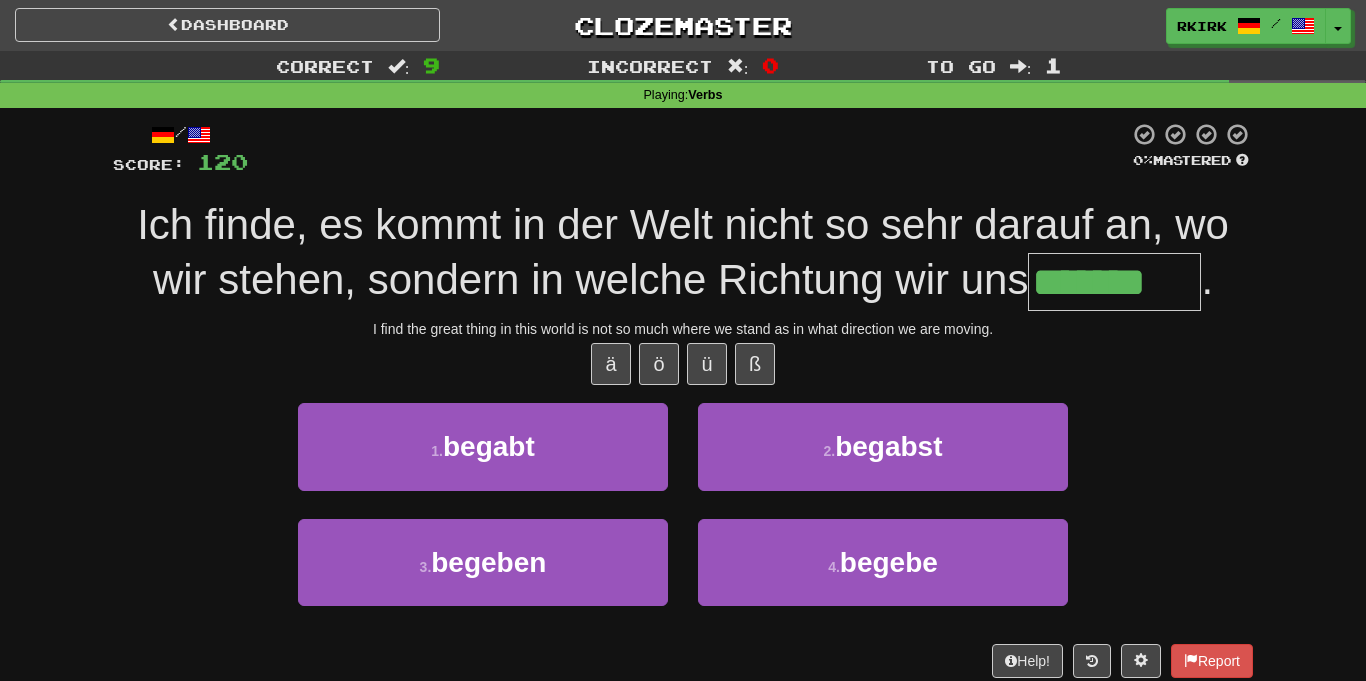 type on "*******" 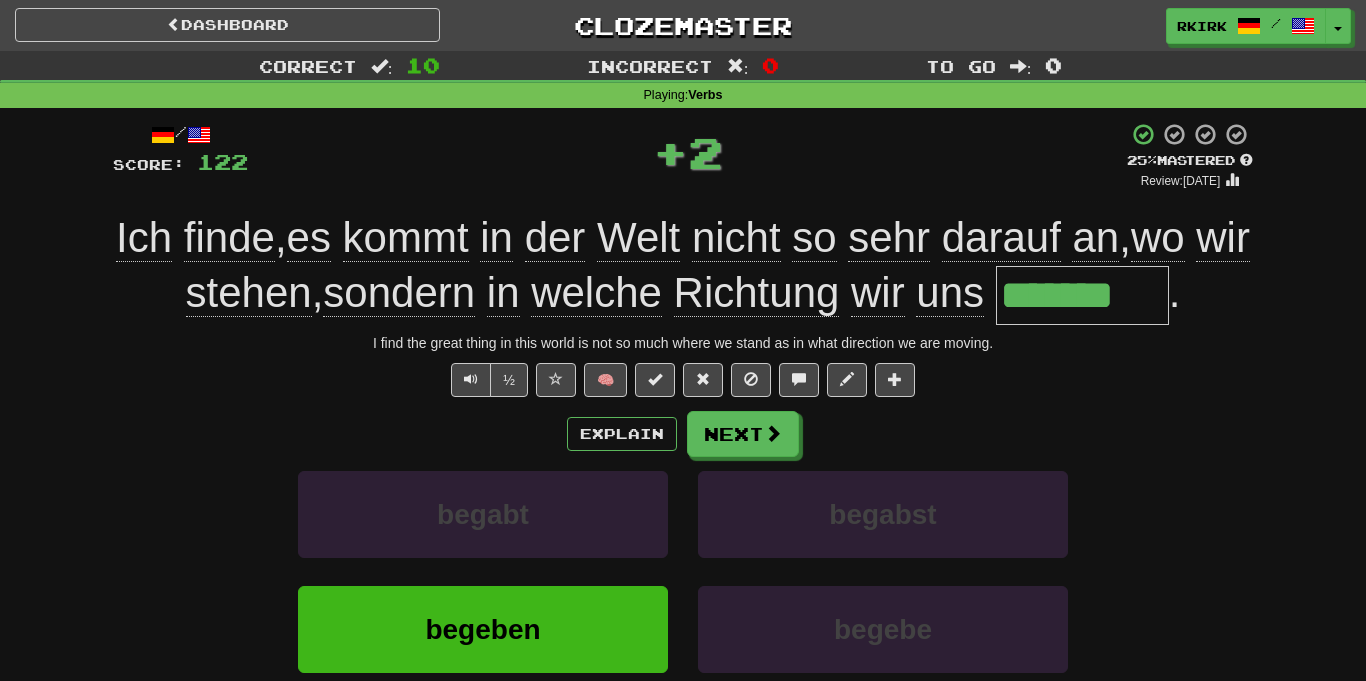 click on "*******" at bounding box center [1082, 295] 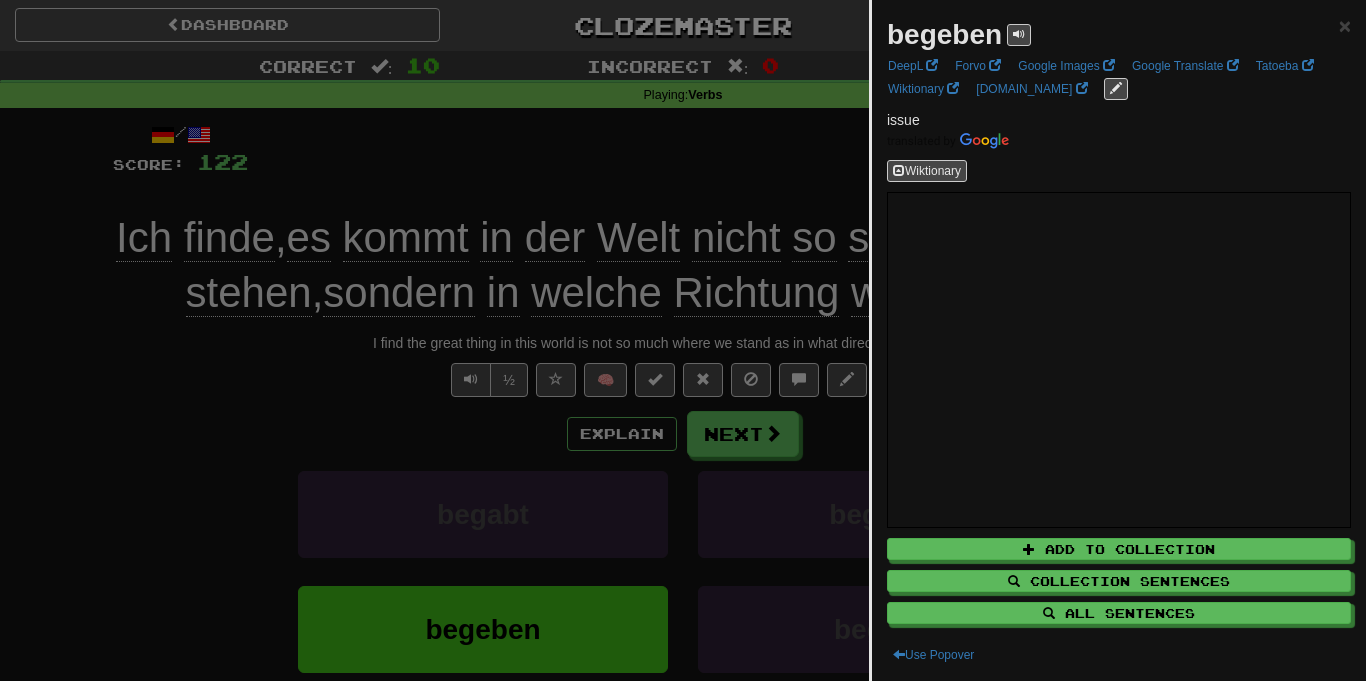 click at bounding box center [683, 340] 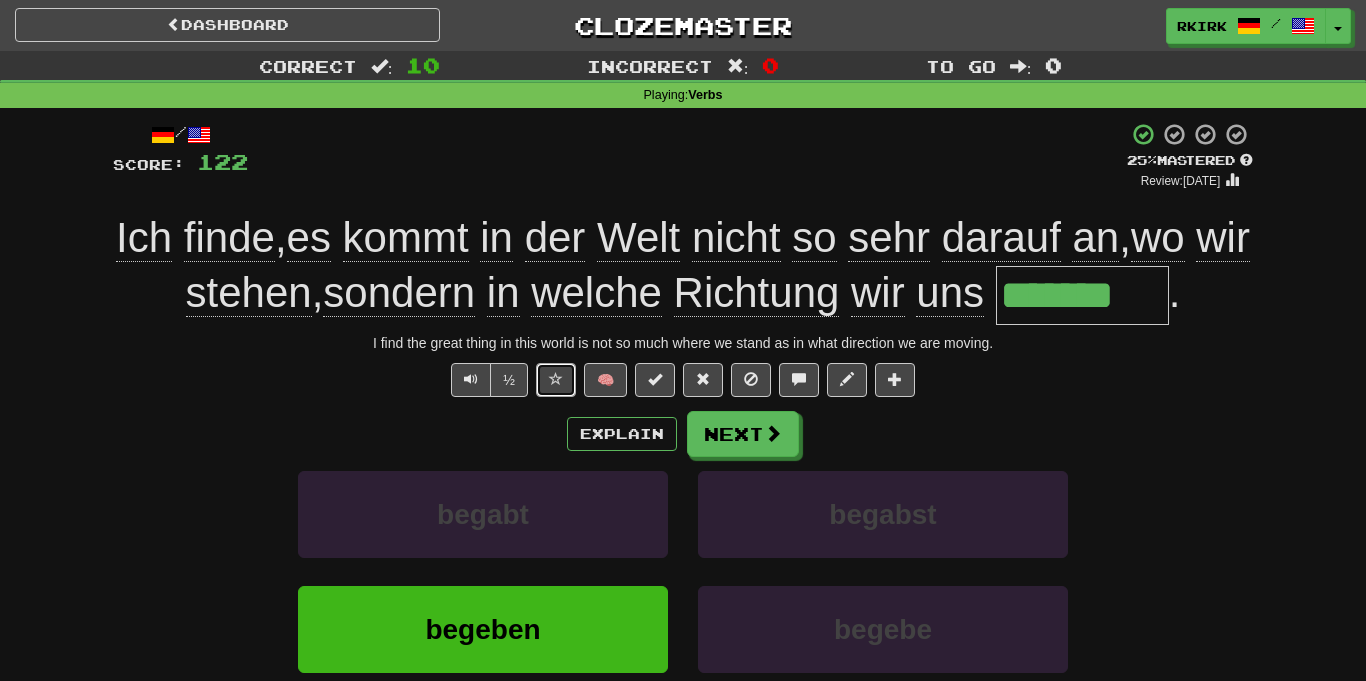 click at bounding box center (556, 380) 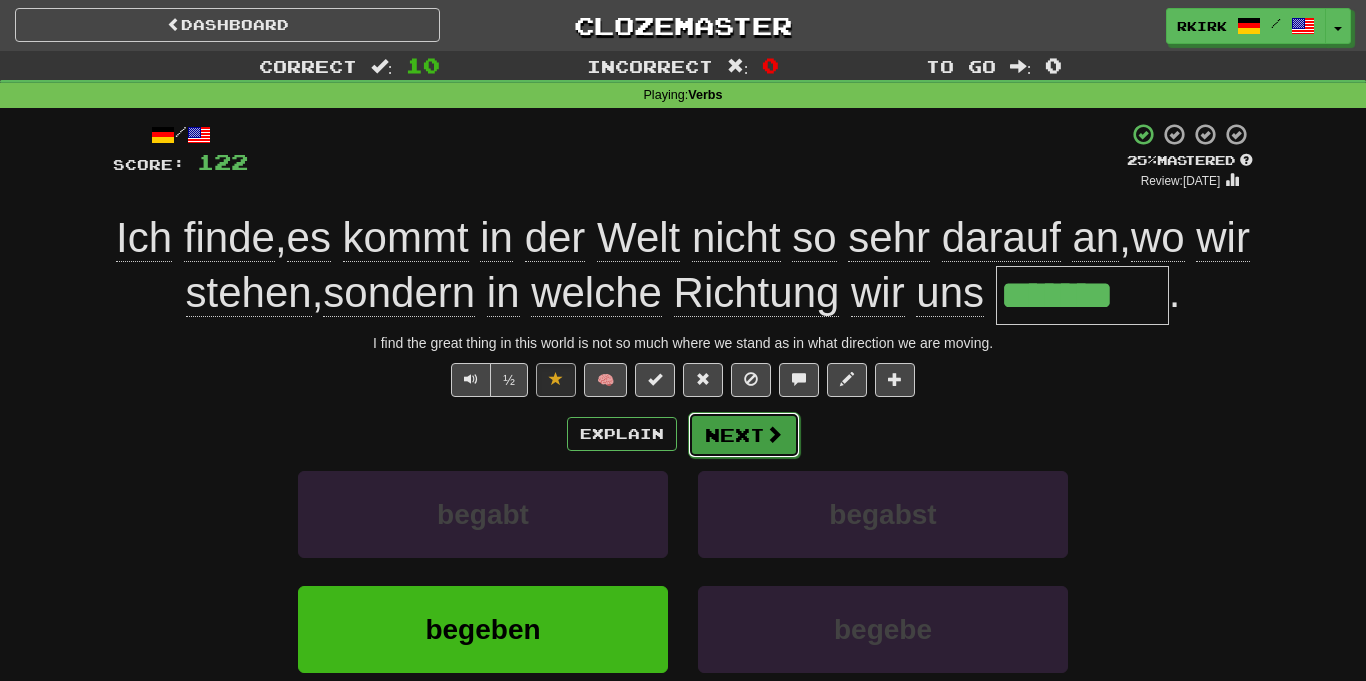 click on "Next" at bounding box center (744, 435) 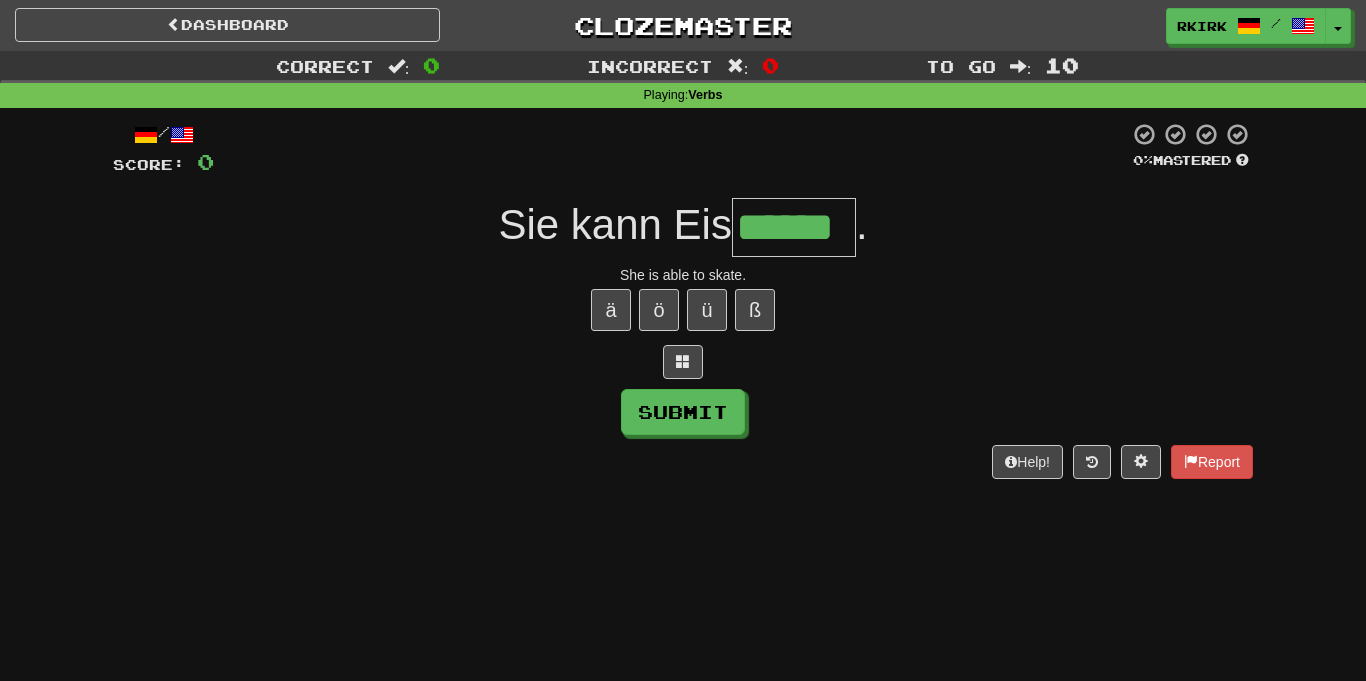 type on "******" 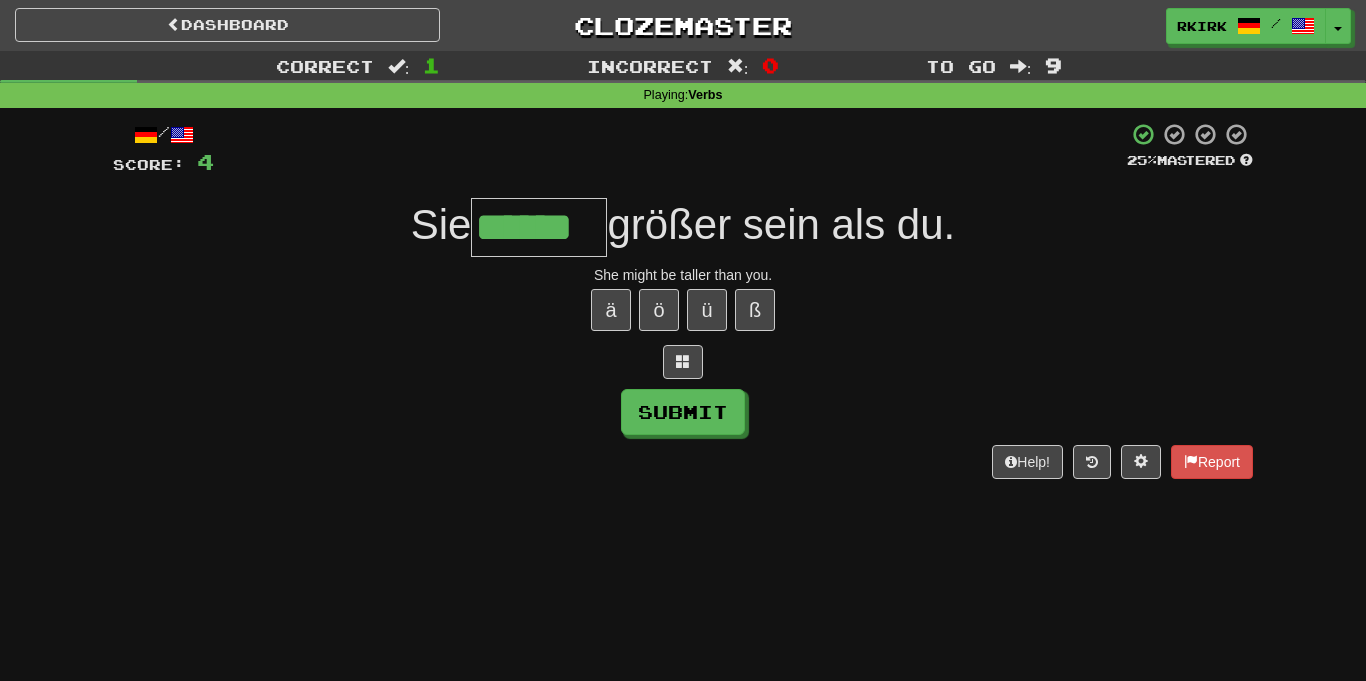 type on "******" 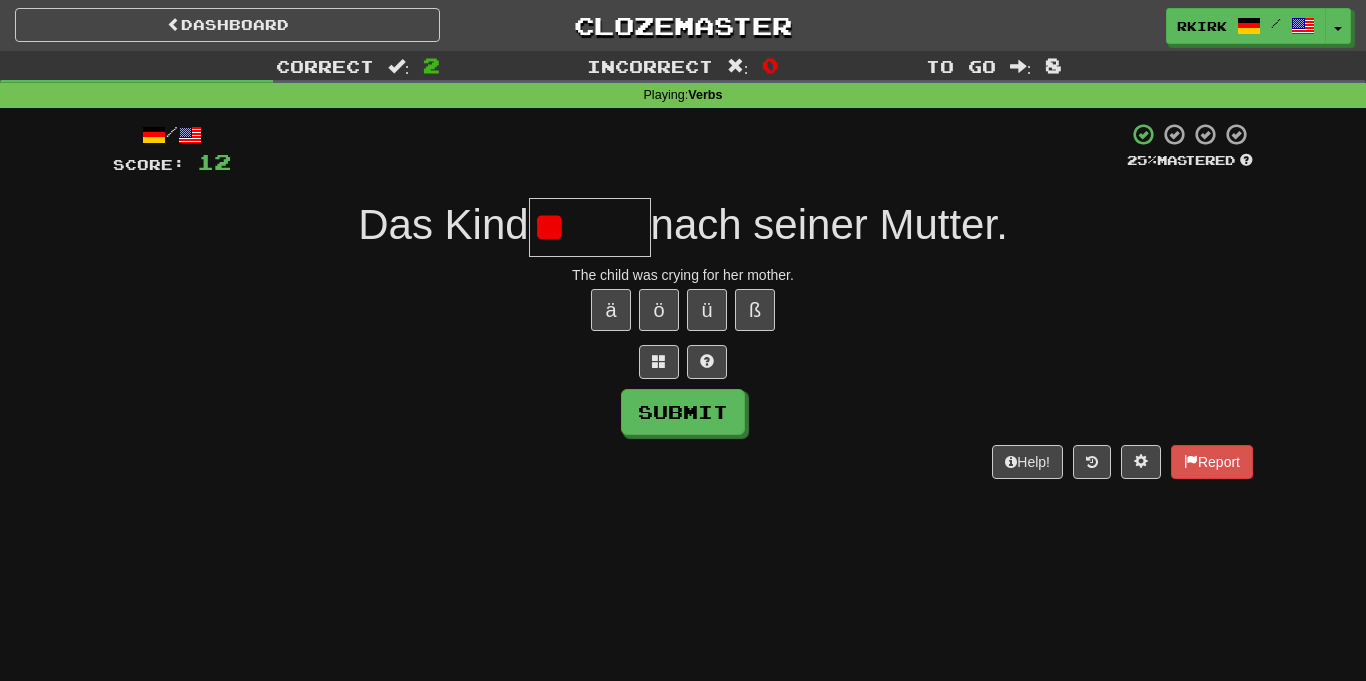 type on "*" 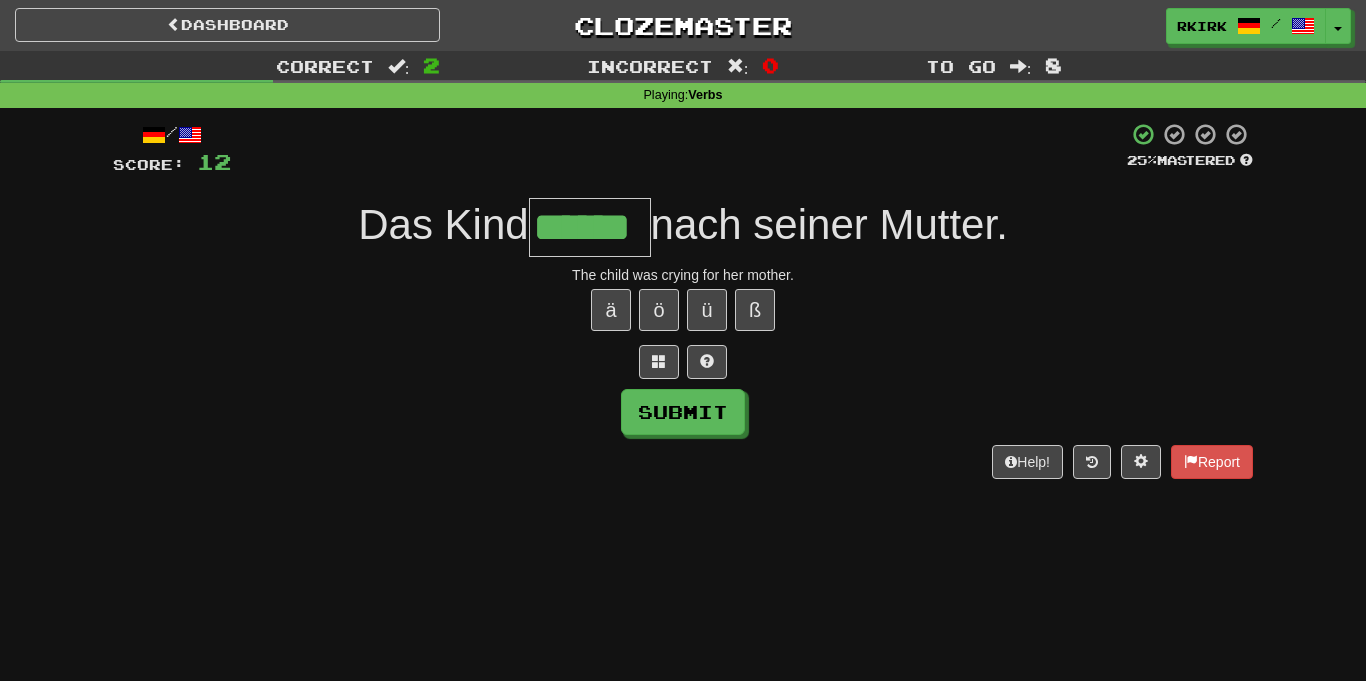 type on "******" 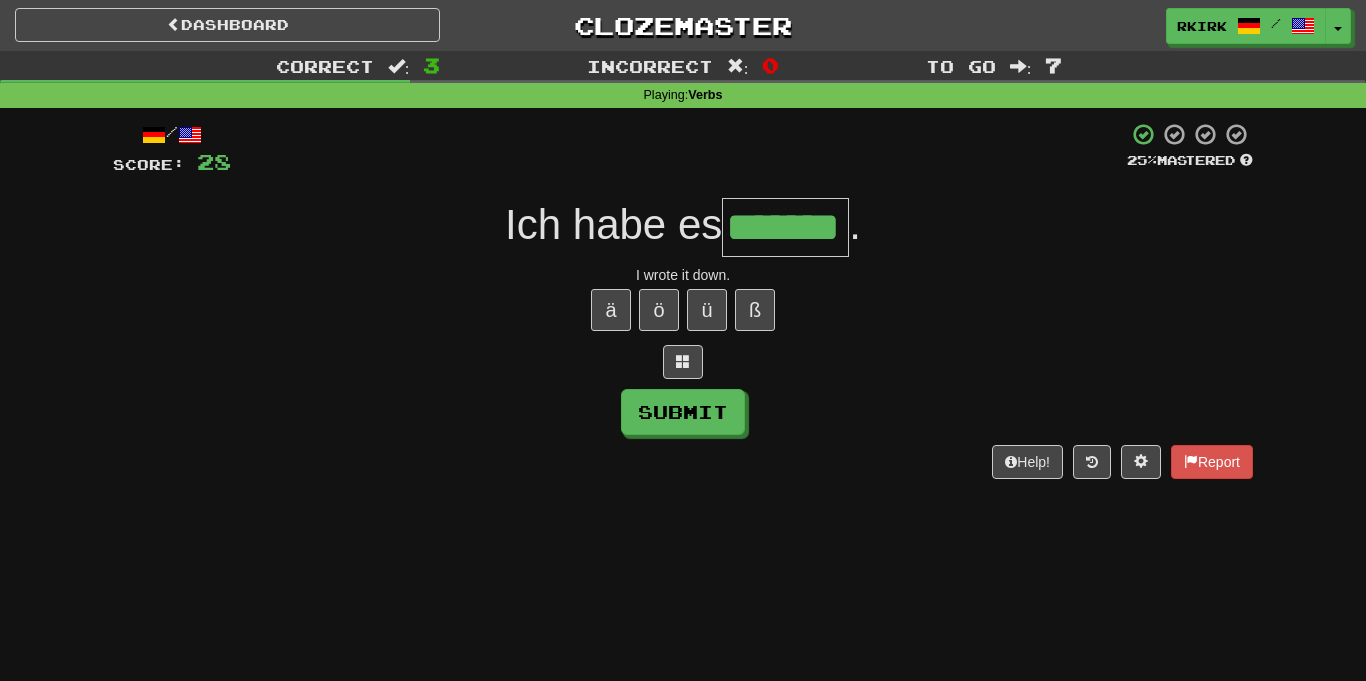 type on "*******" 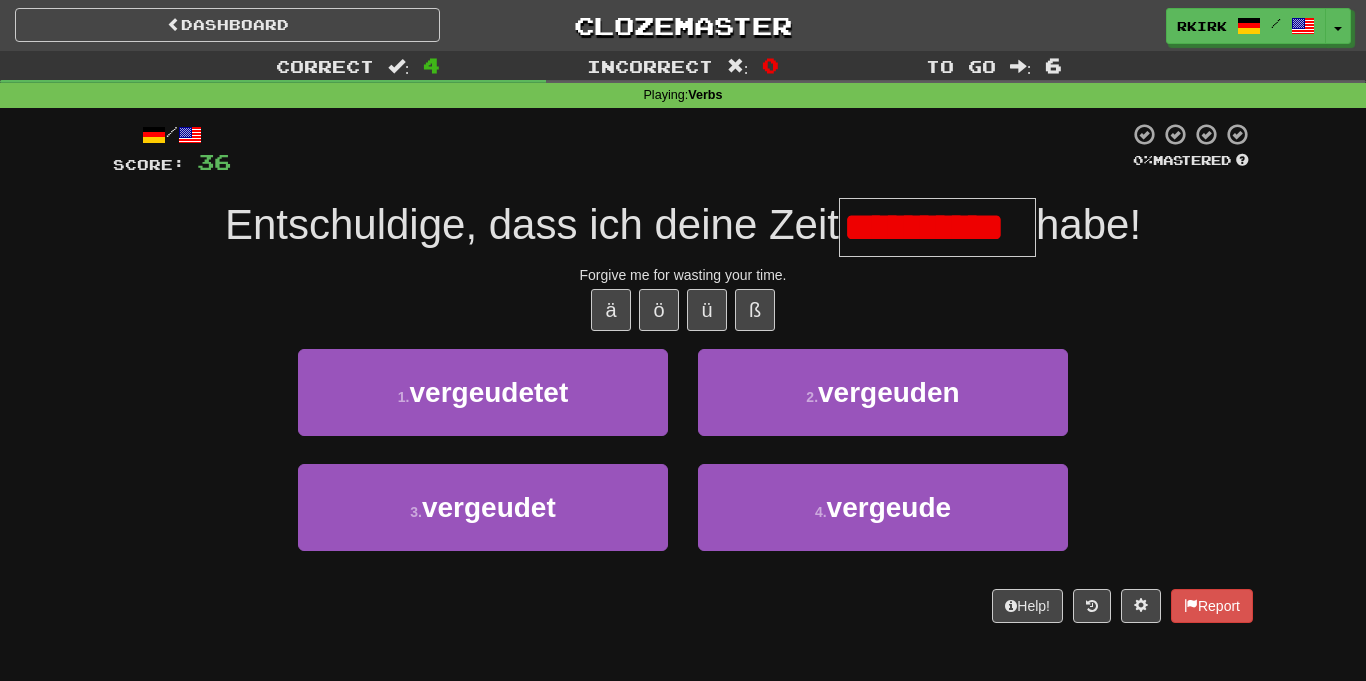 scroll, scrollTop: 0, scrollLeft: 9, axis: horizontal 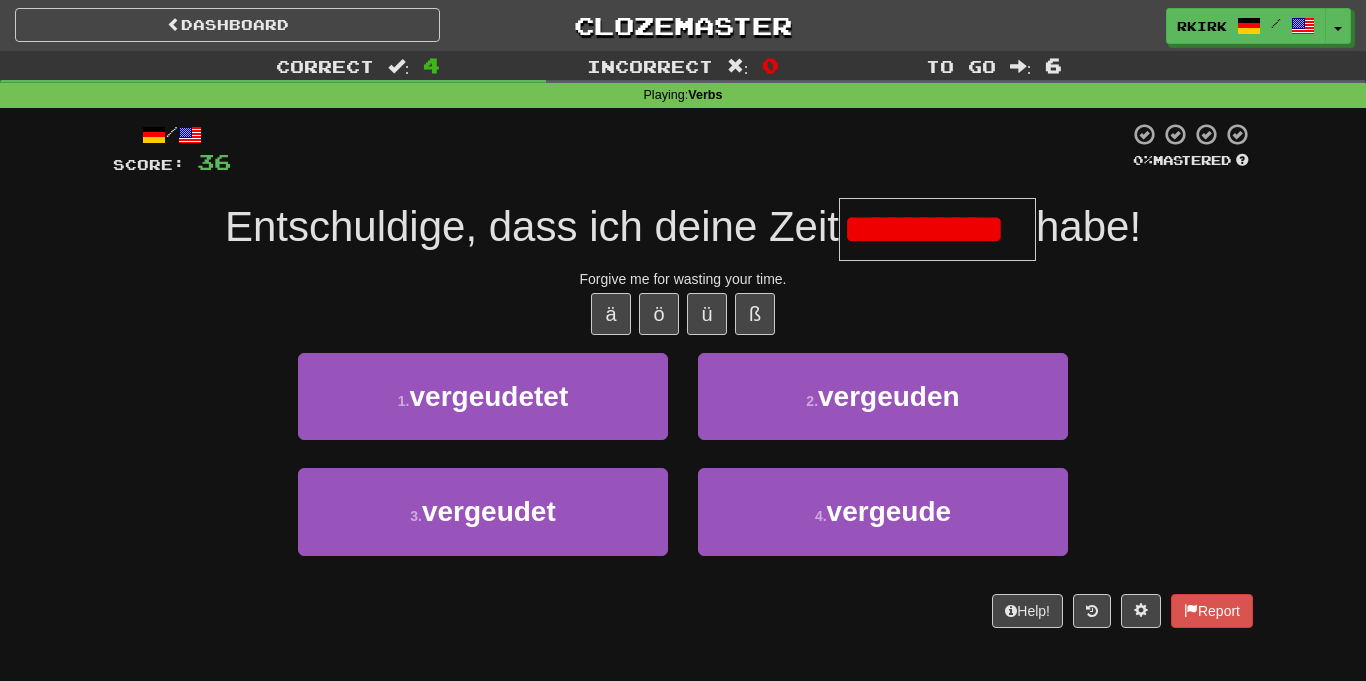 type on "*********" 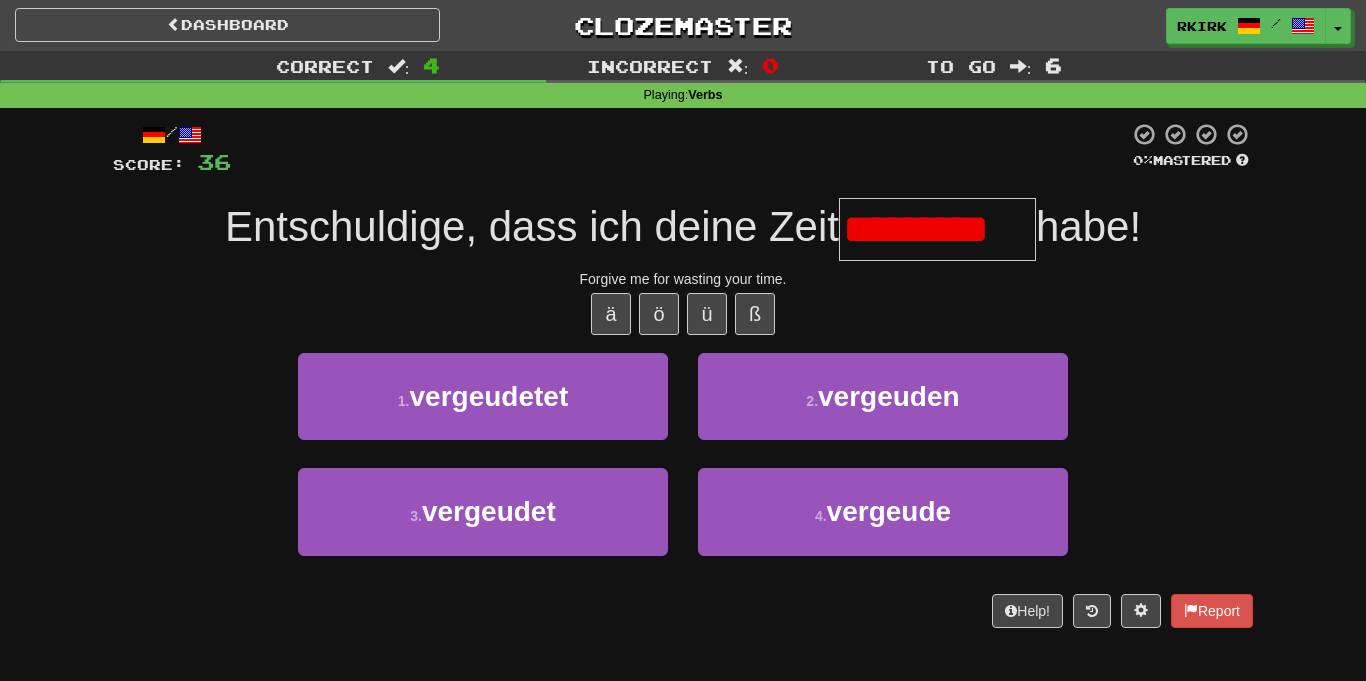 scroll, scrollTop: 0, scrollLeft: 0, axis: both 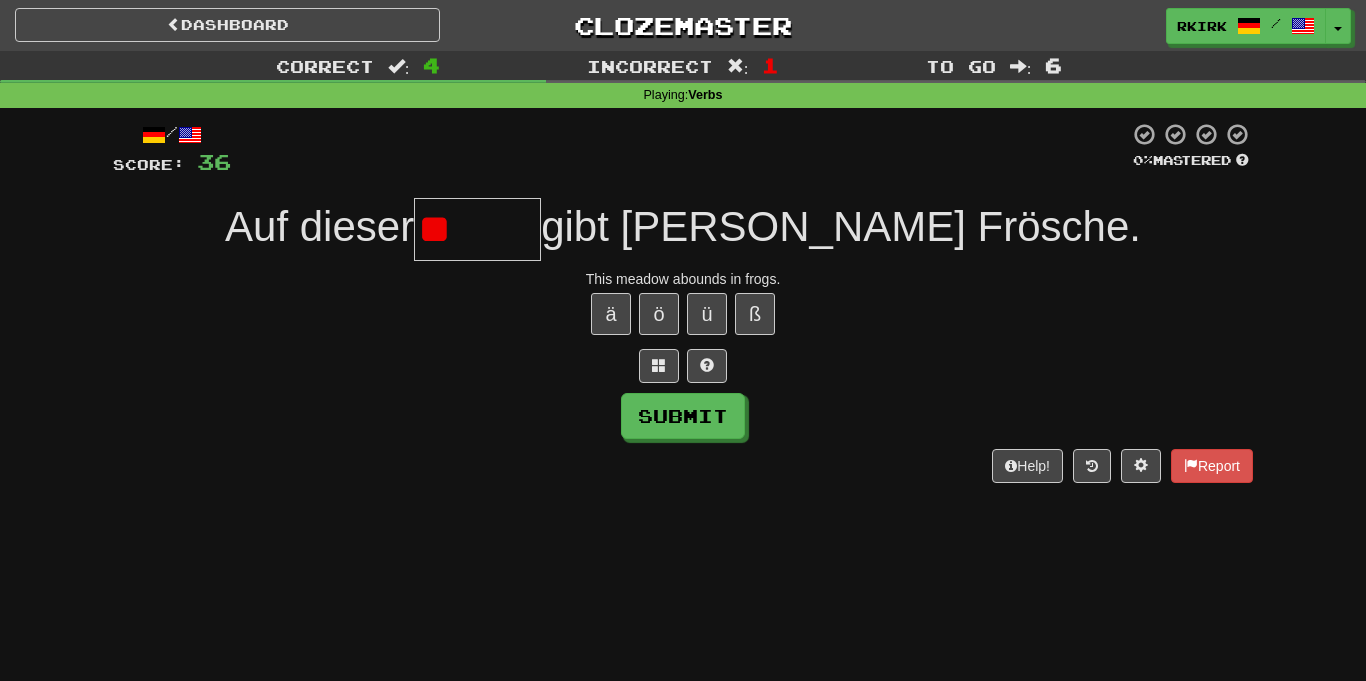 type on "*" 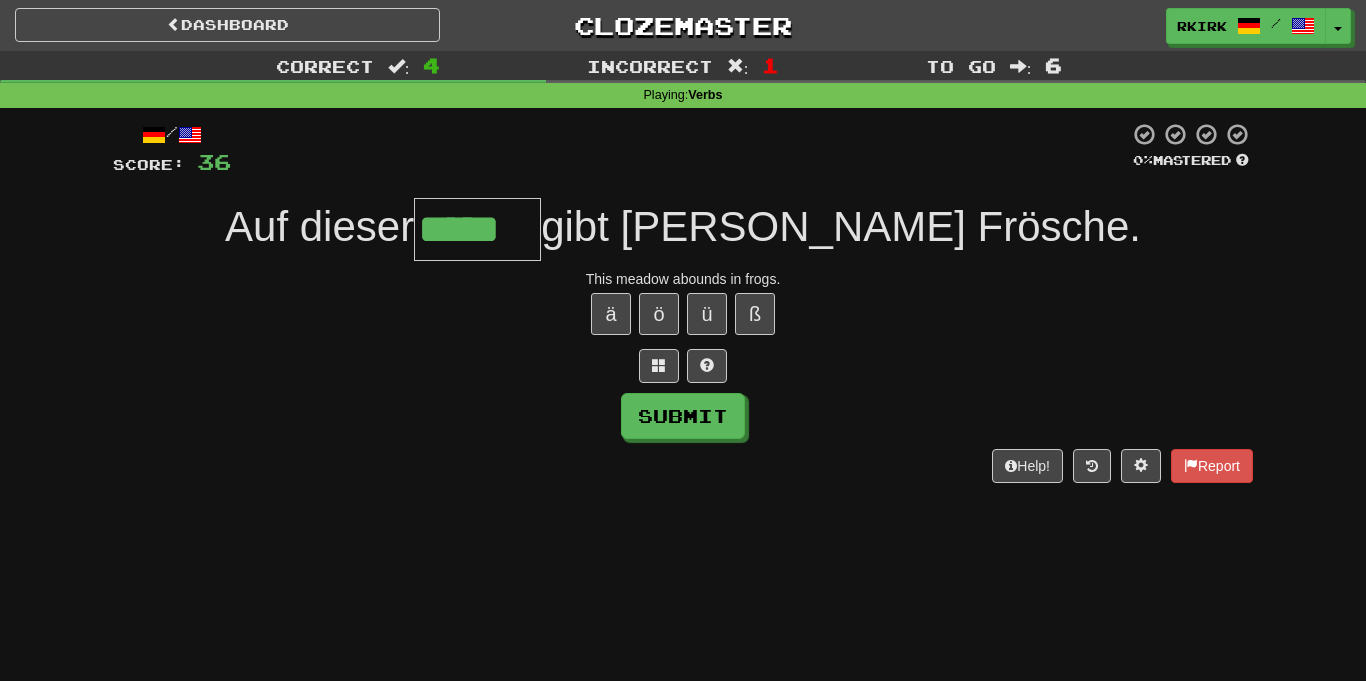 type on "*****" 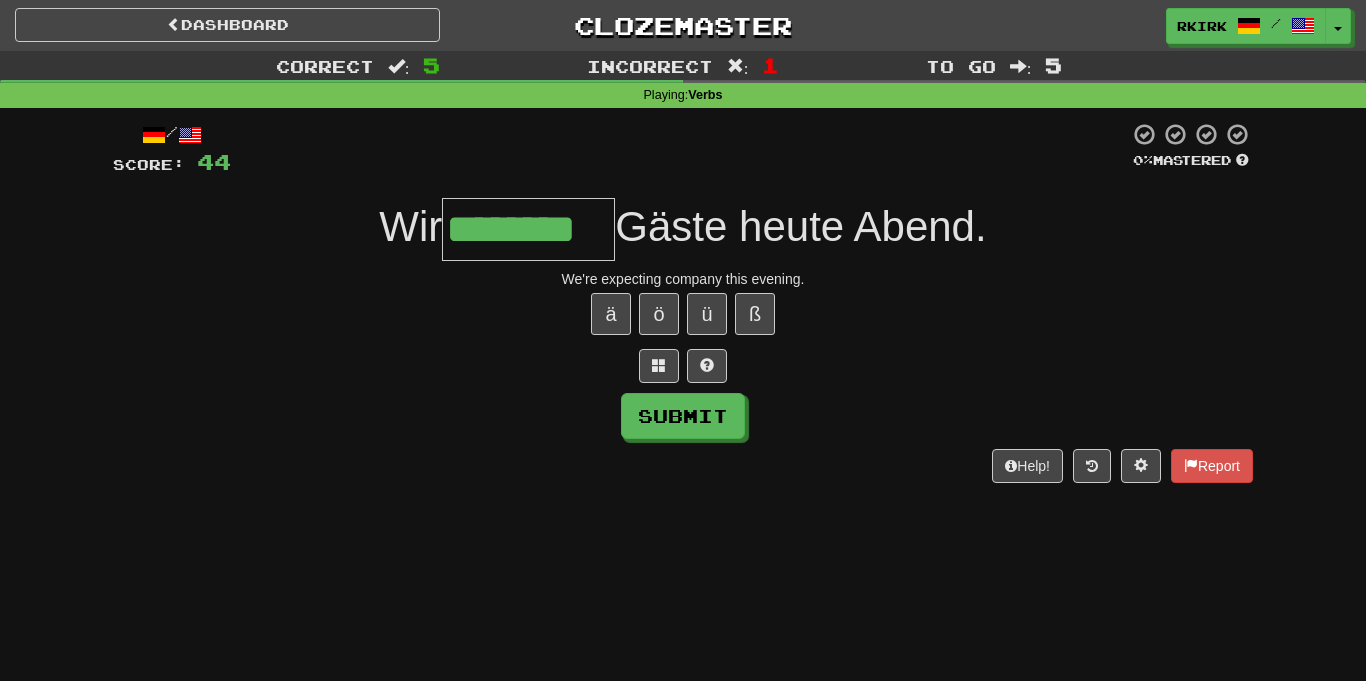 type on "********" 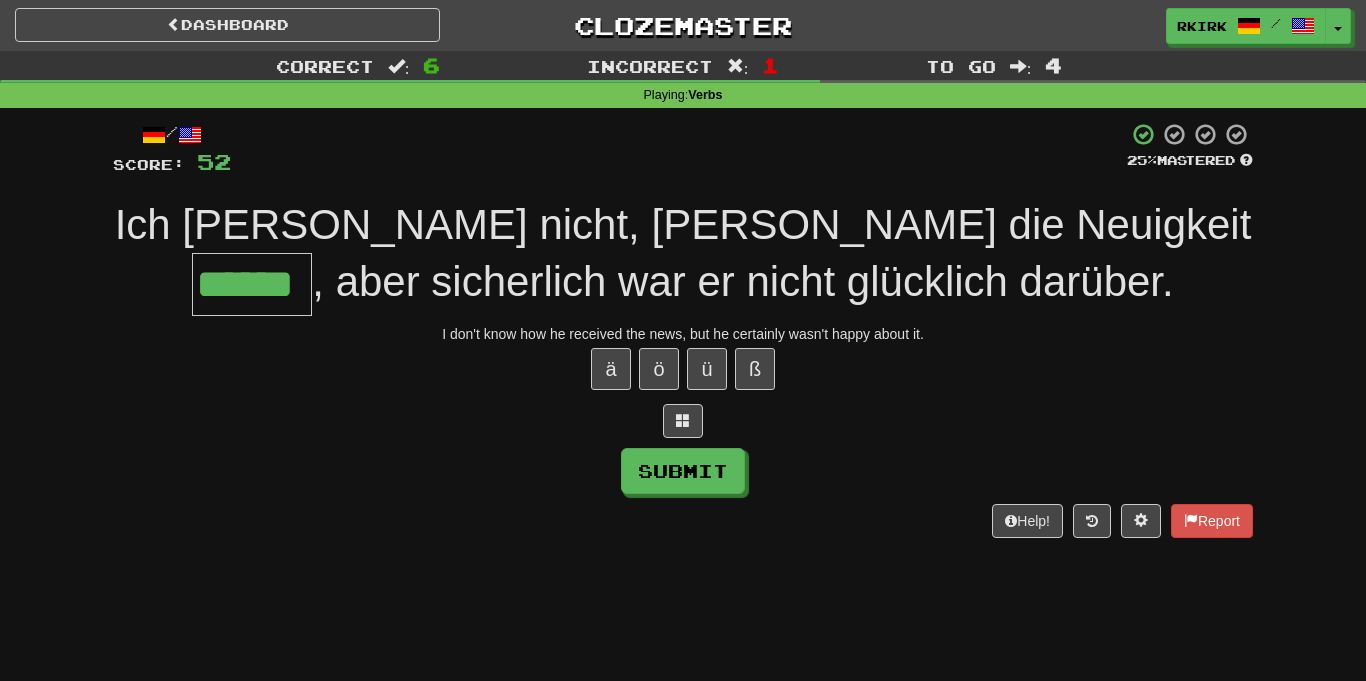 type on "******" 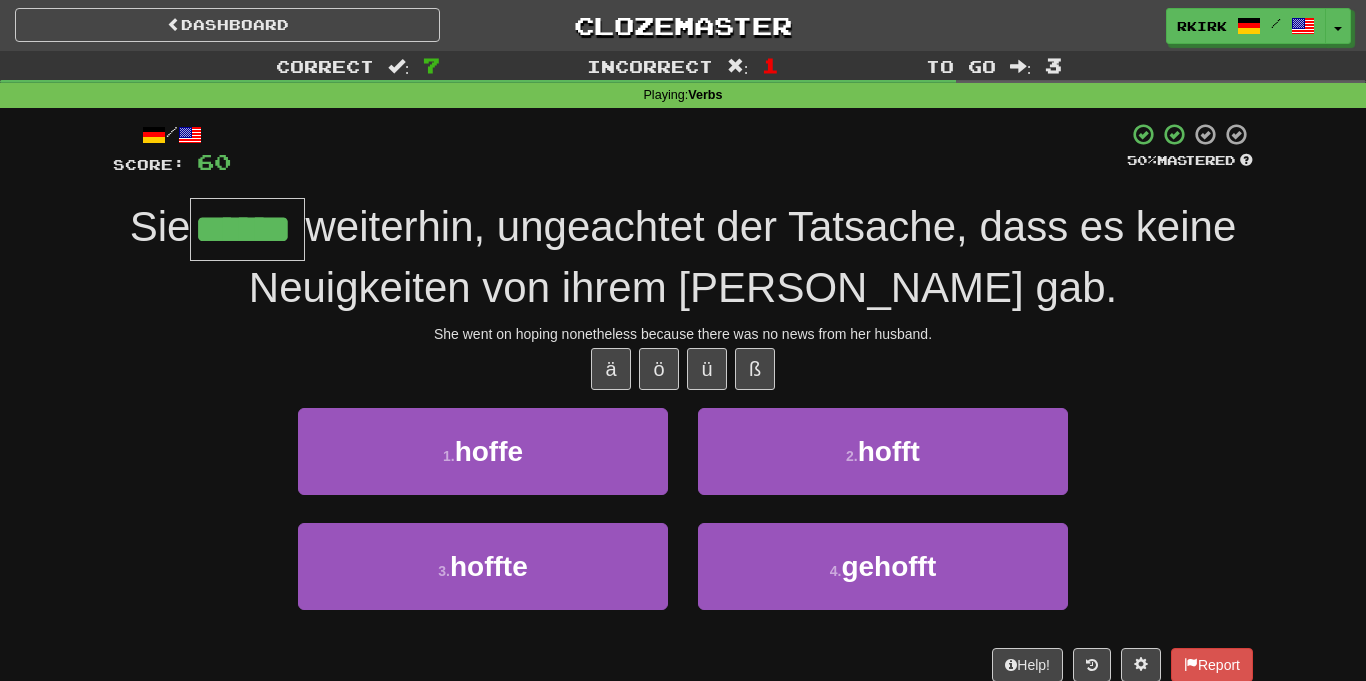 type on "******" 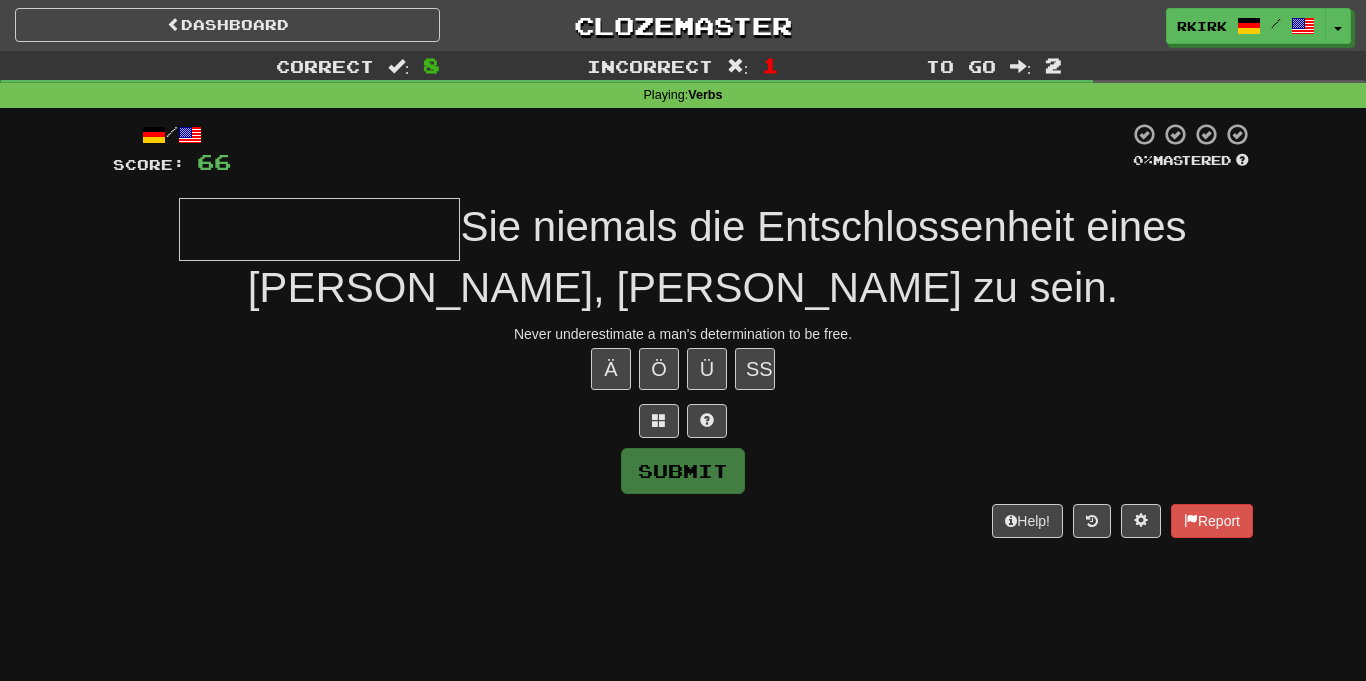 type on "*" 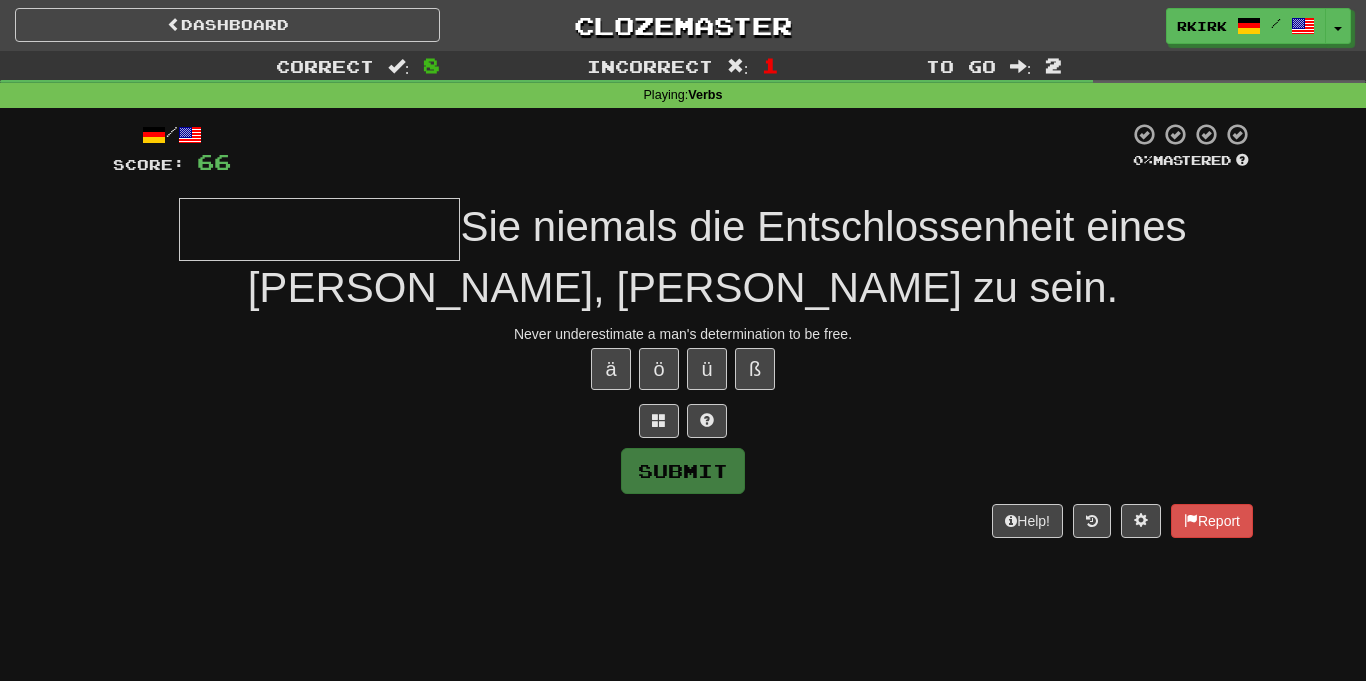 type on "*" 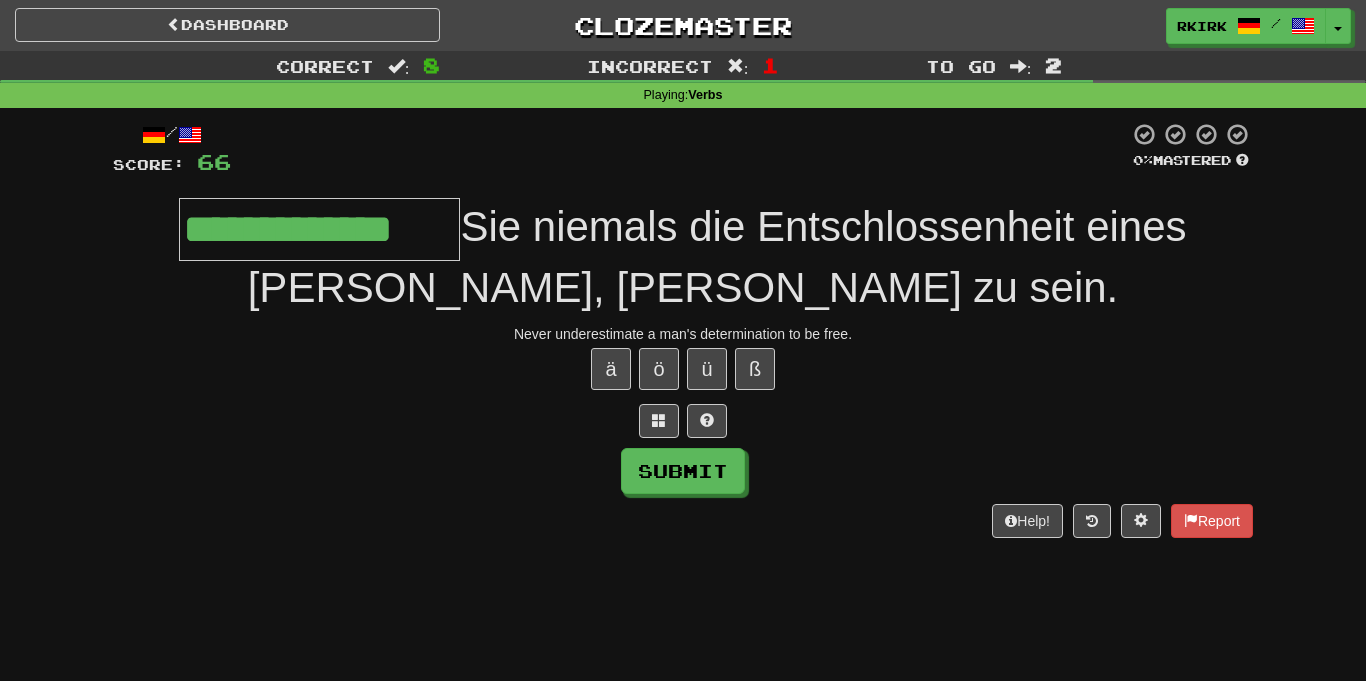 type on "**********" 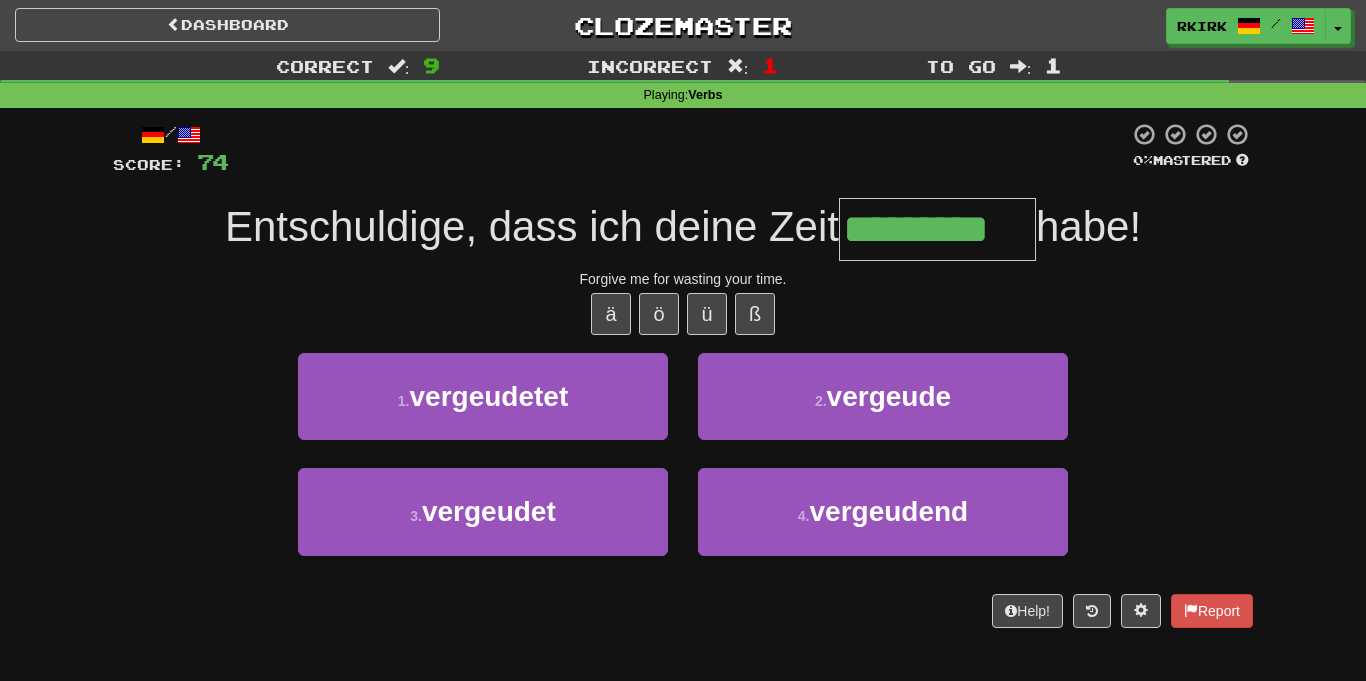 type on "*********" 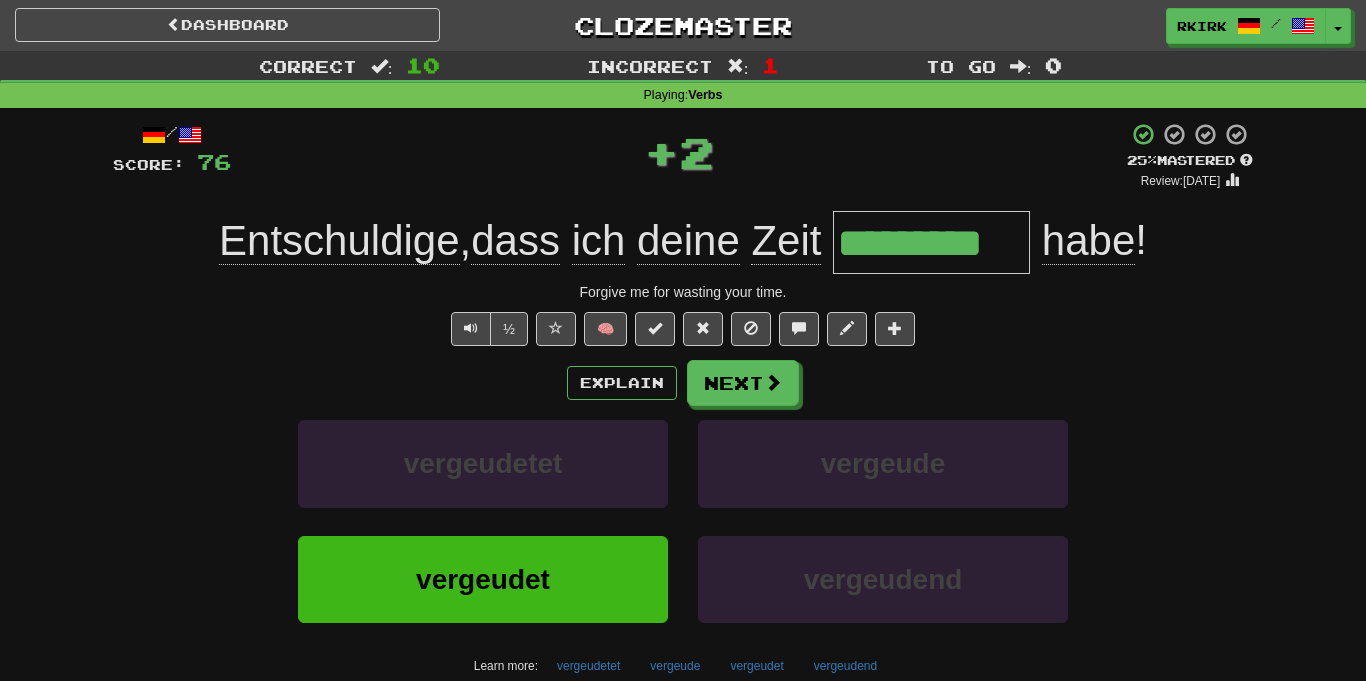 click on "*********" at bounding box center (931, 242) 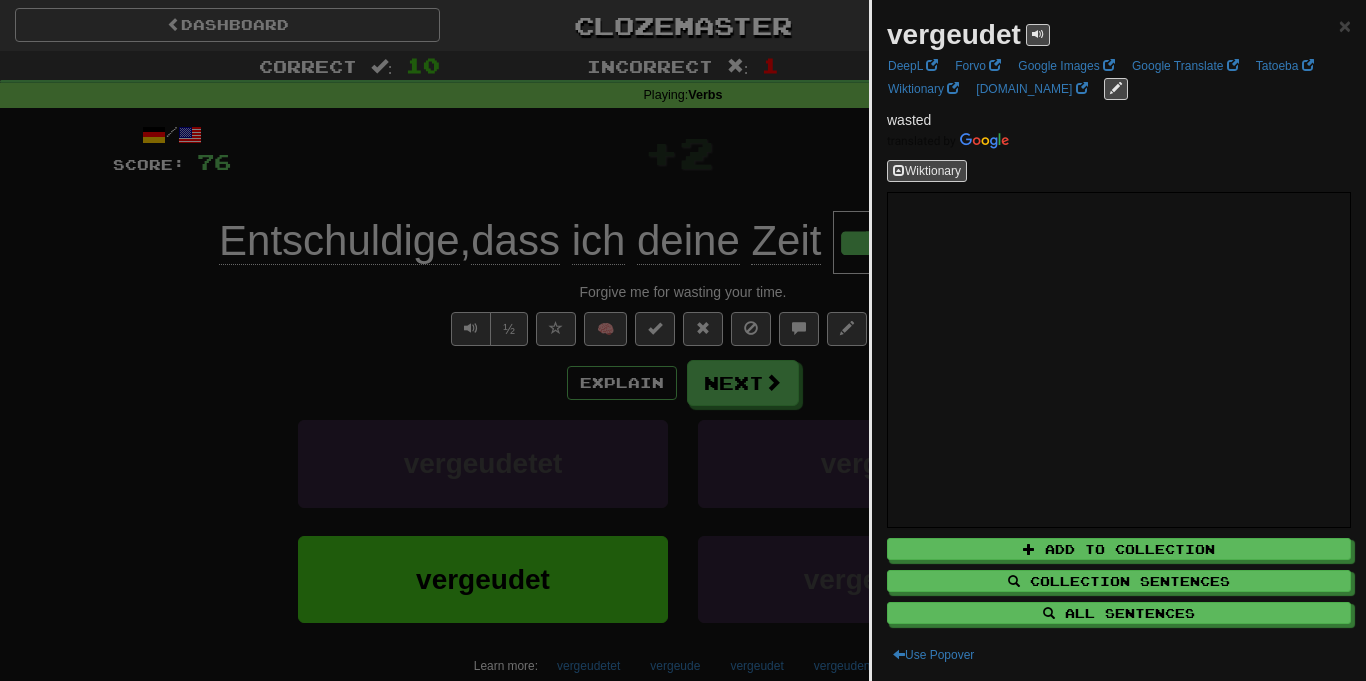 click at bounding box center [683, 340] 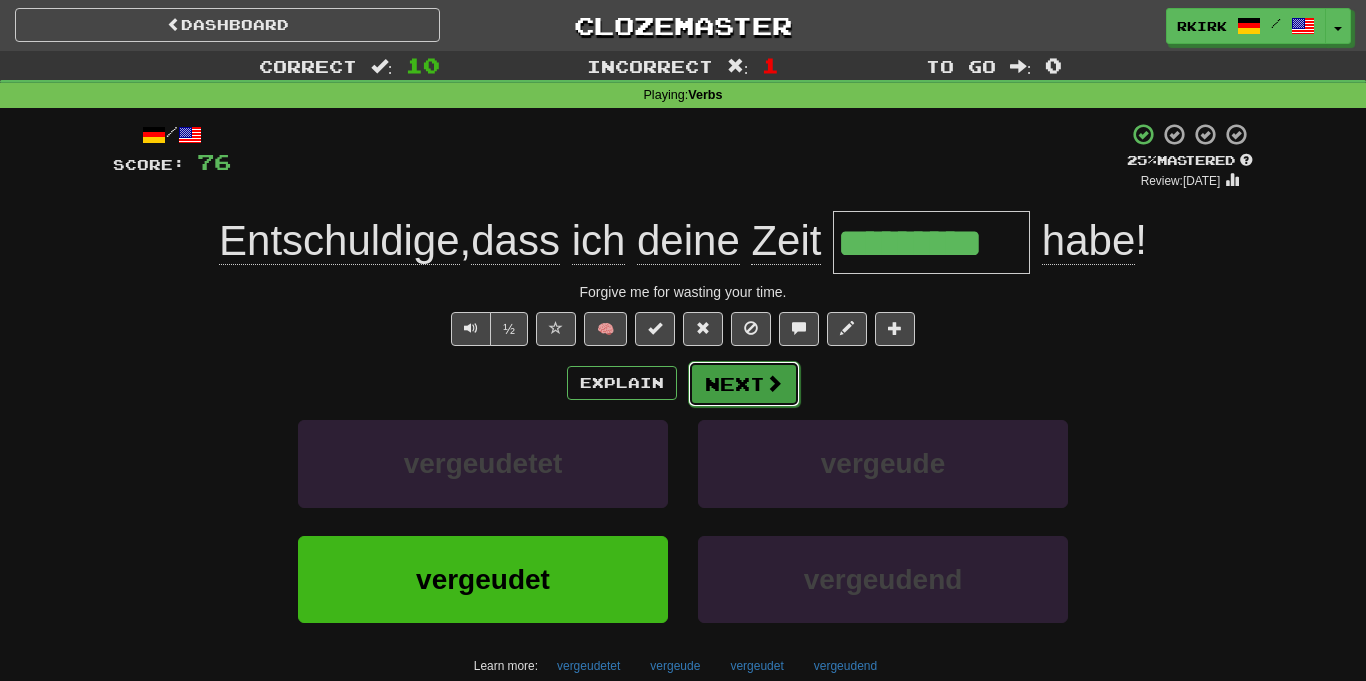 click on "Next" at bounding box center (744, 384) 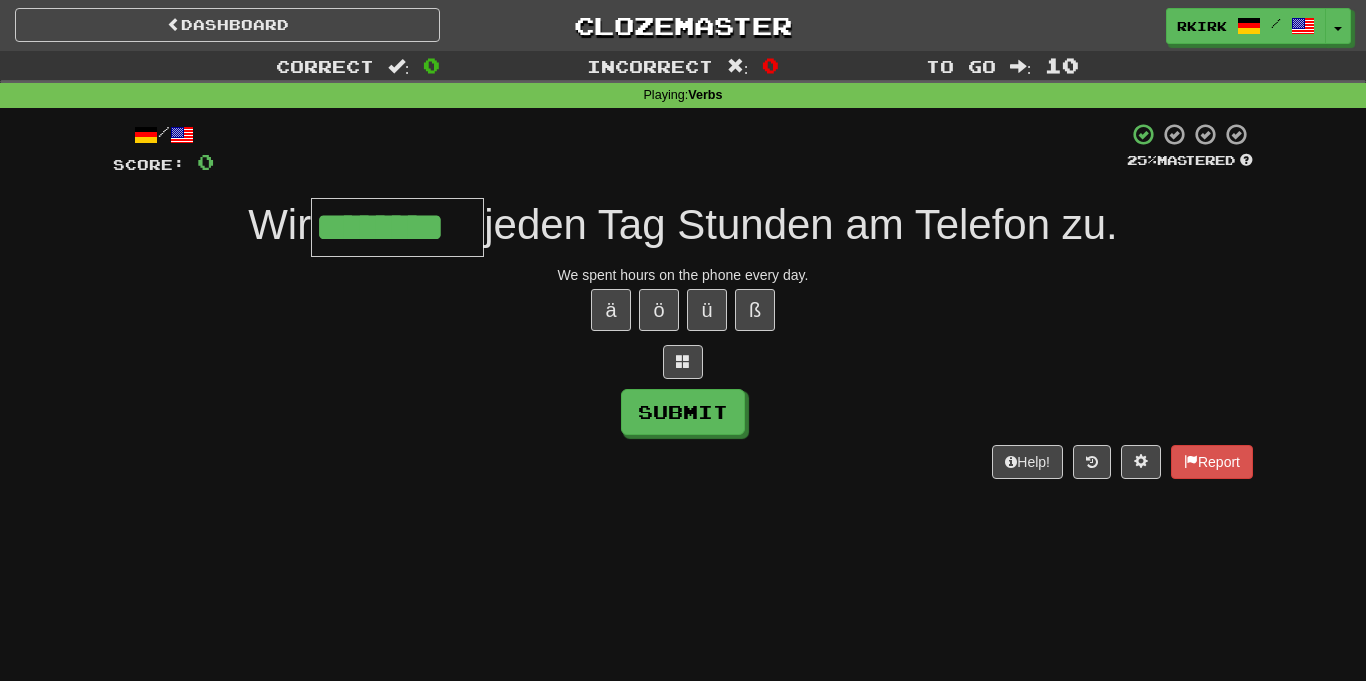 type on "********" 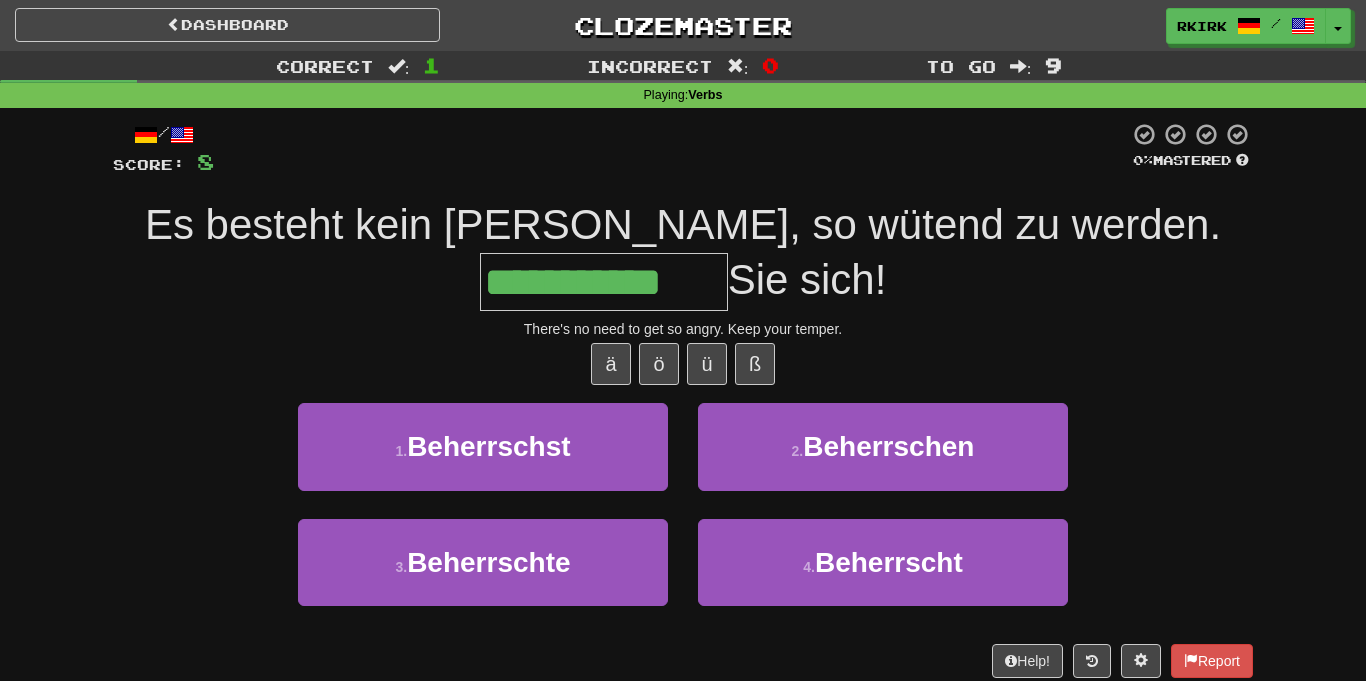 type on "**********" 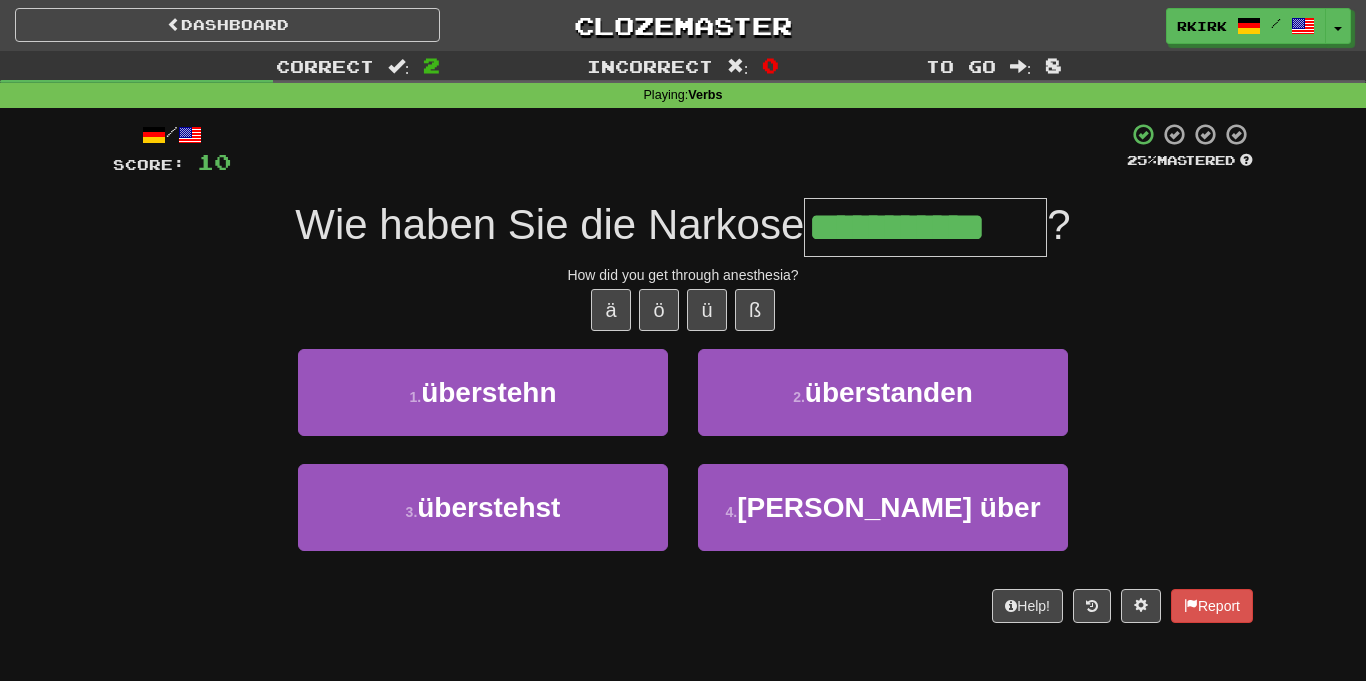 type on "**********" 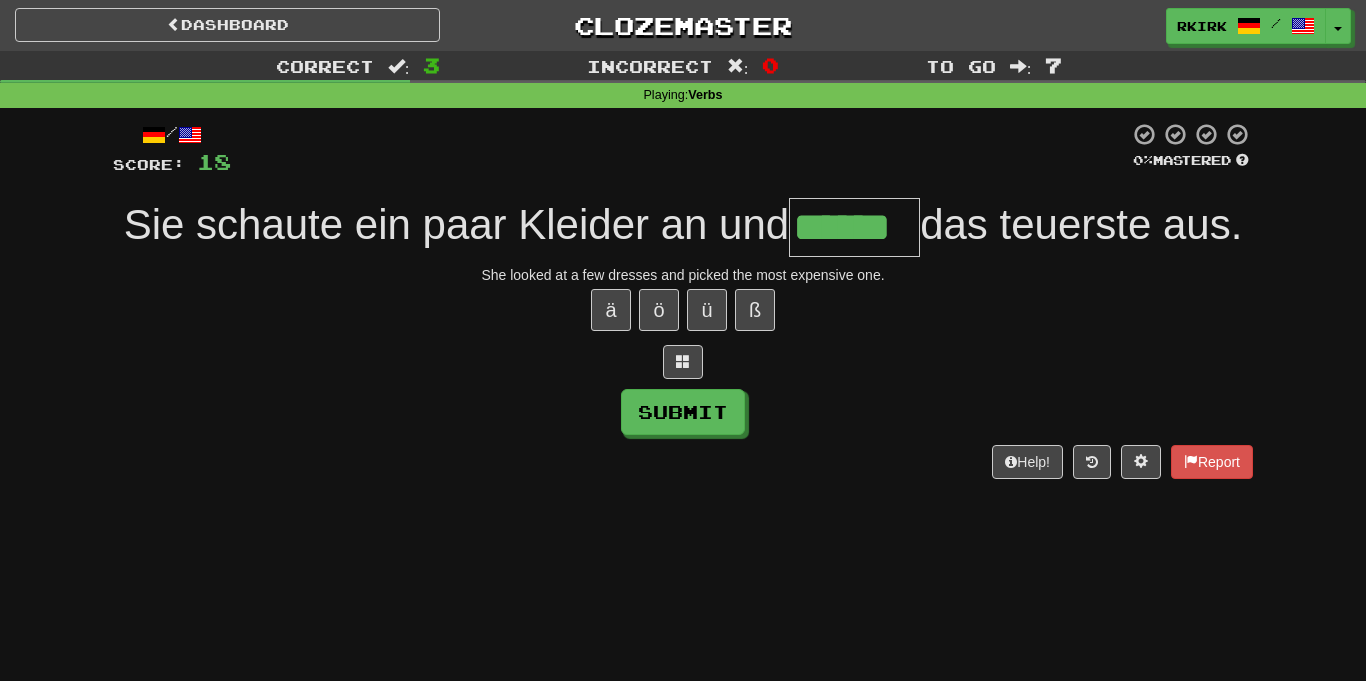 type on "******" 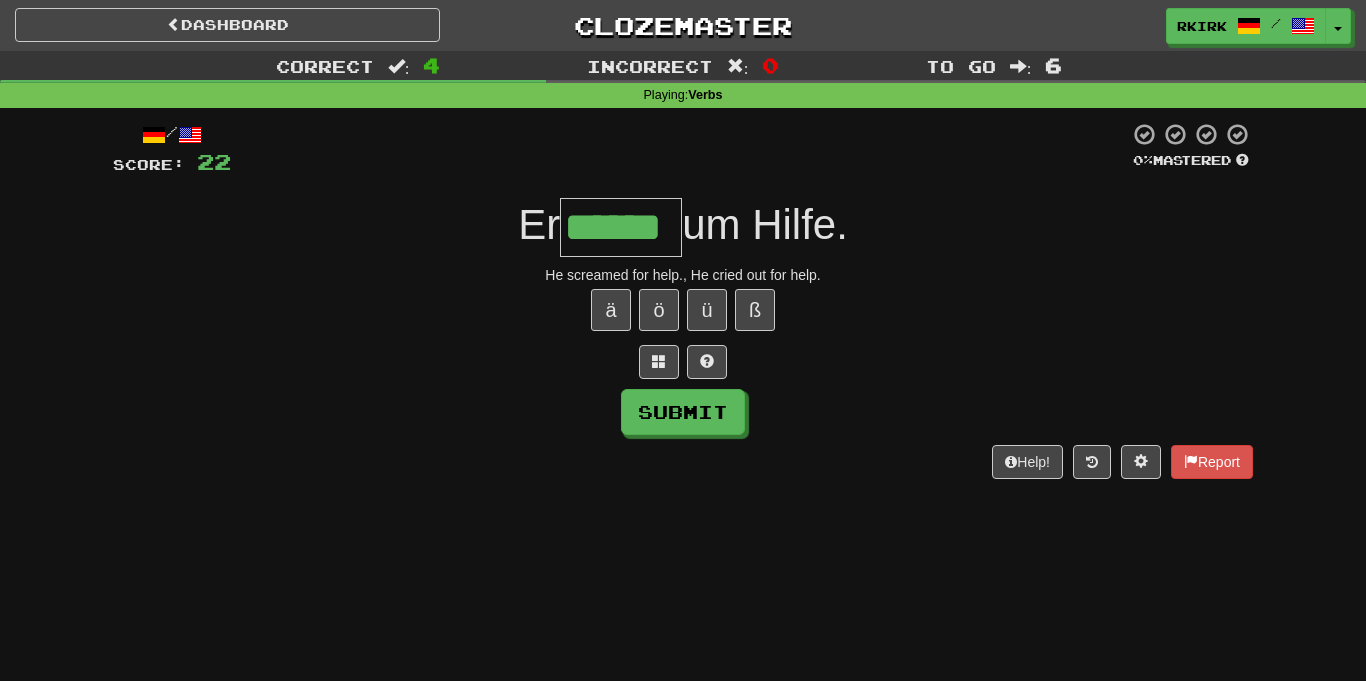 type on "******" 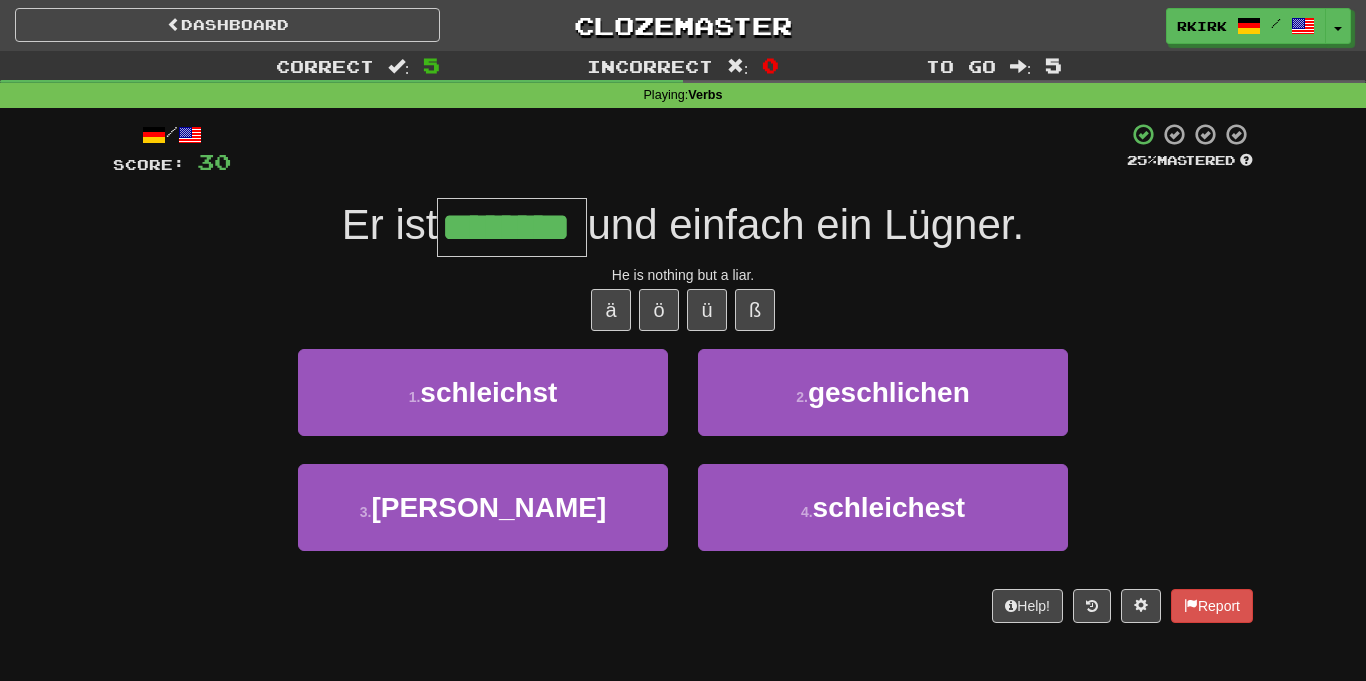 type on "********" 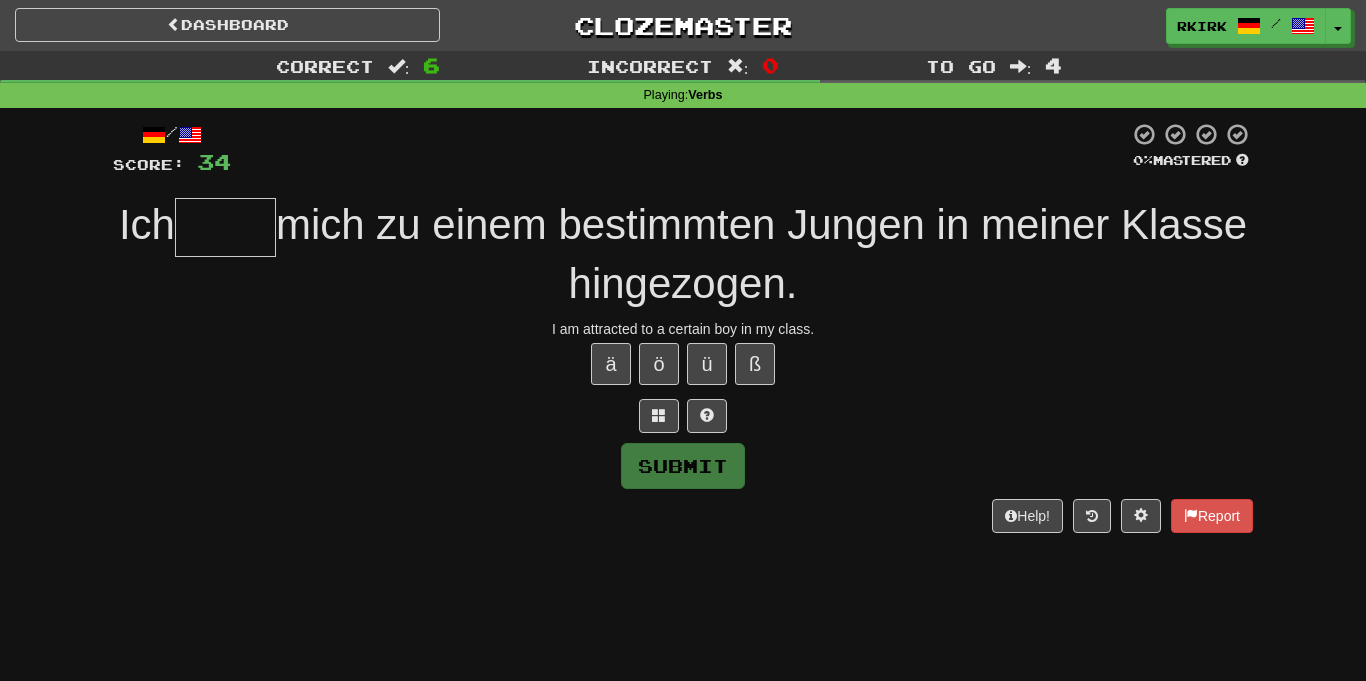type on "*" 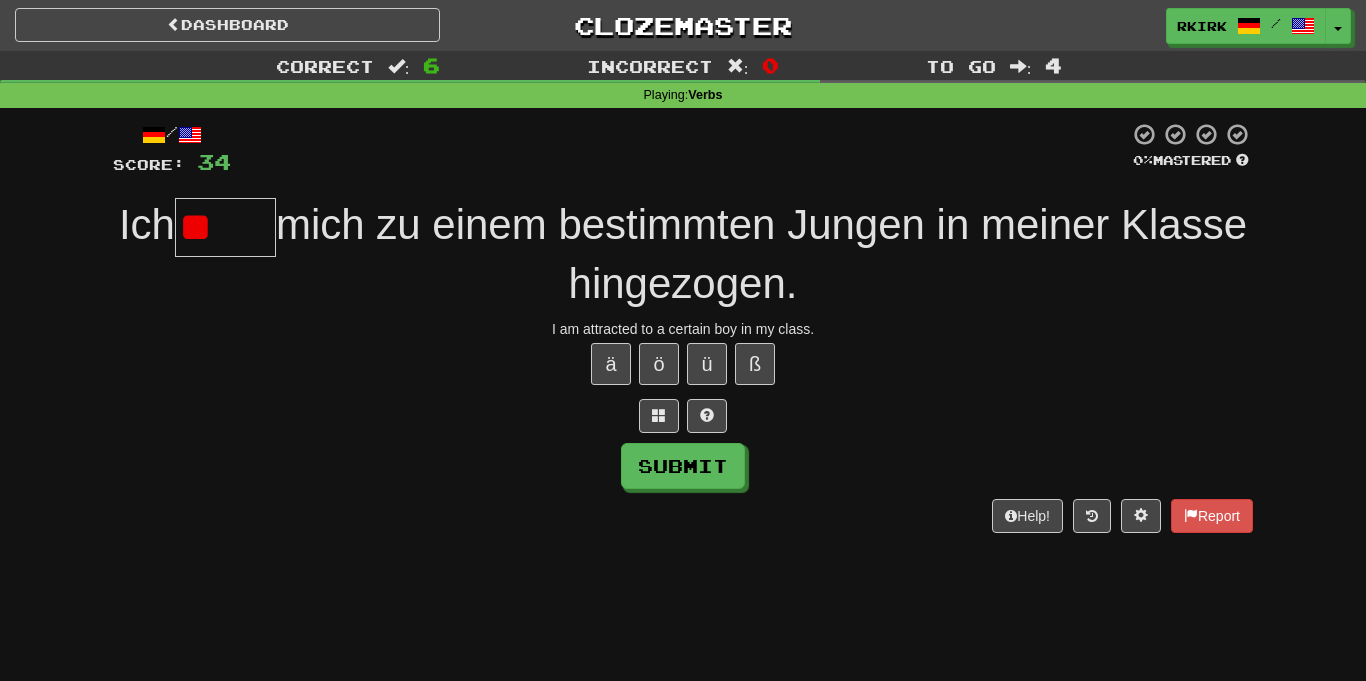 type on "*" 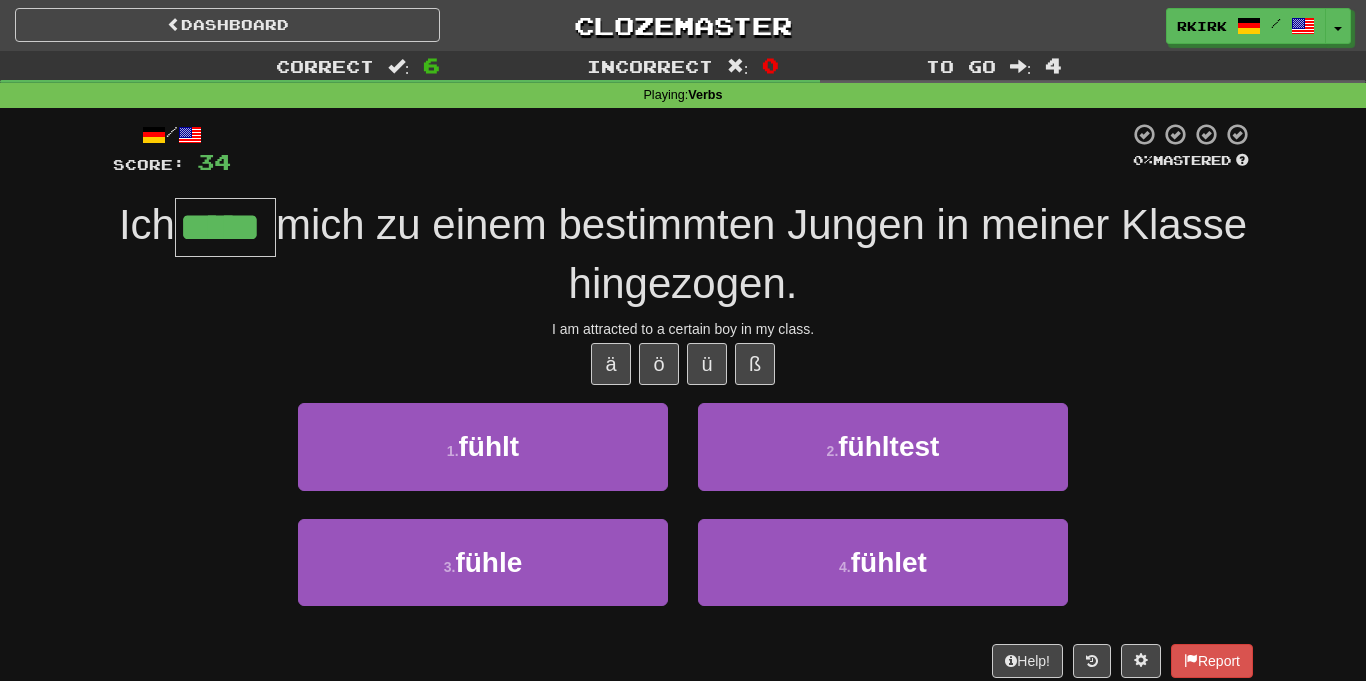 type on "*****" 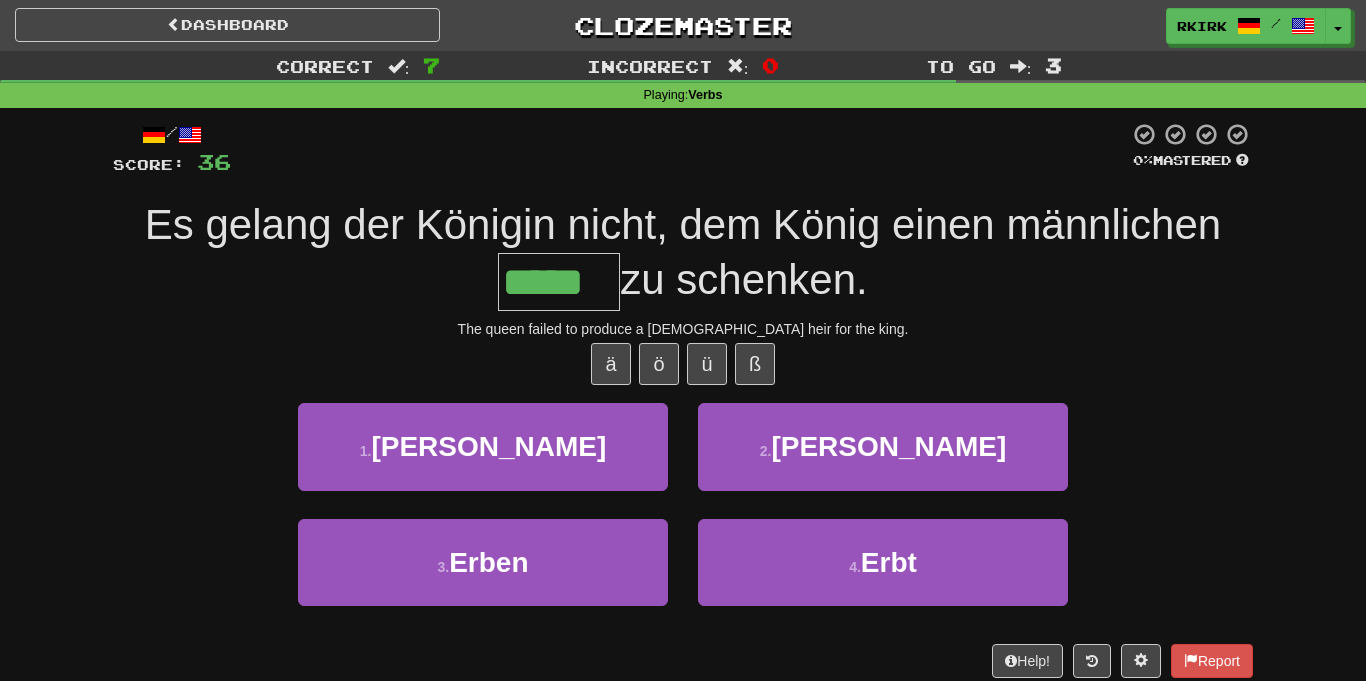 type on "*****" 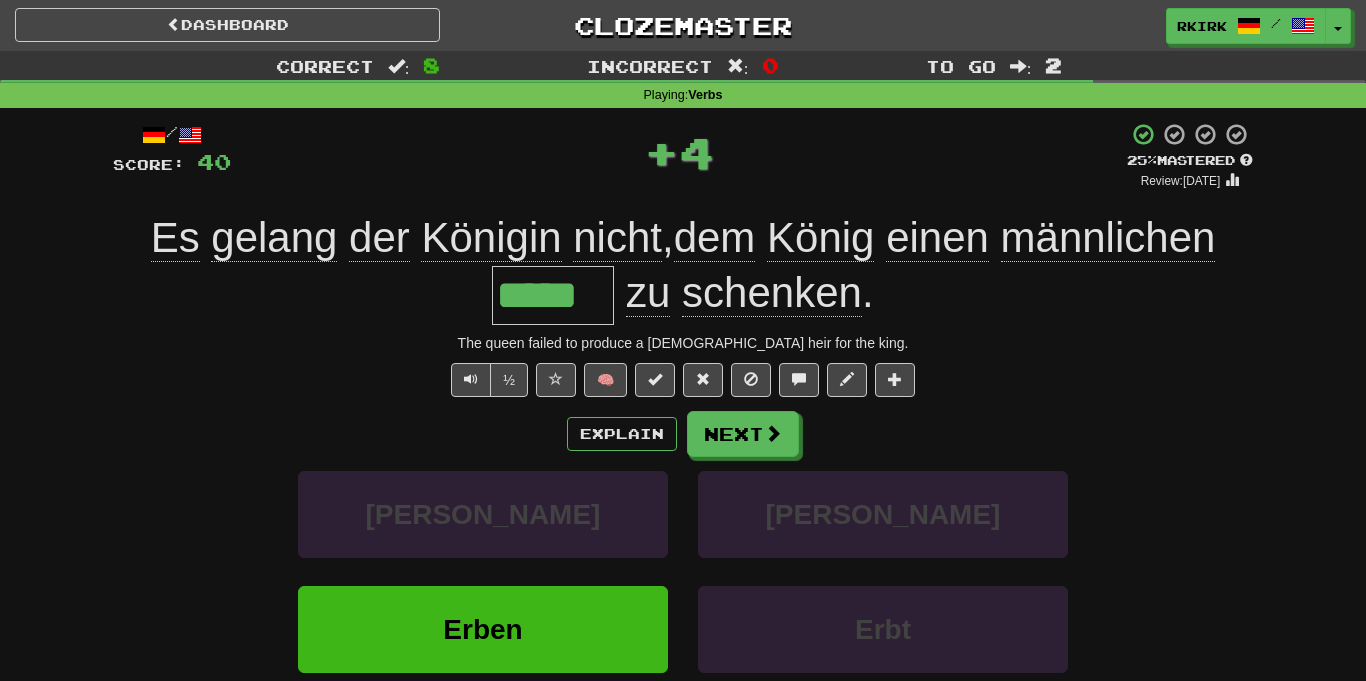 click on "*****" at bounding box center (553, 295) 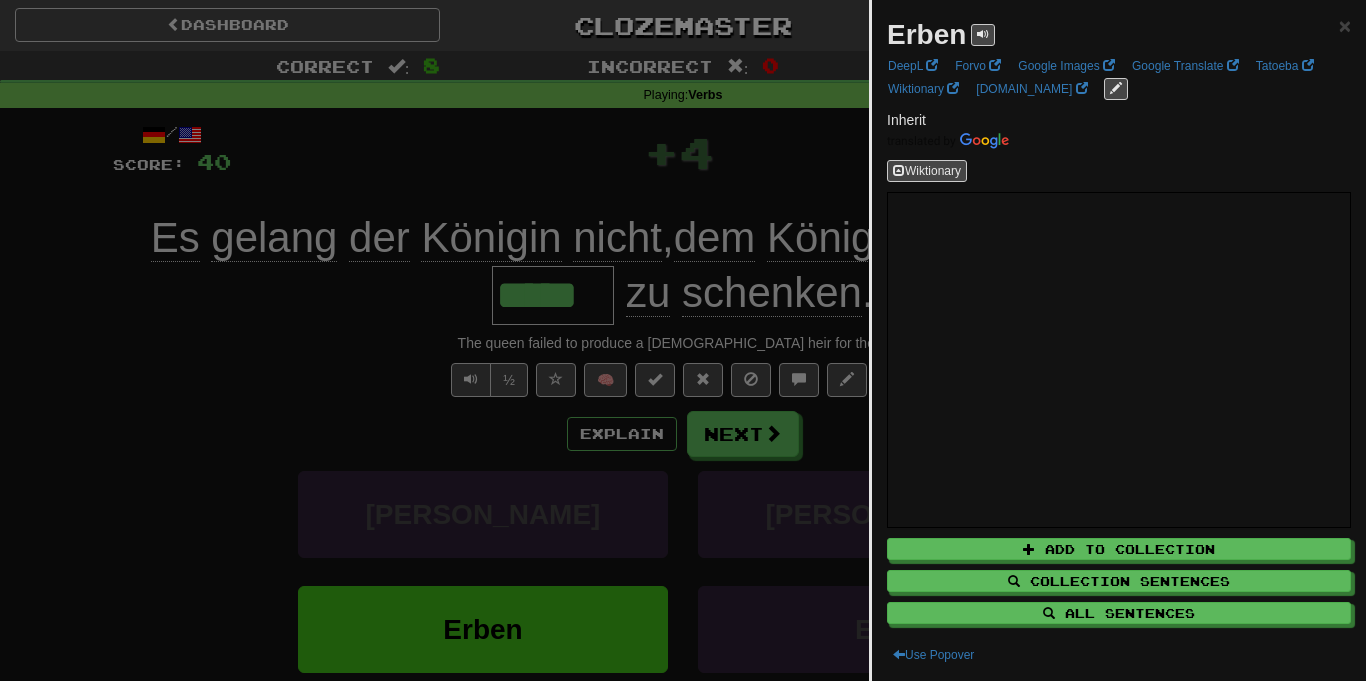click at bounding box center [683, 340] 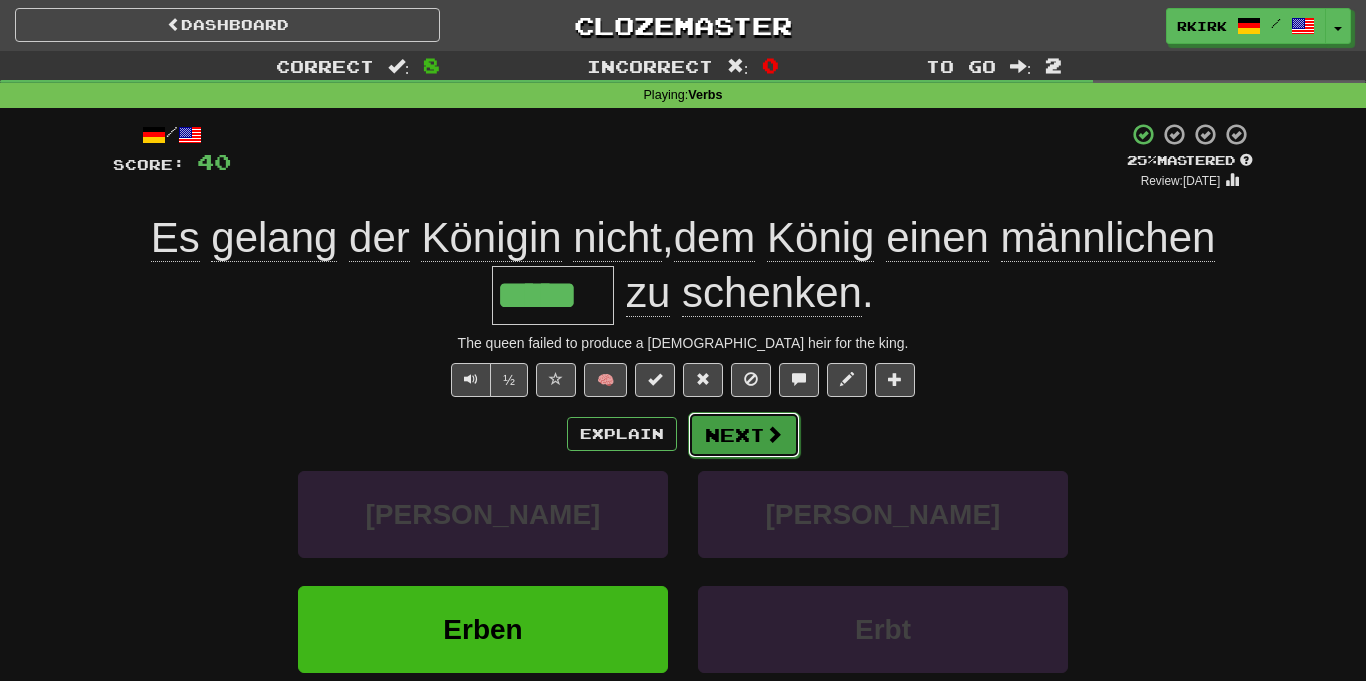 click on "Next" at bounding box center [744, 435] 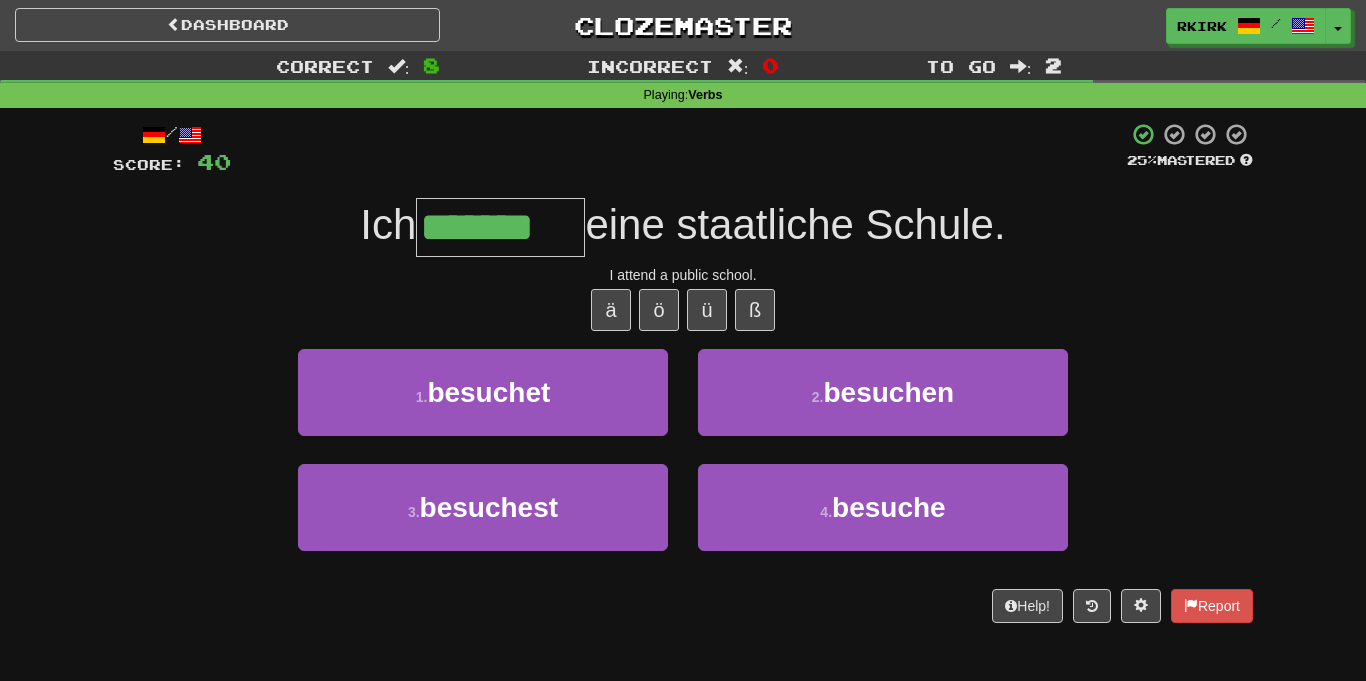 type on "*******" 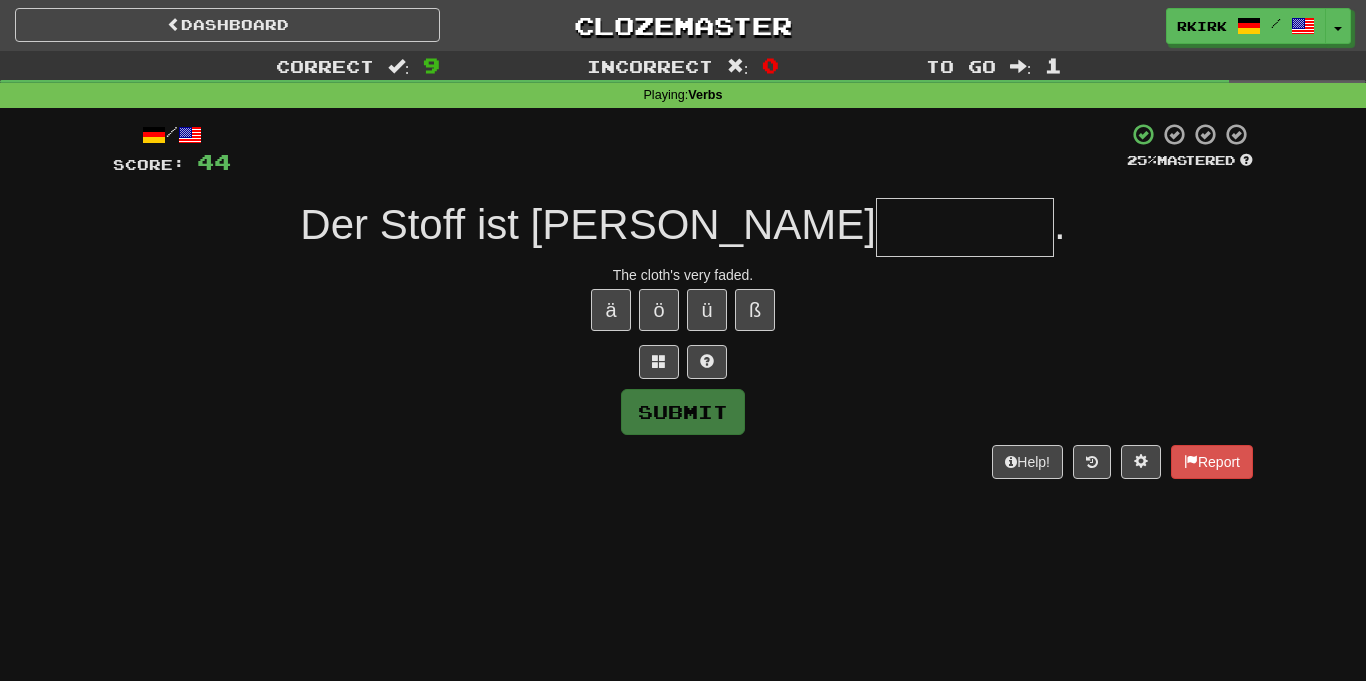 type on "*" 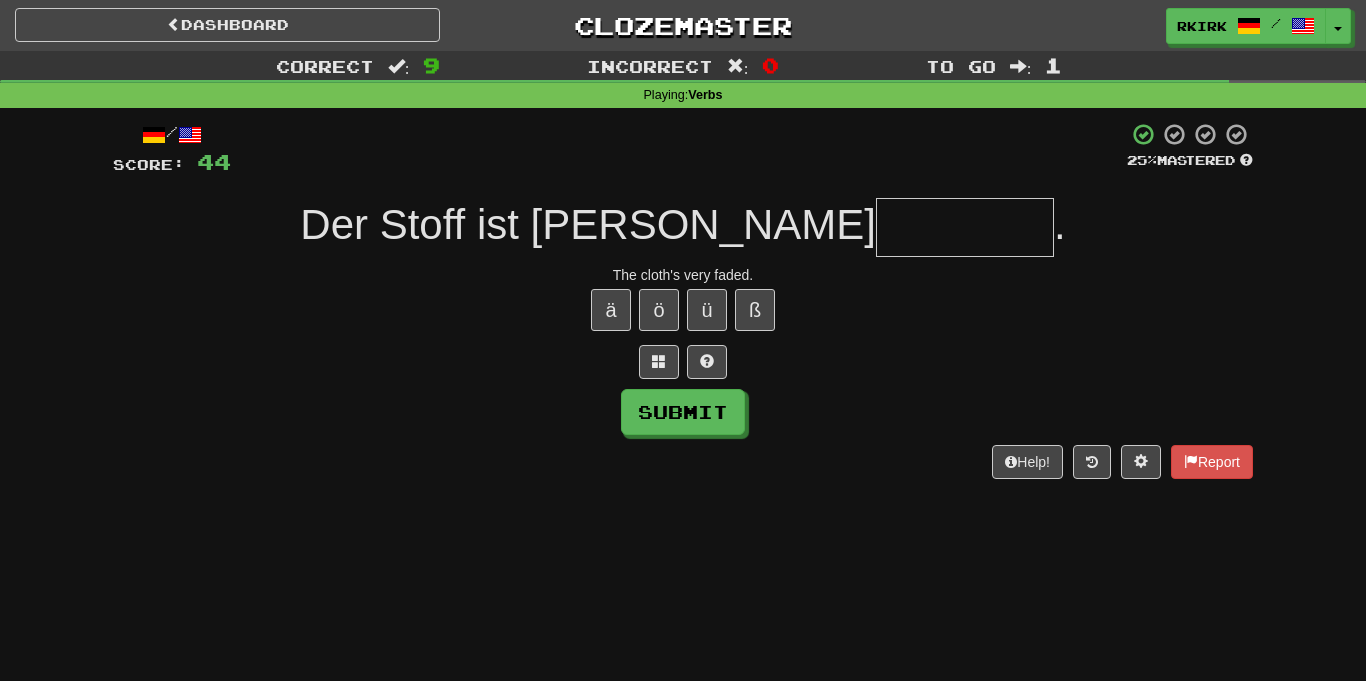 type on "*" 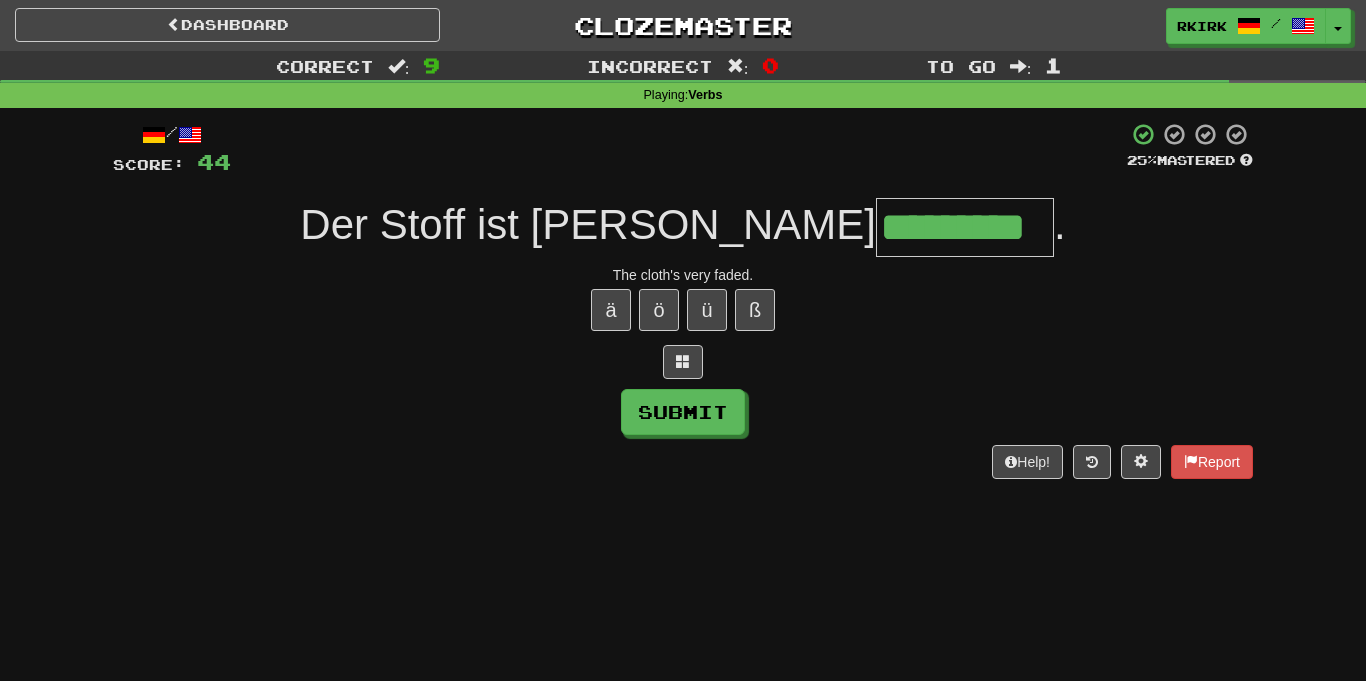 type on "*********" 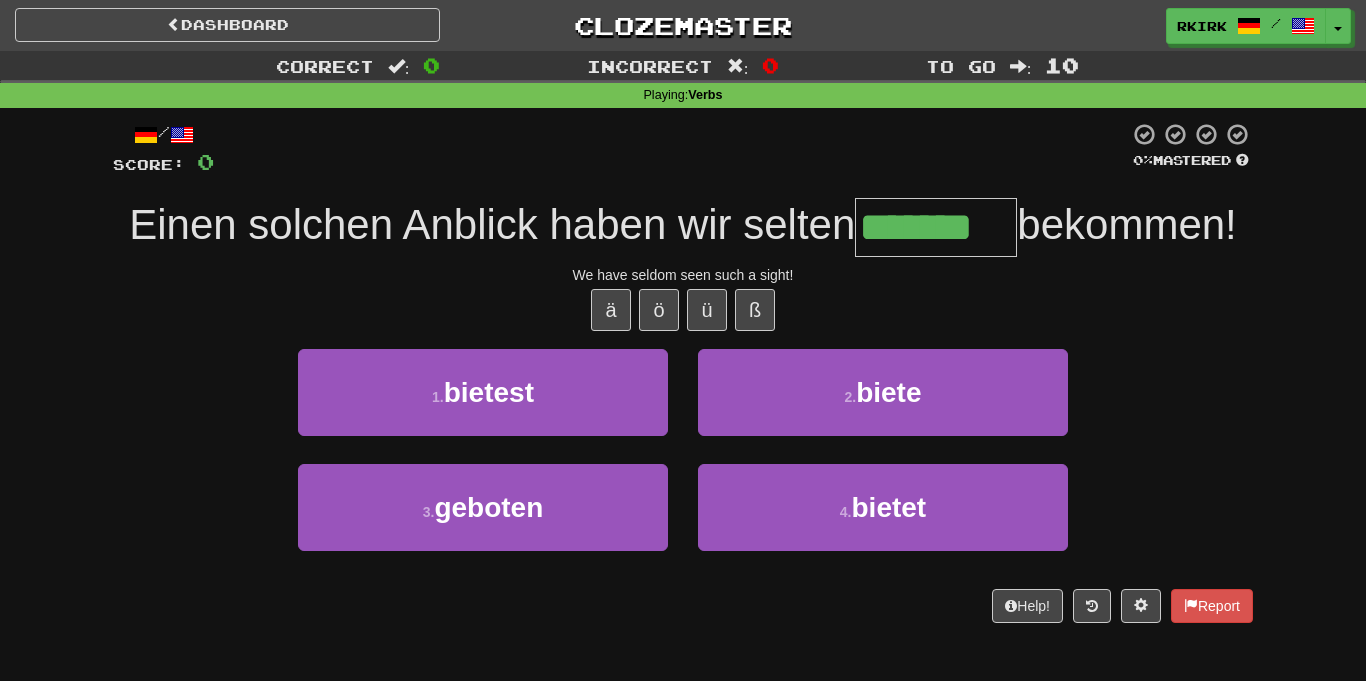 type on "*******" 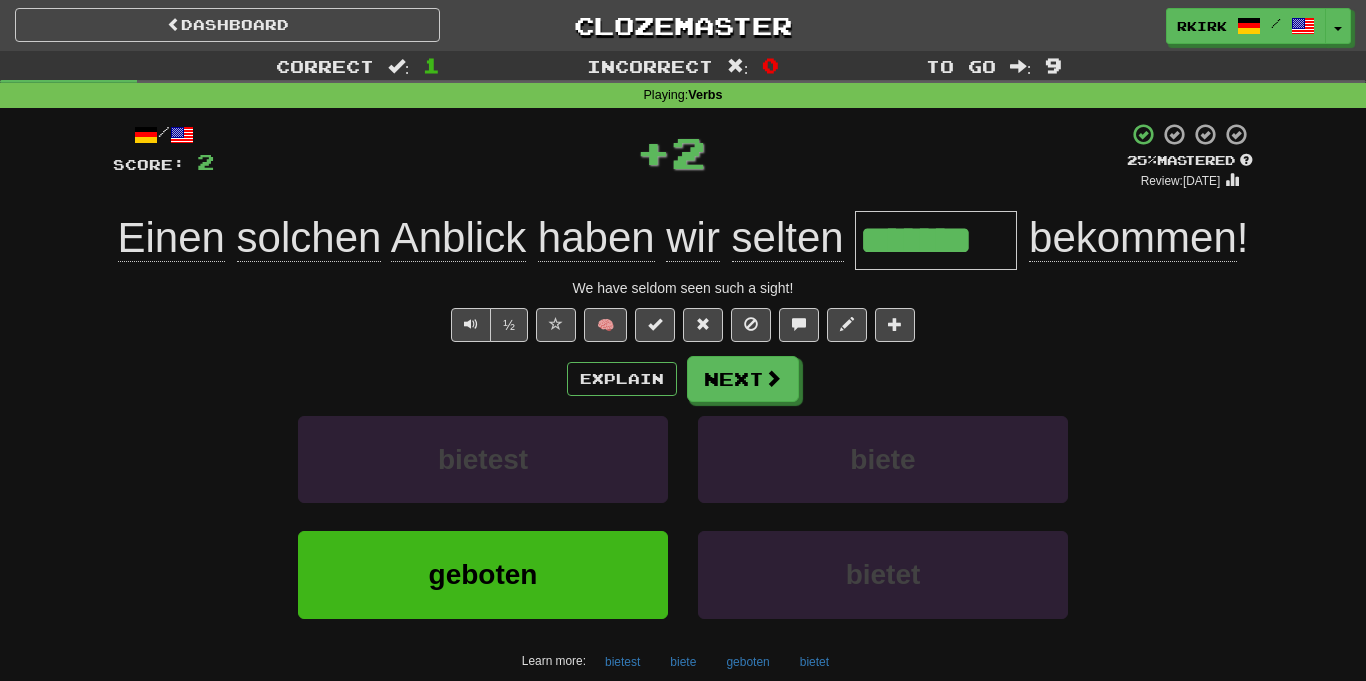 click on "*******" at bounding box center (936, 240) 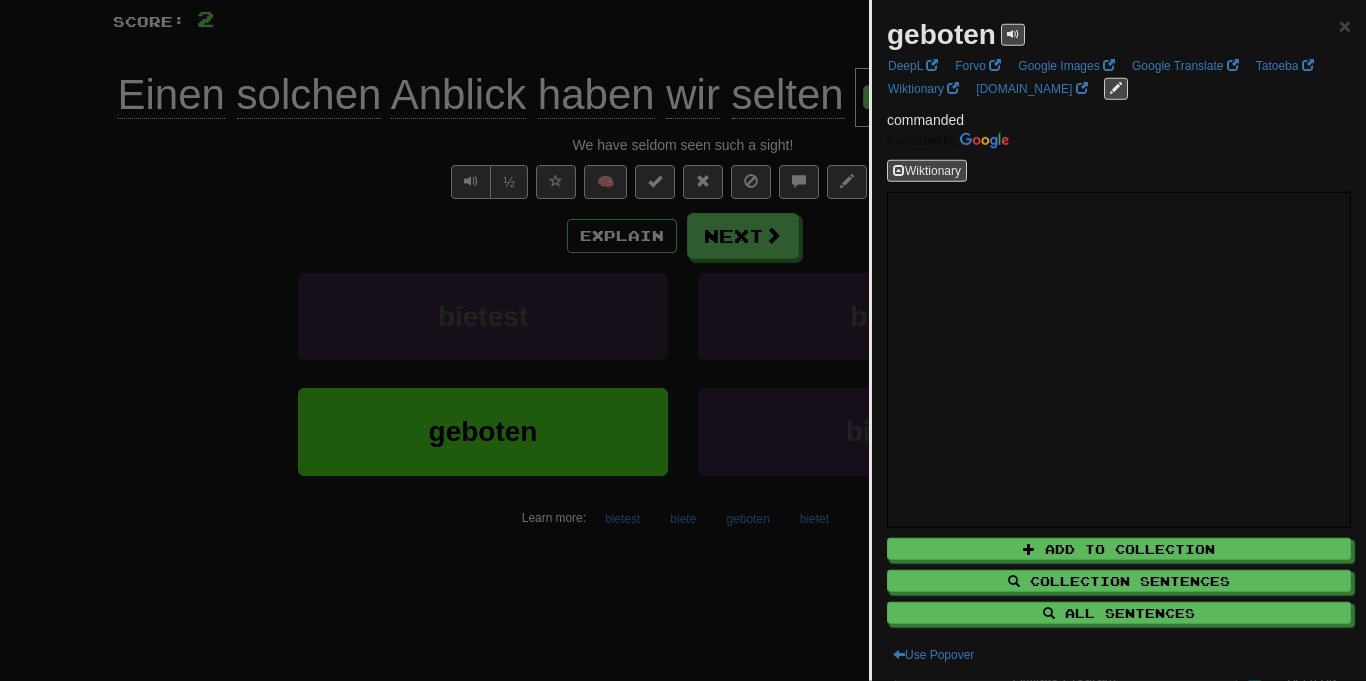 scroll, scrollTop: 276, scrollLeft: 0, axis: vertical 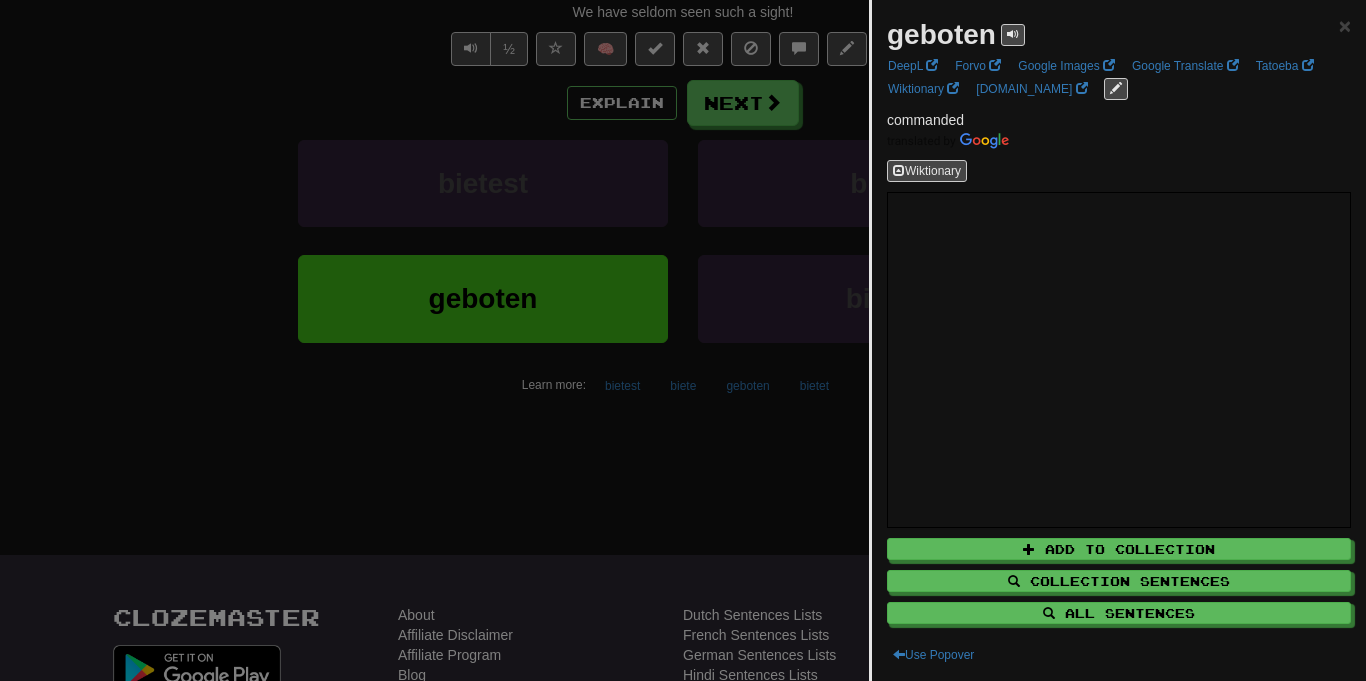 click at bounding box center [683, 340] 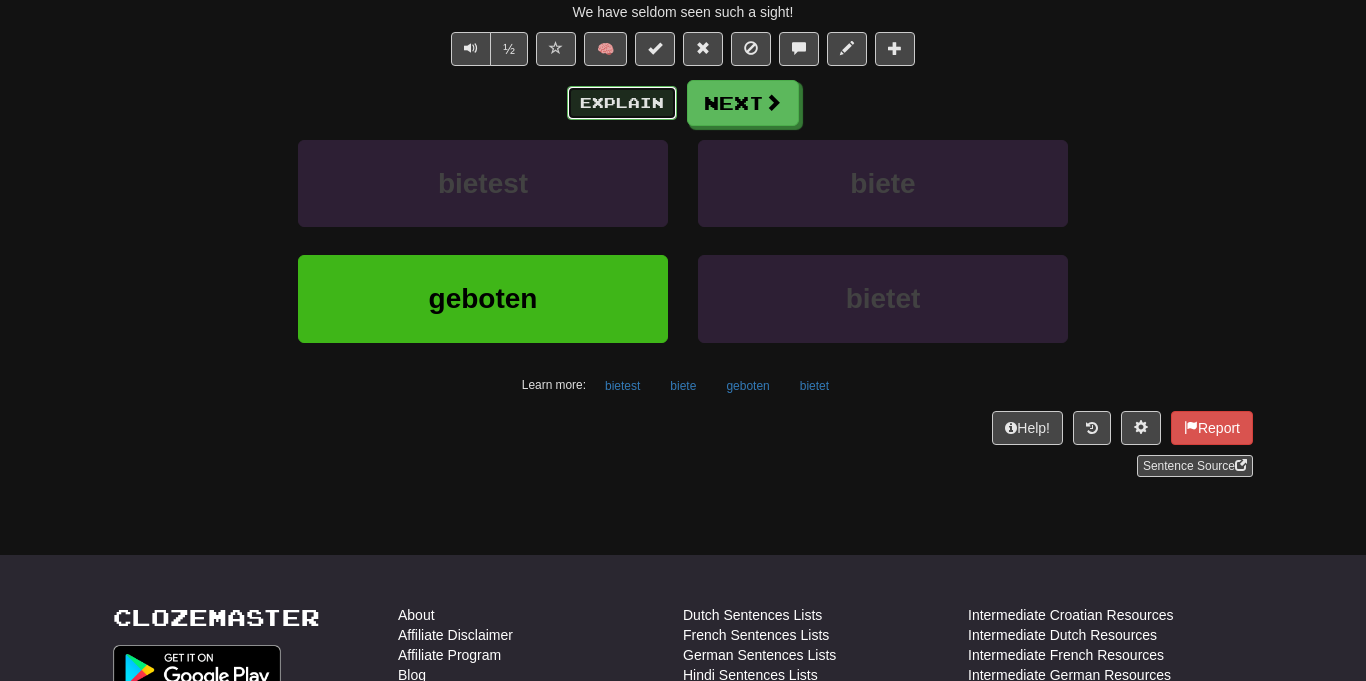 click on "Explain" at bounding box center (622, 103) 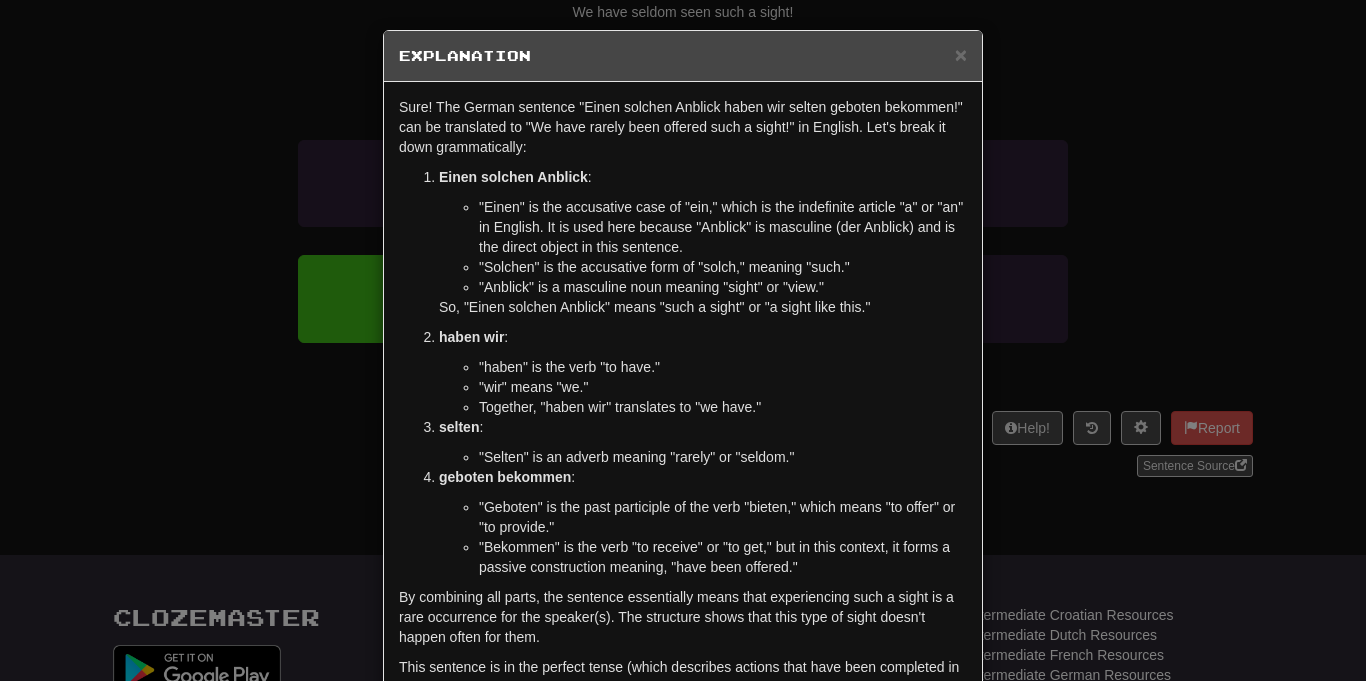 click on "× Explanation Sure! The German sentence "Einen solchen Anblick haben wir selten geboten bekommen!" can be translated to "We have rarely been offered such a sight!" in English. Let's break it down grammatically:
Einen solchen Anblick :
"Einen" is the accusative case of "ein," which is the indefinite article "a" or "an" in English. It is used here because "Anblick" is masculine (der Anblick) and is the direct object in this sentence.
"Solchen" is the accusative form of "solch," meaning "such."
"Anblick" is a masculine noun meaning "sight" or "view."
So, "Einen solchen Anblick" means "such a sight" or "a sight like this."
haben wir :
"haben" is the verb "to have."
"wir" means "we."
Together, "haben wir" translates to "we have."
selten :
"Selten" is an adverb meaning "rarely" or "seldom."
geboten bekommen :
"Geboten" is the past participle of the verb "bieten," which means "to offer" or "to provide."
Let us know ! Close" at bounding box center (683, 340) 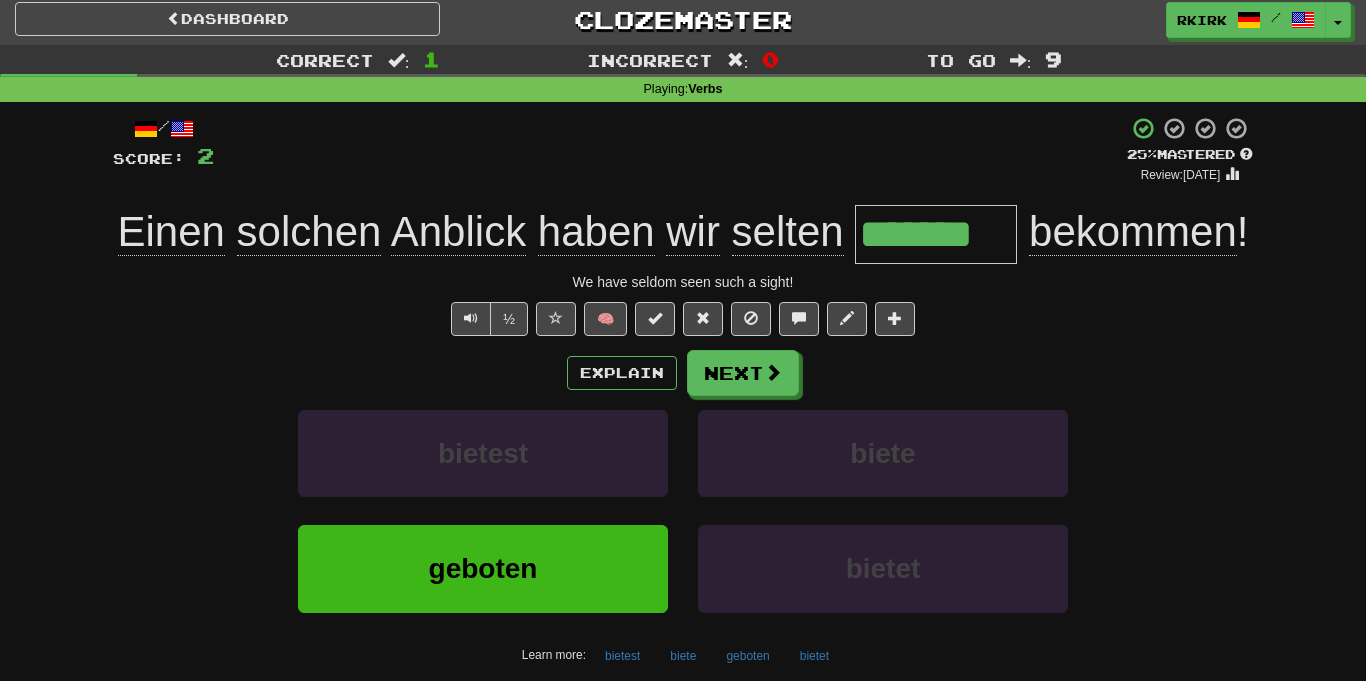 scroll, scrollTop: 0, scrollLeft: 0, axis: both 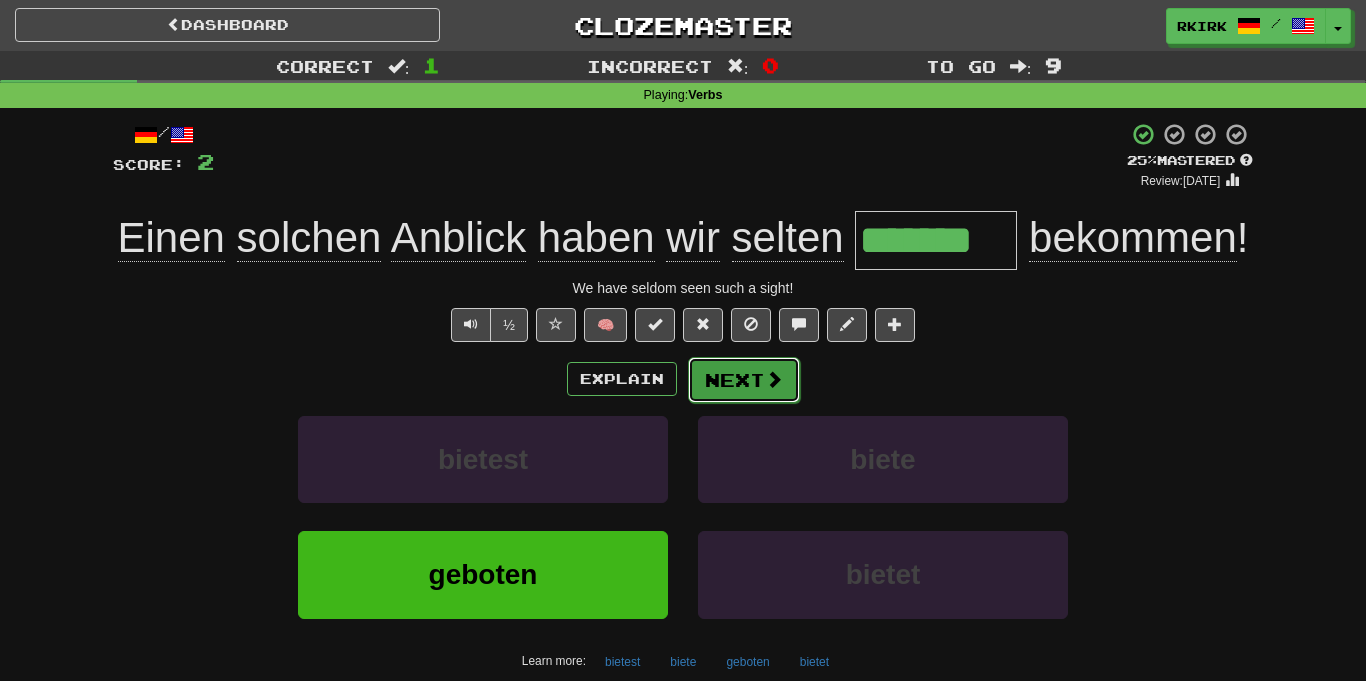 click on "Next" at bounding box center [744, 380] 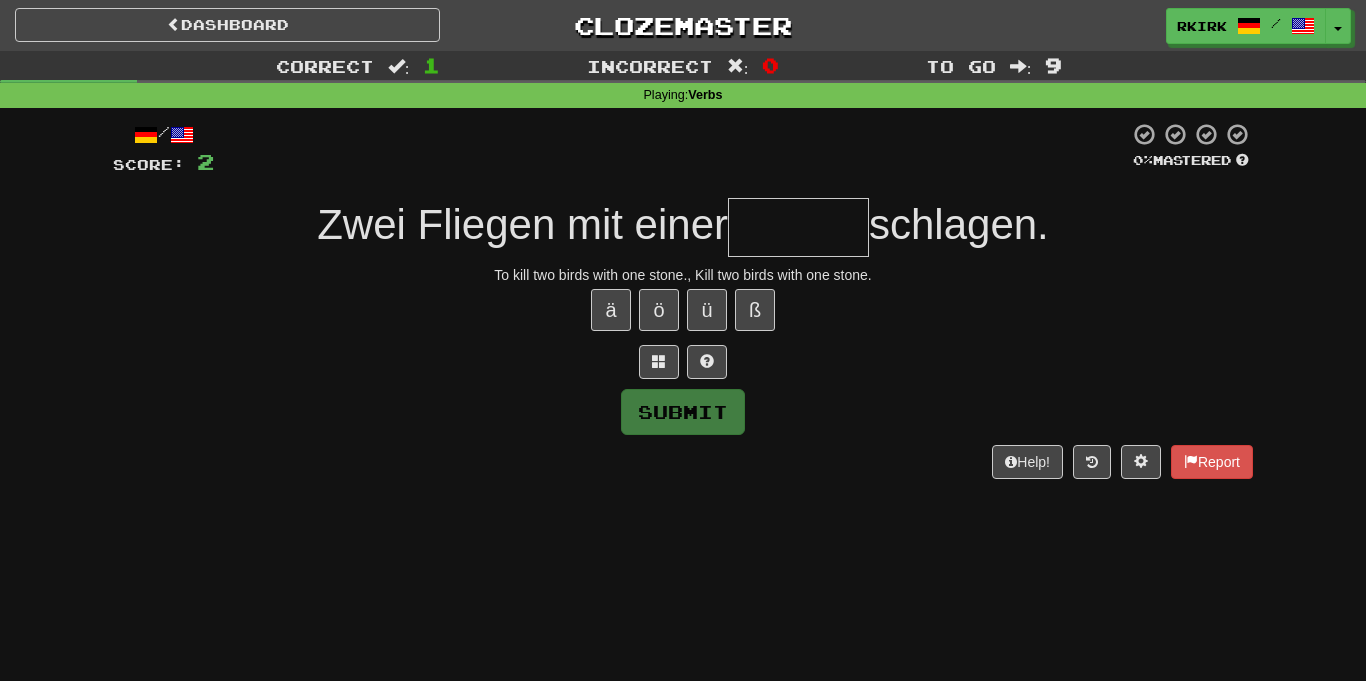 type on "*" 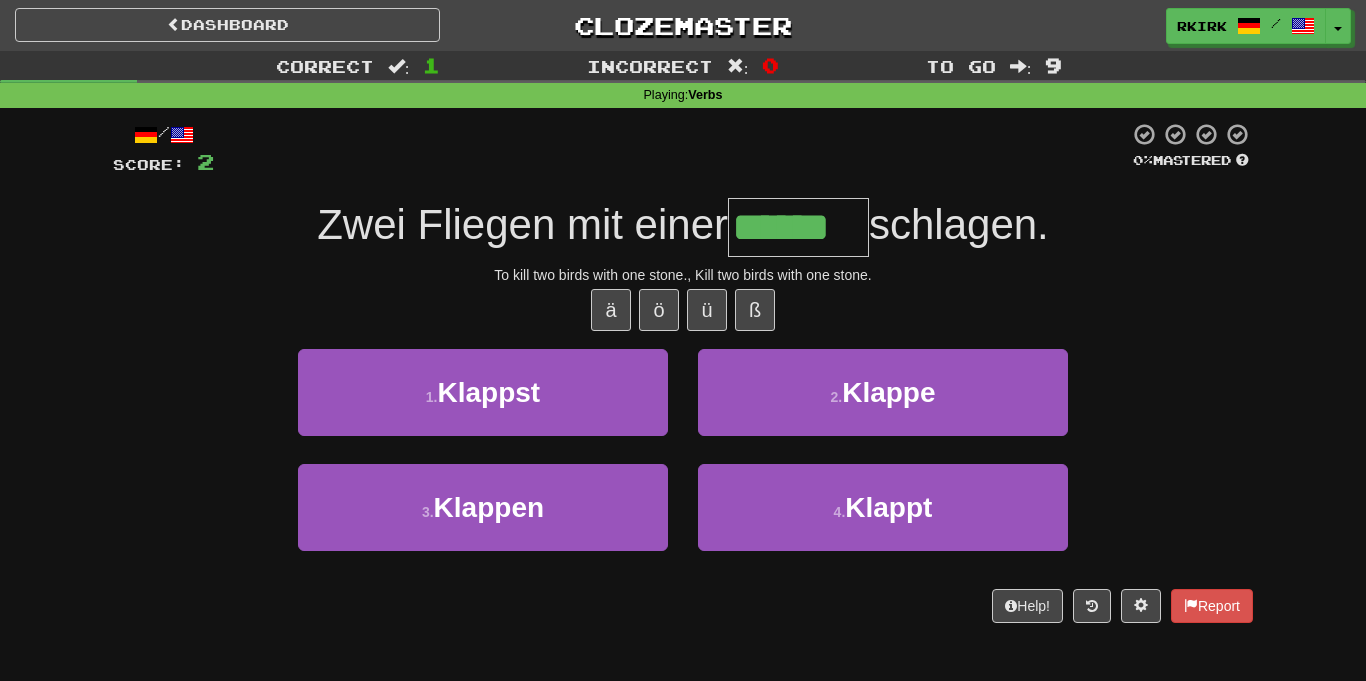 type on "******" 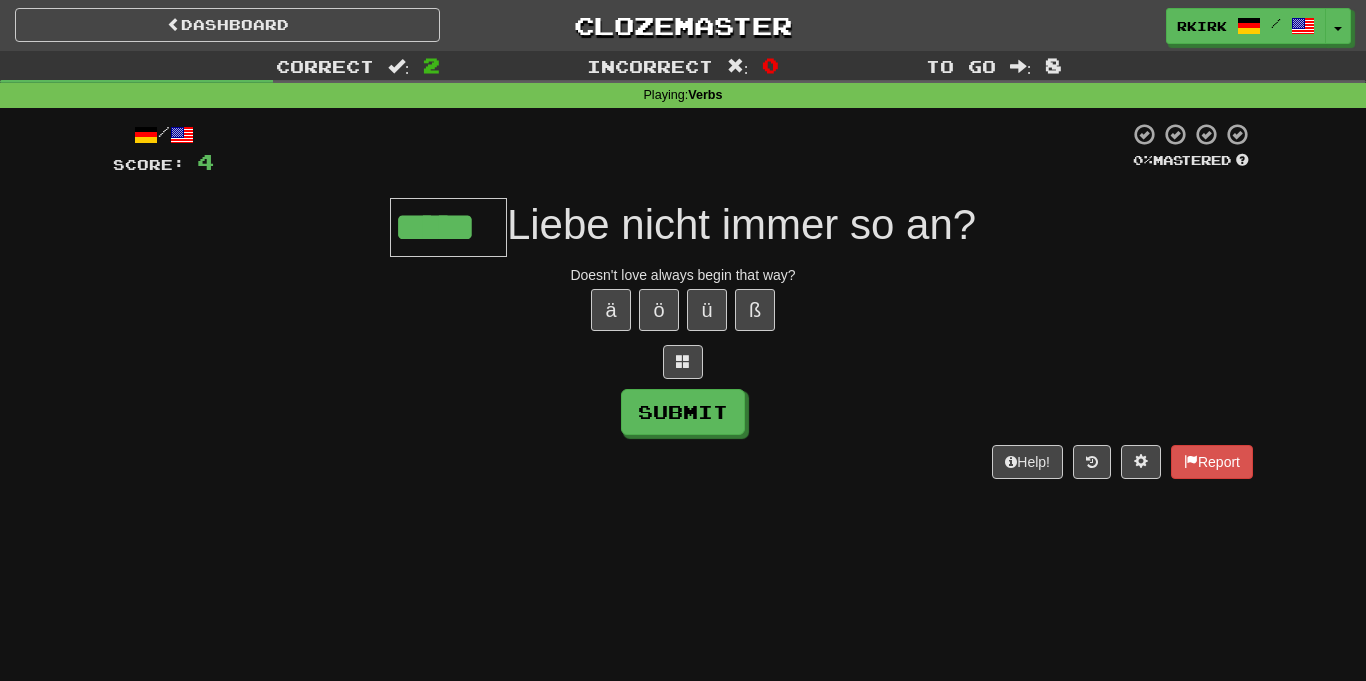 type on "*****" 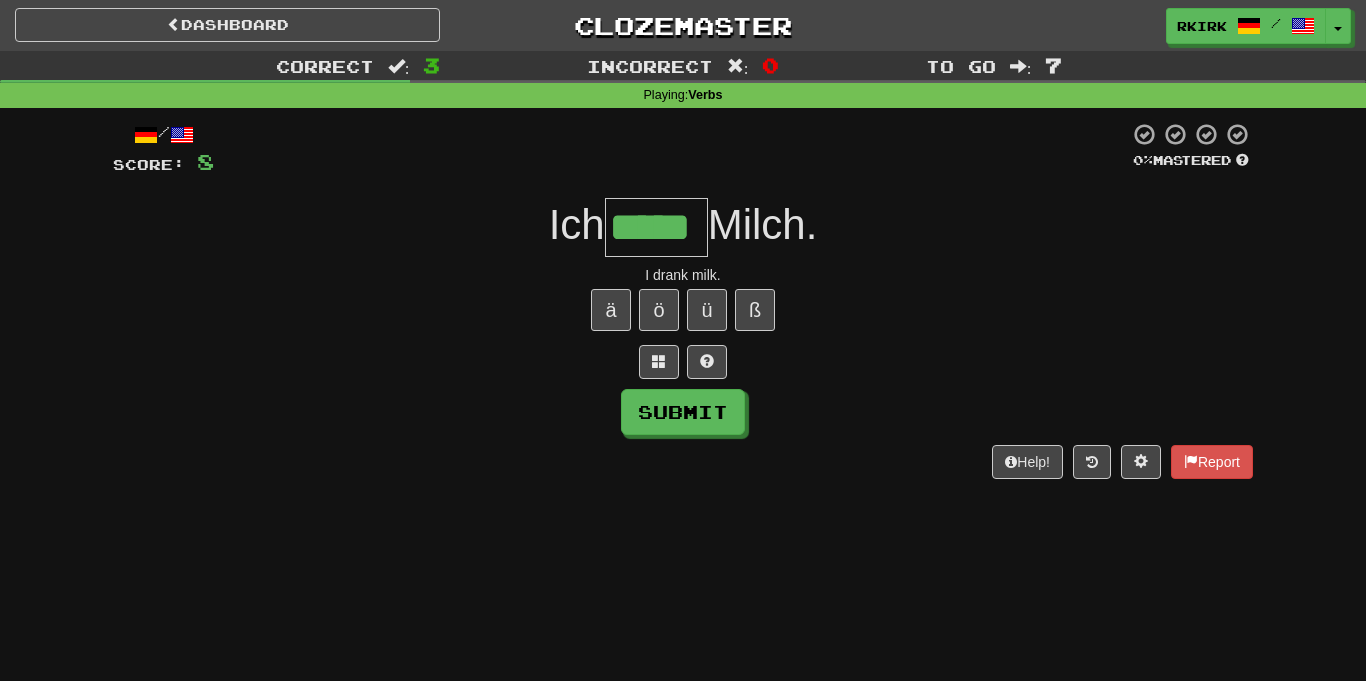 type on "*****" 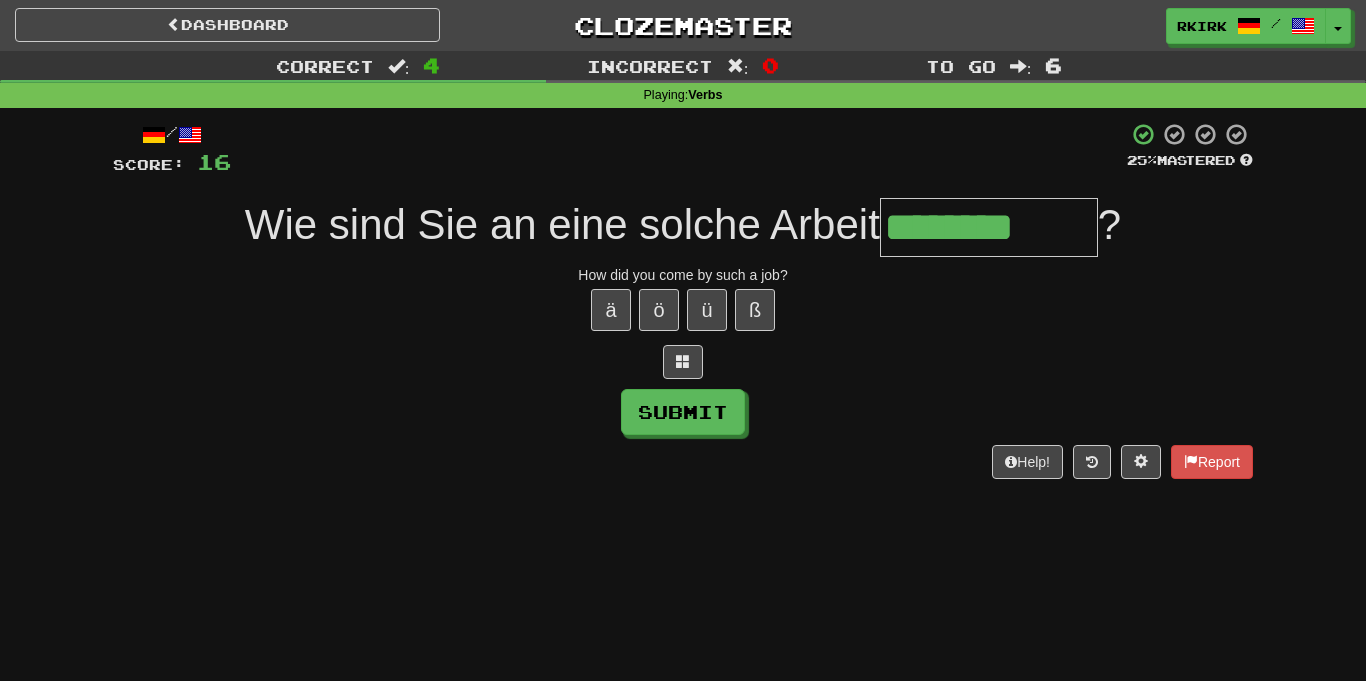 type on "********" 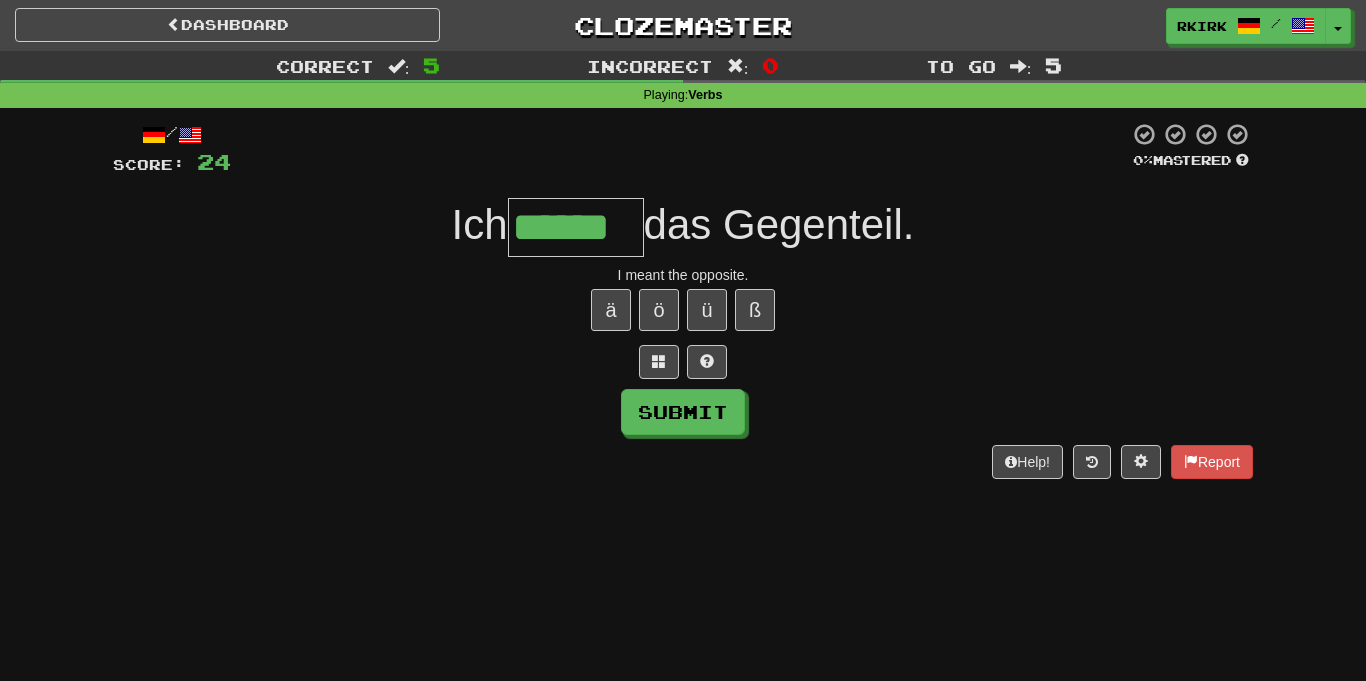 type on "******" 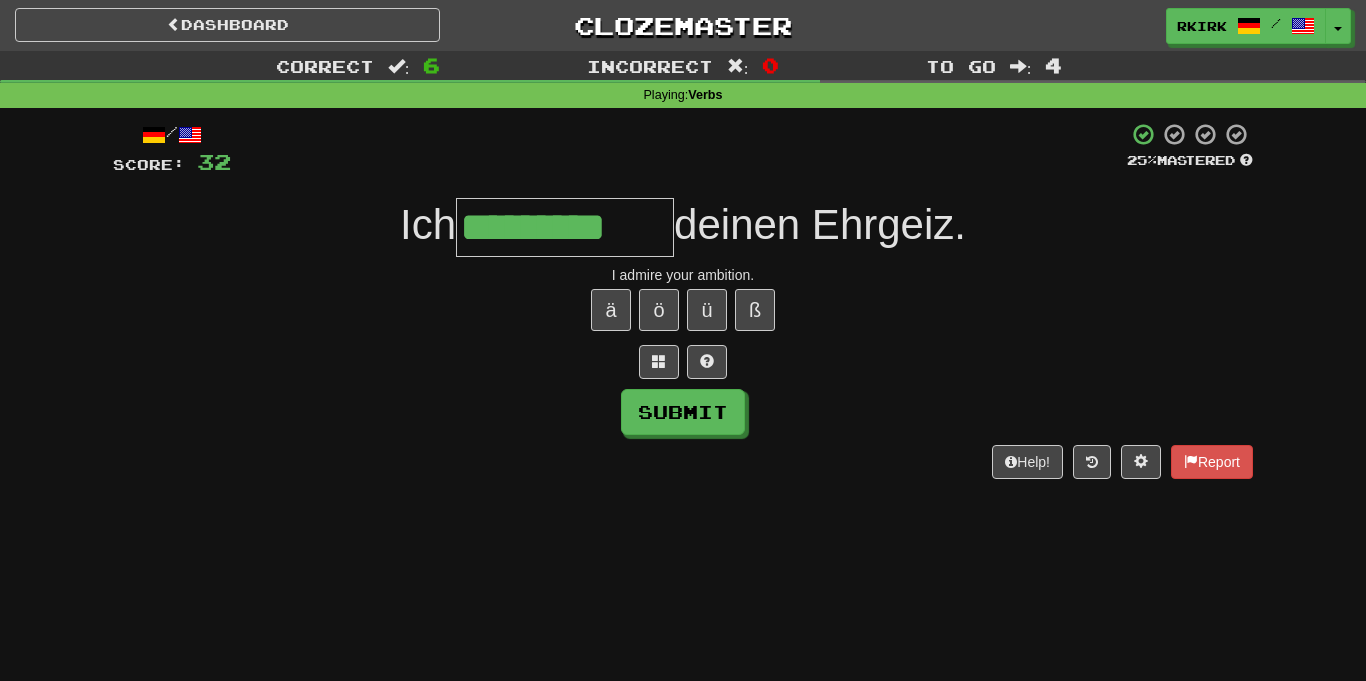 type 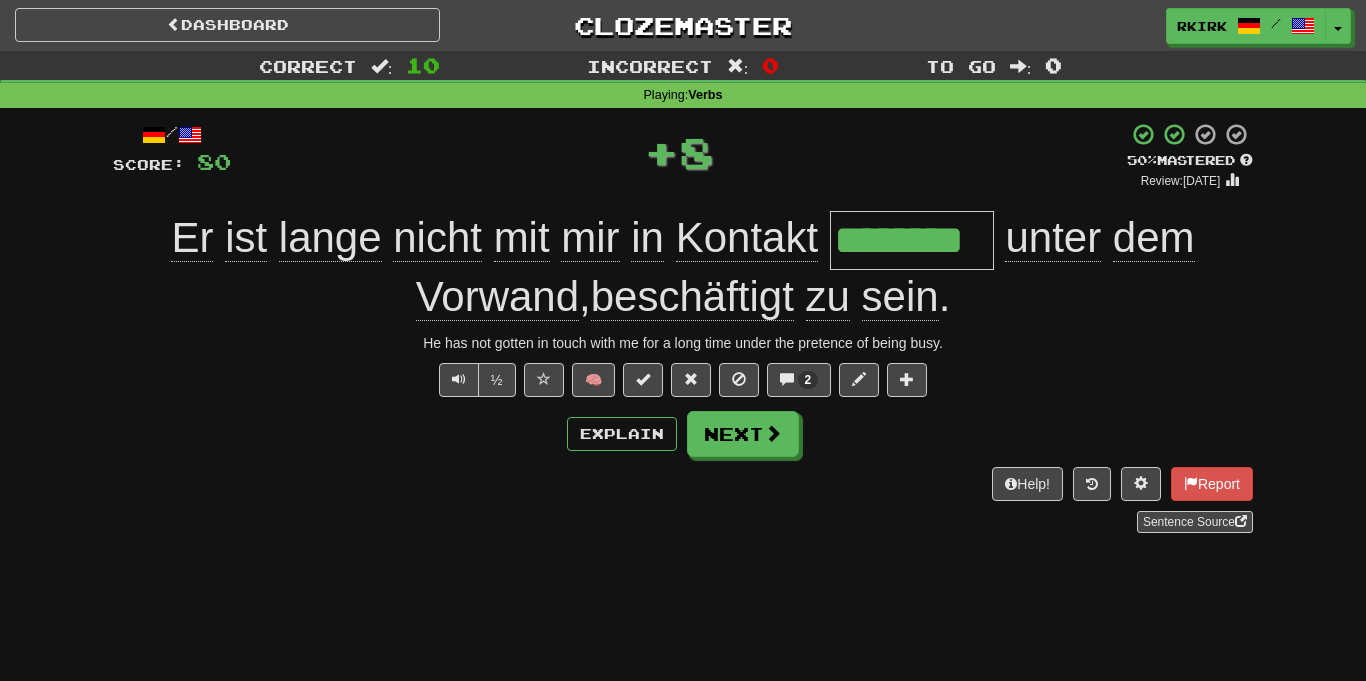 click on "********" at bounding box center [912, 240] 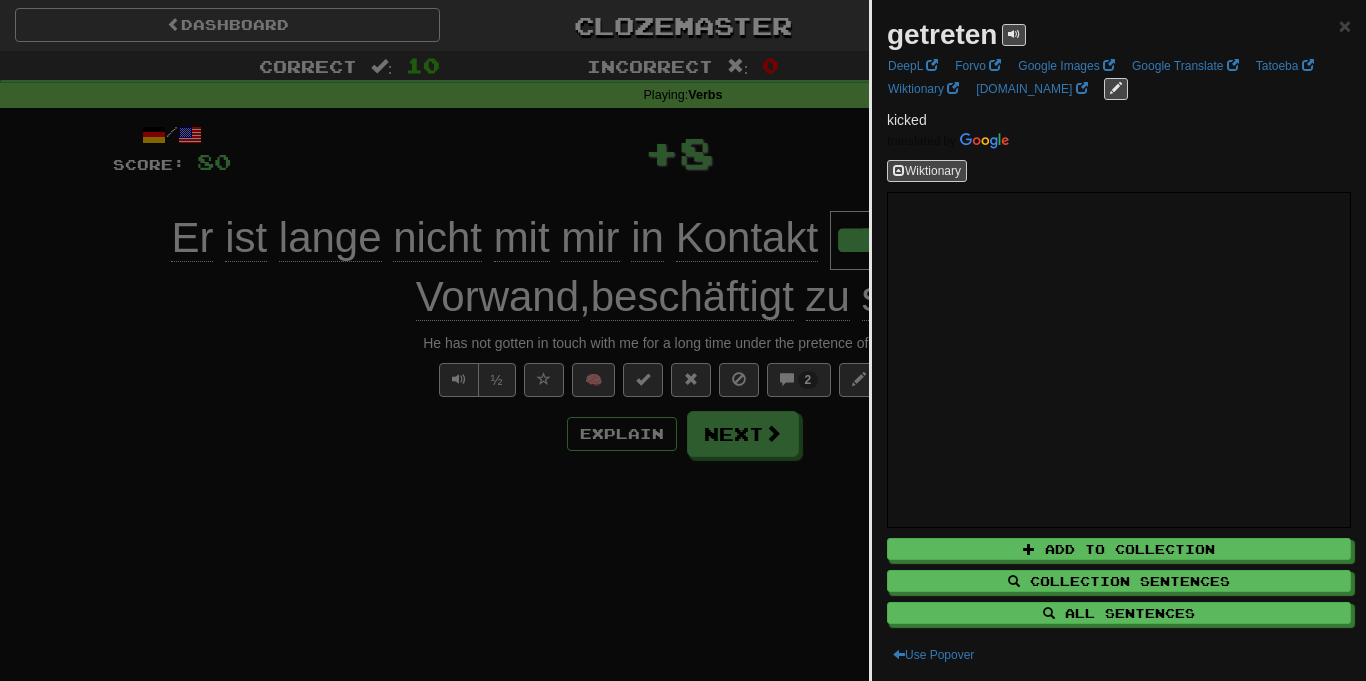 click at bounding box center (683, 340) 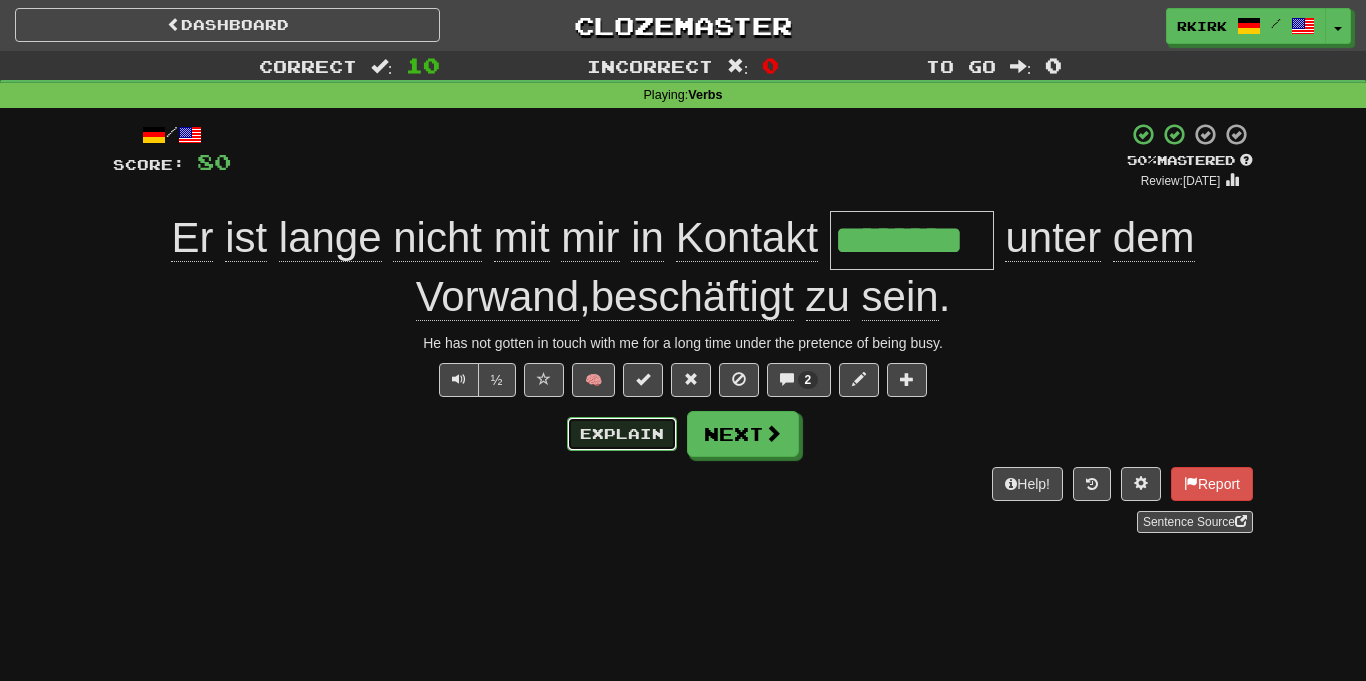 click on "Explain" at bounding box center [622, 434] 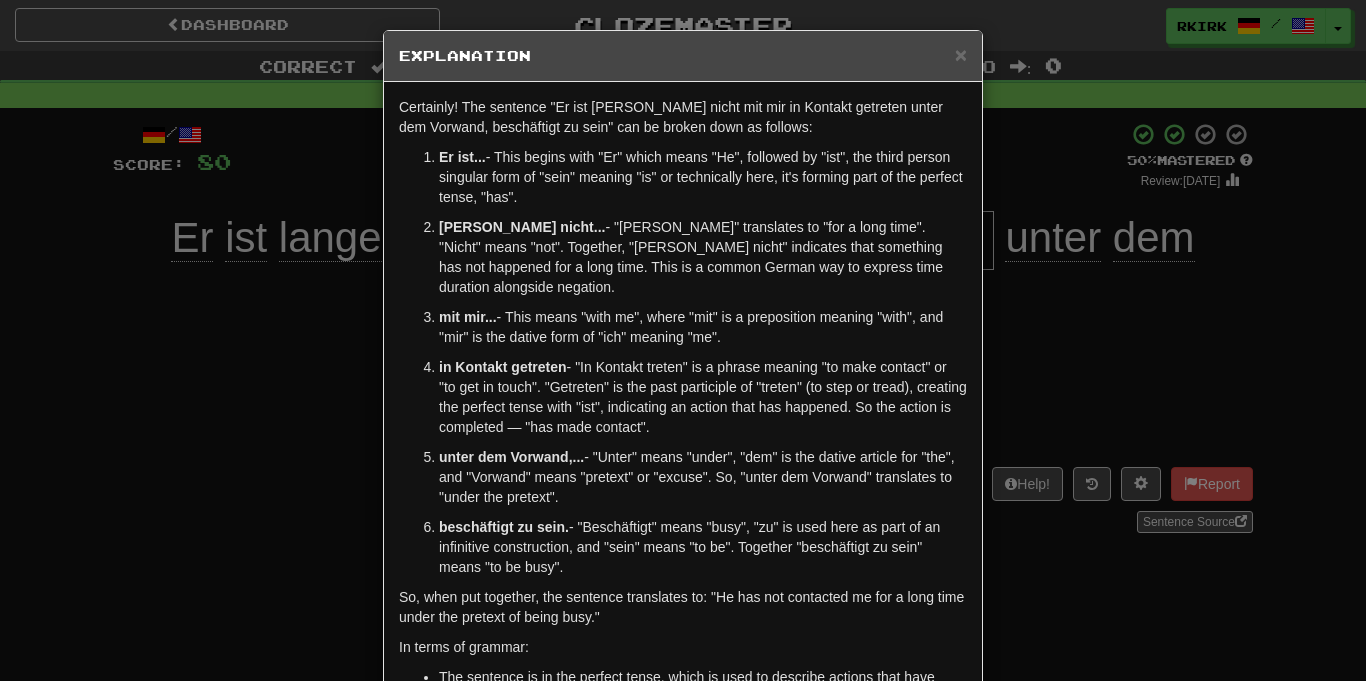 click on "× Explanation Certainly! The sentence "Er ist lange nicht mit mir in Kontakt getreten unter dem Vorwand, beschäftigt zu sein" can be broken down as follows:
Er ist...  - This begins with "Er" which means "He", followed by "ist", the third person singular form of "sein" meaning "is" or technically here, it's forming part of the perfect tense, "has".
lange nicht...  - "Lange" translates to "for a long time". "Nicht" means "not". Together, "lange nicht" indicates that something has not happened for a long time. This is a common German way to express time duration alongside negation.
mit mir...  - This means "with me", where "mit" is a preposition meaning "with", and "mir" is the dative form of "ich" meaning "me".
in Kontakt getreten
unter dem Vorwand,...  - "Unter" means "under", "dem" is the dative article for "the", and "Vorwand" means "pretext" or "excuse". So, "unter dem Vorwand" translates to "under the pretext".
beschäftigt zu sein.
In terms of grammar:" at bounding box center (683, 340) 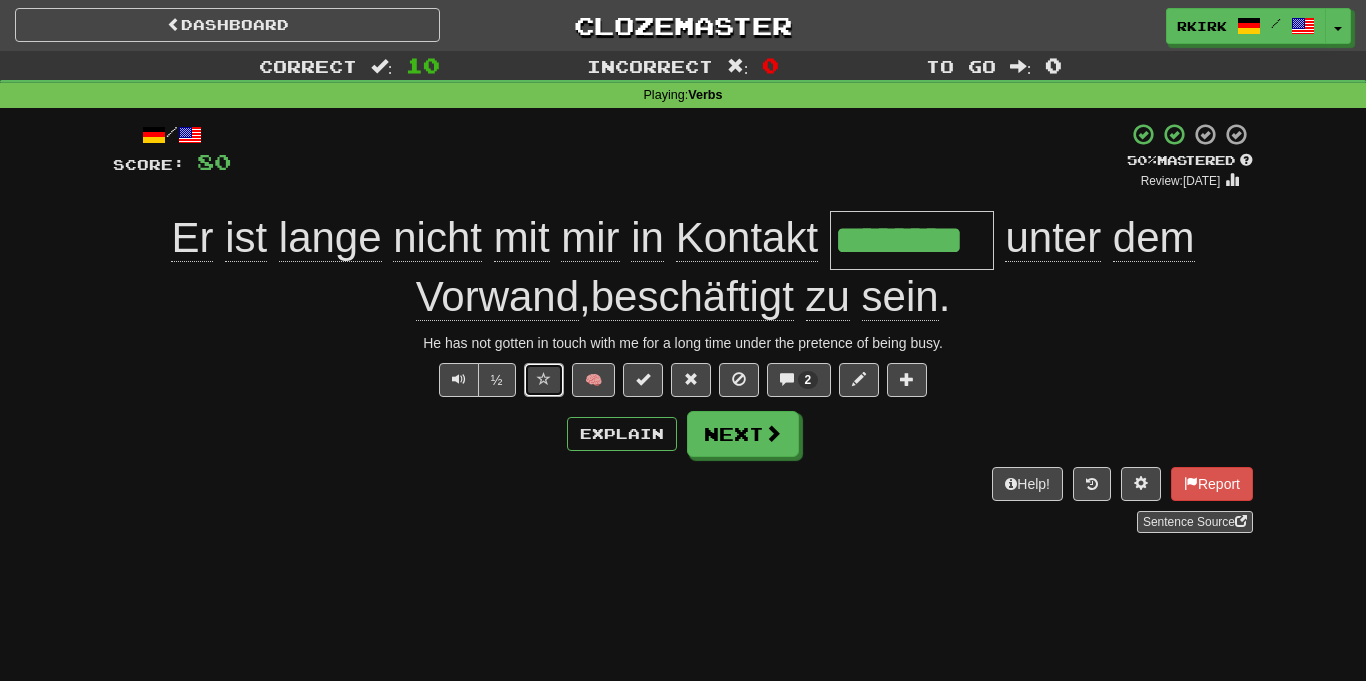 click at bounding box center [544, 379] 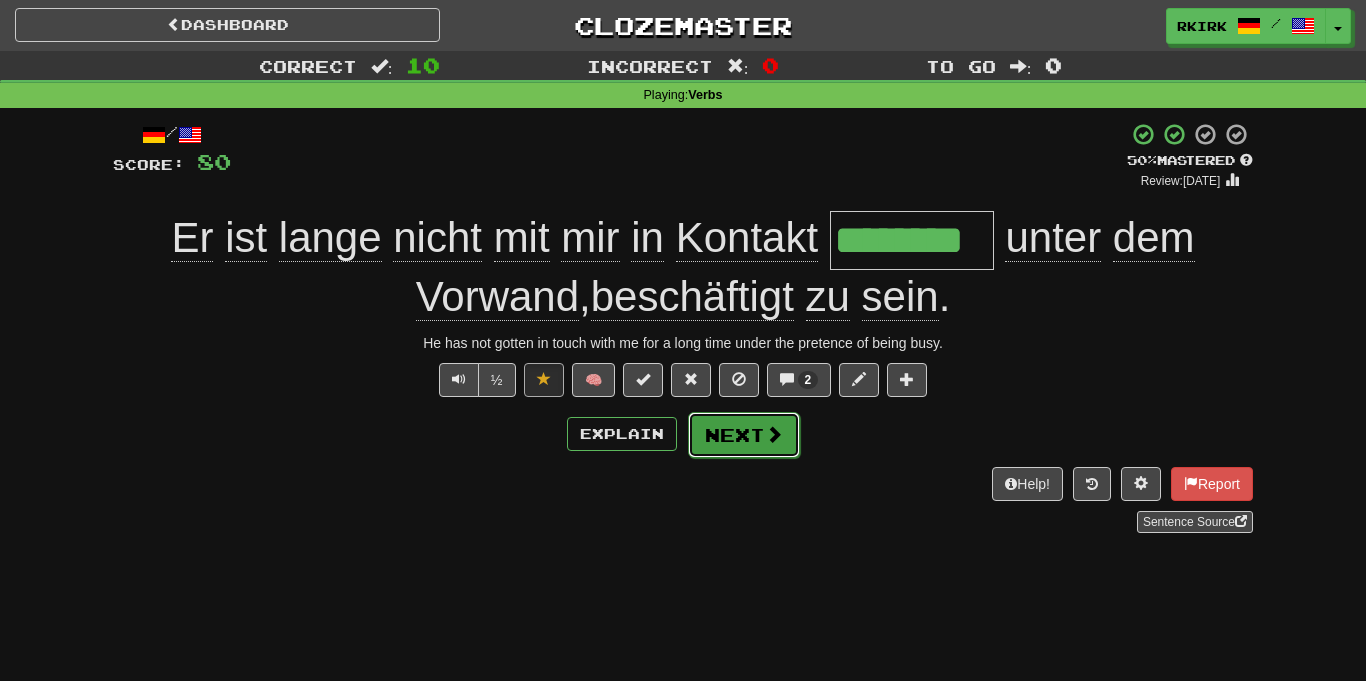 click on "Next" at bounding box center [744, 435] 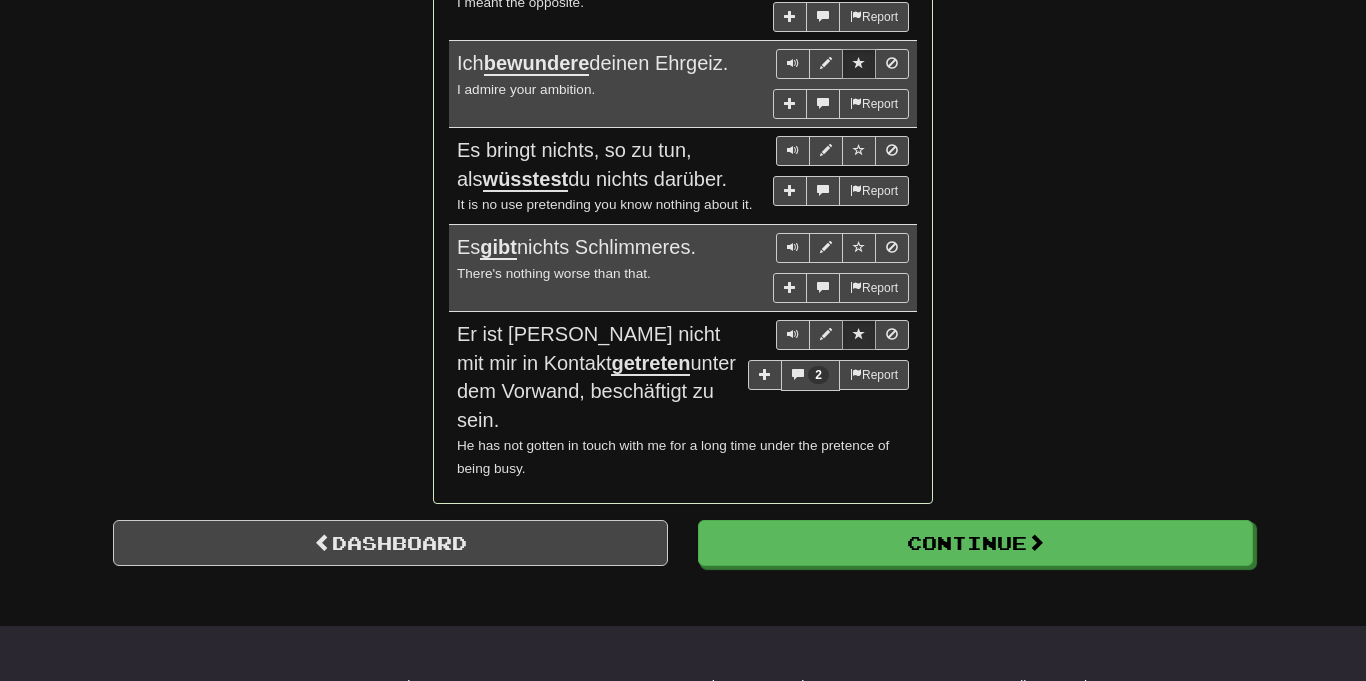 scroll, scrollTop: 1794, scrollLeft: 0, axis: vertical 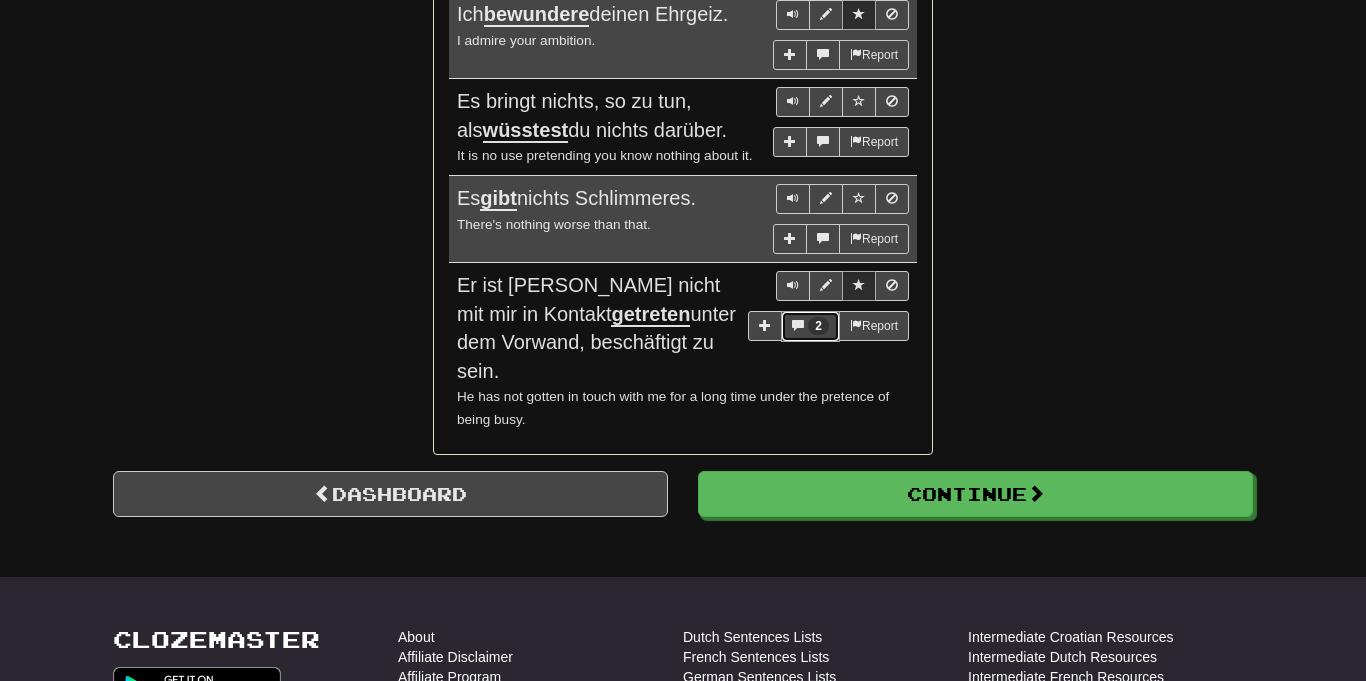 click on "2" at bounding box center [818, 326] 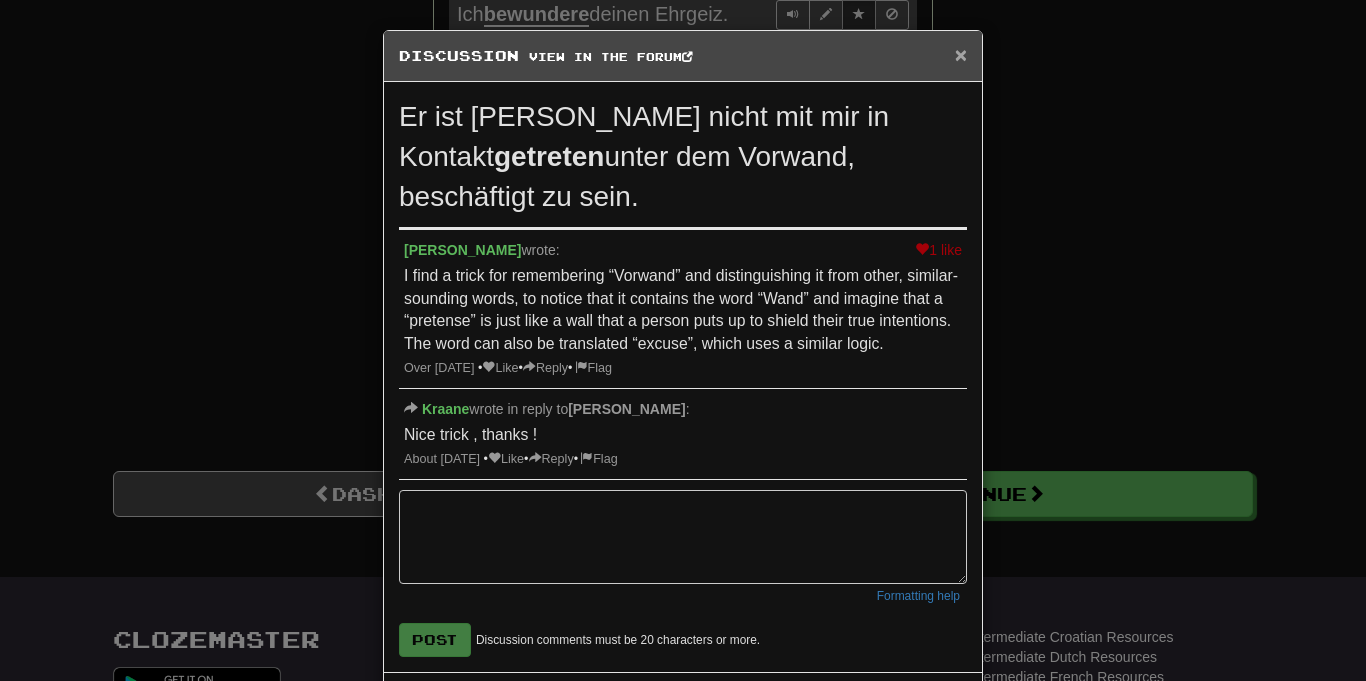 click on "×" at bounding box center (961, 54) 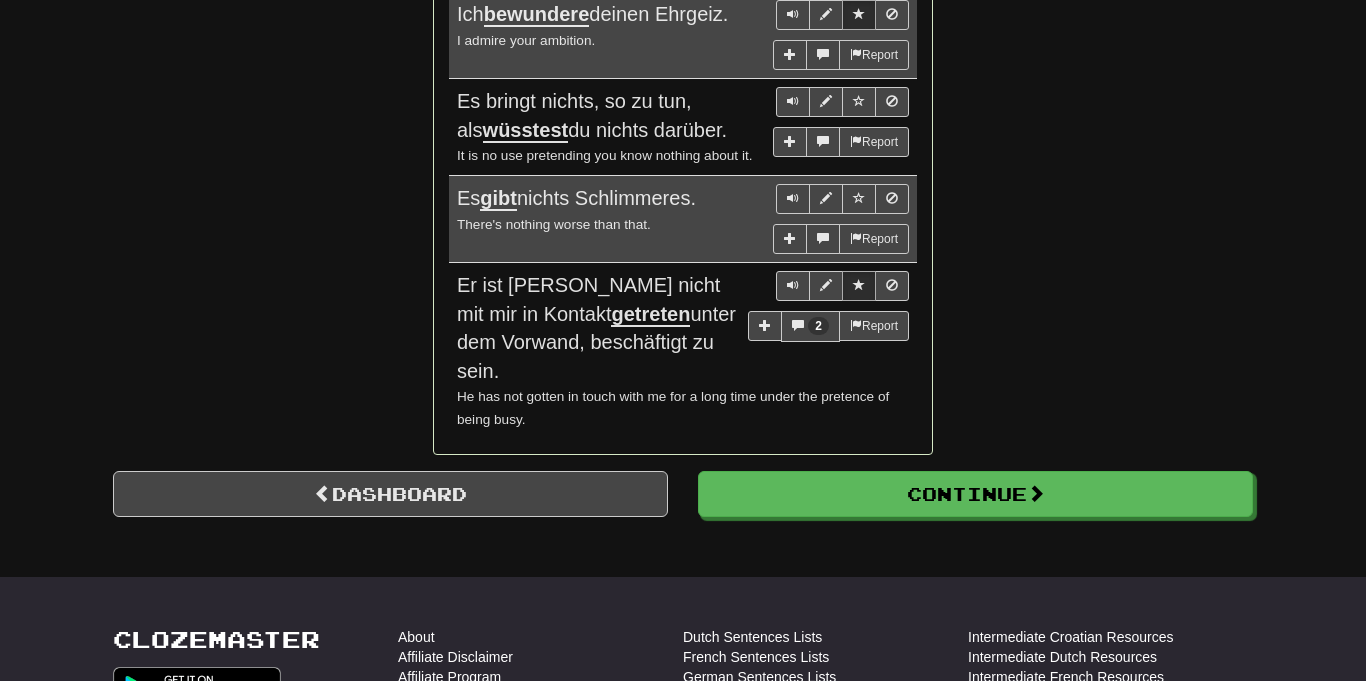 click on "Round Results Stats: Score:   + 80 Time:   1 : 11 New:   5 Review:   5 Correct:   10 Incorrect:   0 Daily Goal: Points:   2256  /  500  🎉 Time remaining: 19   Hours Progress: Verbs Playing:  3,045  /  9,726 + 5 31.256% 31.308% Mastered:  141  /  9,726 1.45% Ready for Review:  1923  /  Level:  263 42,460  points to level  264  - keep going! Ranked:  38 th  this week ( 122  points to  37 th ) Sentences:  Report Einen solchen Anblick haben wir selten  geboten  bekommen! We have seldom seen such a sight!  Report Zwei Fliegen mit einer  Klappe  schlagen. To kill two birds with one stone., Kill two birds with one stone.  Report Fängt  Liebe nicht immer so an? Doesn't love always begin that way?  Report Ich  trank  Milch. I drank milk.  Report Wie sind Sie an eine solche Arbeit  gekommen ? How did you come by such a job?  Report Ich  meinte  das Gegenteil. I meant the opposite.  Report Ich  bewundere  deinen Ehrgeiz. I admire your ambition.  Report Es bringt nichts, so zu tun, als  wüsstest  du nichts darüber." at bounding box center [683, -536] 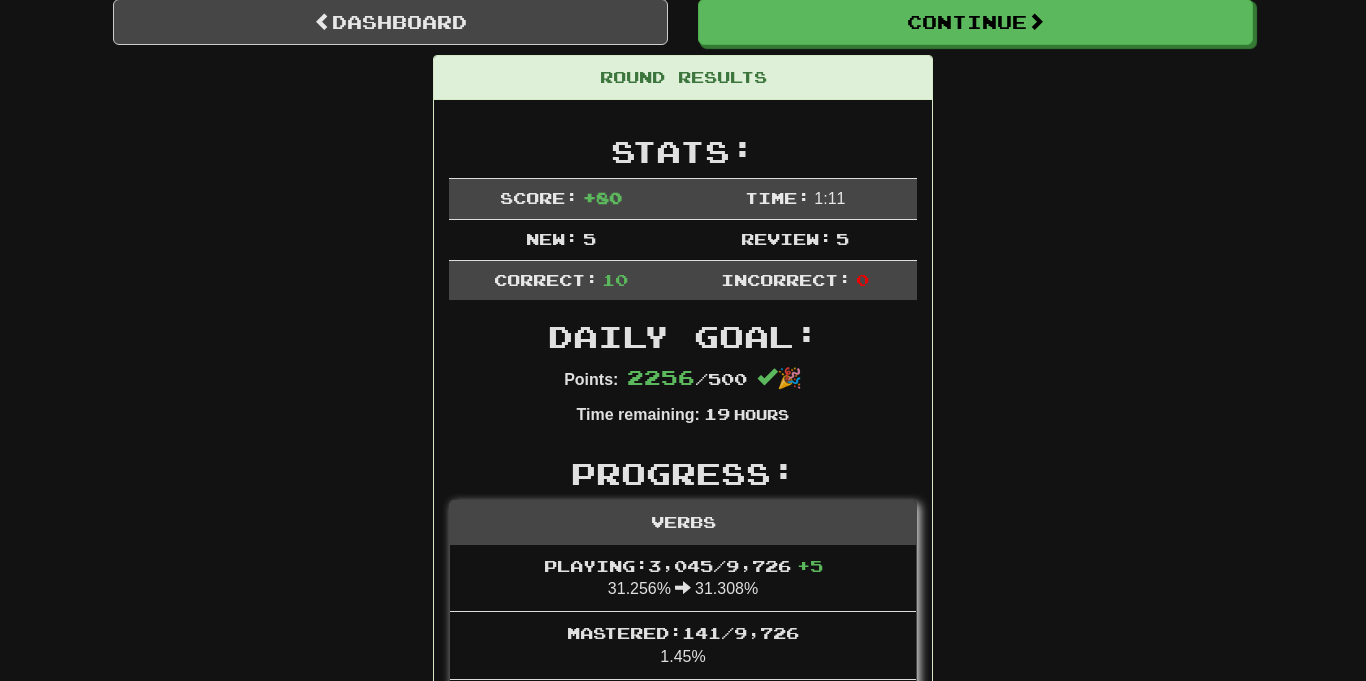 scroll, scrollTop: 0, scrollLeft: 0, axis: both 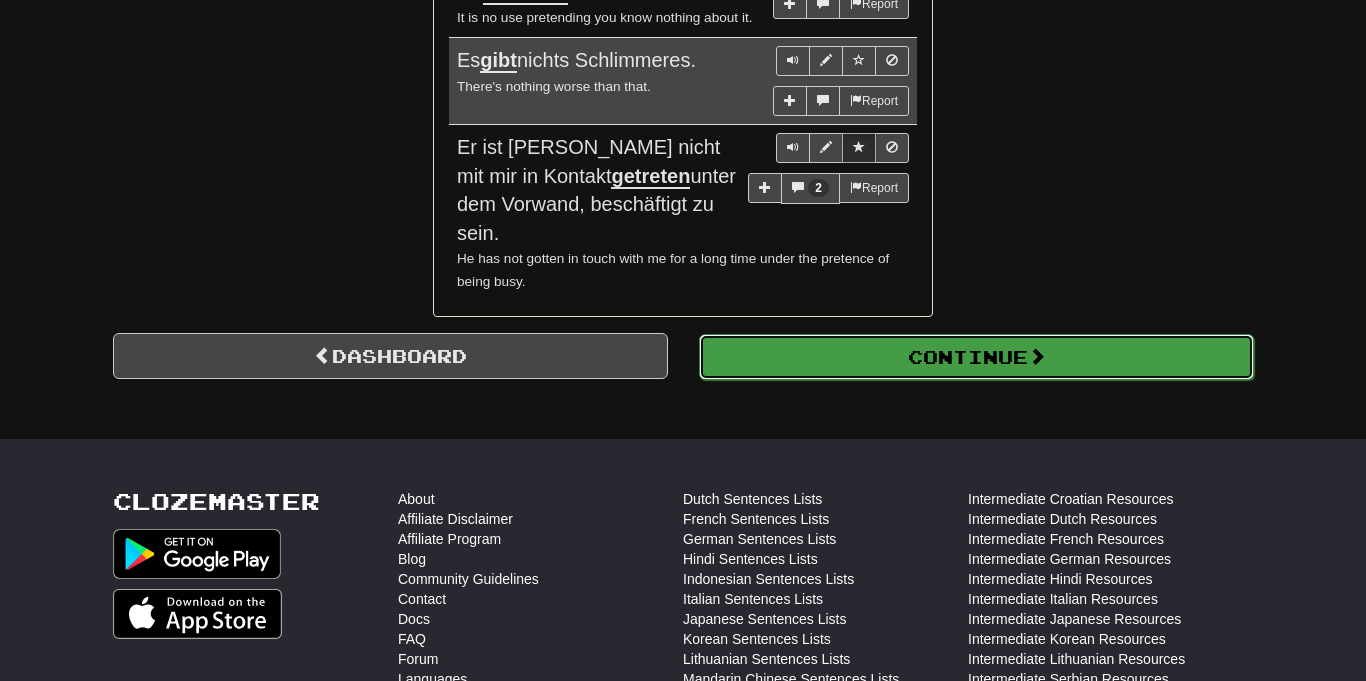 click on "Continue" at bounding box center [976, 357] 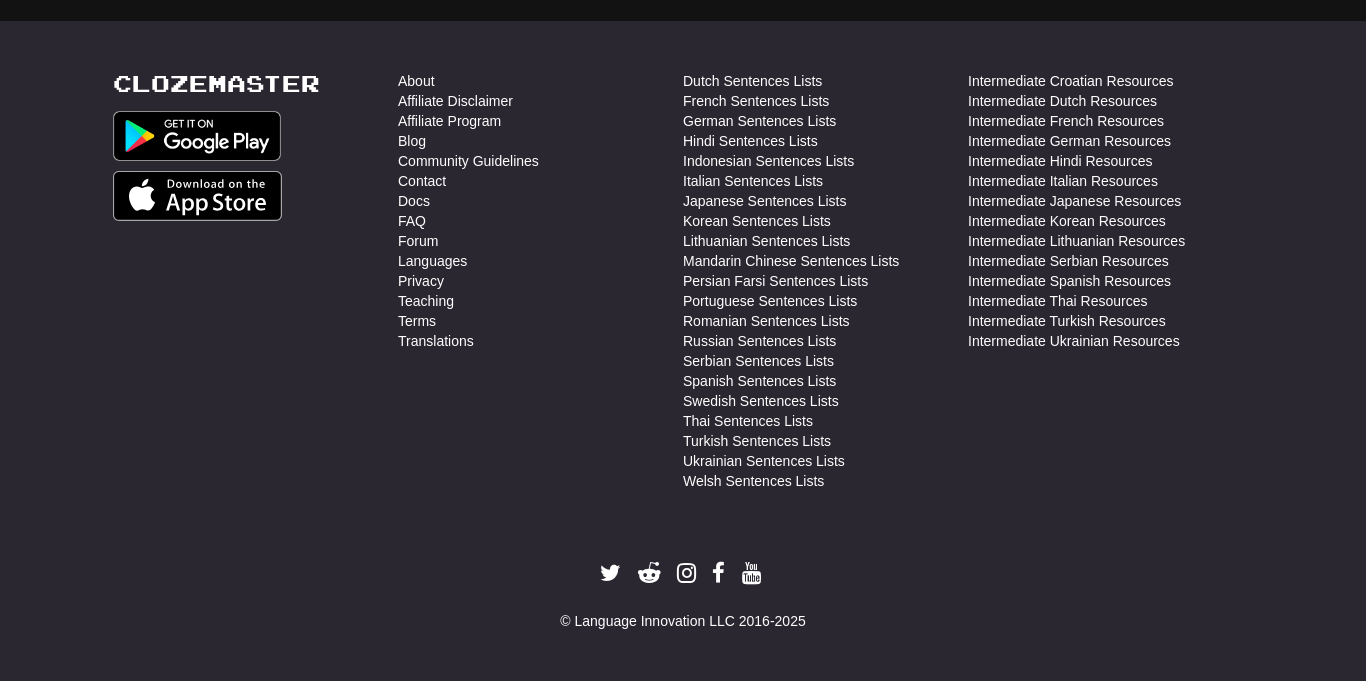scroll, scrollTop: 0, scrollLeft: 0, axis: both 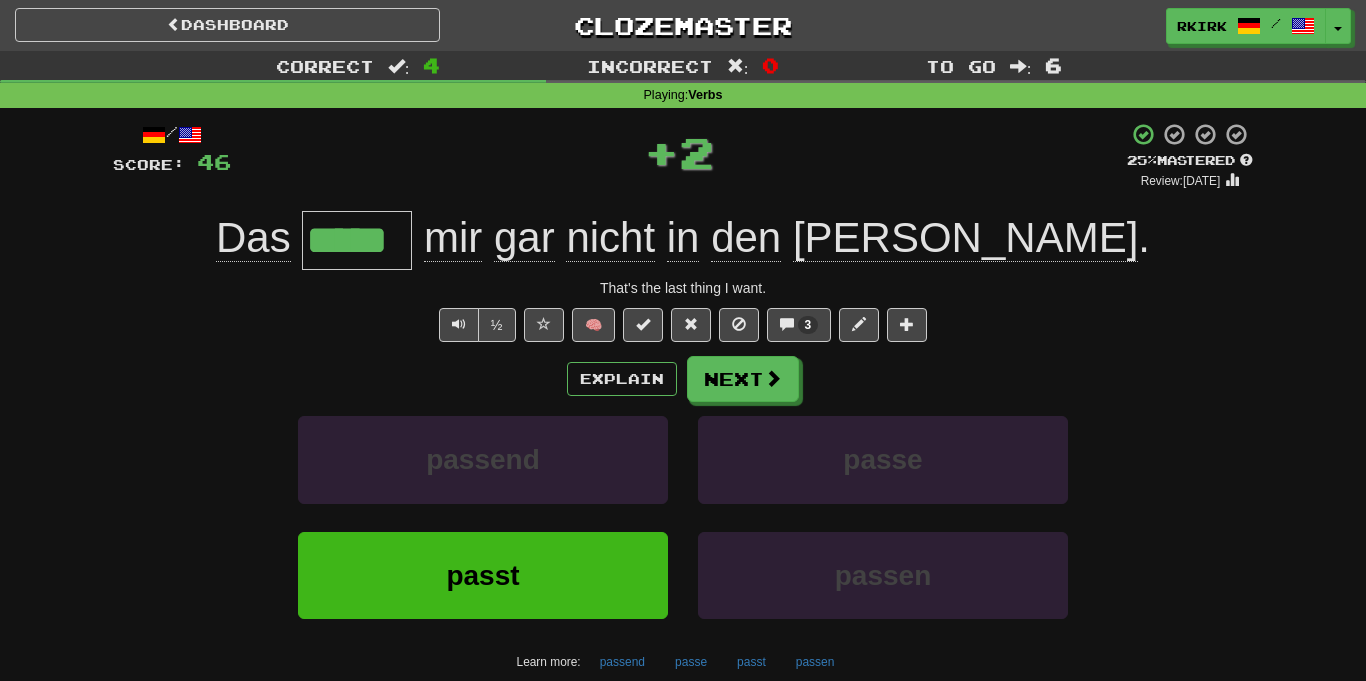 click on "Kram" at bounding box center [965, 238] 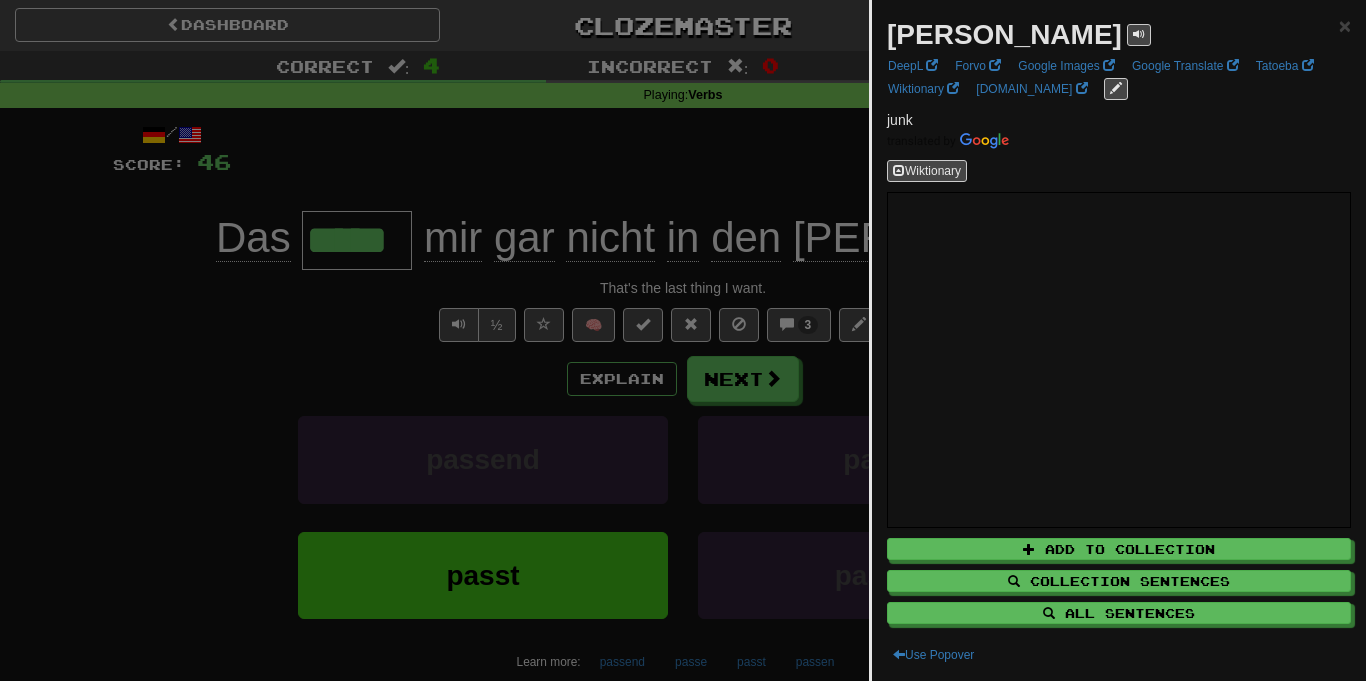 click at bounding box center [683, 340] 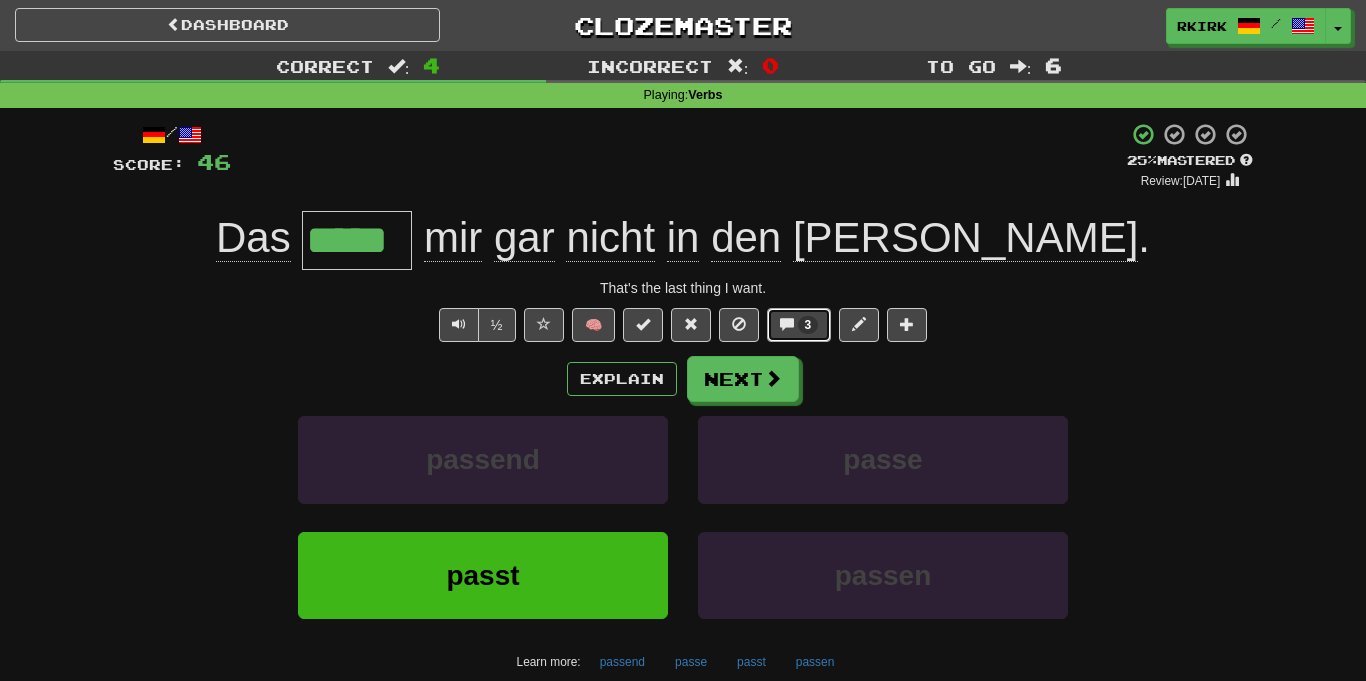 click on "3" at bounding box center [808, 325] 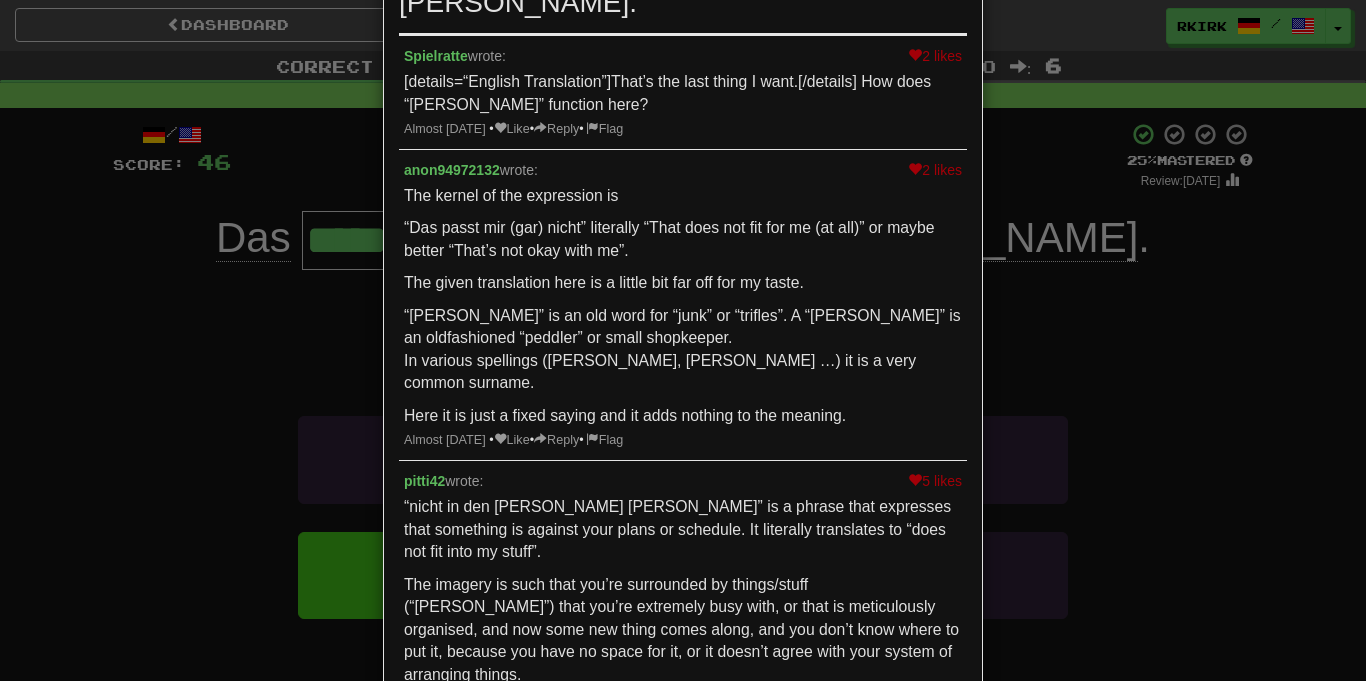 scroll, scrollTop: 0, scrollLeft: 0, axis: both 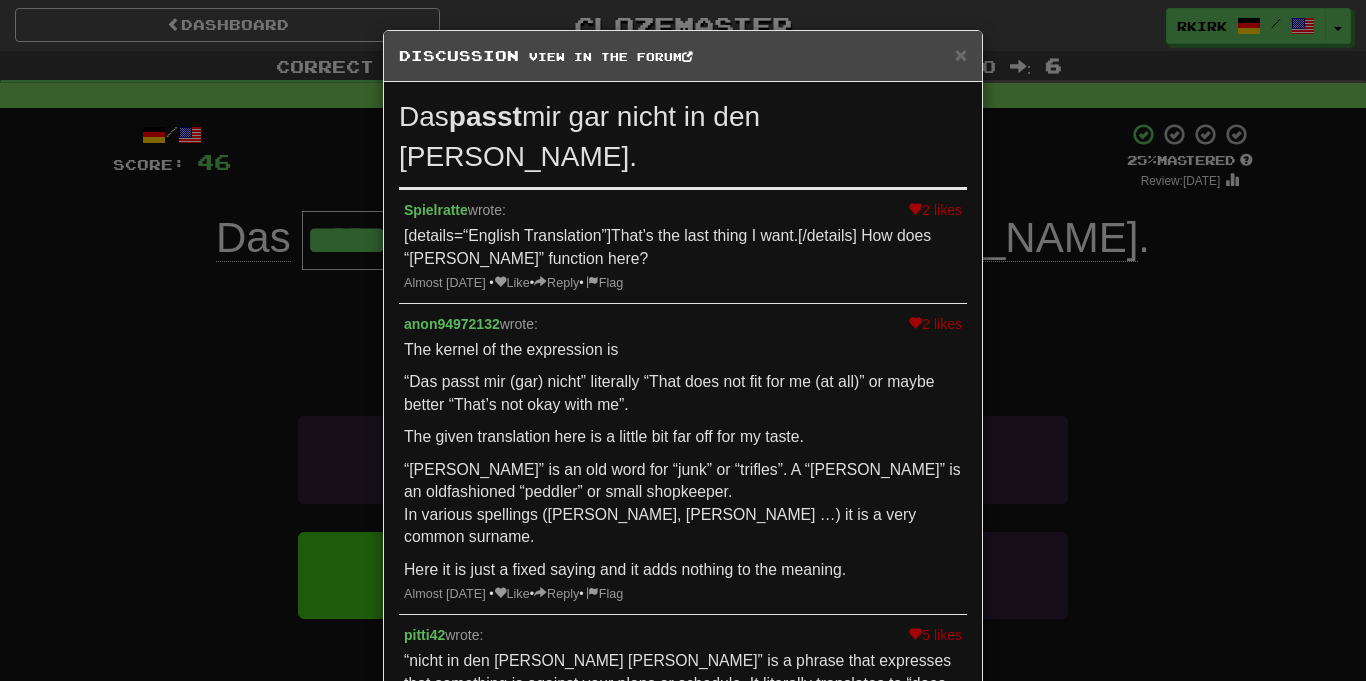 click on "× Discussion View in the forum  Das  passt  mir gar nicht in den Kram.
2
likes
Spielratte
wrote:
[details=“English Translation”]That’s the last thing I want.[/details] How does “Kram” function here?
Almost 3 years ago
•
Like
•
Reply
•
Flag
2
likes
anon94972132
wrote:
The kernel of the expression is
“Das passt mir (gar) nicht” literally “That does not fit for me (at all)” or maybe better “That’s not okay with me”.
The given translation here is a little bit far off for my taste.
“Kram” is an old word for “junk” or “trifles”. A “Krämer” is an oldfashioned “peddler” or small shopkeeper.
In various spellings (Kramer, Cremer …) it is a very common surname.
Here it is just a fixed saying and it adds nothing to the meaning.
Almost 3 years ago
•
Like
•
Reply
•
Flag
5
likes
pitti42
wrote:
dict.cc even has the whole phrase:
A related phase is:" at bounding box center [683, 340] 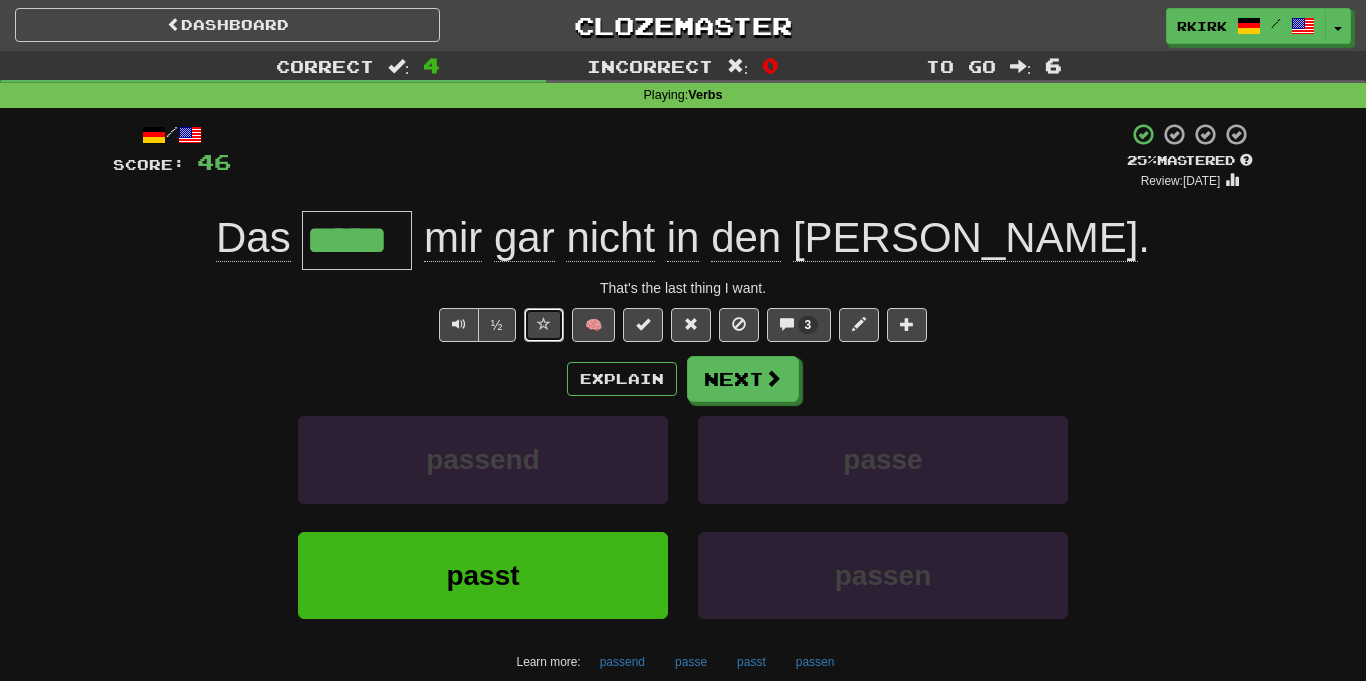 click at bounding box center [544, 324] 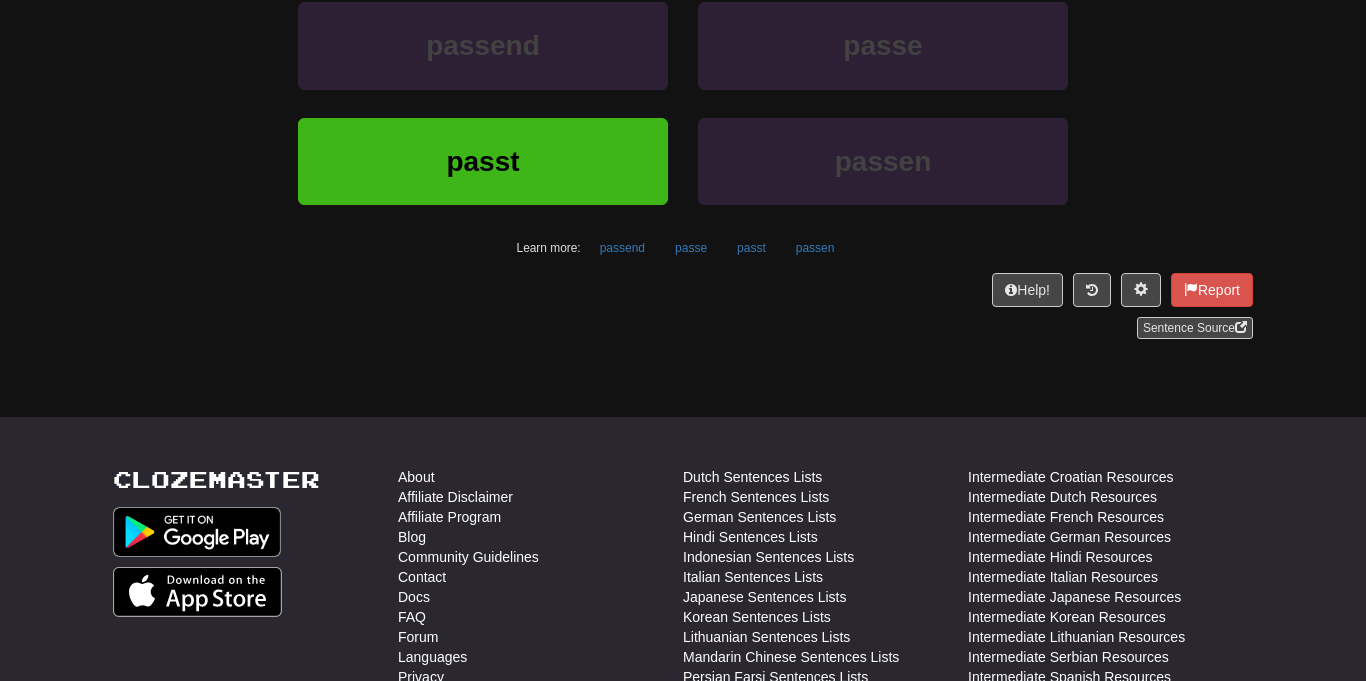 scroll, scrollTop: 552, scrollLeft: 0, axis: vertical 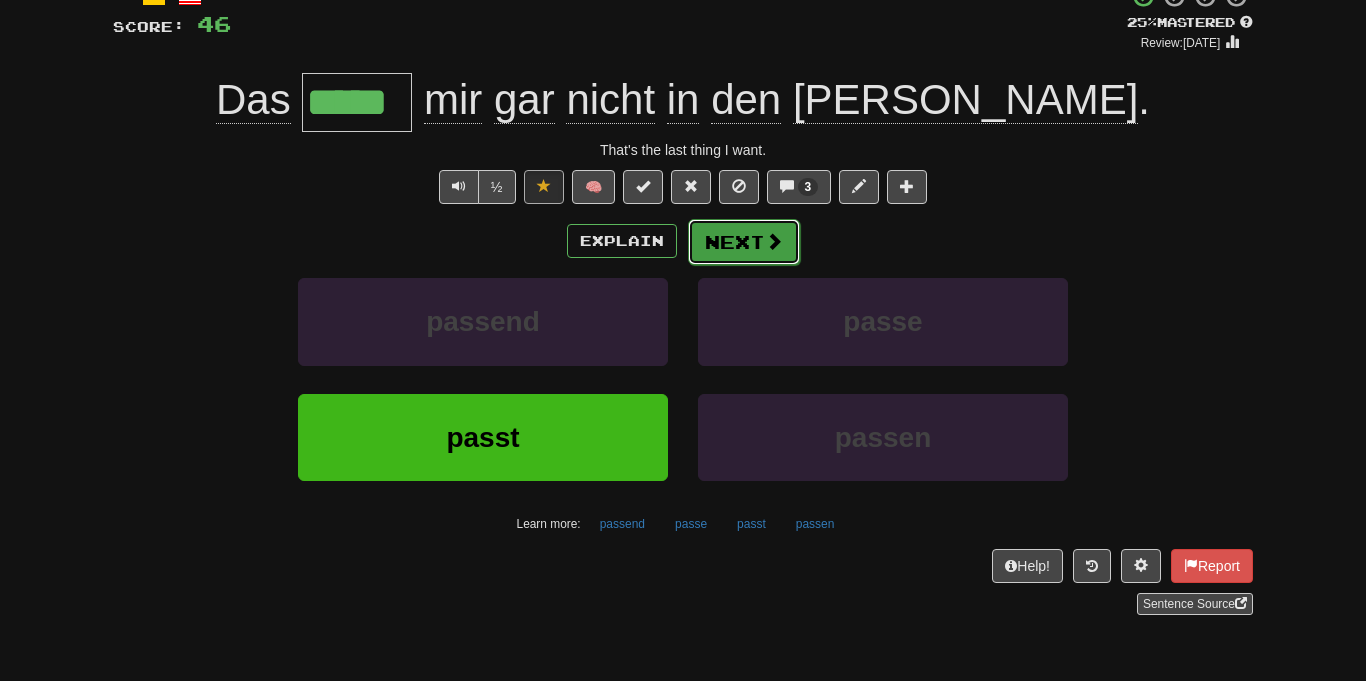 click on "Next" at bounding box center [744, 242] 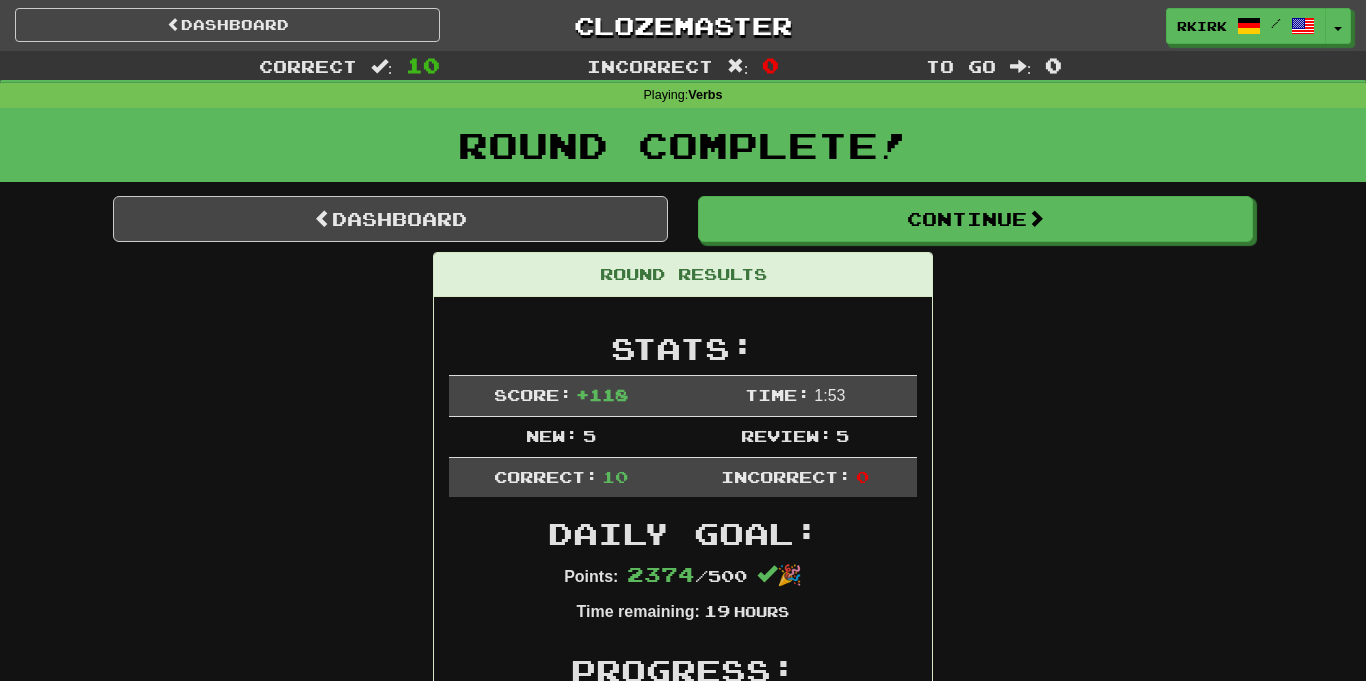 scroll, scrollTop: 0, scrollLeft: 0, axis: both 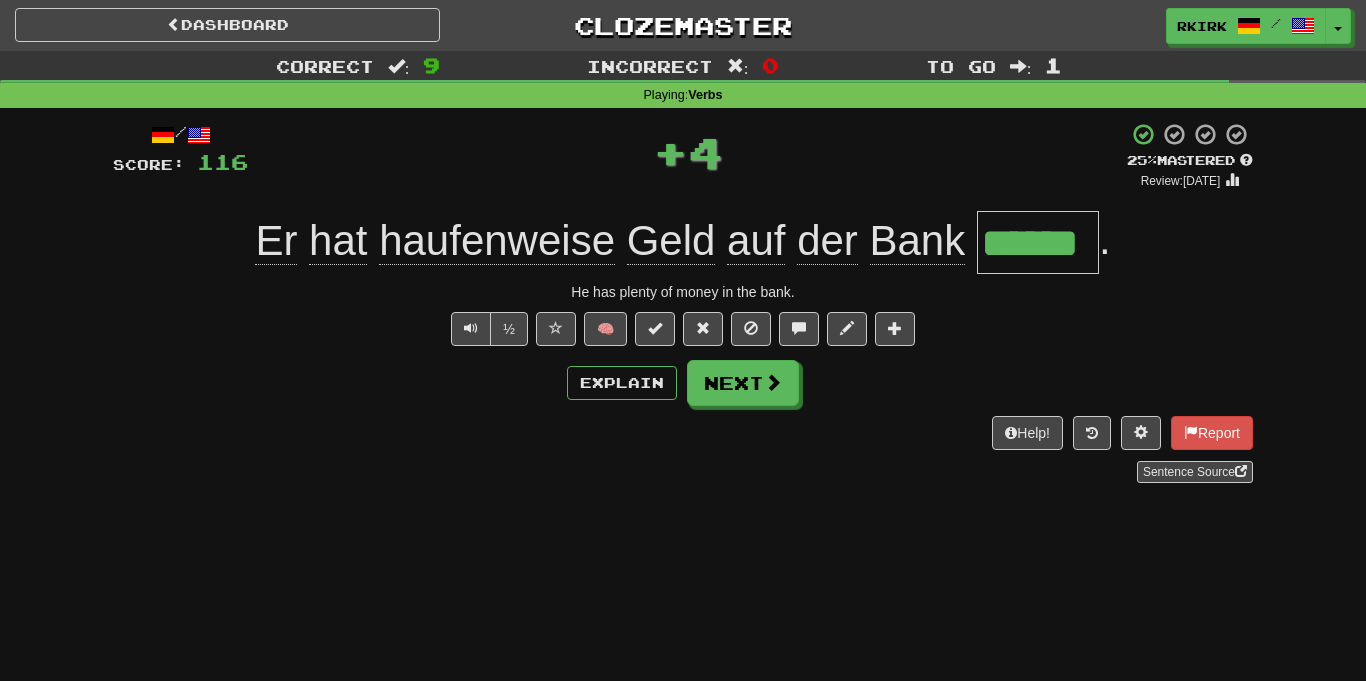 click on "haufenweise" 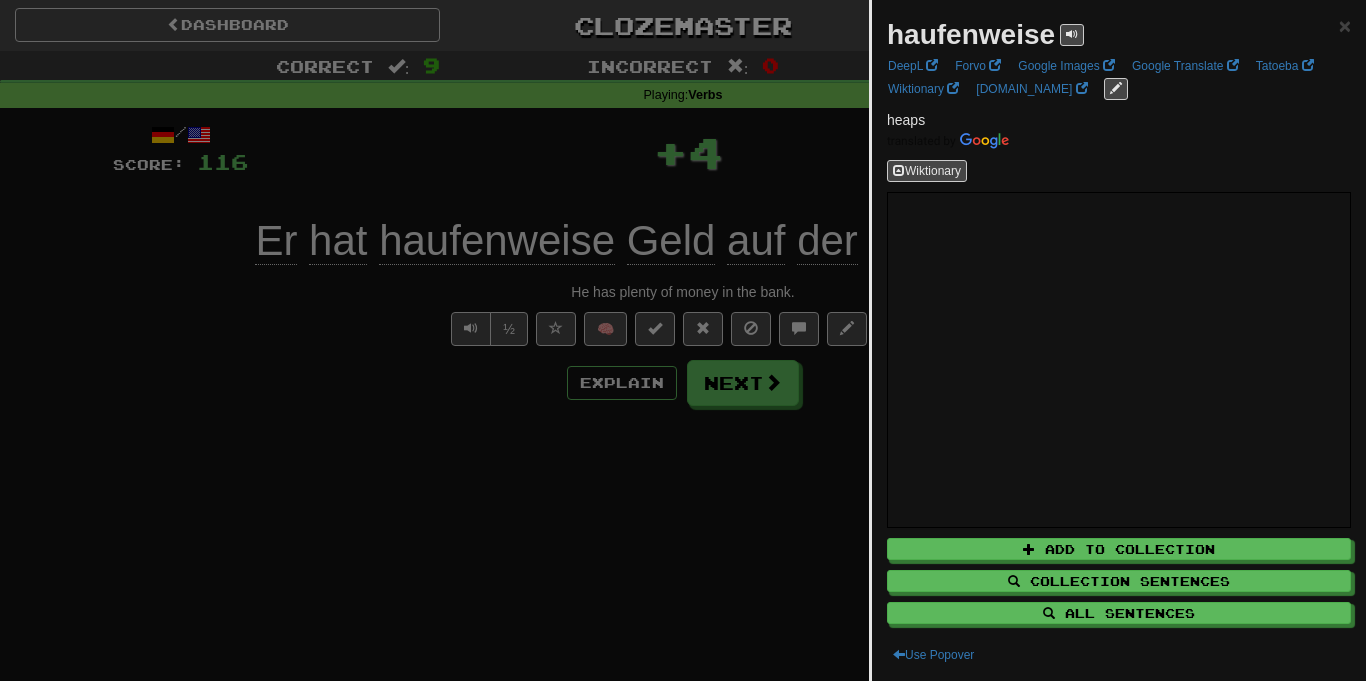 click at bounding box center (683, 340) 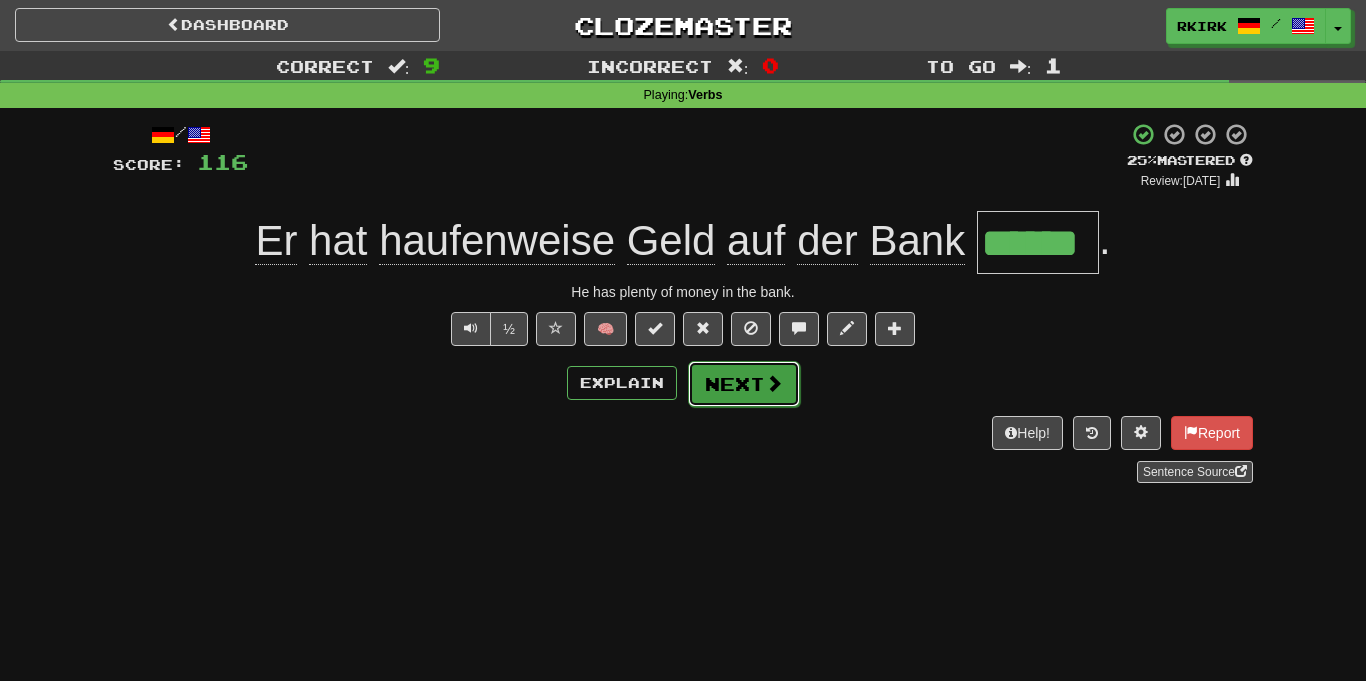 click on "Next" at bounding box center [744, 384] 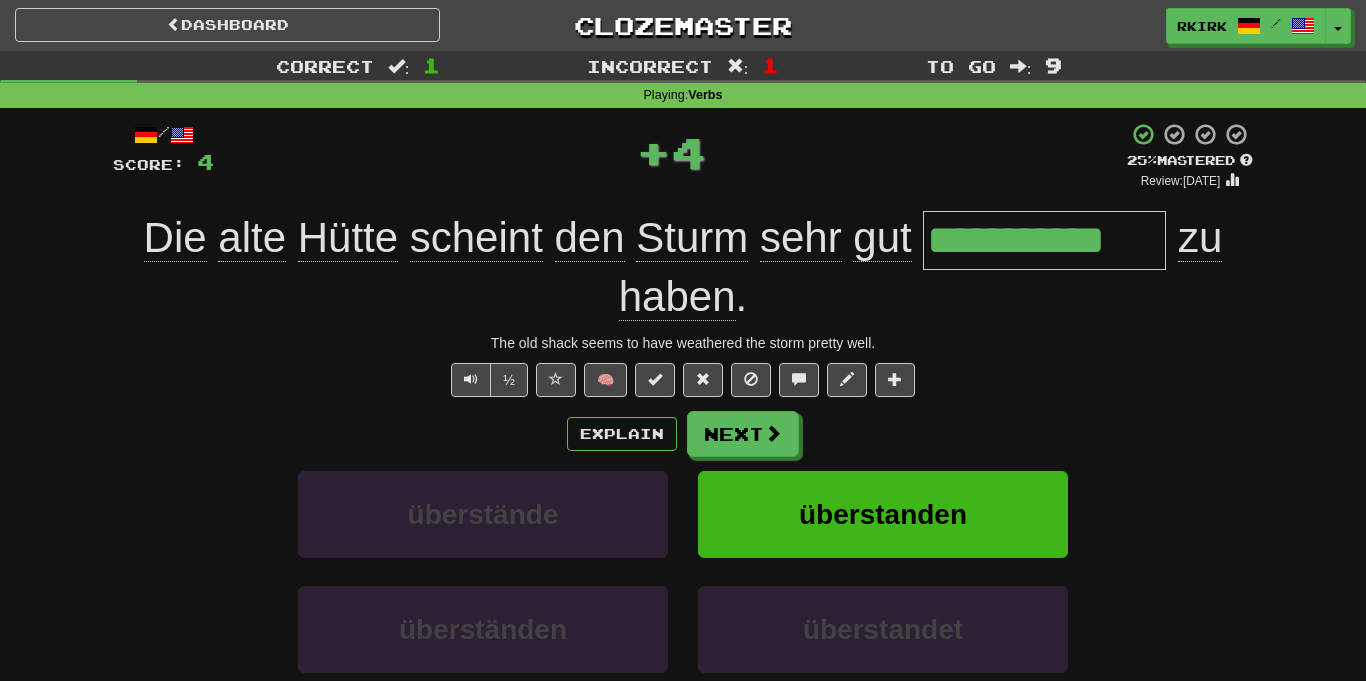 click on "**********" at bounding box center (1044, 240) 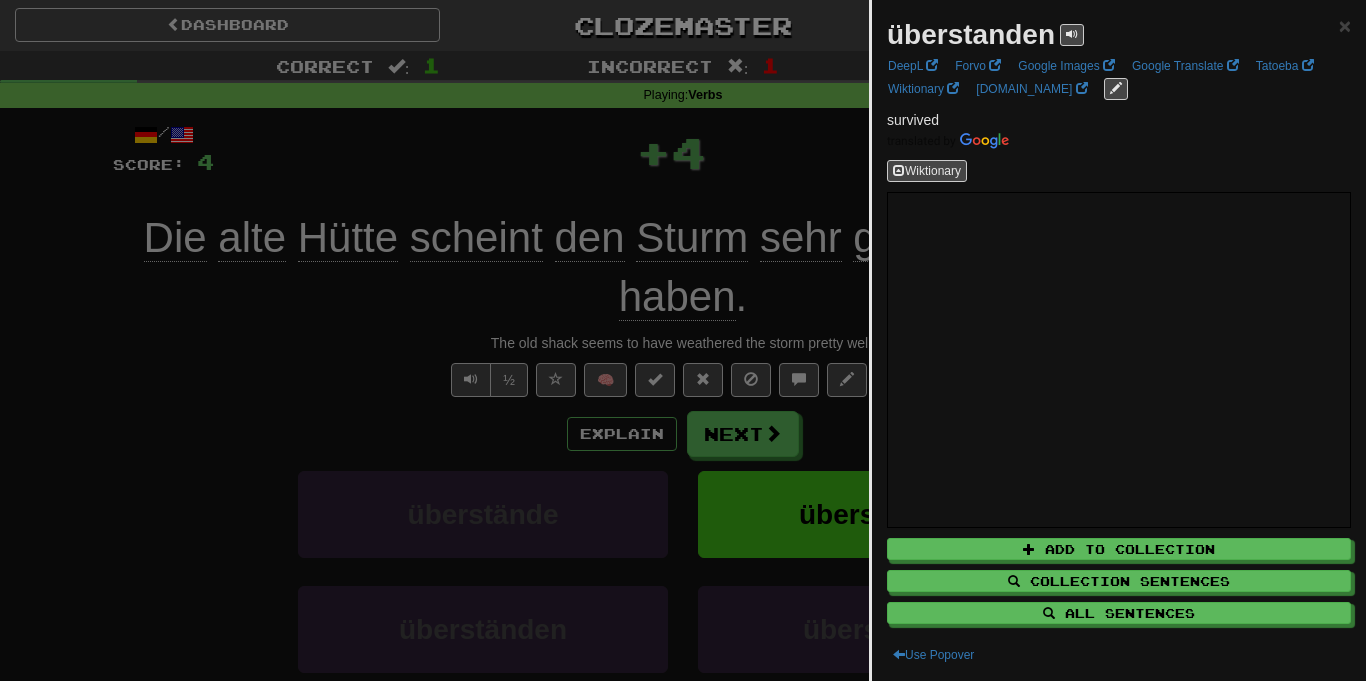 click at bounding box center (683, 340) 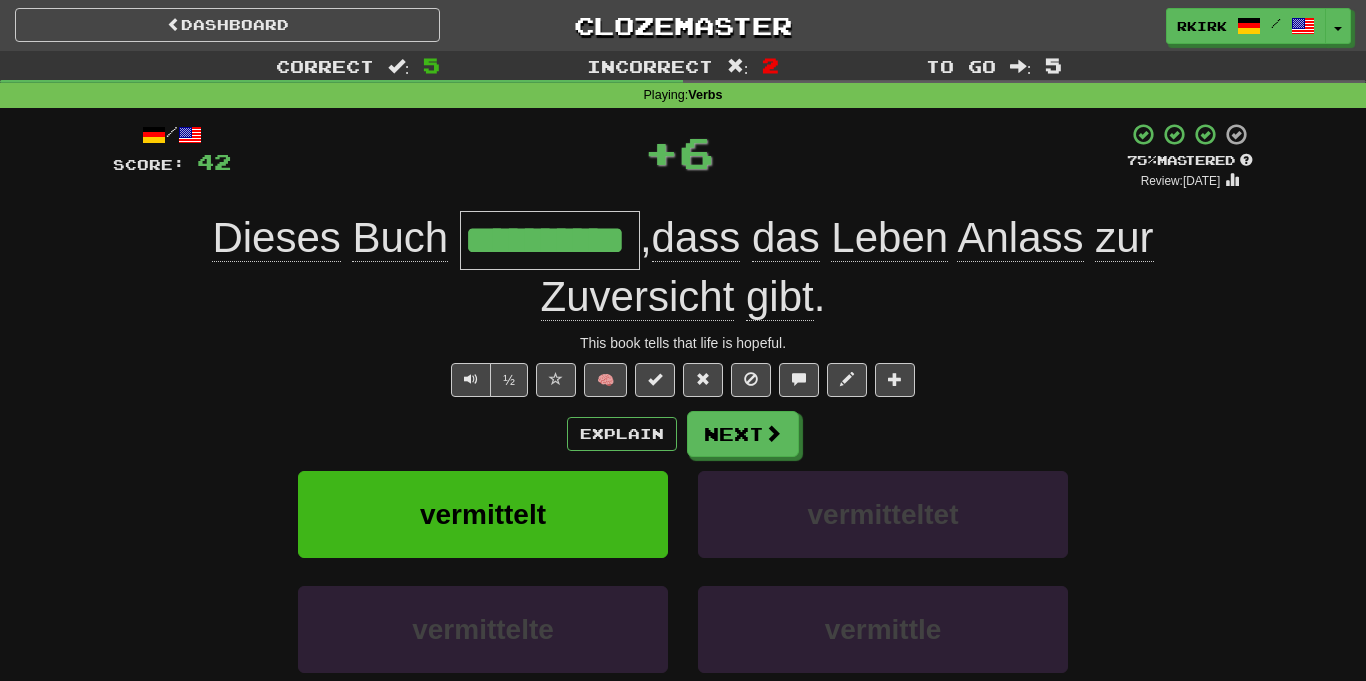 click on "**********" at bounding box center [550, 240] 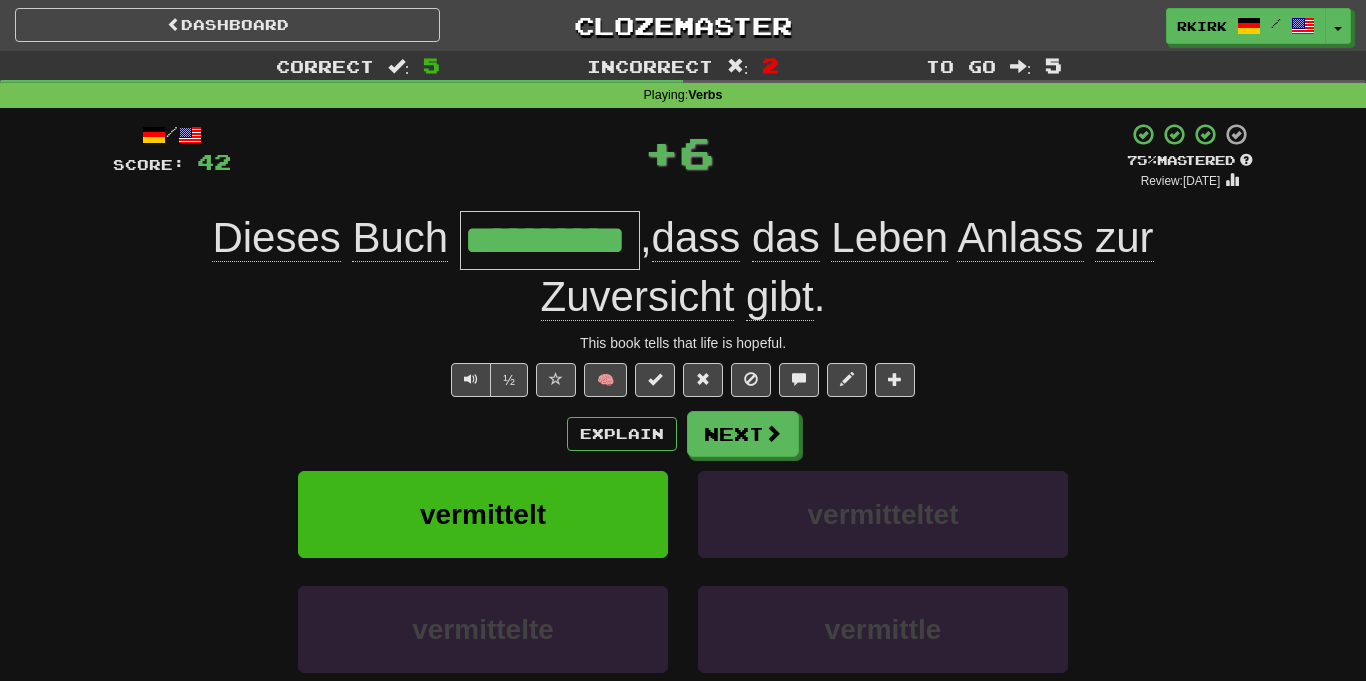 click on "**********" at bounding box center [550, 240] 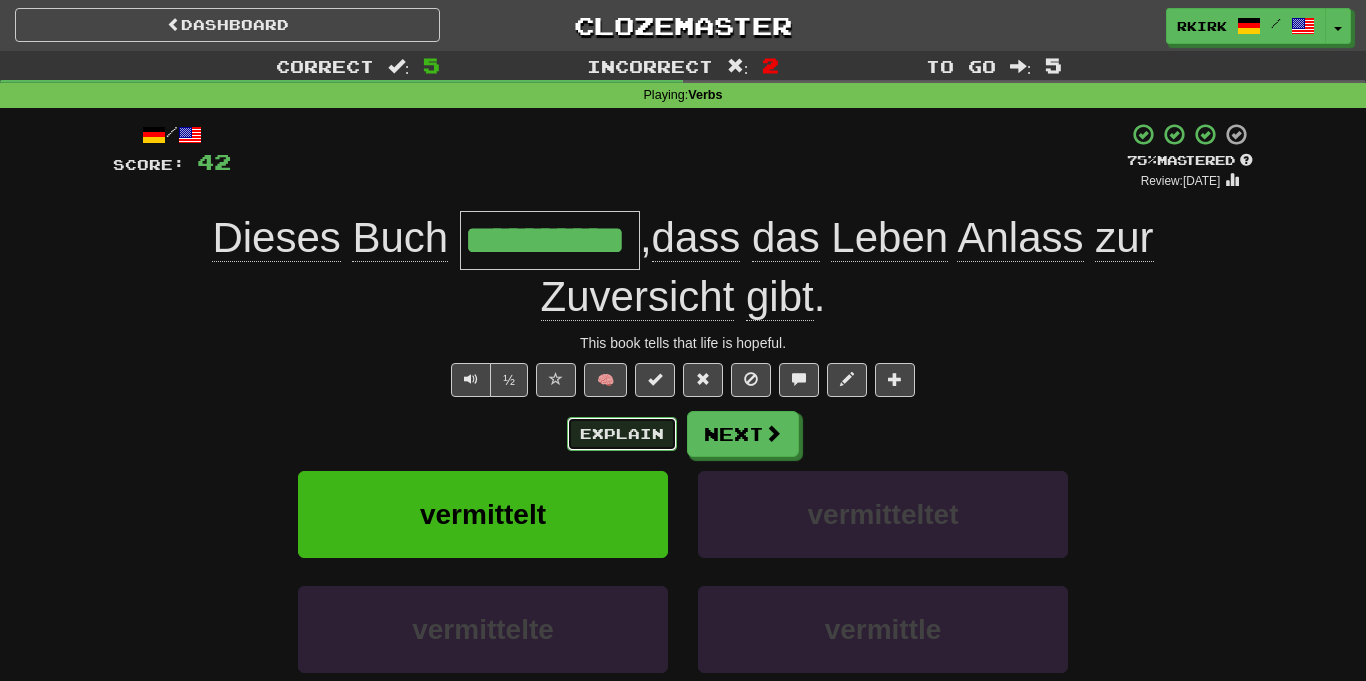 click on "Explain" at bounding box center [622, 434] 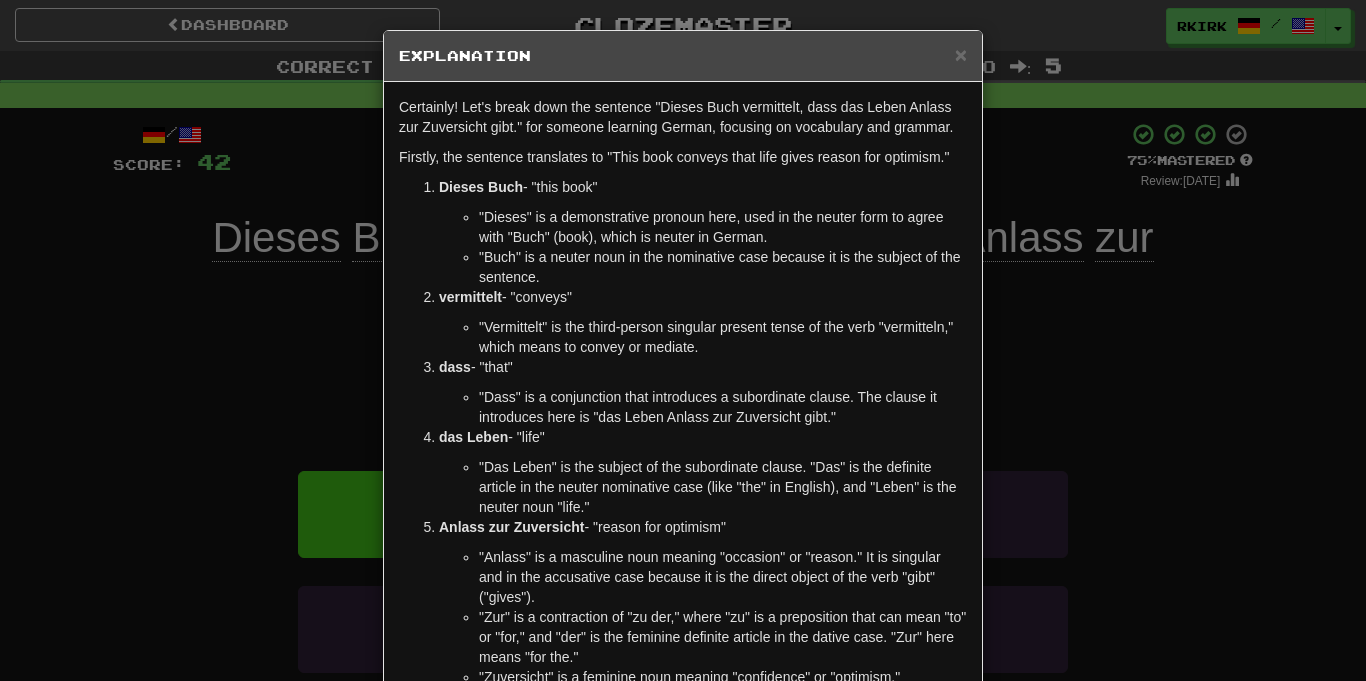 scroll, scrollTop: 126, scrollLeft: 0, axis: vertical 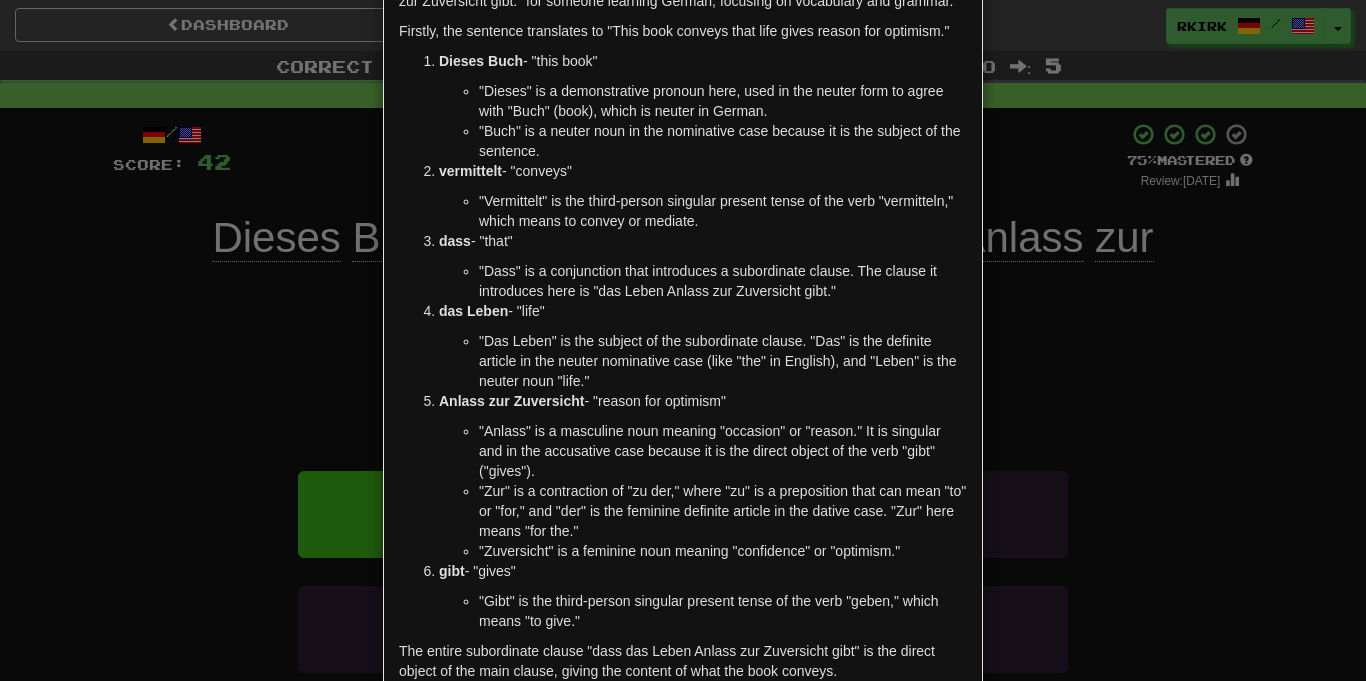 click on "× Explanation Certainly! Let's break down the sentence "Dieses Buch vermittelt, dass das Leben Anlass zur Zuversicht gibt." for someone learning German, focusing on vocabulary and grammar.
Firstly, the sentence translates to "This book conveys that life gives reason for optimism."
Dieses Buch  - "this book"
"Dieses" is a demonstrative pronoun here, used in the neuter form to agree with "Buch" (book), which is neuter in German.
"Buch" is a neuter noun in the nominative case because it is the subject of the sentence.
vermittelt  - "conveys"
"Vermittelt" is the third-person singular present tense of the verb "vermitteln," which means to convey or mediate.
dass  - "that"
"Dass" is a conjunction that introduces a subordinate clause. The clause it introduces here is "das Leben Anlass zur Zuversicht gibt."
das Leben  - "life"
Anlass zur Zuversicht  - "reason for optimism"
"Zuversicht" is a feminine noun meaning "confidence" or "optimism."" at bounding box center (683, 340) 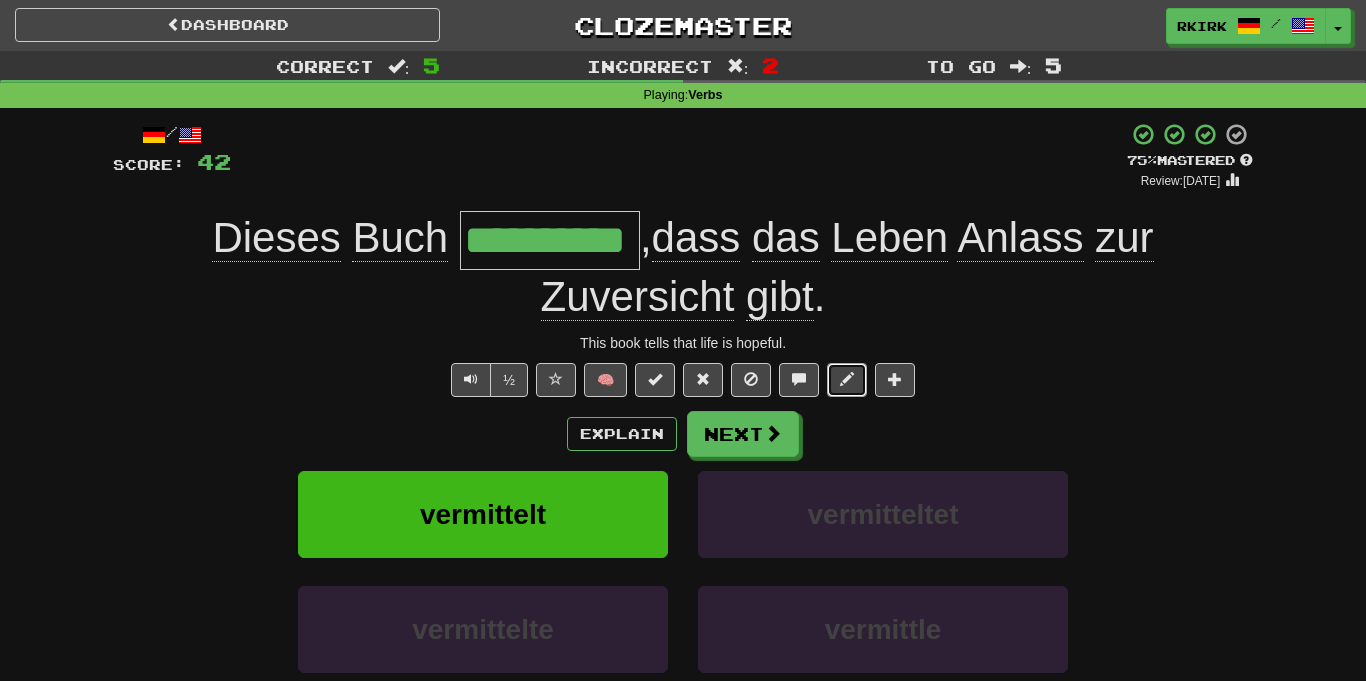 click at bounding box center (847, 380) 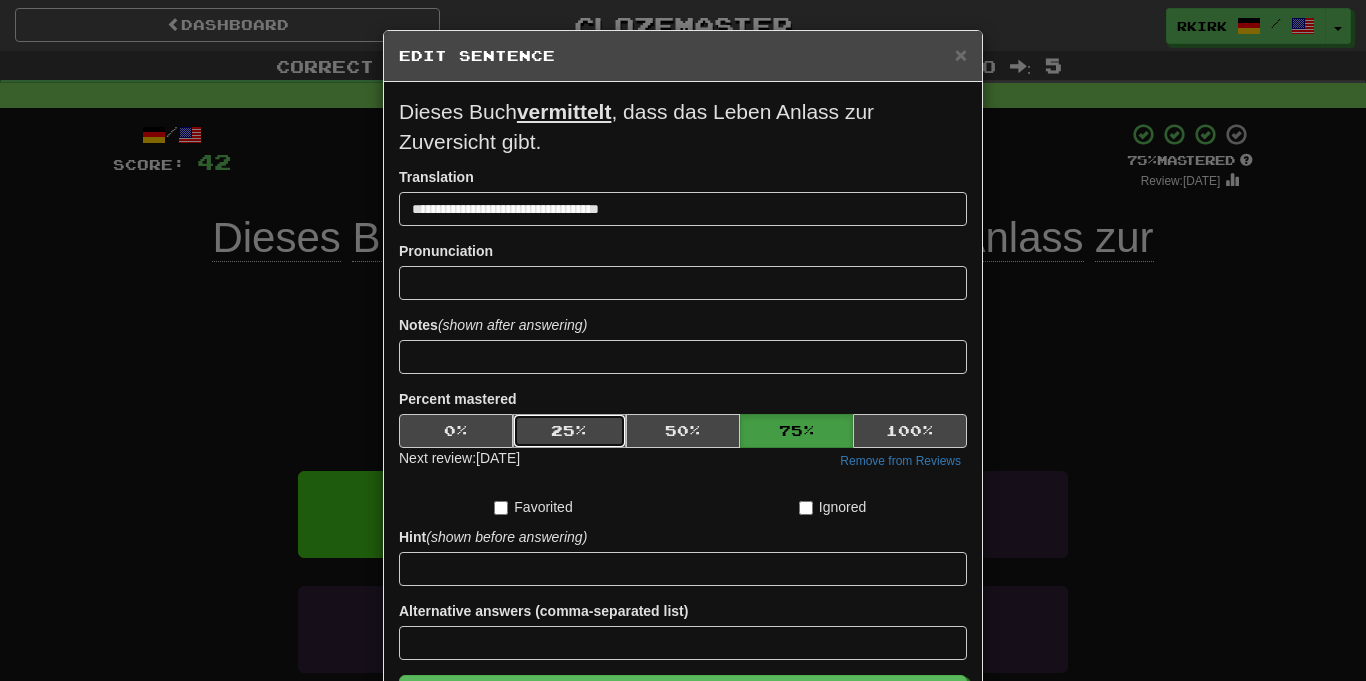 click on "25 %" at bounding box center (570, 431) 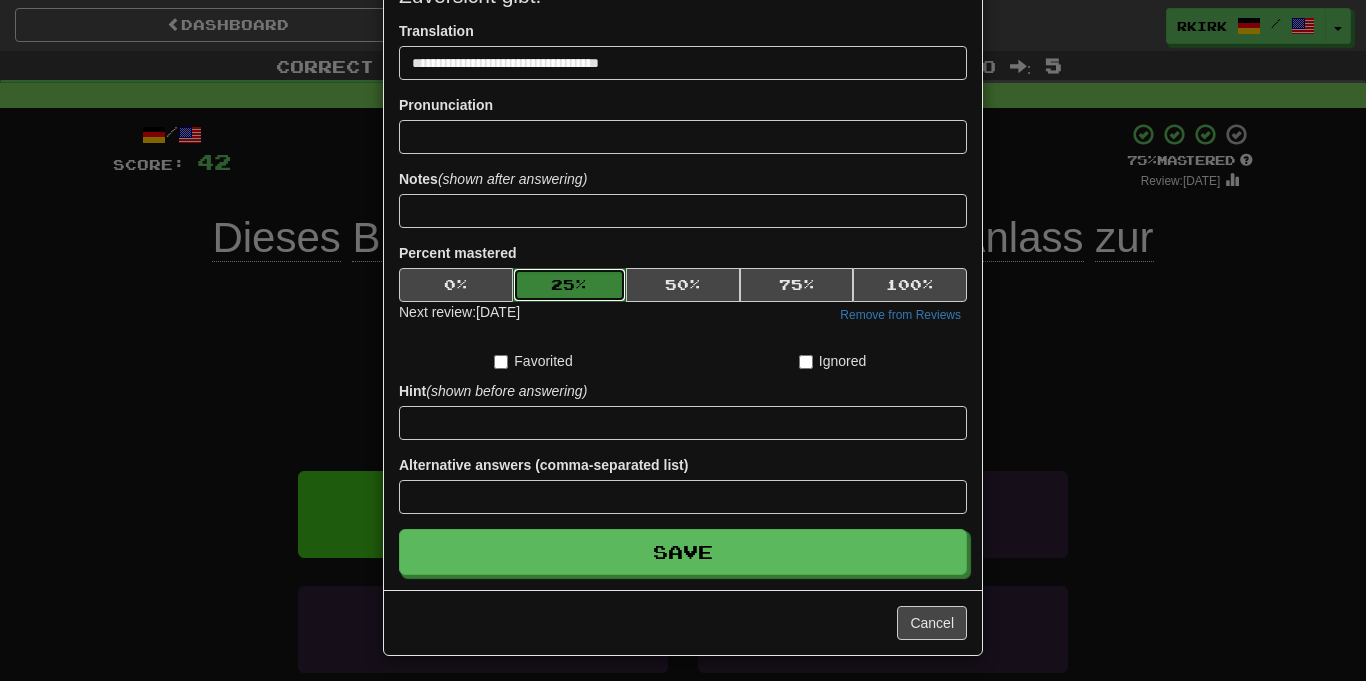 scroll, scrollTop: 154, scrollLeft: 0, axis: vertical 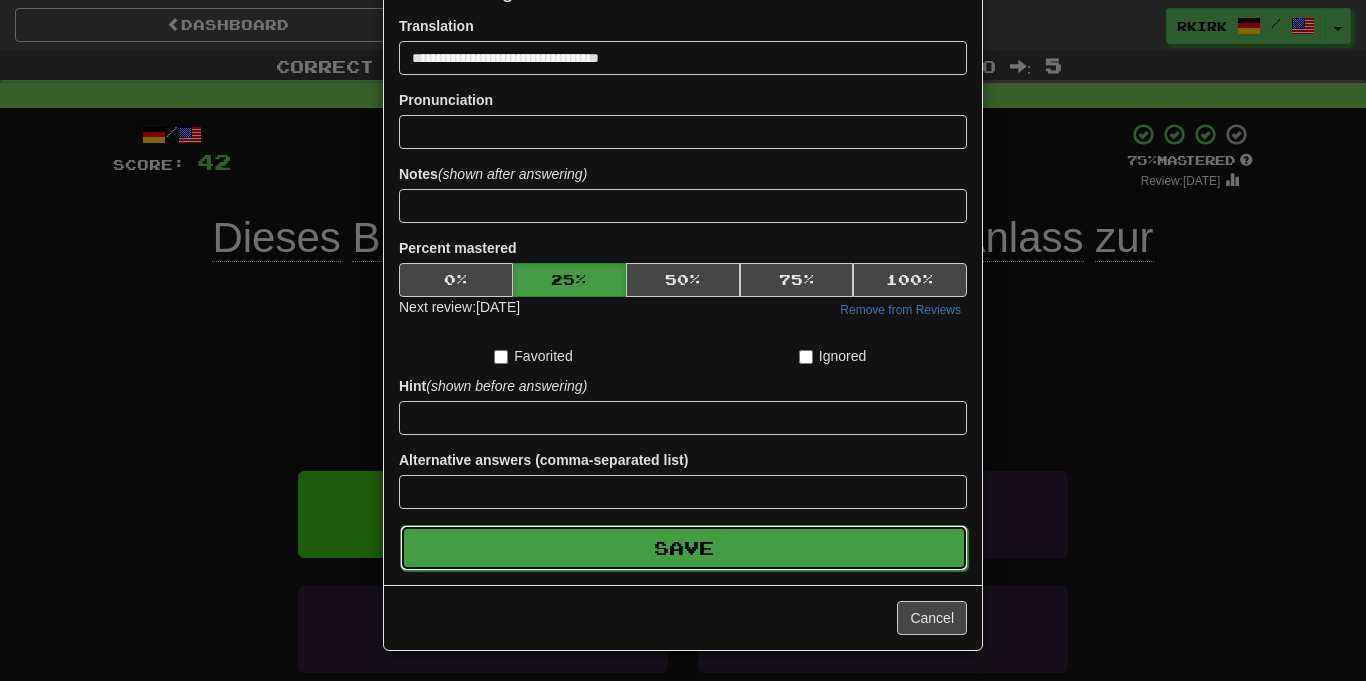 click on "Save" at bounding box center [684, 548] 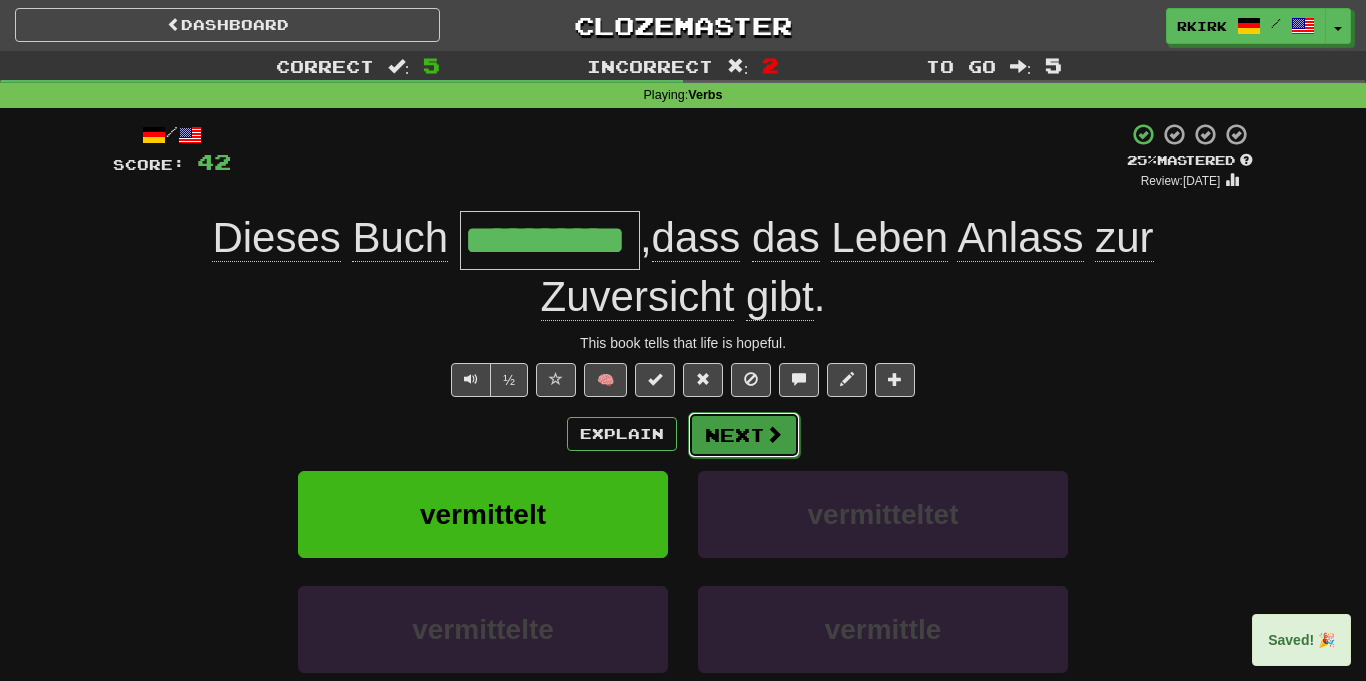 click on "Next" at bounding box center [744, 435] 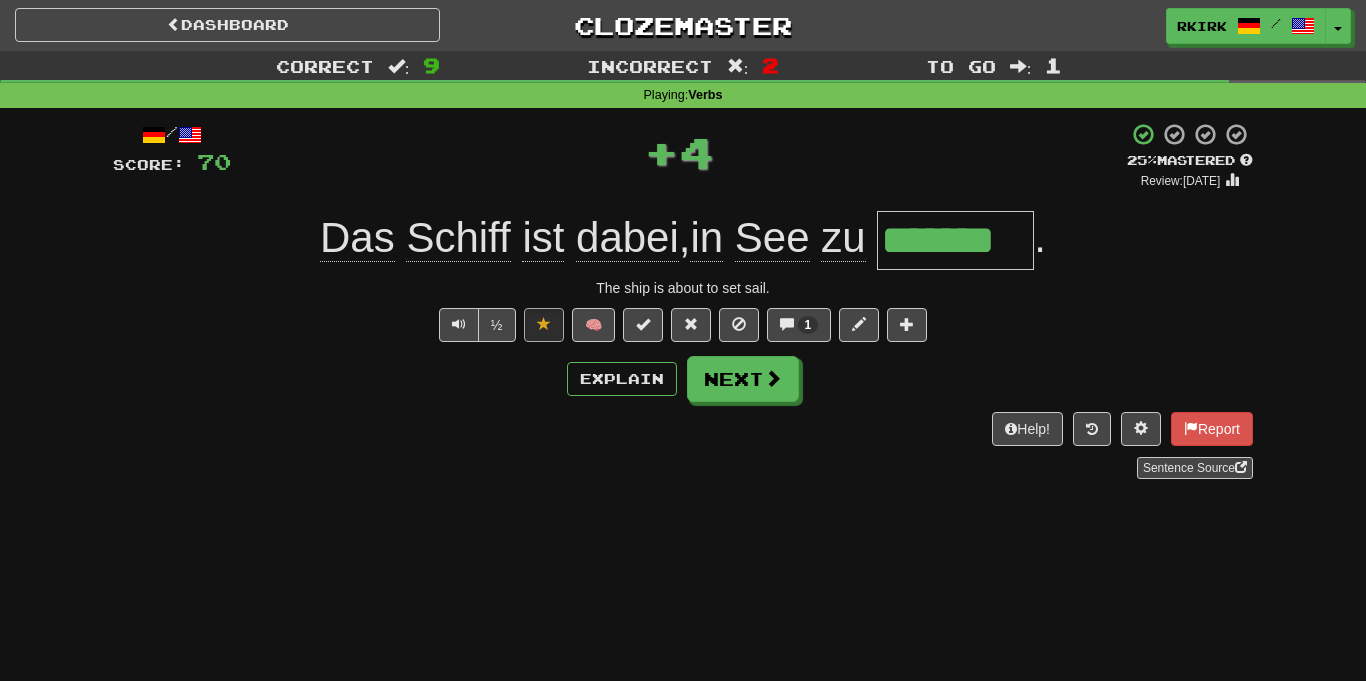 click on "*******" at bounding box center (955, 240) 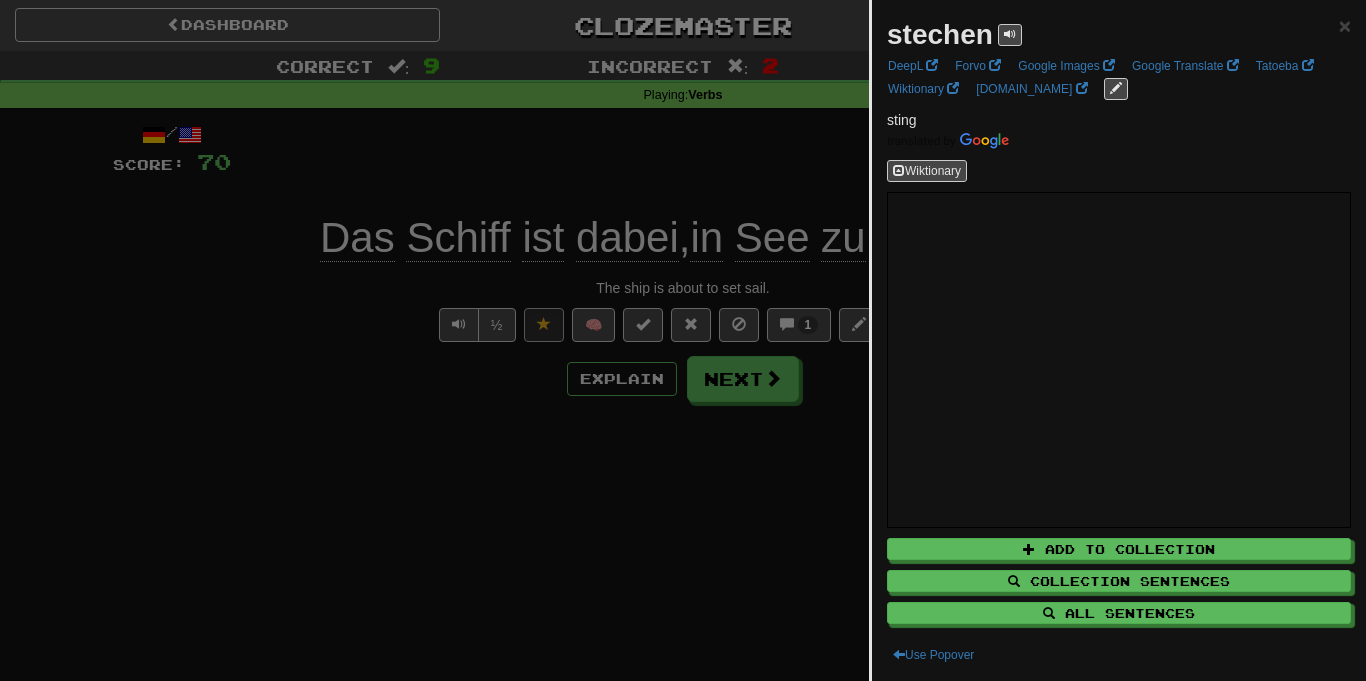 click at bounding box center (683, 340) 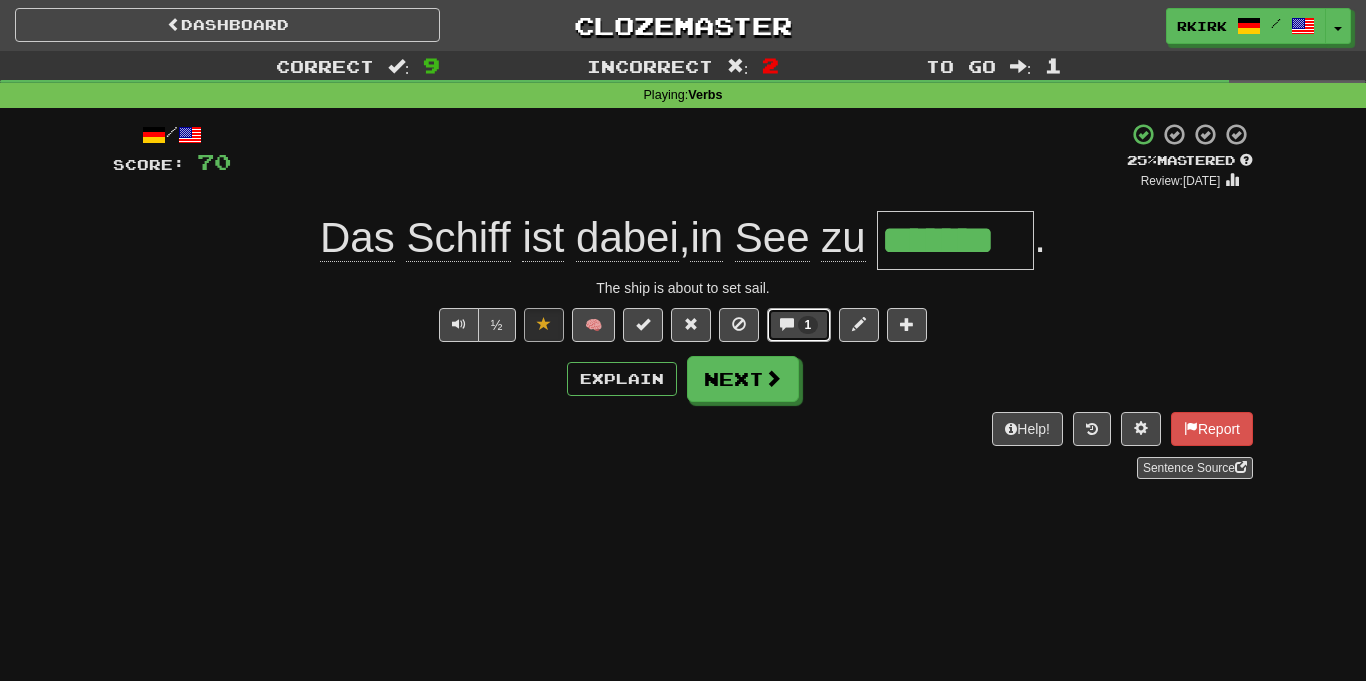 click on "1" at bounding box center [808, 325] 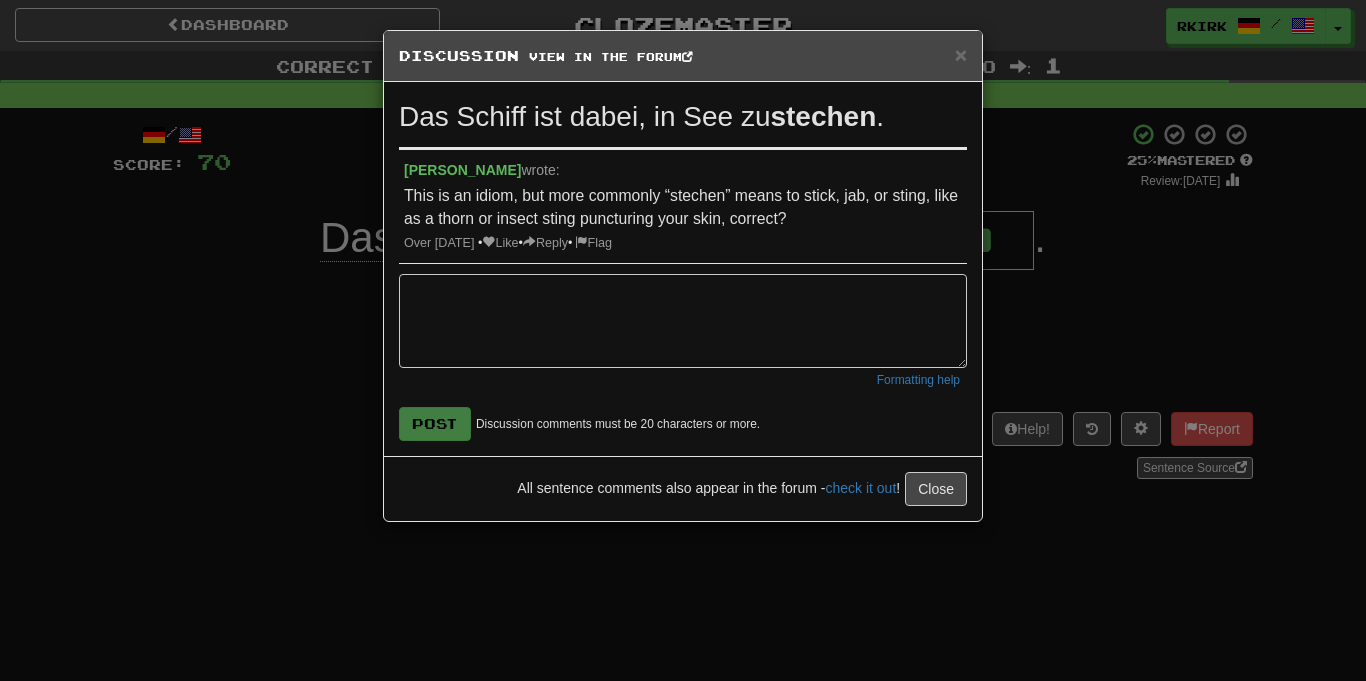 click on "× Discussion View in the forum  Das Schiff ist dabei, in See zu  stechen .
cazort
wrote:
This is an idiom, but more commonly “stechen” means to stick, jab, or sting, like as a thorn or insect sting puncturing your skin, correct?
Over 4 years ago
•
Like
•
Reply
•
Flag
Formatting help Post Discussion comments must be 20 characters or more. All sentence comments also appear in the forum -  check it out ! Close Loading ..." at bounding box center (683, 340) 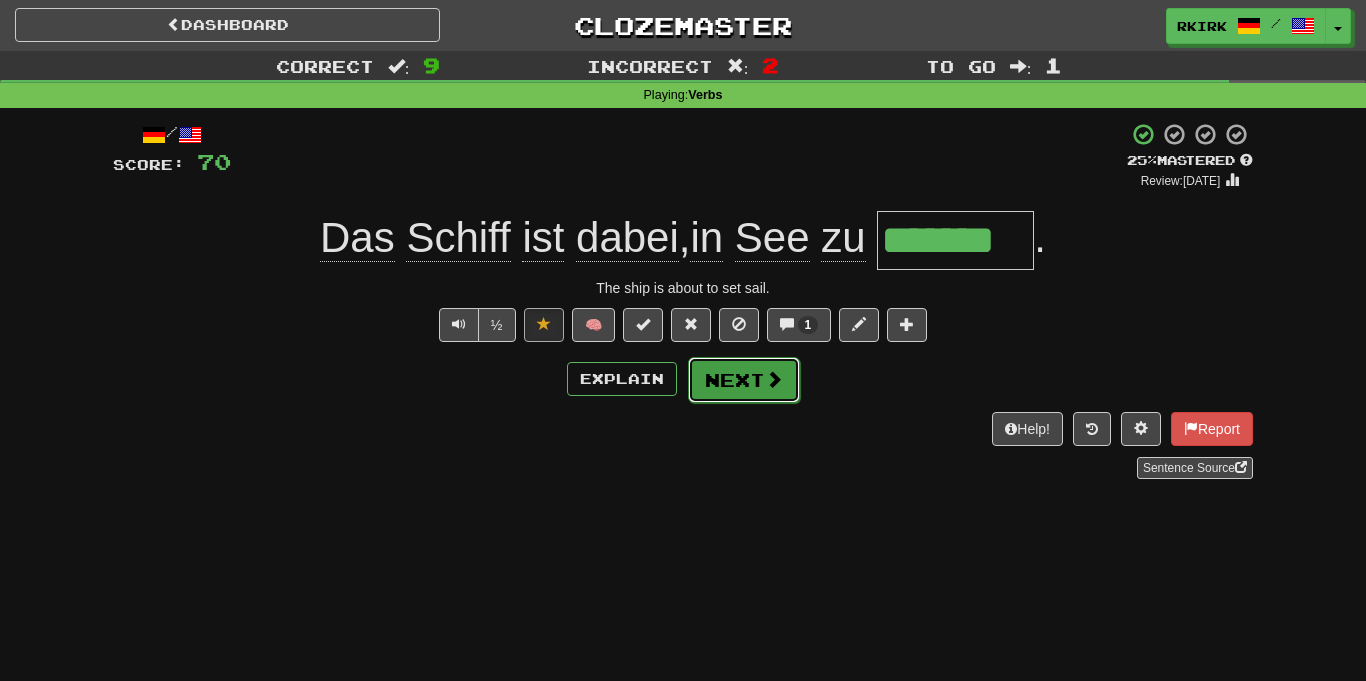 click on "Next" at bounding box center [744, 380] 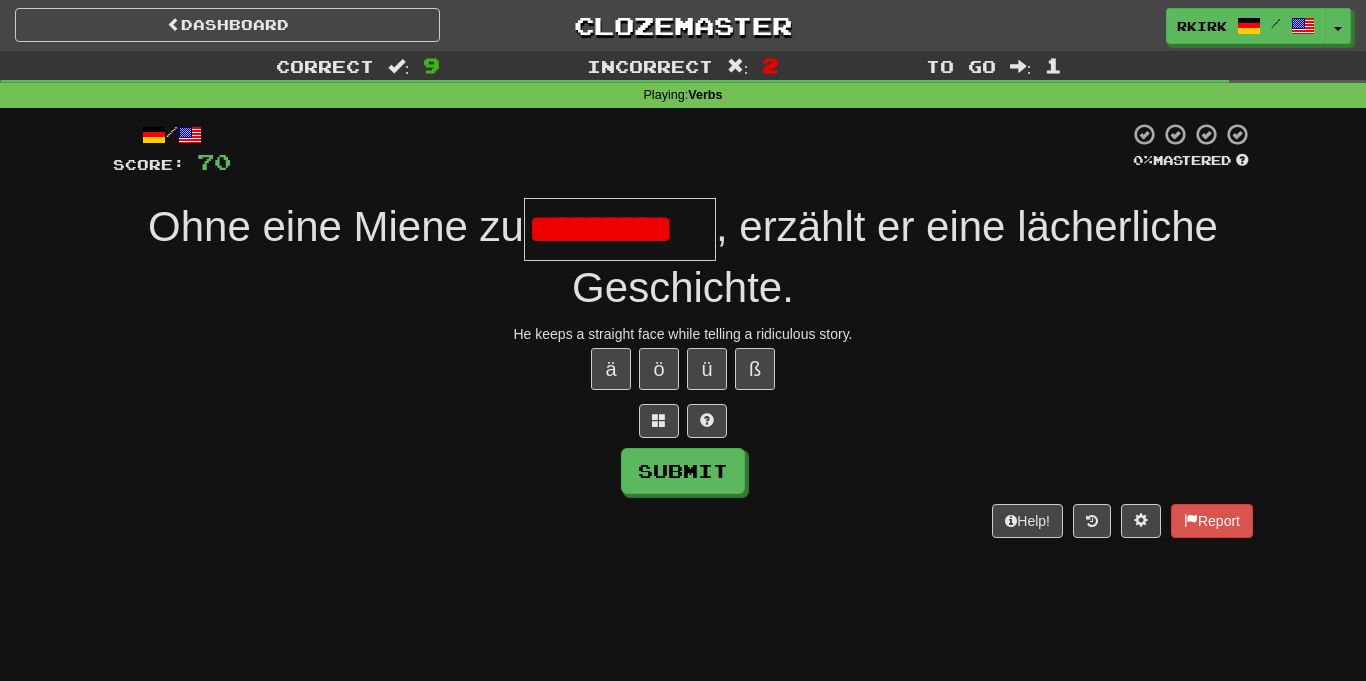 scroll, scrollTop: 0, scrollLeft: 0, axis: both 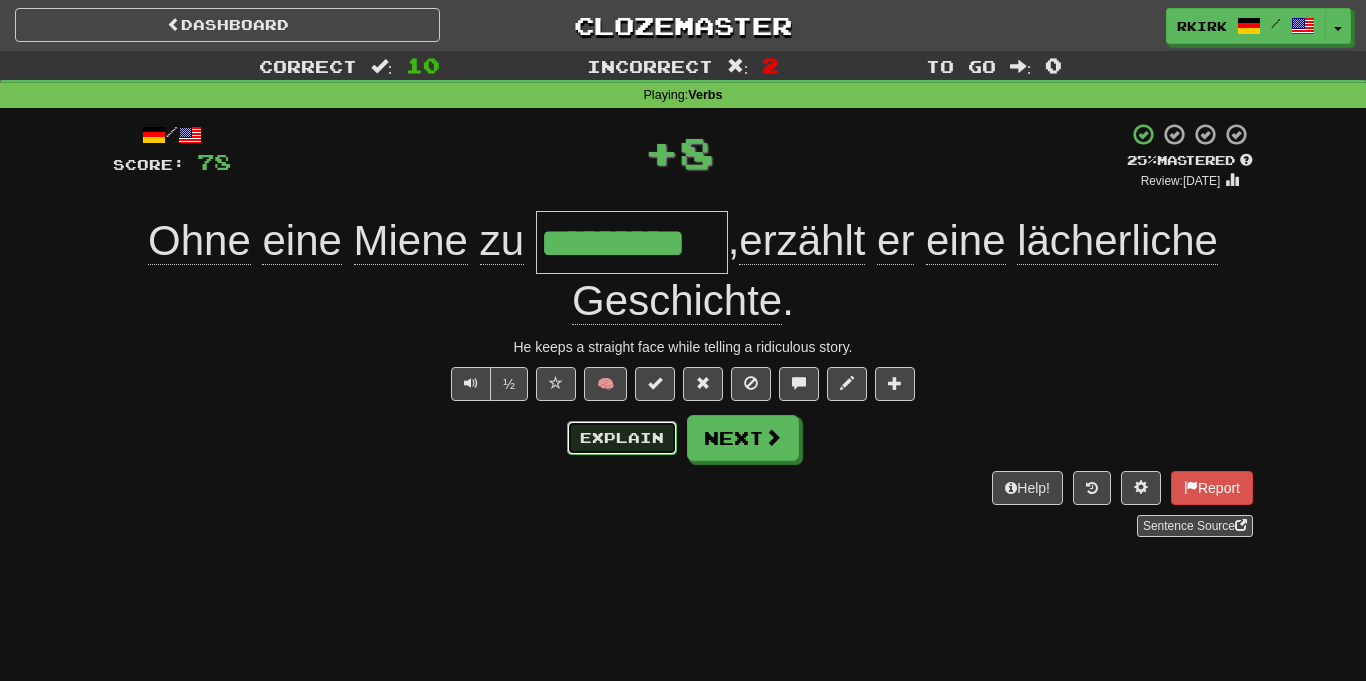 click on "Explain" at bounding box center (622, 438) 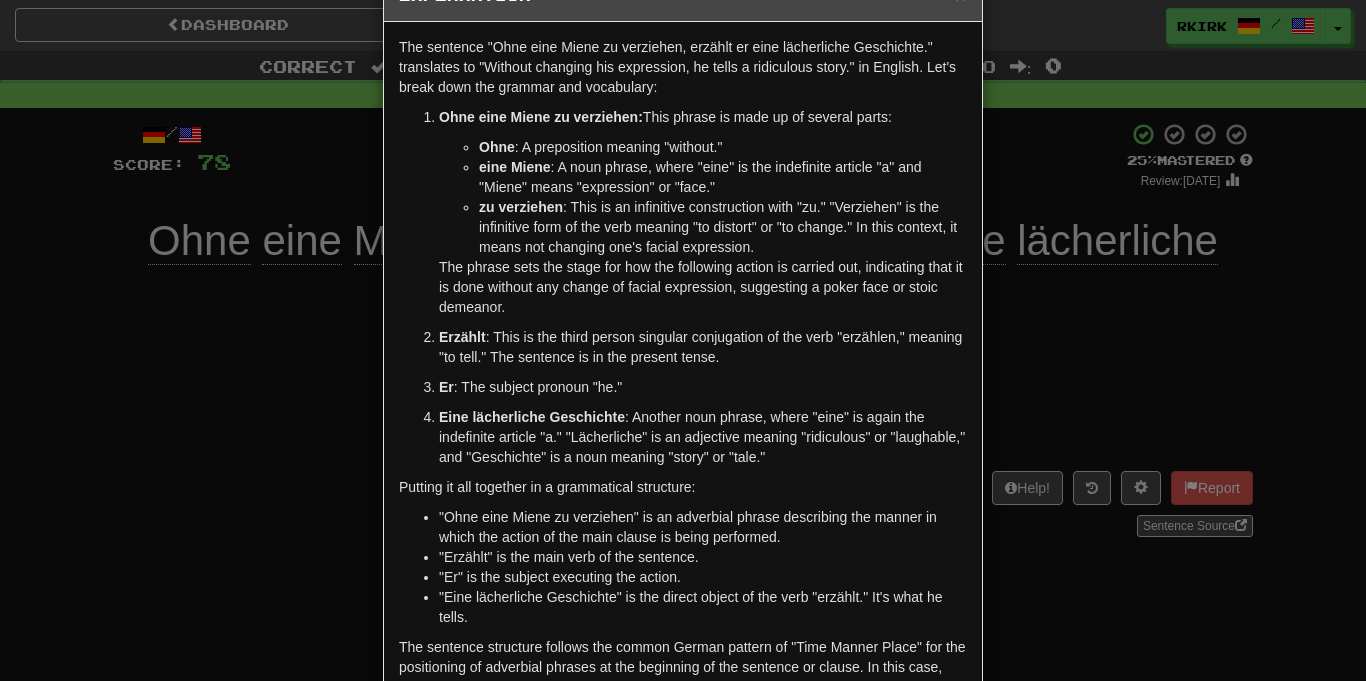 scroll, scrollTop: 0, scrollLeft: 0, axis: both 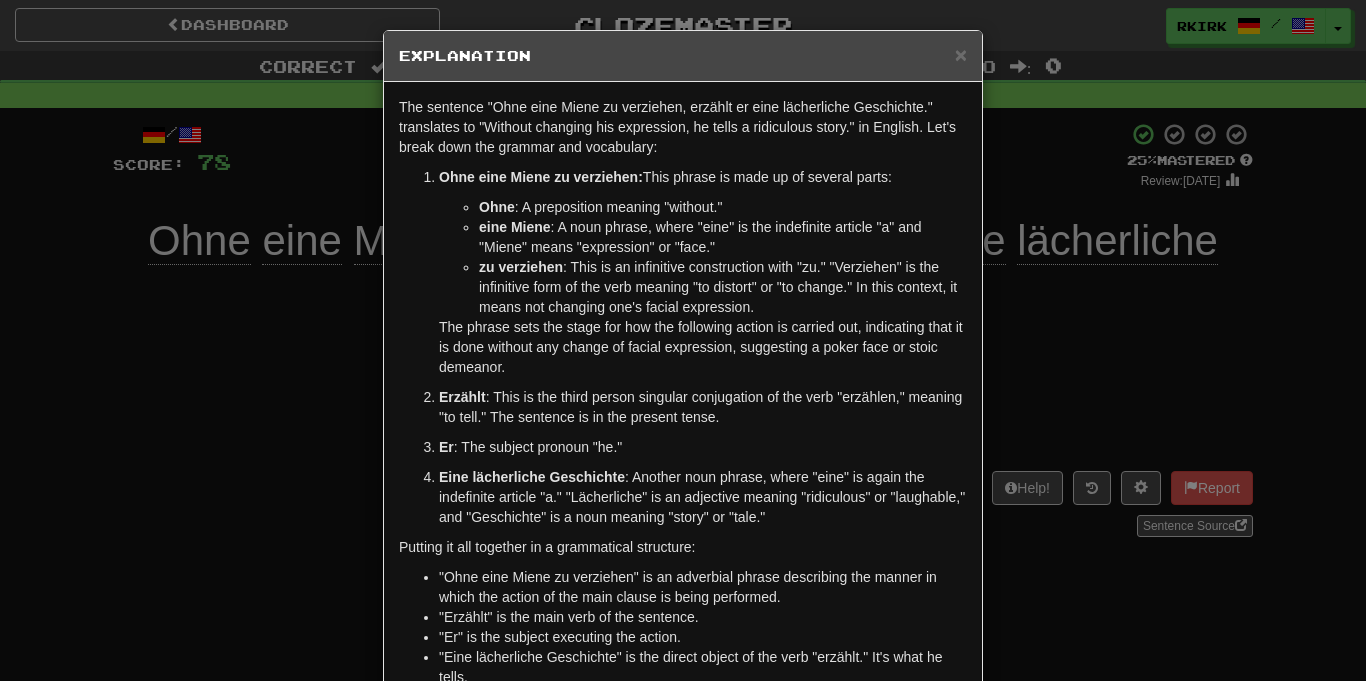 click on "× Explanation The sentence "Ohne eine Miene zu verziehen, erzählt er eine lächerliche Geschichte." translates to "Without changing his expression, he tells a ridiculous story." in English. Let's break down the grammar and vocabulary:
Ohne eine Miene zu verziehen:  This phrase is made up of several parts:
Ohne : A preposition meaning "without."
eine Miene : A noun phrase, where "eine" is the indefinite article "a" and "Miene" means "expression" or "face."
zu verziehen : This is an infinitive construction with "zu." "Verziehen" is the infinitive form of the verb meaning "to distort" or "to change." In this context, it means not changing one's facial expression.
The phrase sets the stage for how the following action is carried out, indicating that it is done without any change of facial expression, suggesting a poker face or stoic demeanor.
Erzählt : This is the third person singular conjugation of the verb "erzählen," meaning "to tell." The sentence is in the present tense.
Er" at bounding box center [683, 340] 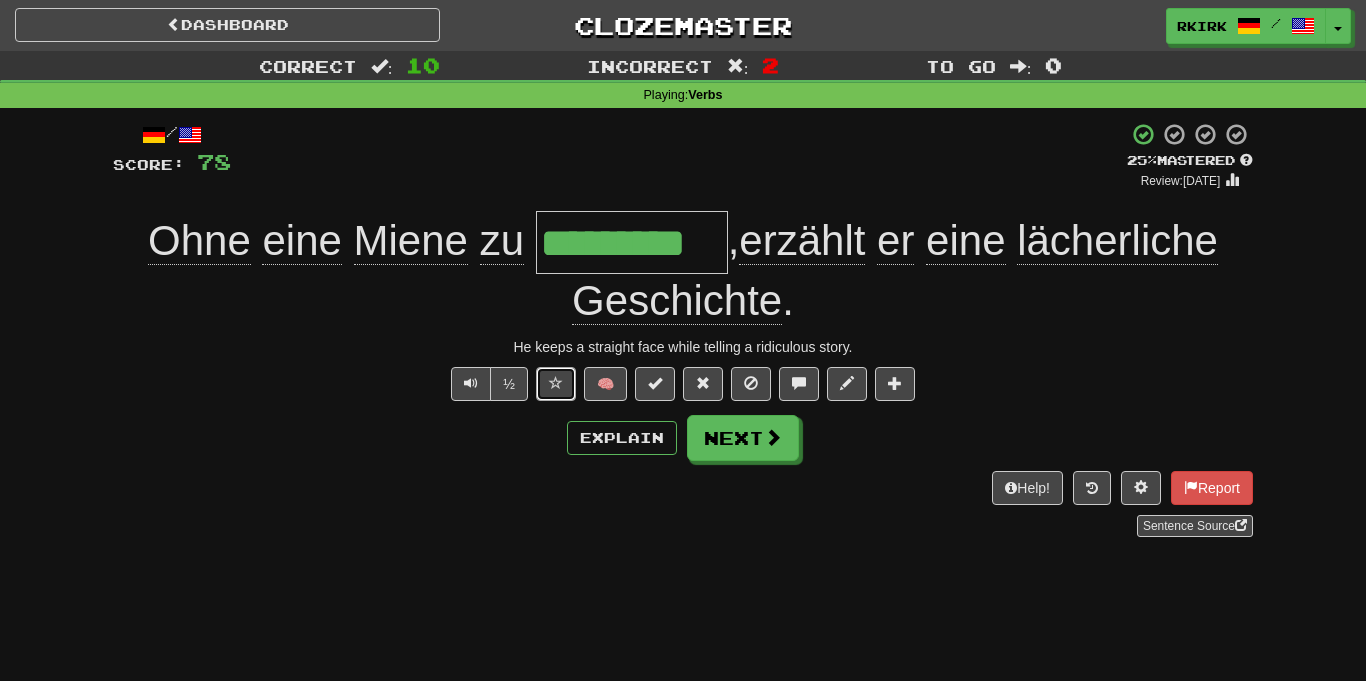 click at bounding box center [556, 384] 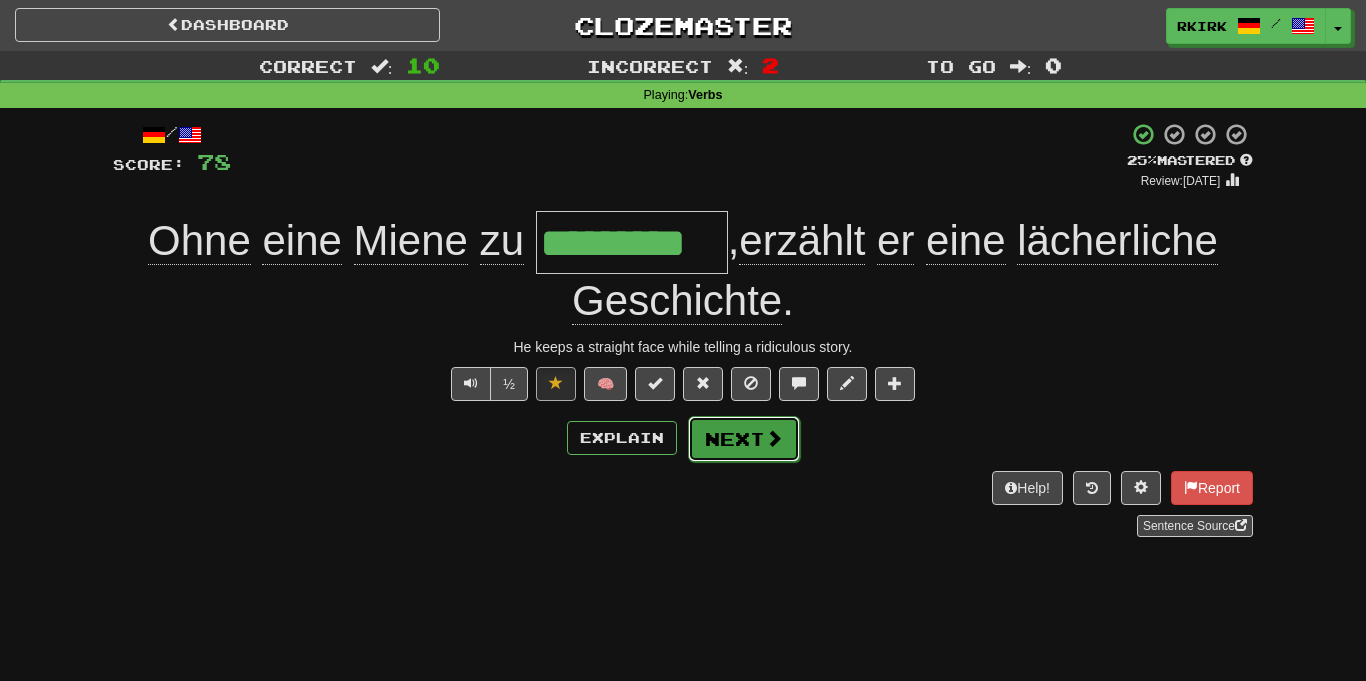 click on "Next" at bounding box center [744, 439] 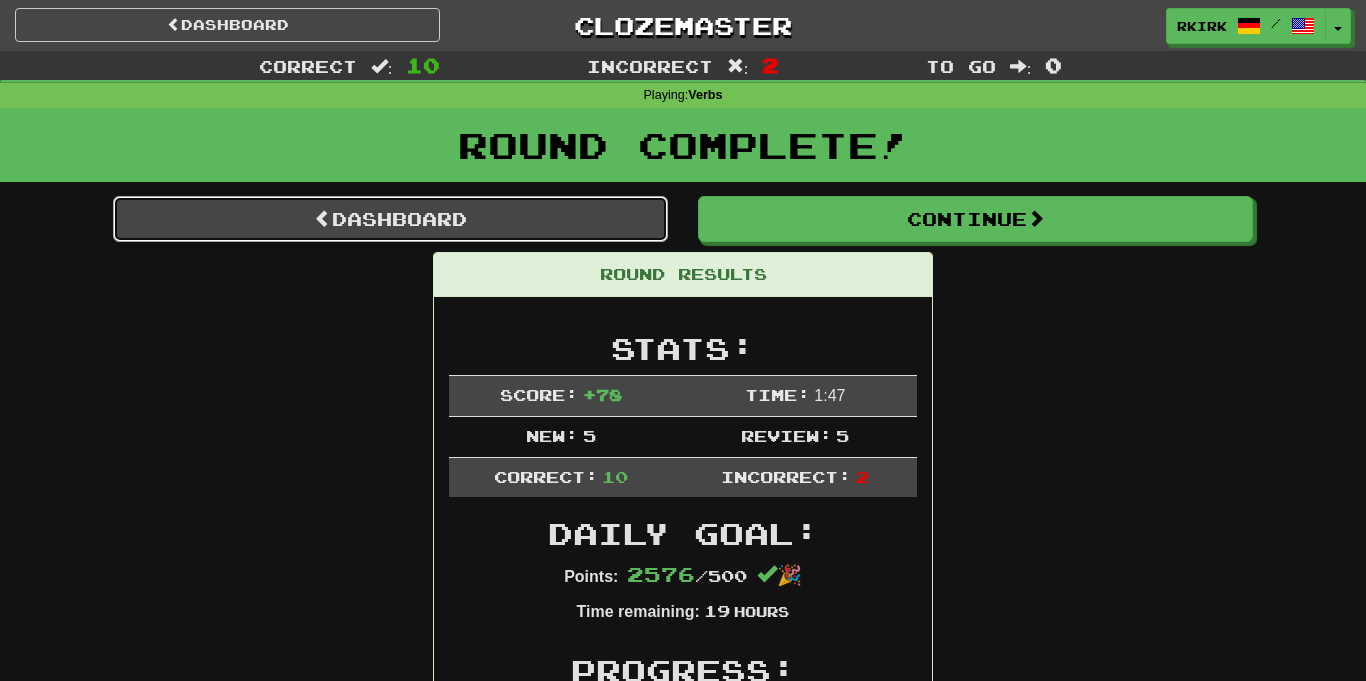 click on "Dashboard" at bounding box center (390, 219) 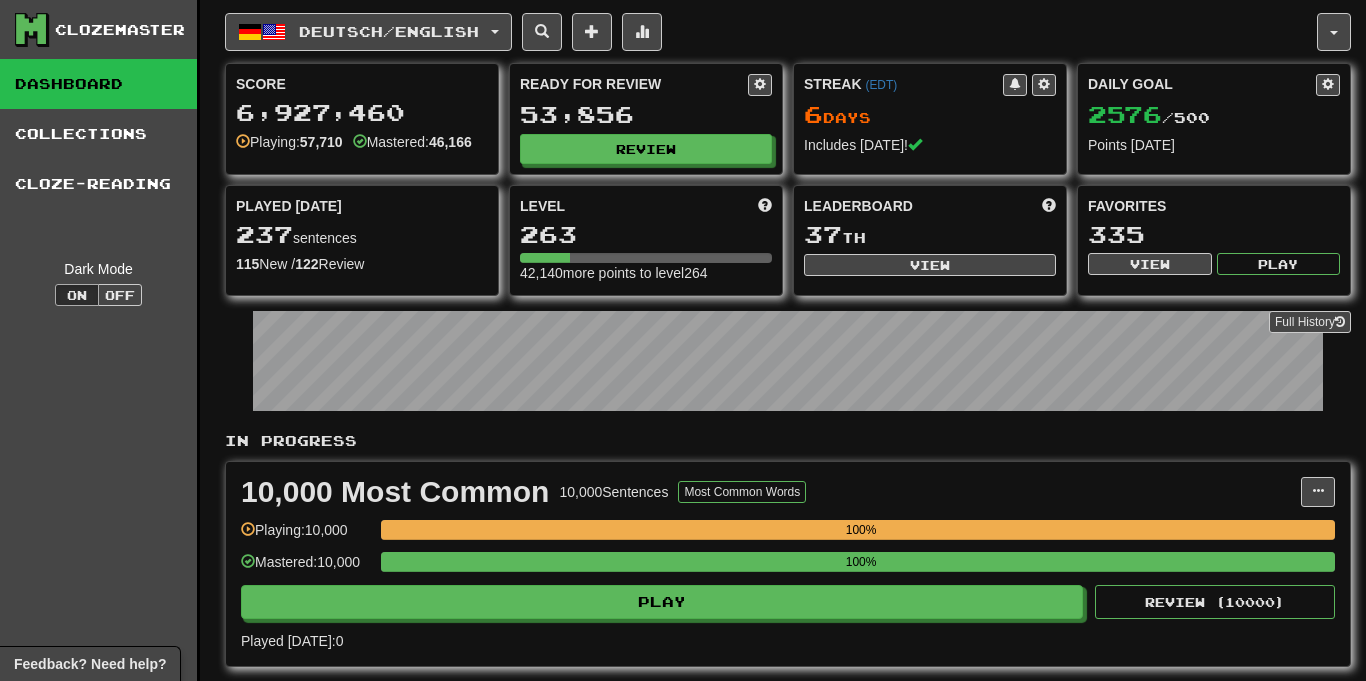 scroll, scrollTop: 0, scrollLeft: 0, axis: both 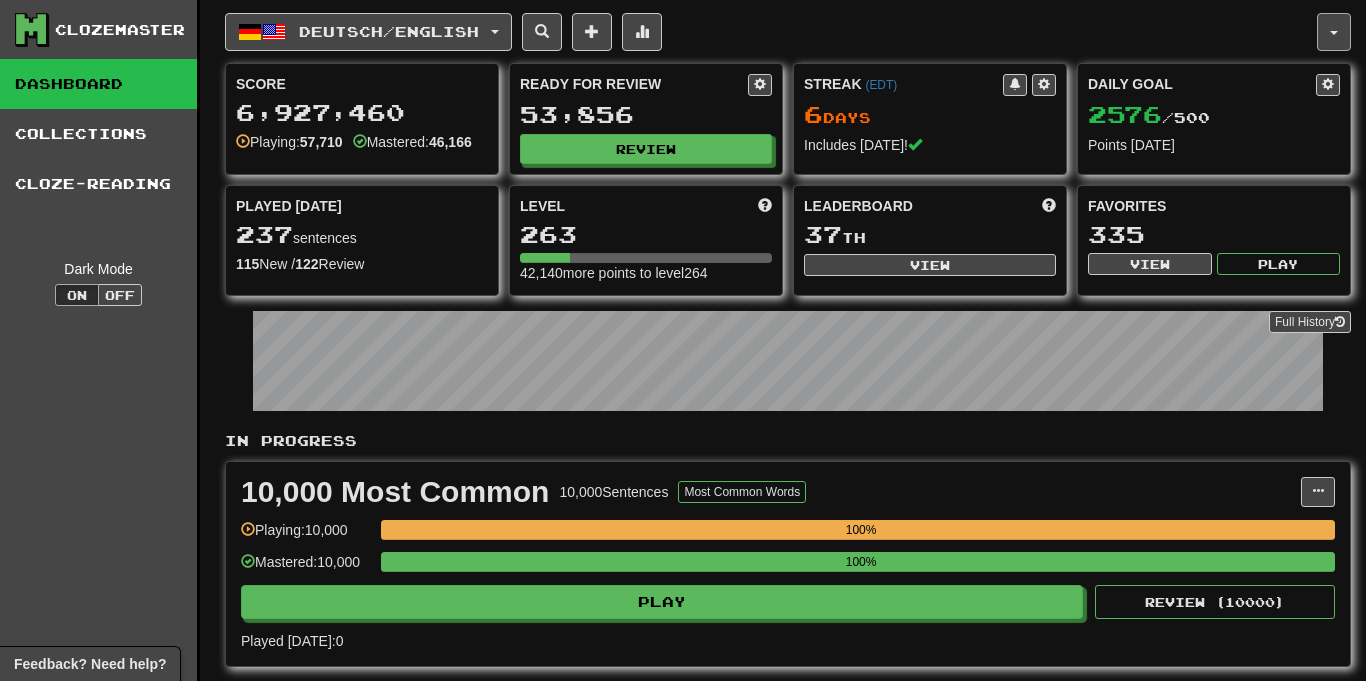 click at bounding box center [1334, 32] 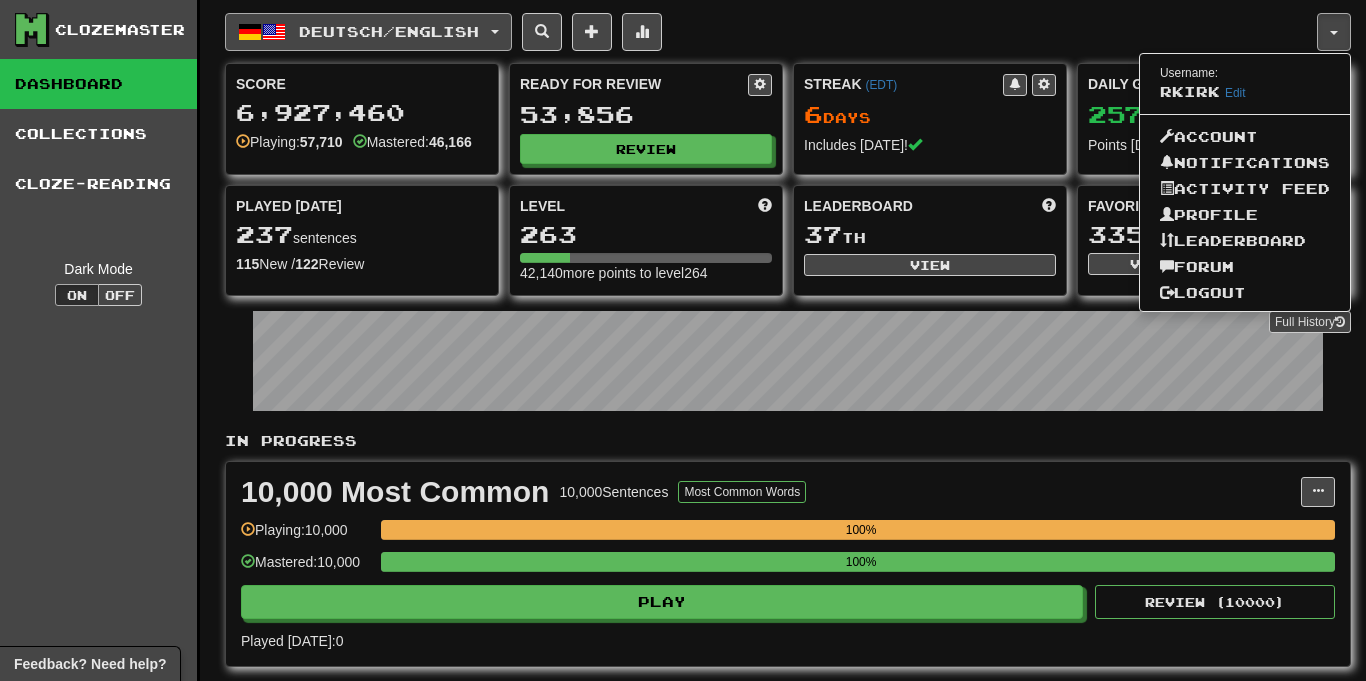 click on "Deutsch  /  English" at bounding box center [389, 31] 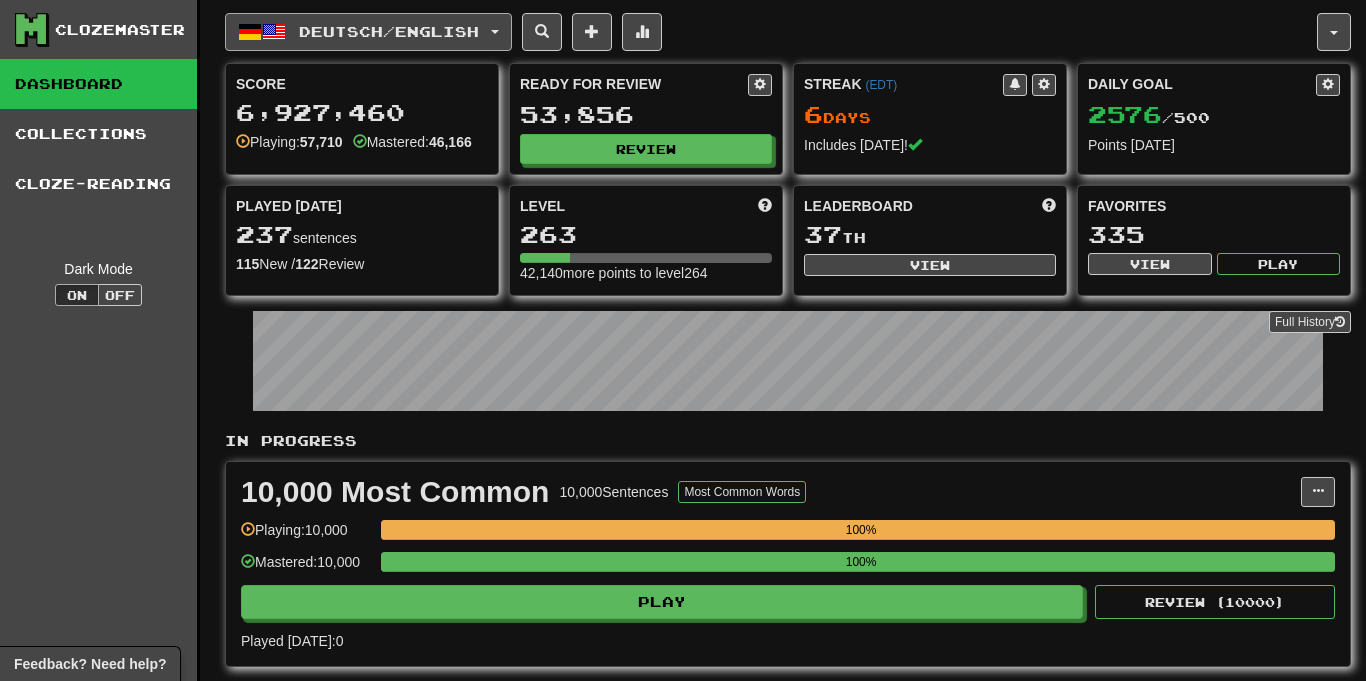 click on "Deutsch  /  English" at bounding box center (368, 32) 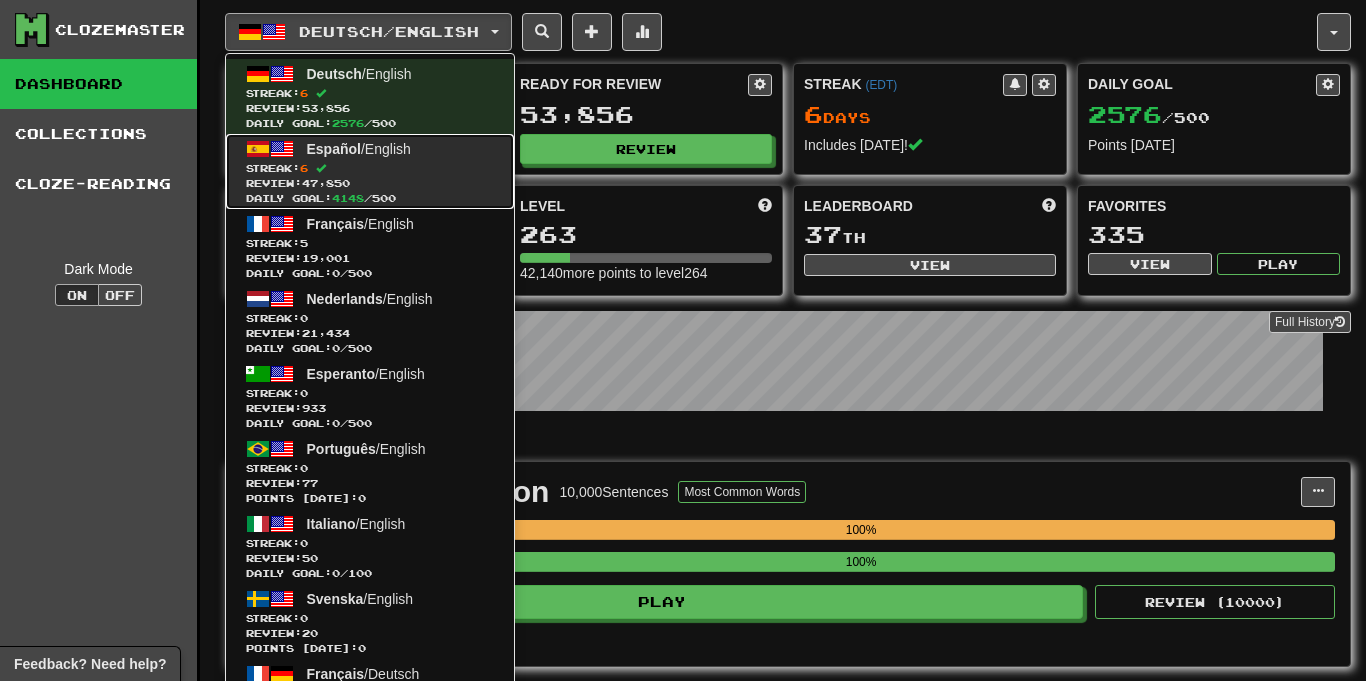 click on "Review:  47,850" at bounding box center (370, 183) 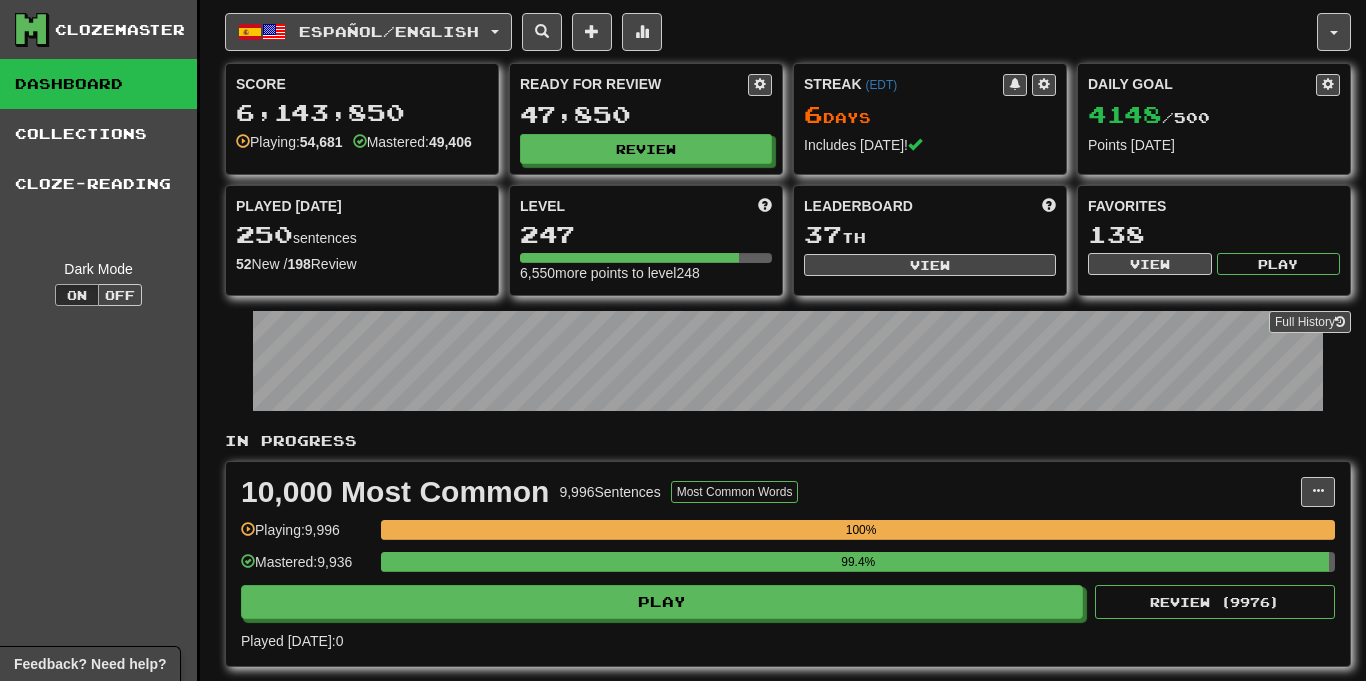 scroll, scrollTop: 0, scrollLeft: 0, axis: both 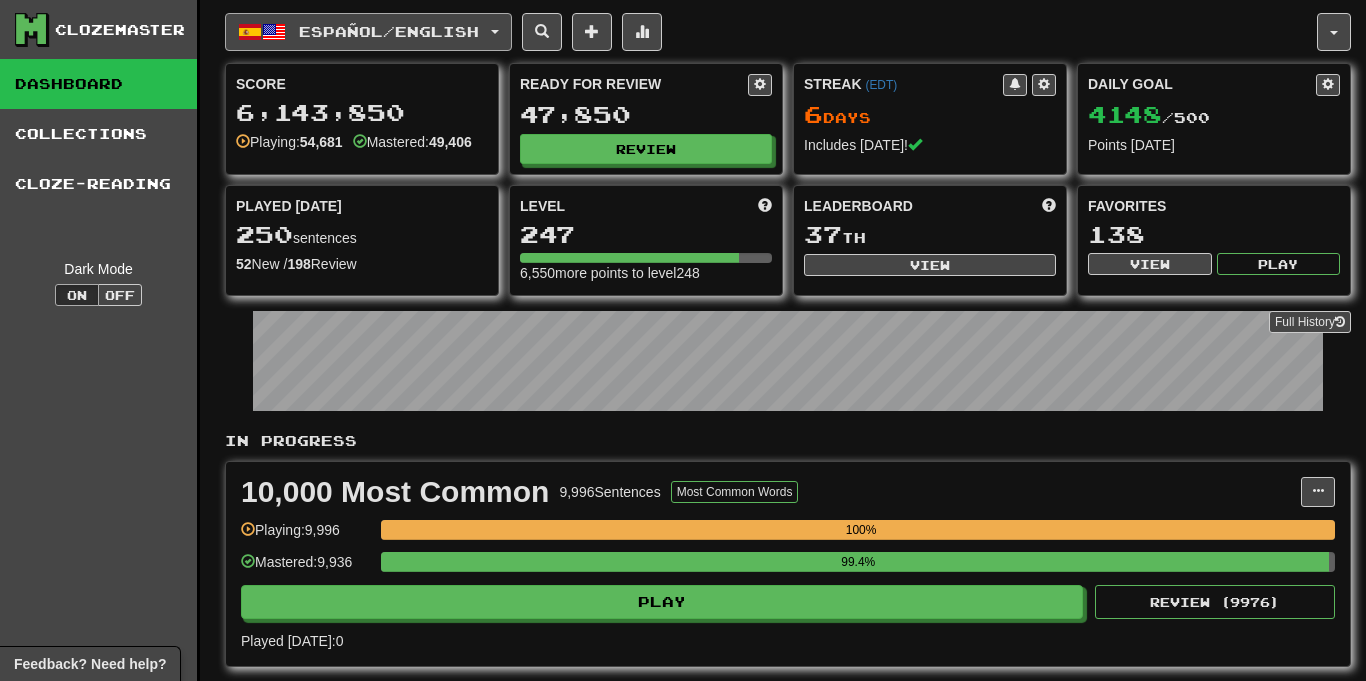 click on "Español  /  English" at bounding box center (389, 31) 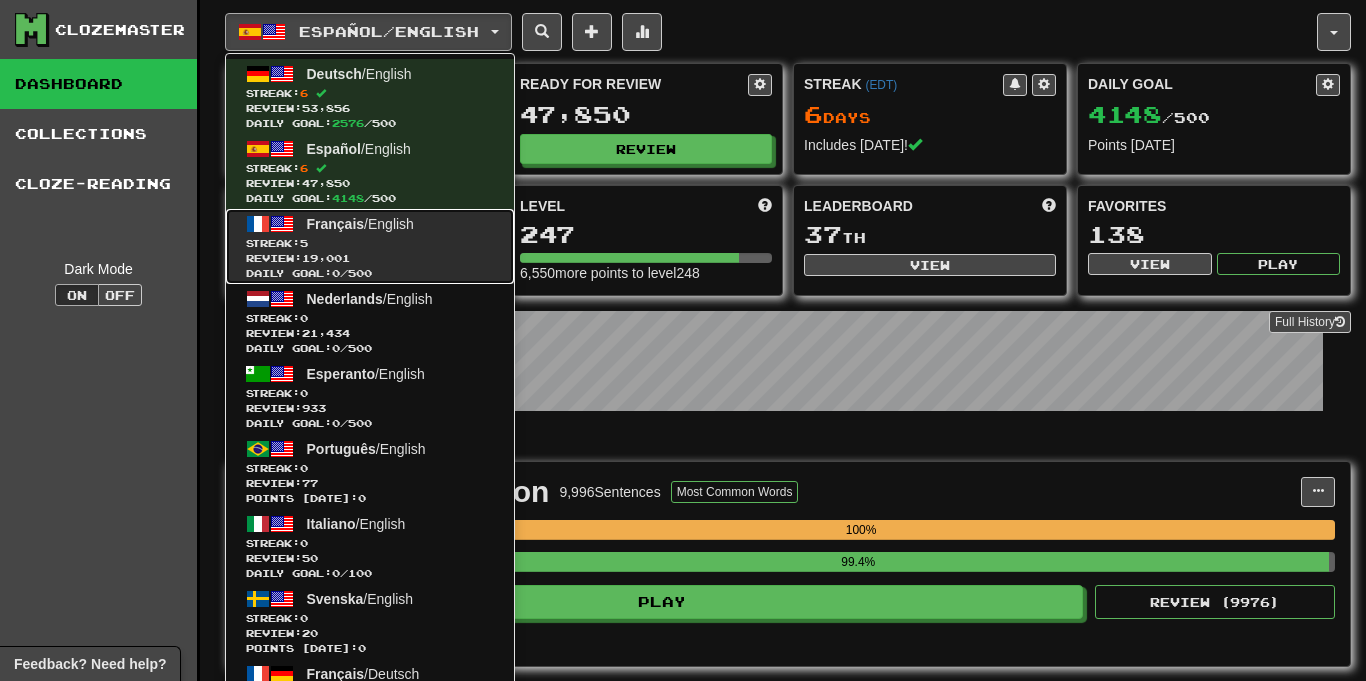 click on "Français  /  English" at bounding box center (360, 224) 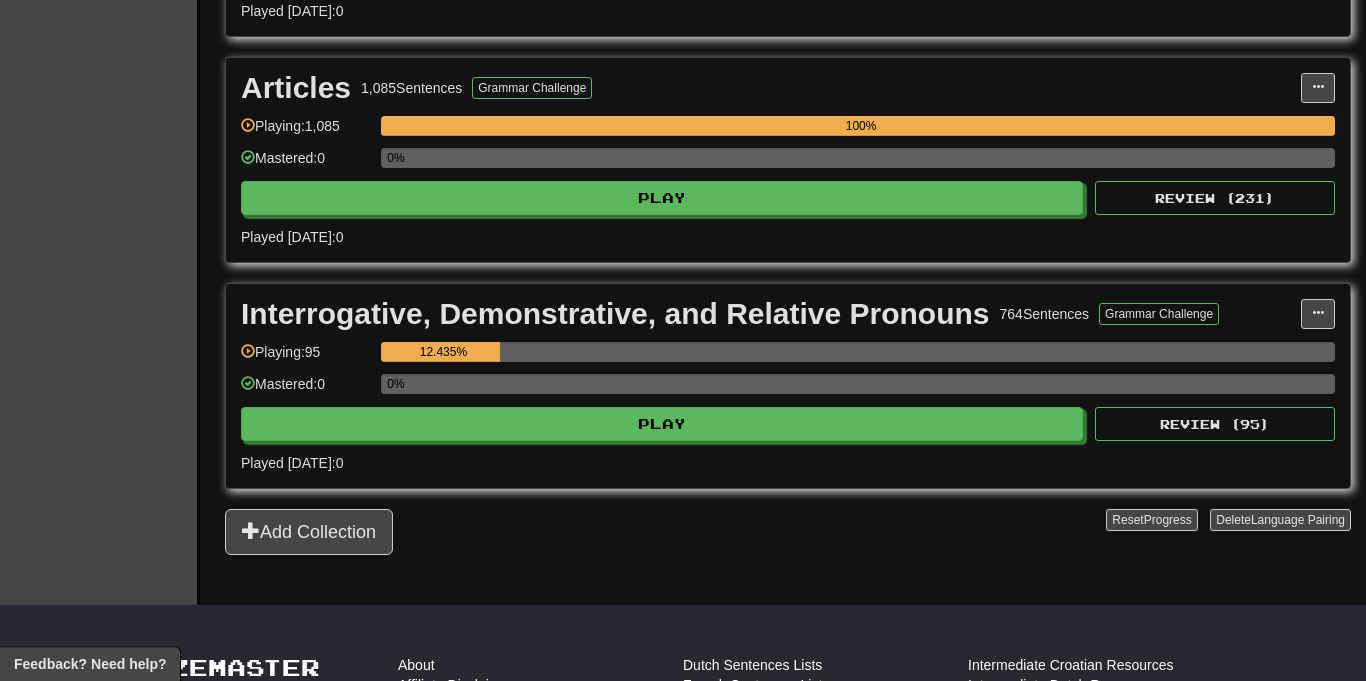 scroll, scrollTop: 828, scrollLeft: 0, axis: vertical 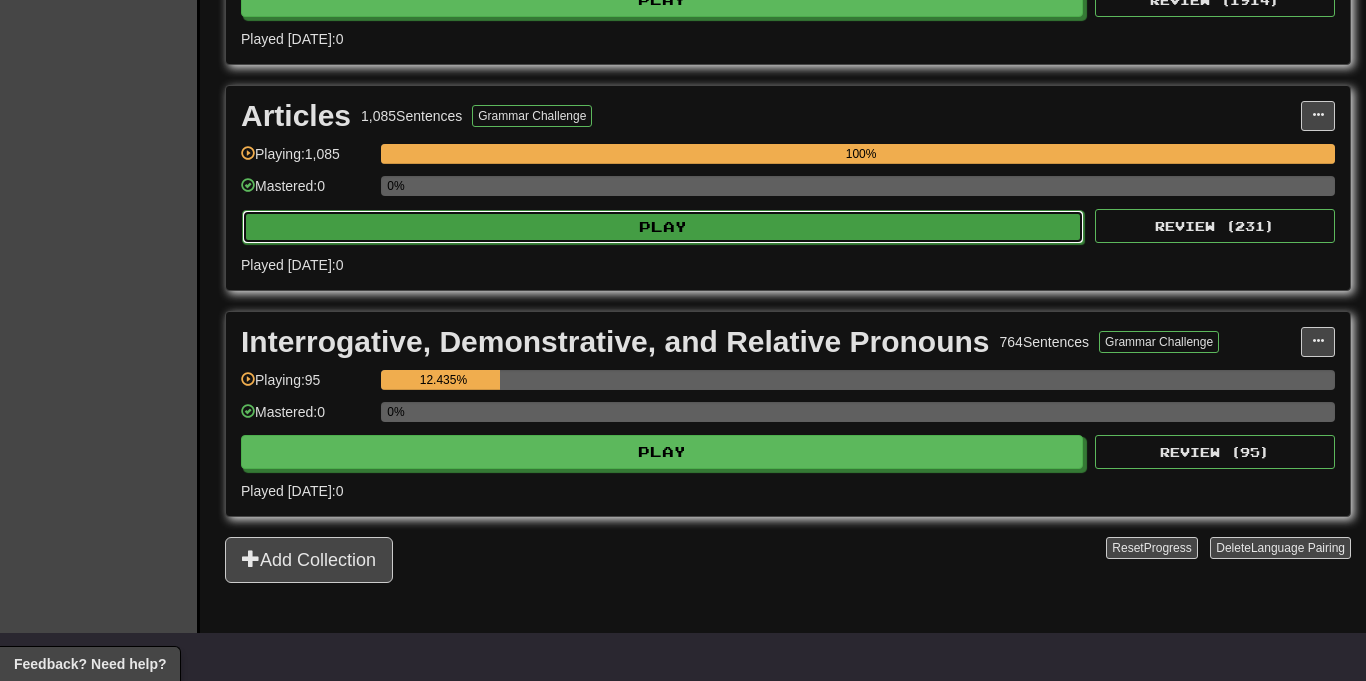 click on "Play" at bounding box center [663, 227] 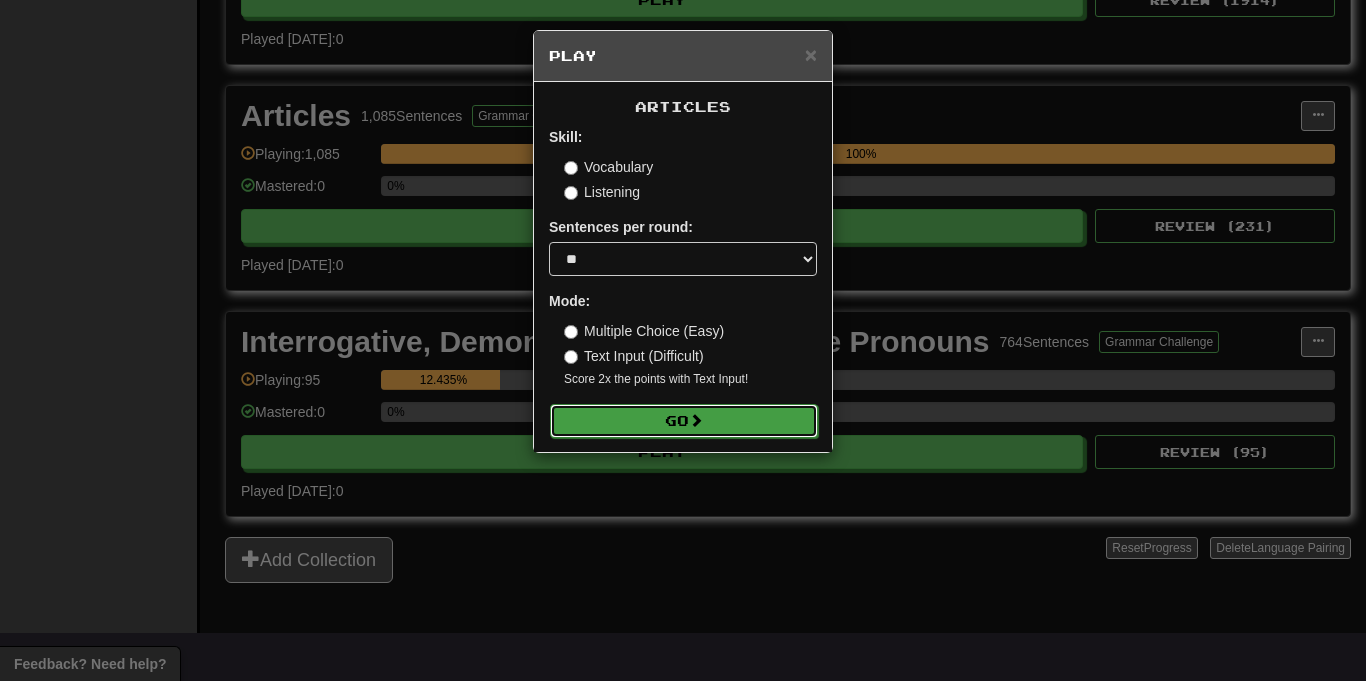 click on "Go" at bounding box center [684, 421] 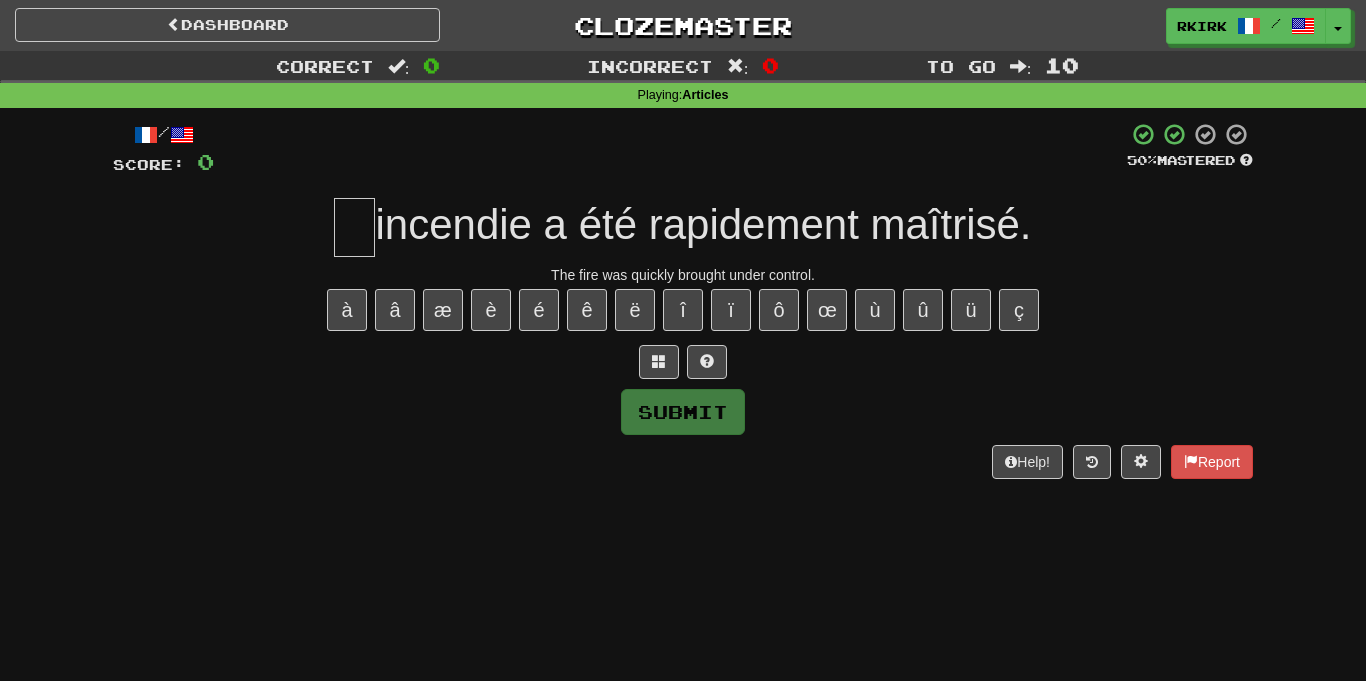 scroll, scrollTop: 0, scrollLeft: 0, axis: both 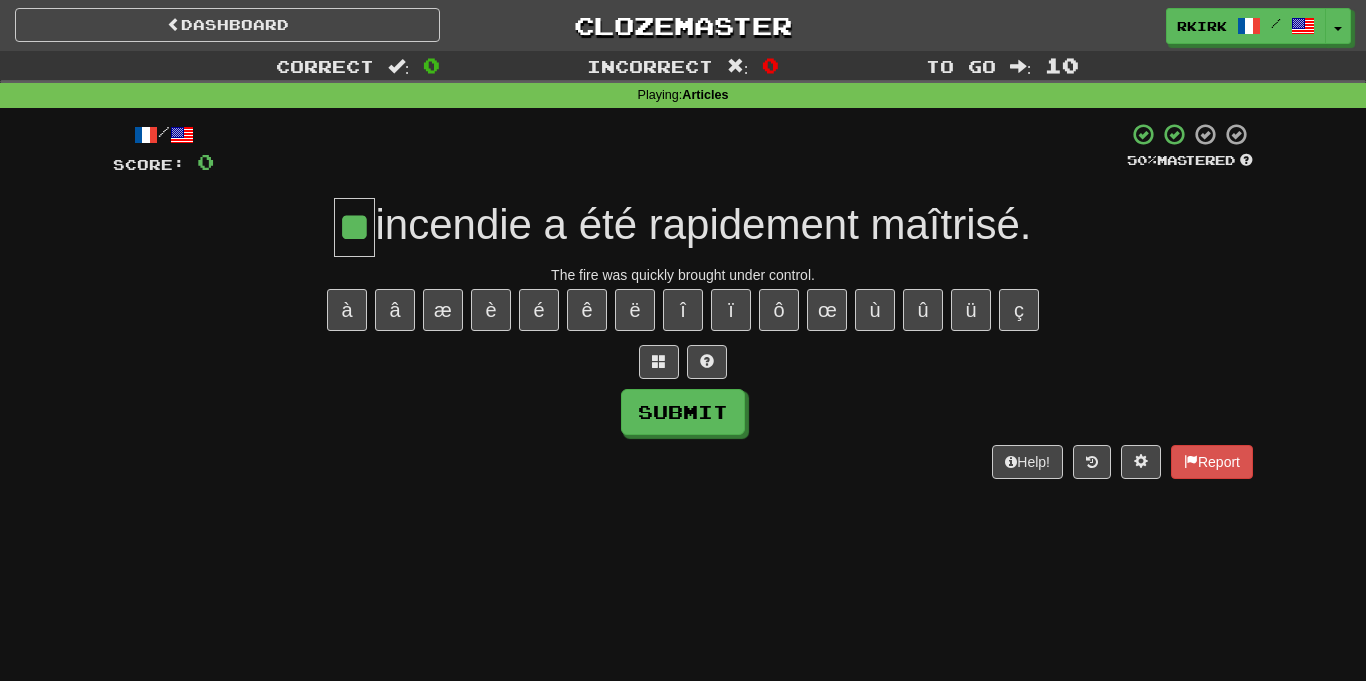 type on "**" 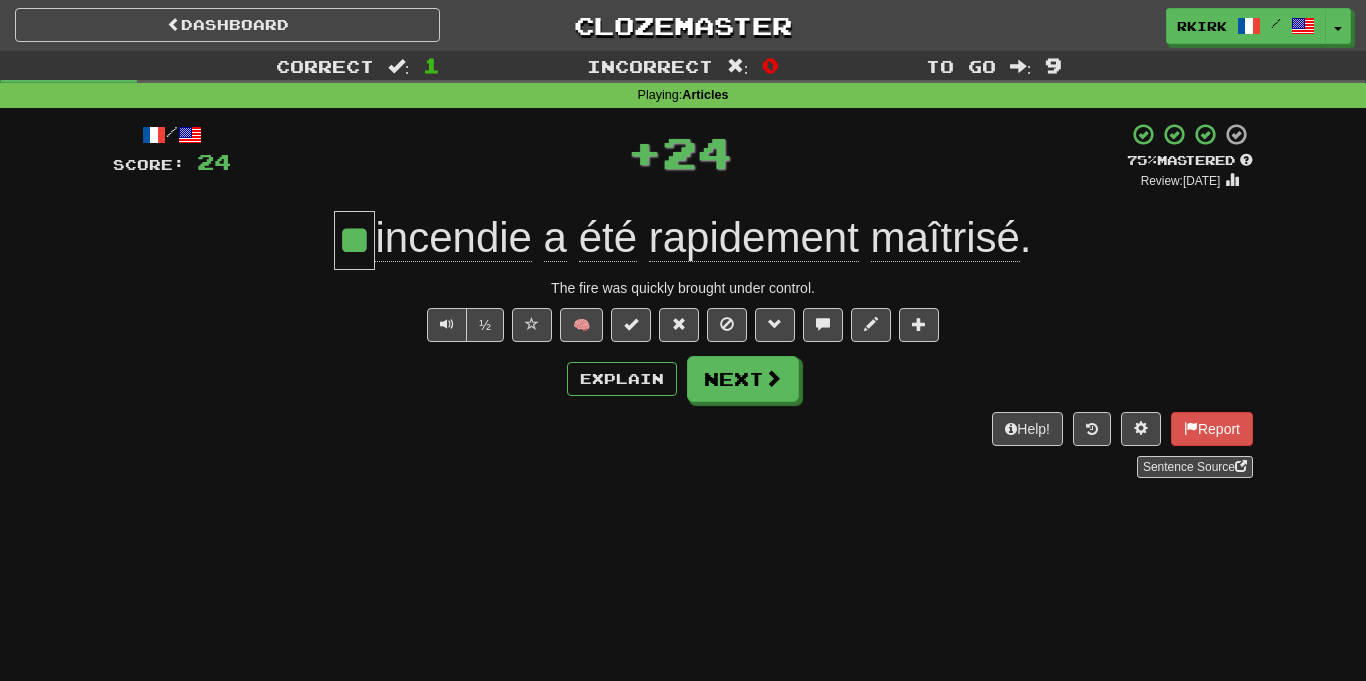 click on "maîtrisé" 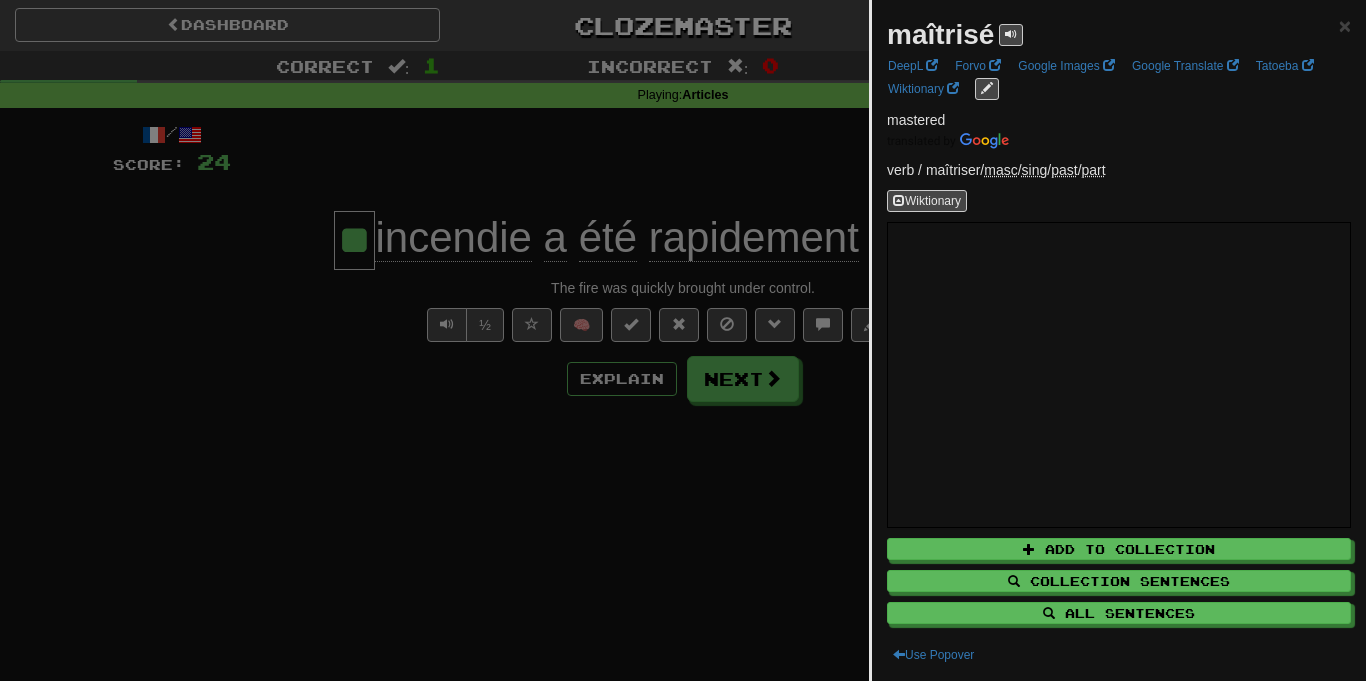 click at bounding box center [683, 340] 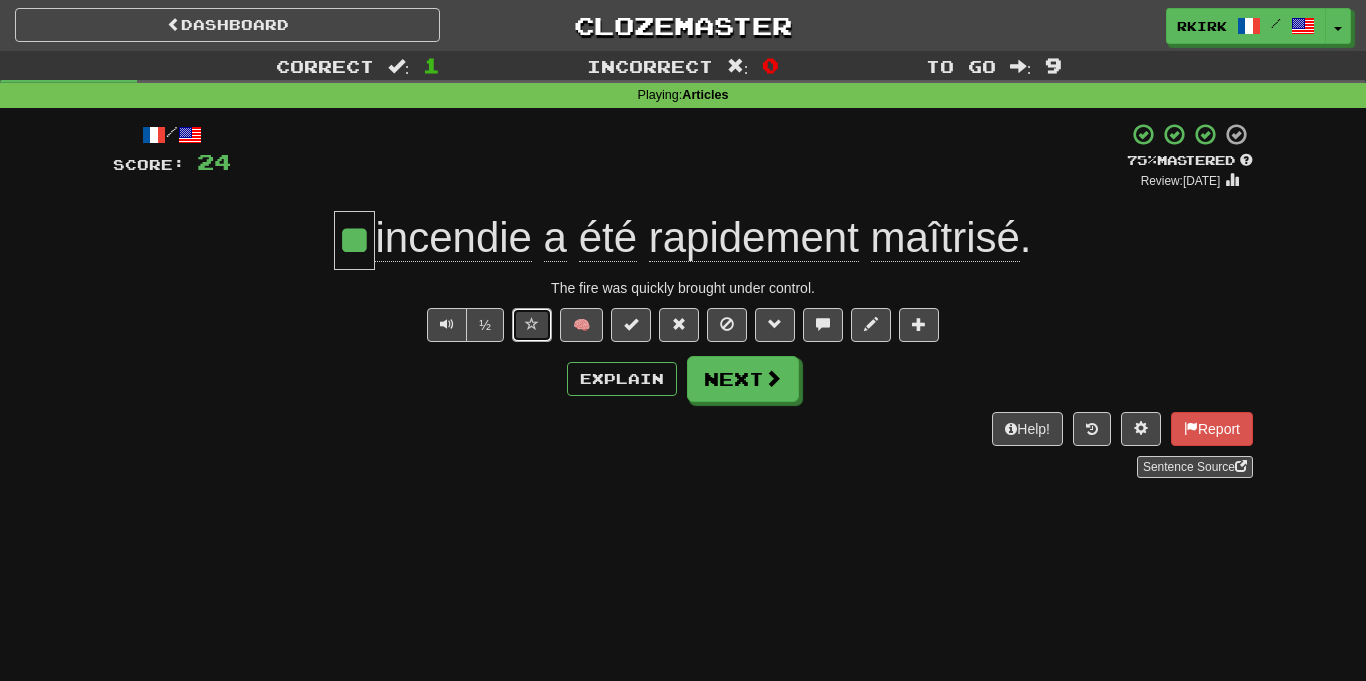 click at bounding box center [532, 324] 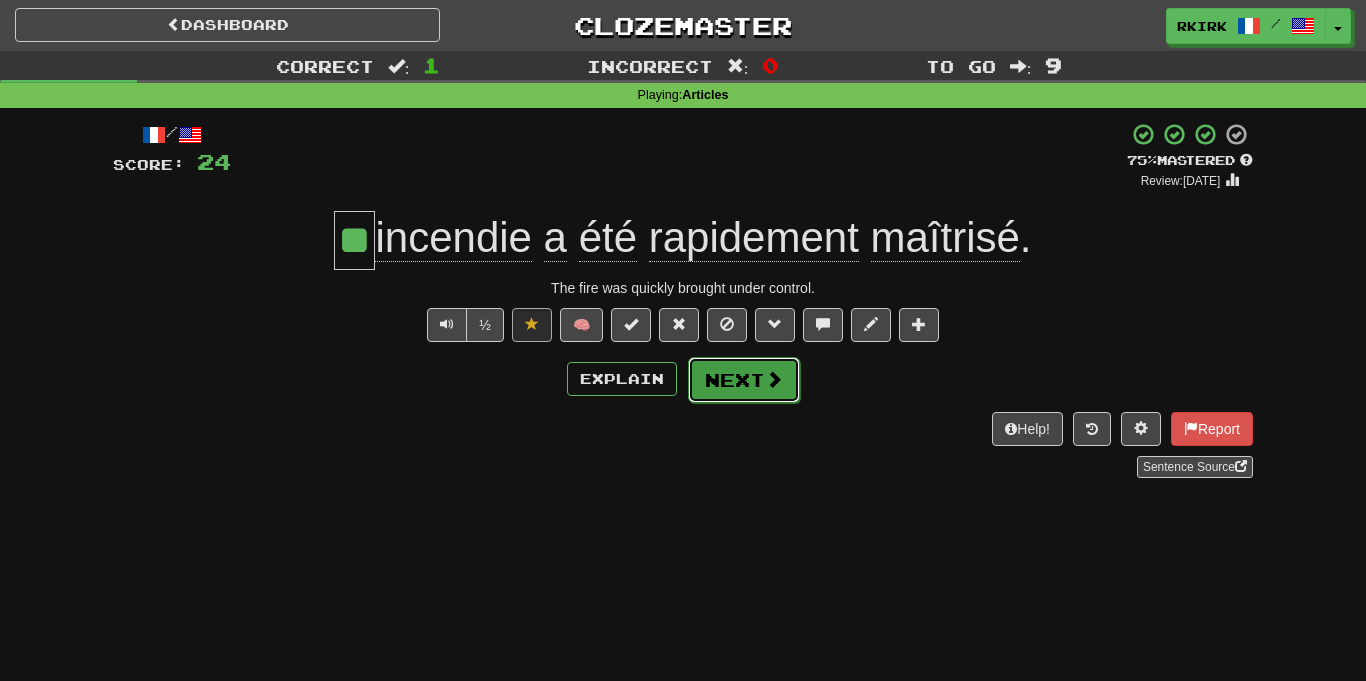 click on "Next" at bounding box center (744, 380) 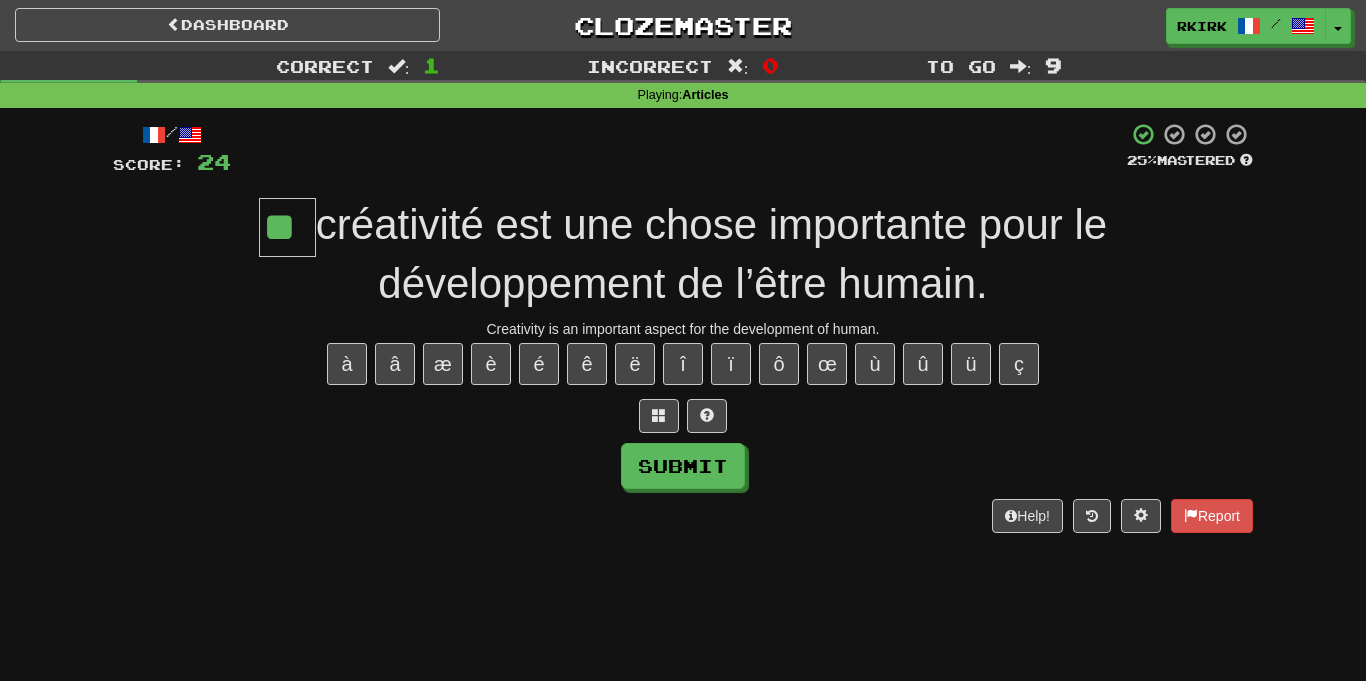 type on "**" 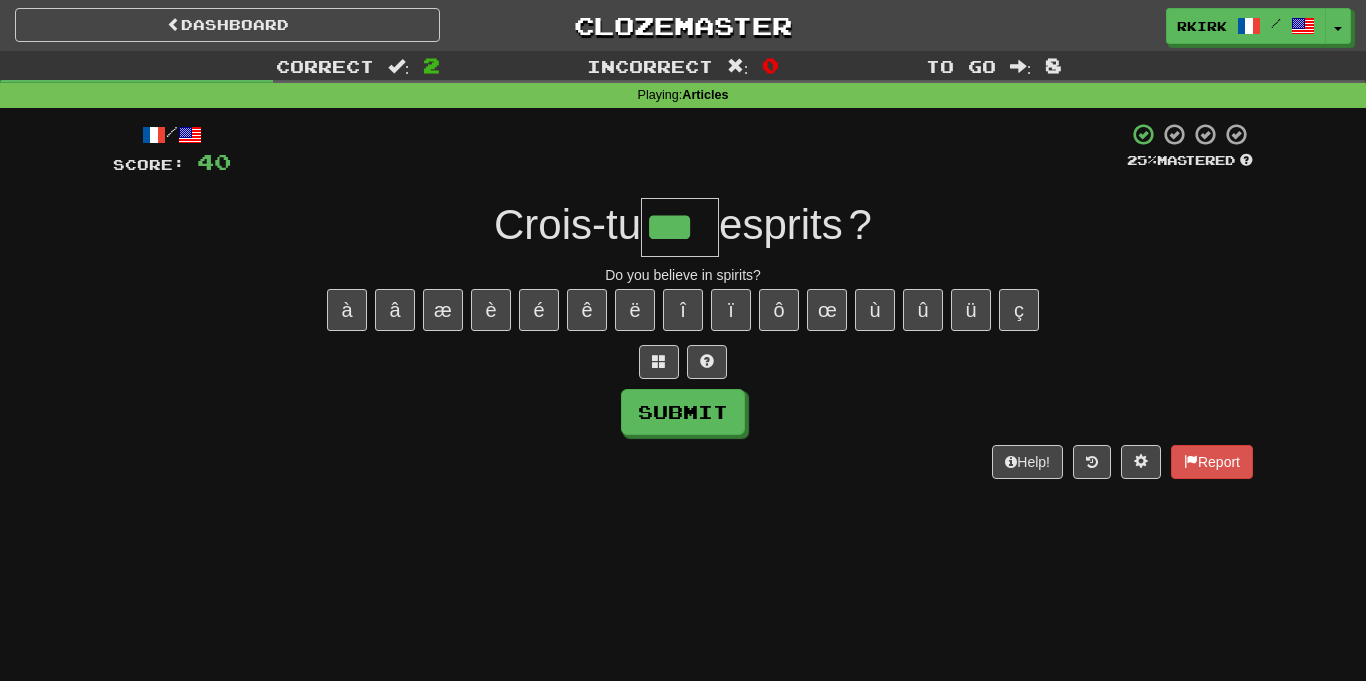 type on "***" 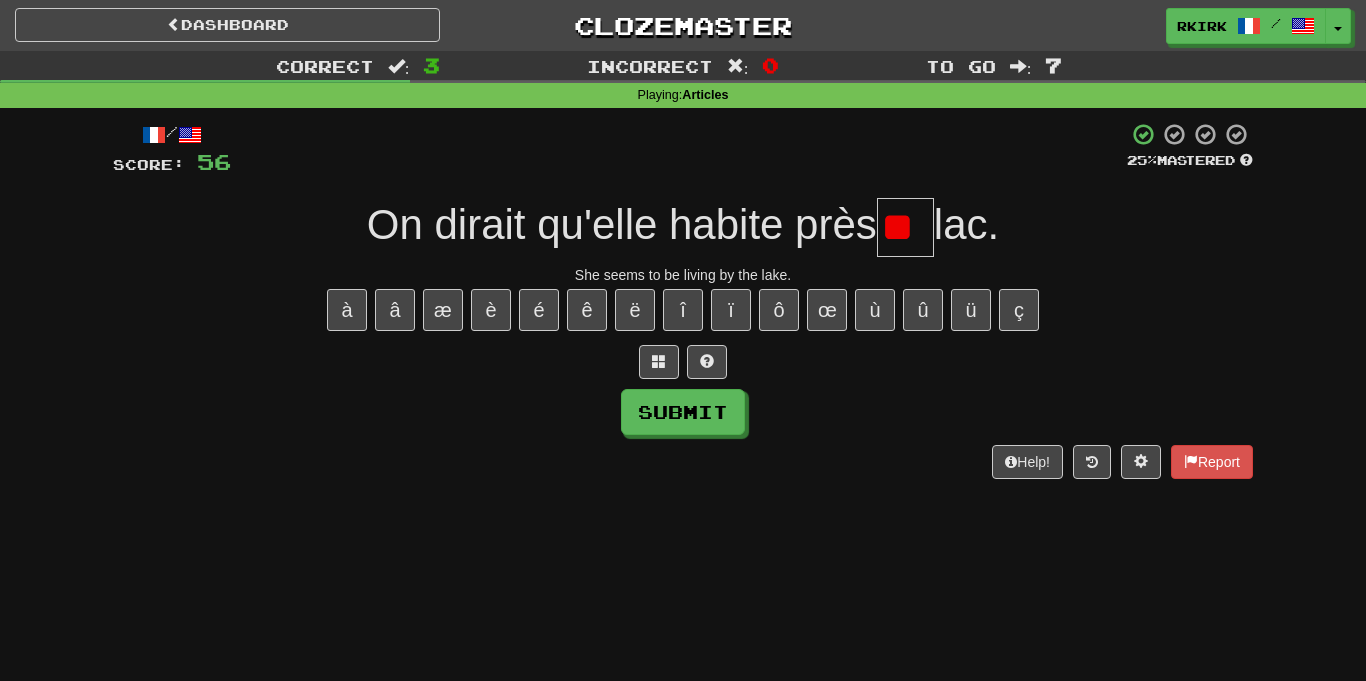 type on "*" 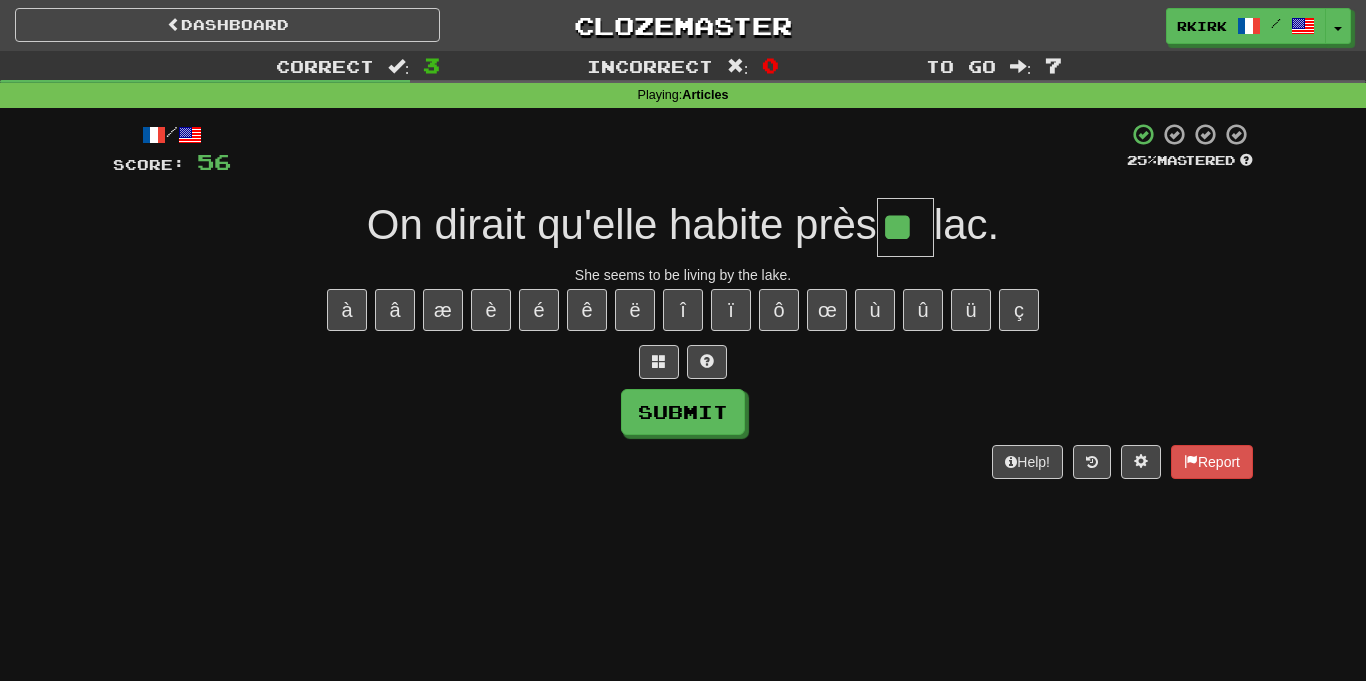 type on "**" 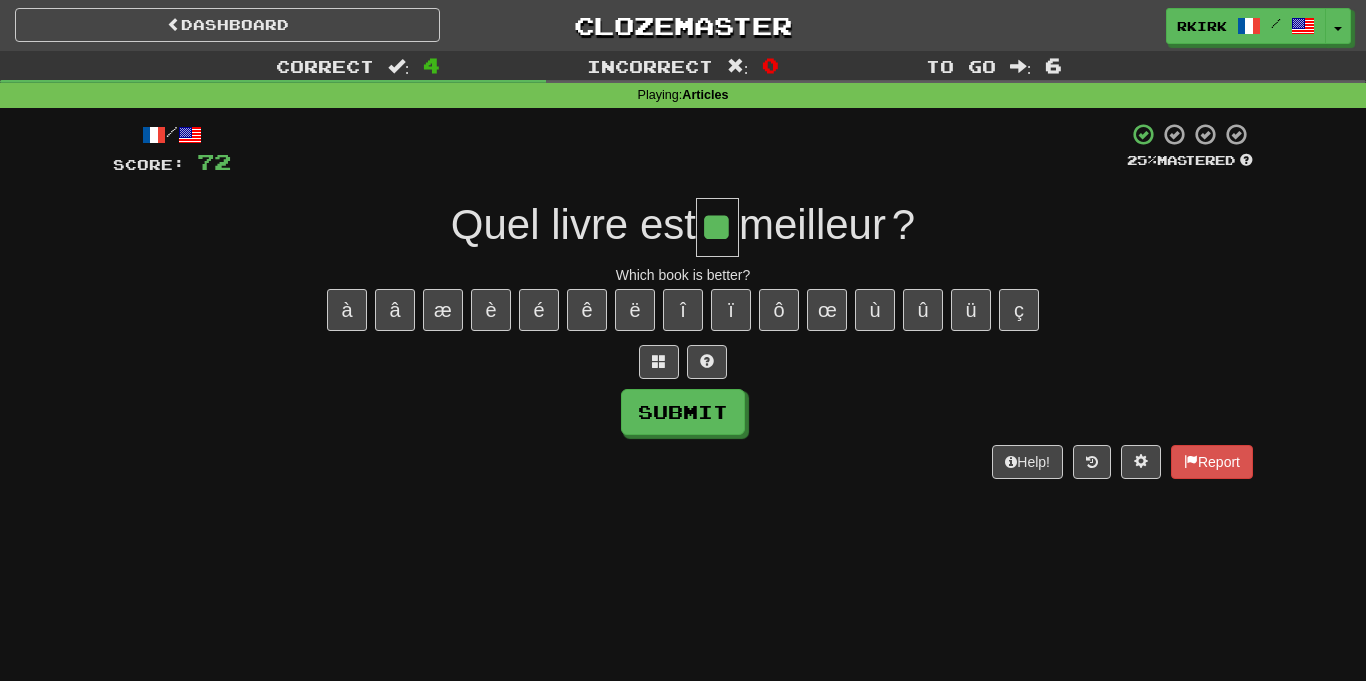 type on "**" 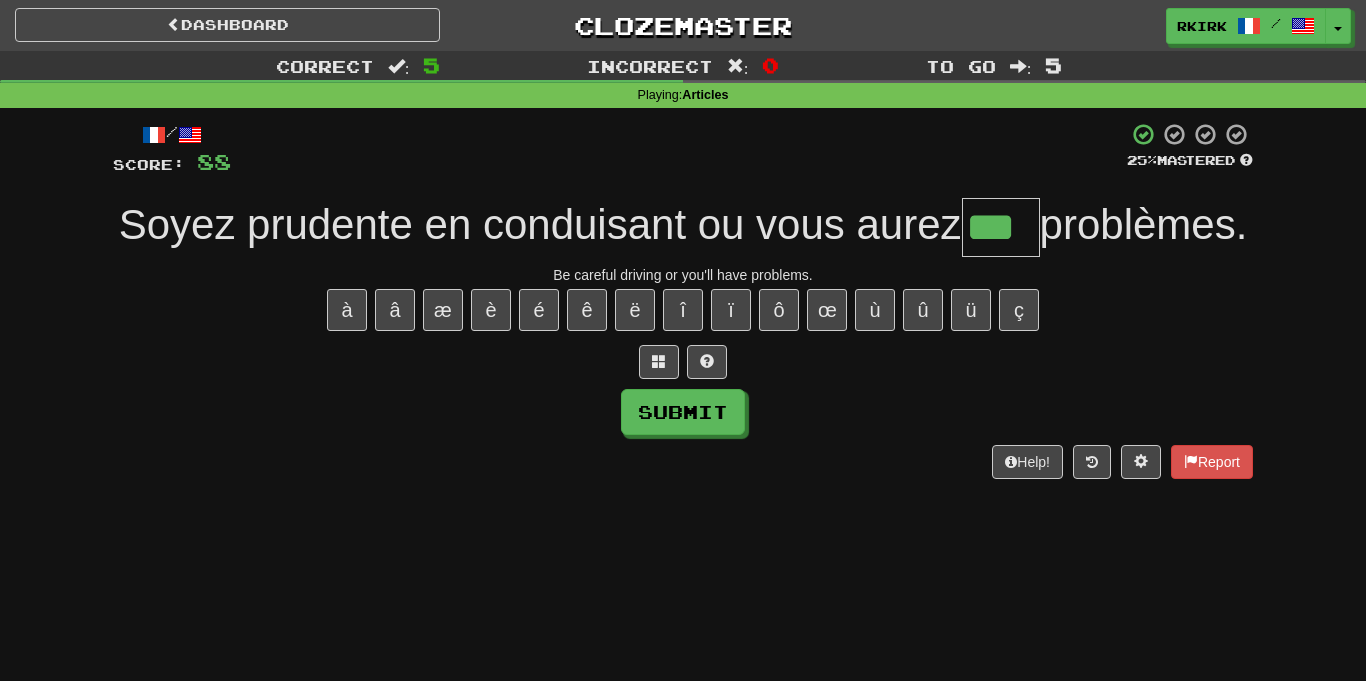 type on "***" 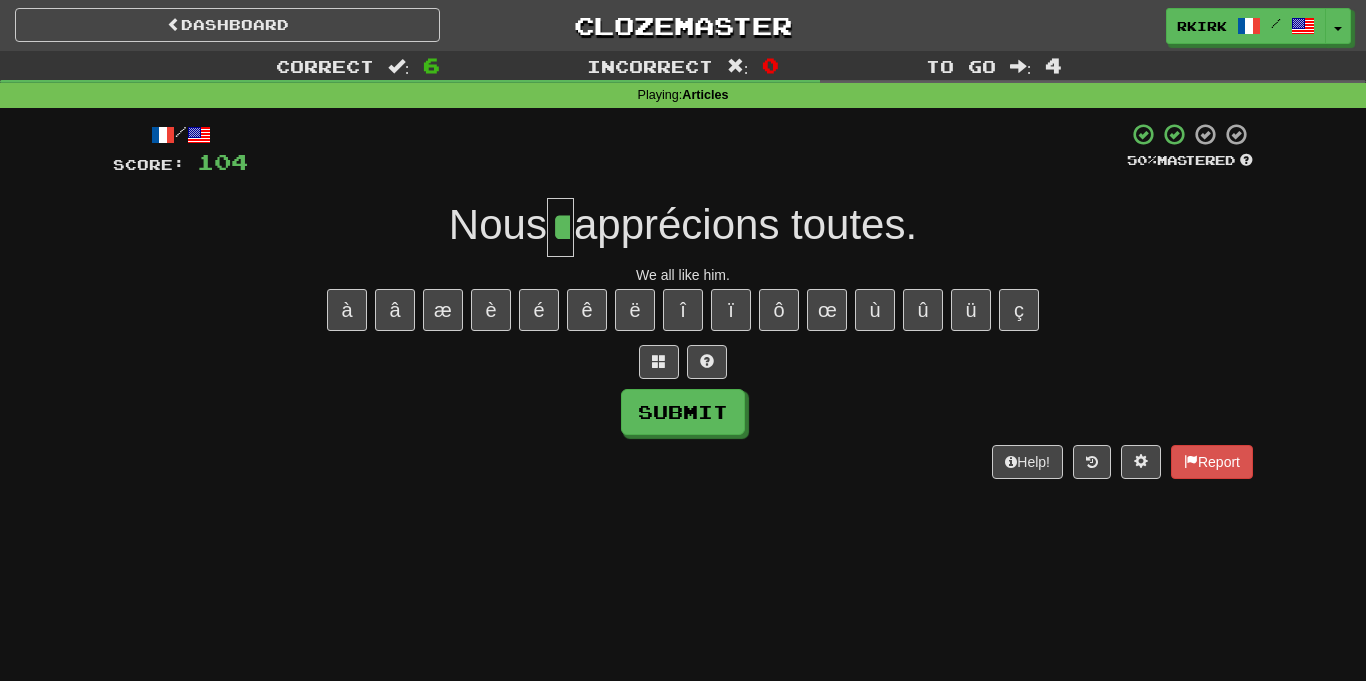 type on "**" 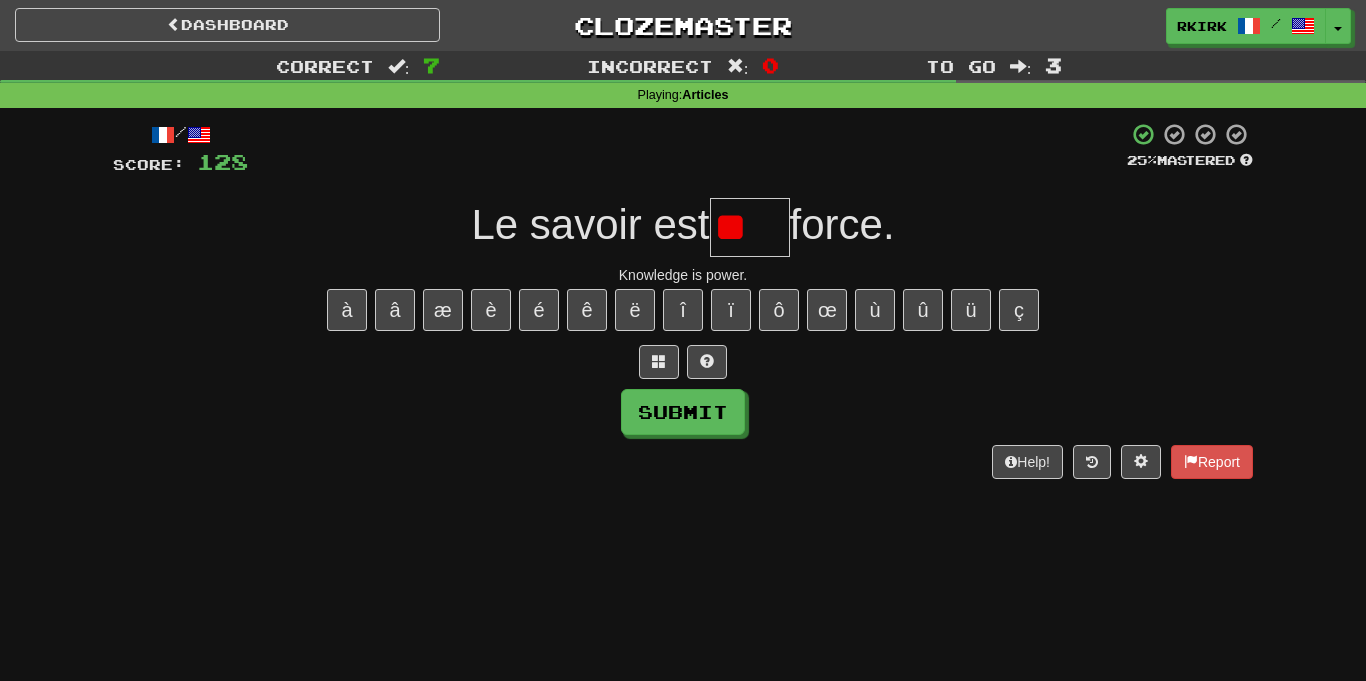 type on "*" 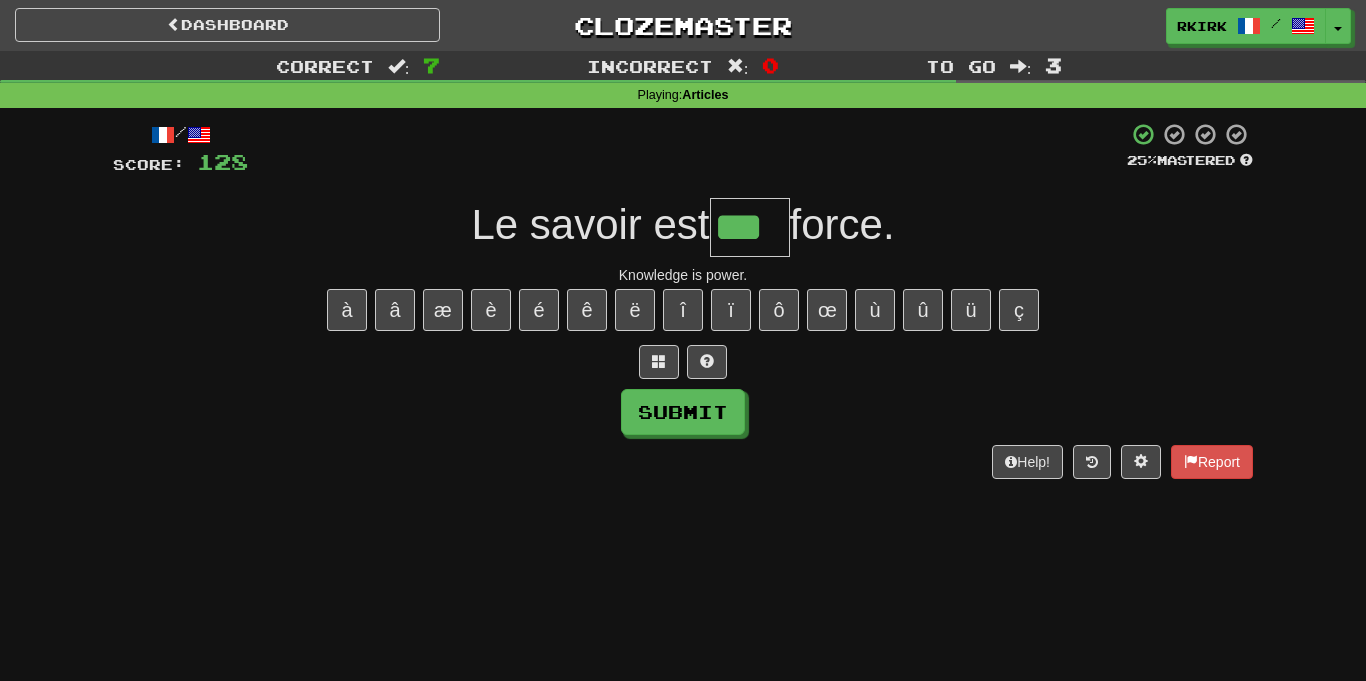 type on "***" 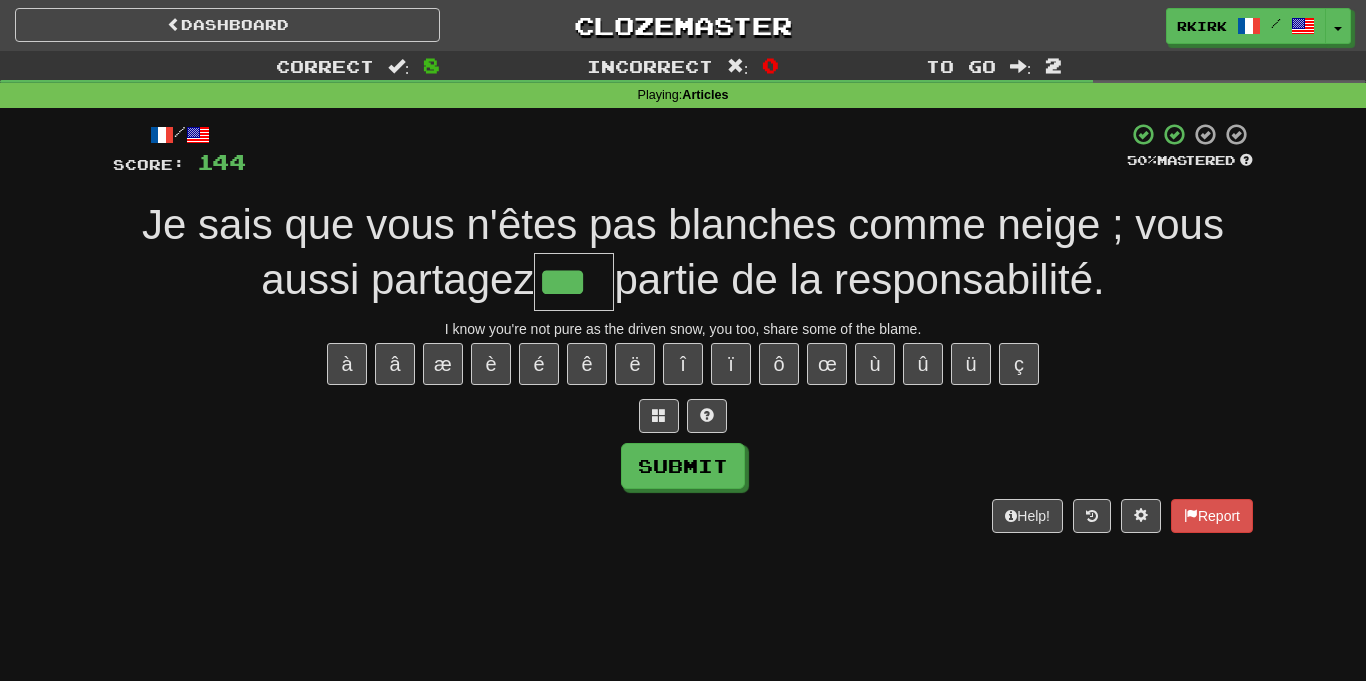 type on "***" 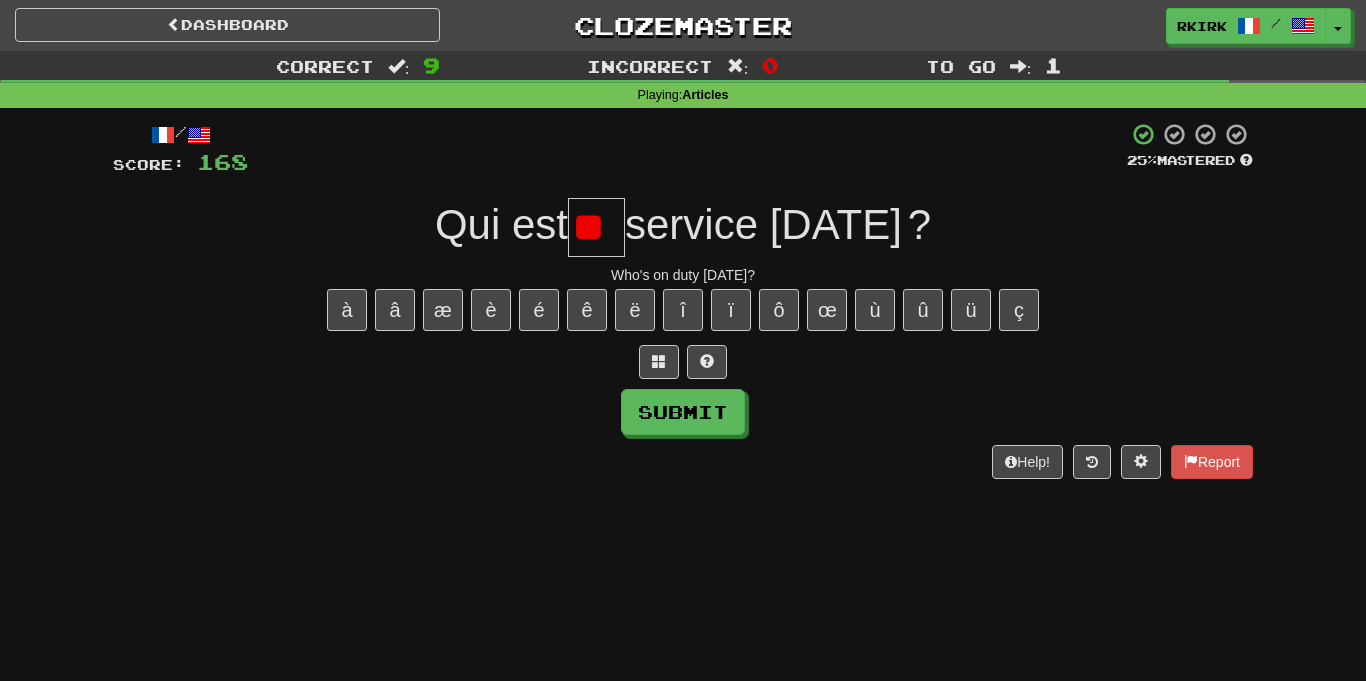 type on "*" 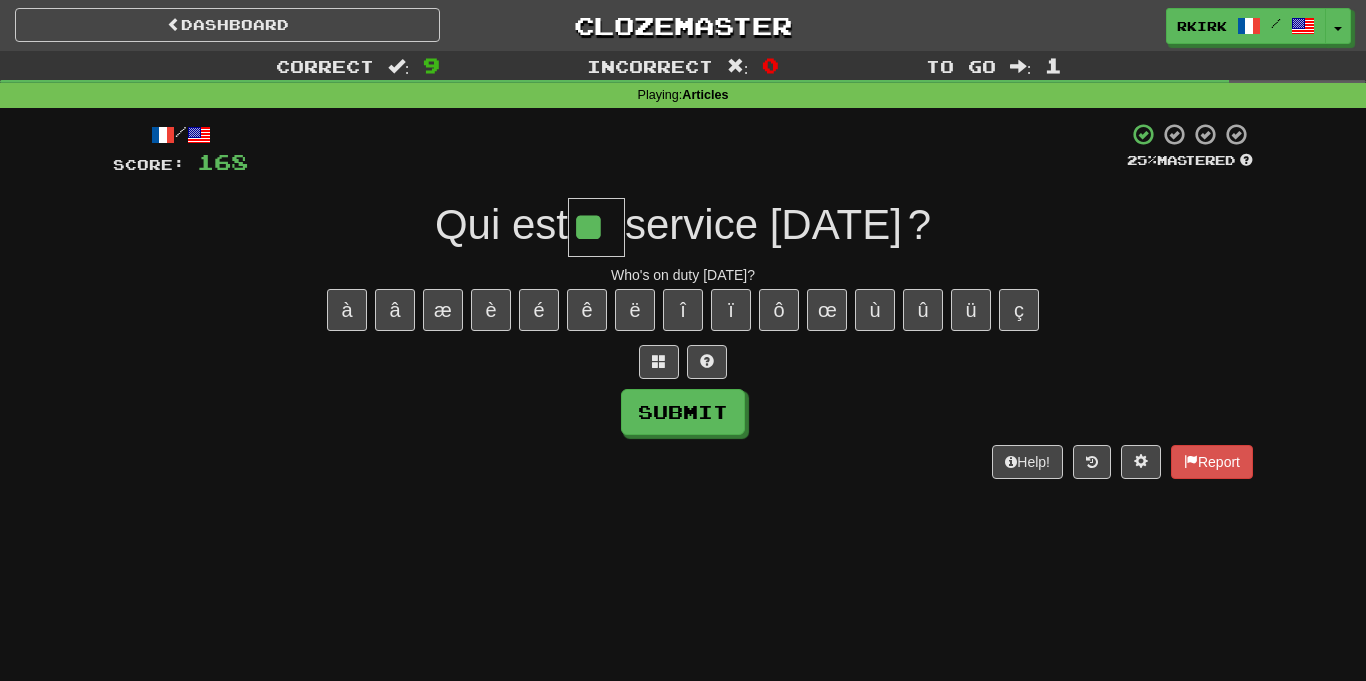 type on "**" 